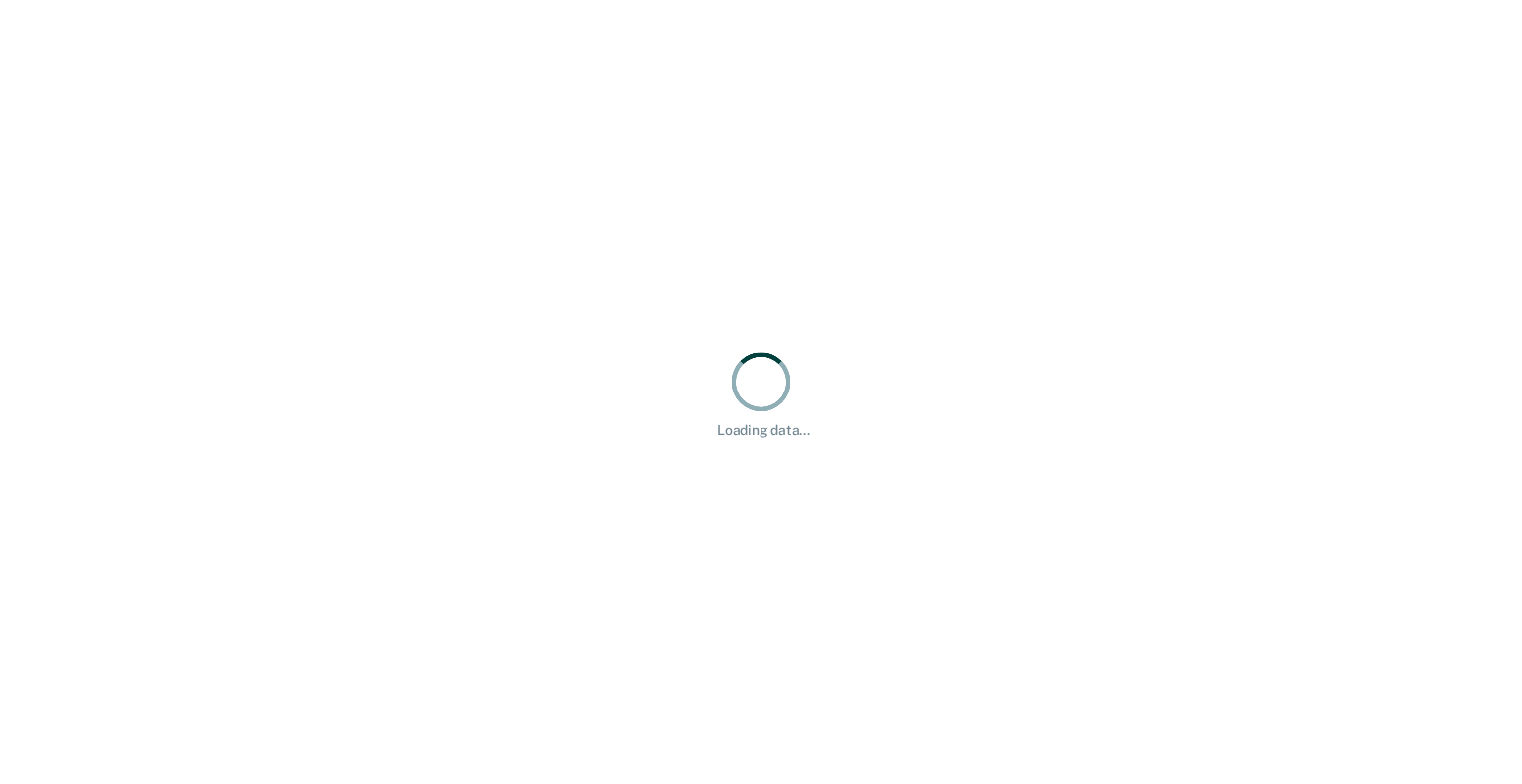 scroll, scrollTop: 0, scrollLeft: 0, axis: both 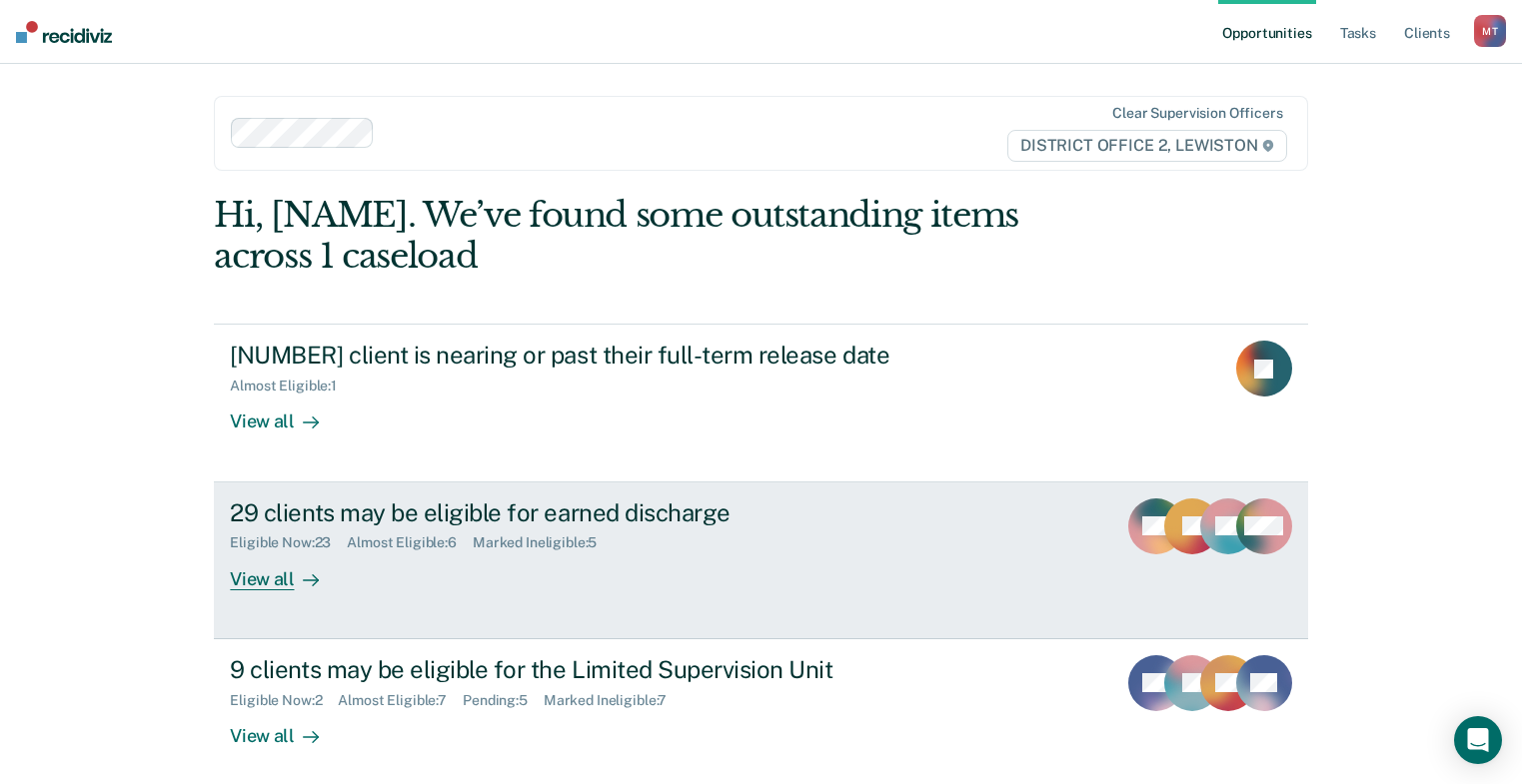click on "Marked Ineligible :  5" at bounding box center [543, 542] 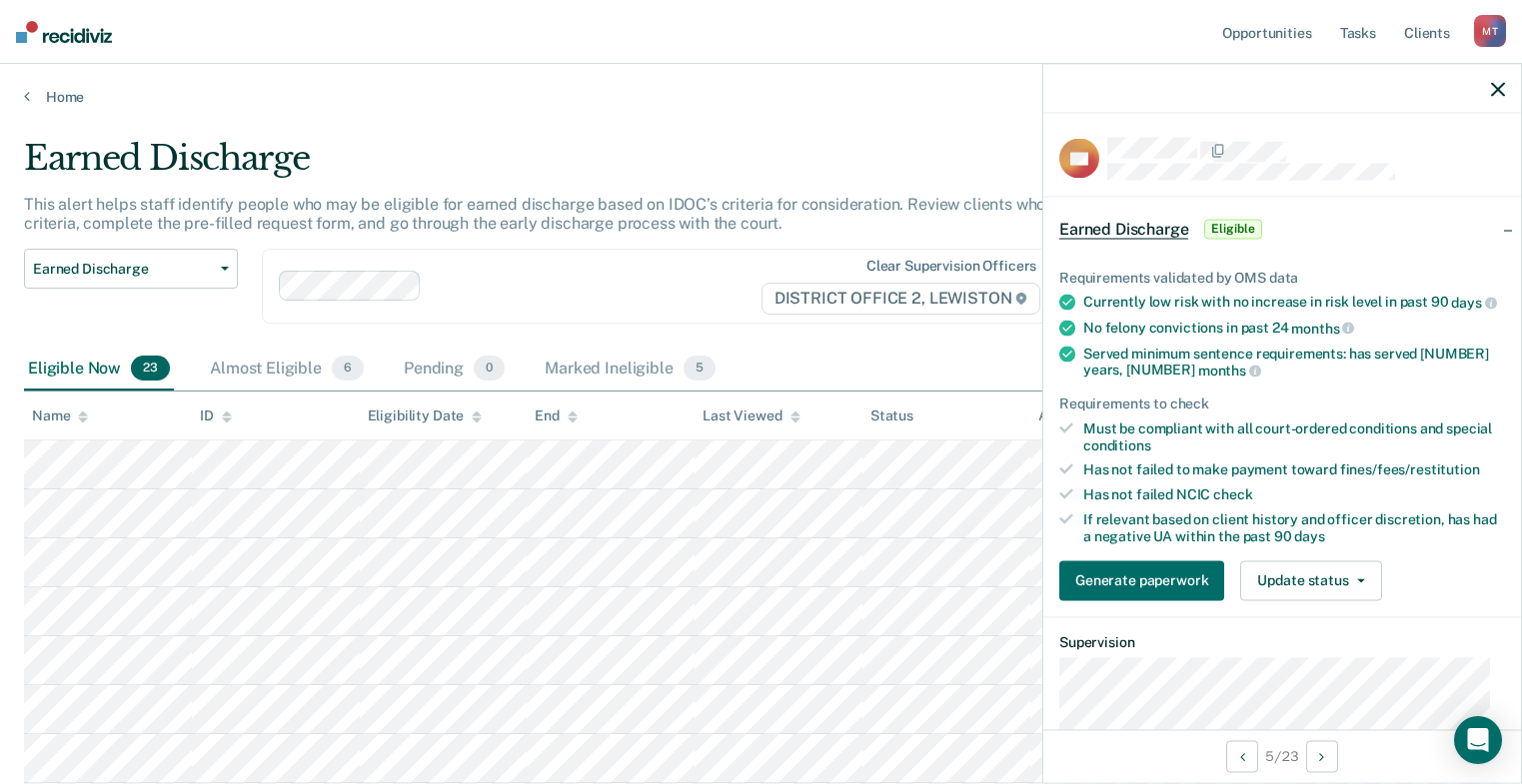 click on "Name" at bounding box center [108, 415] 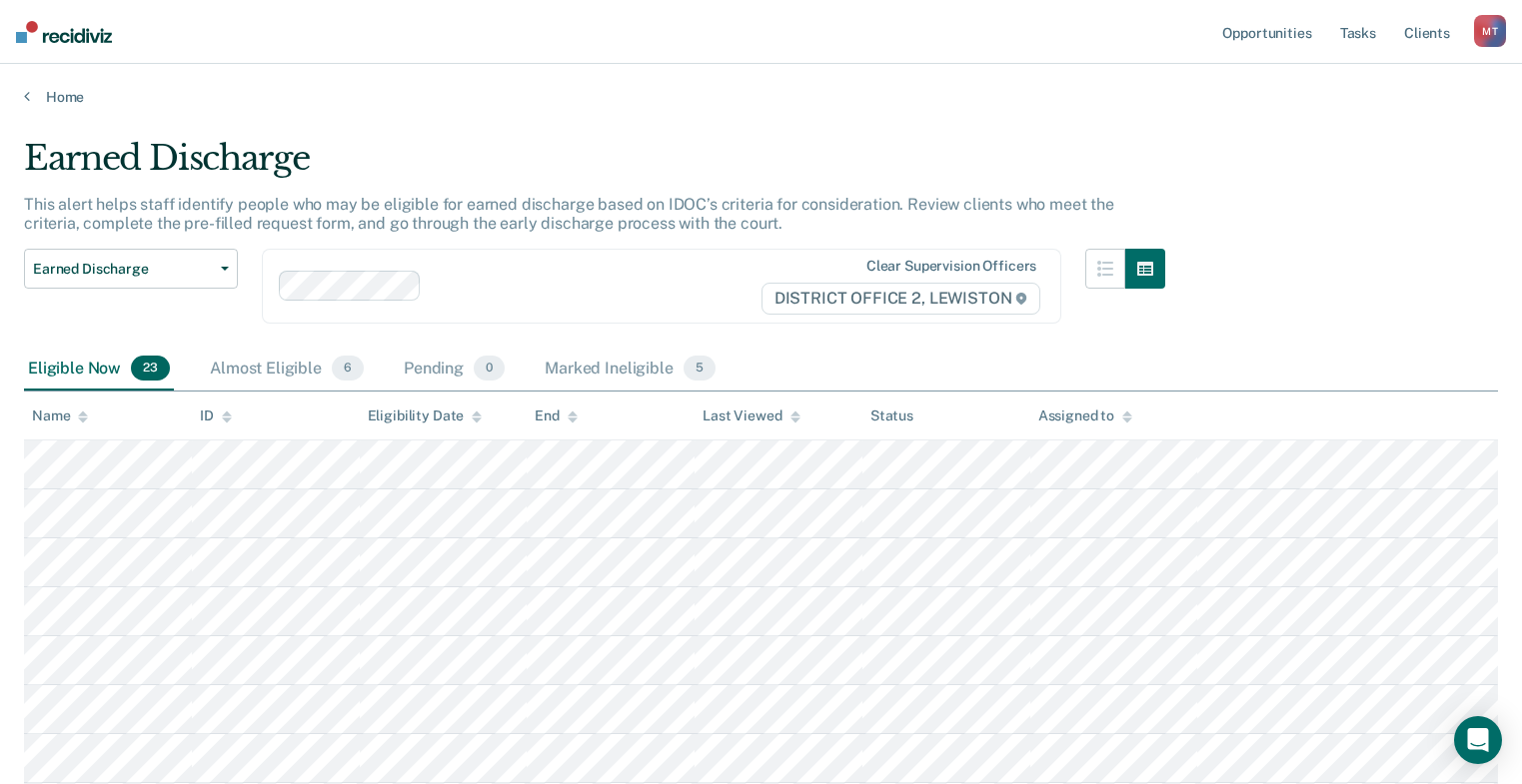 scroll, scrollTop: 100, scrollLeft: 0, axis: vertical 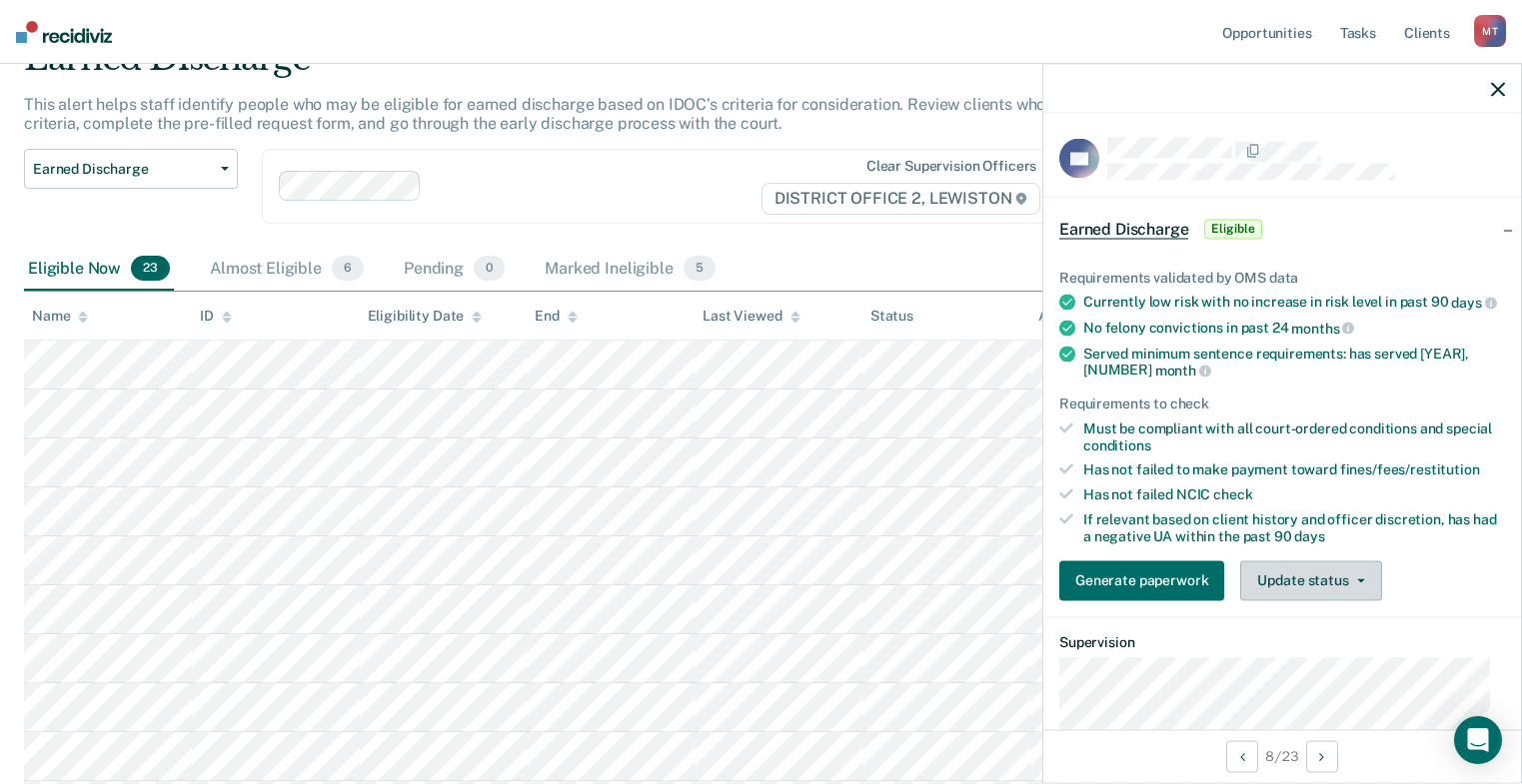 click on "Update status" at bounding box center [1310, 580] 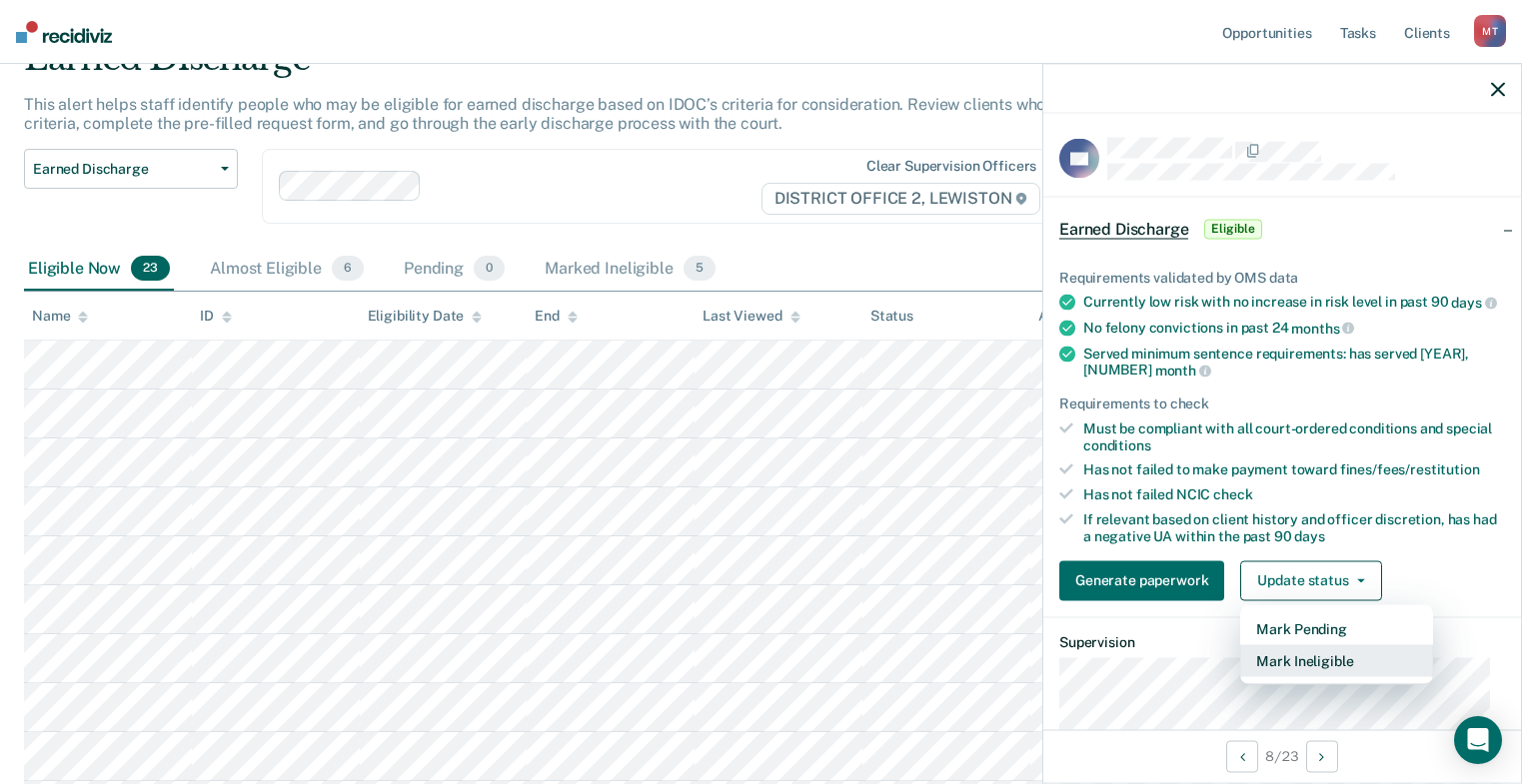 click on "Mark Ineligible" at bounding box center (1336, 660) 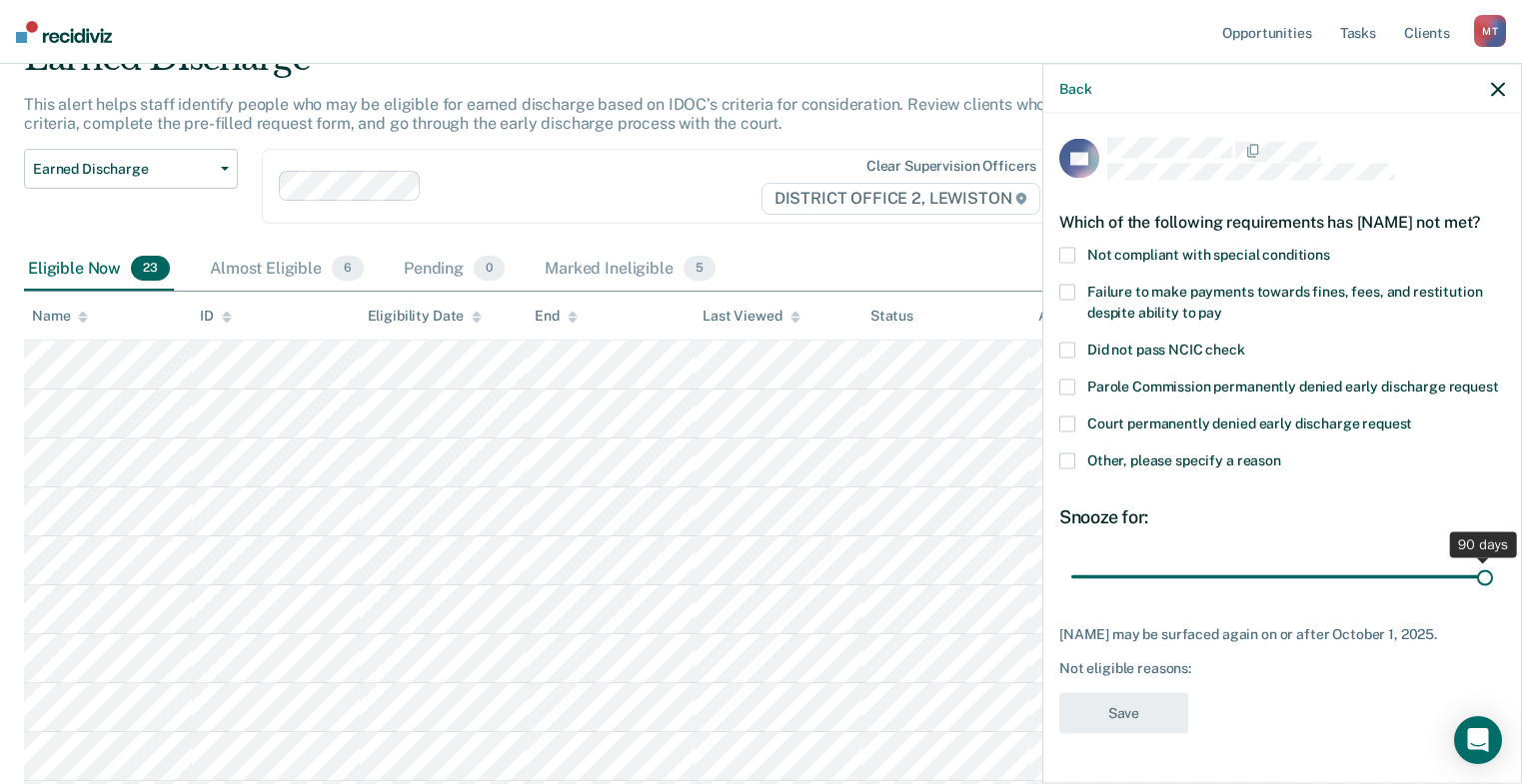 drag, startPoint x: 1208, startPoint y: 614, endPoint x: 1504, endPoint y: 618, distance: 296.02703 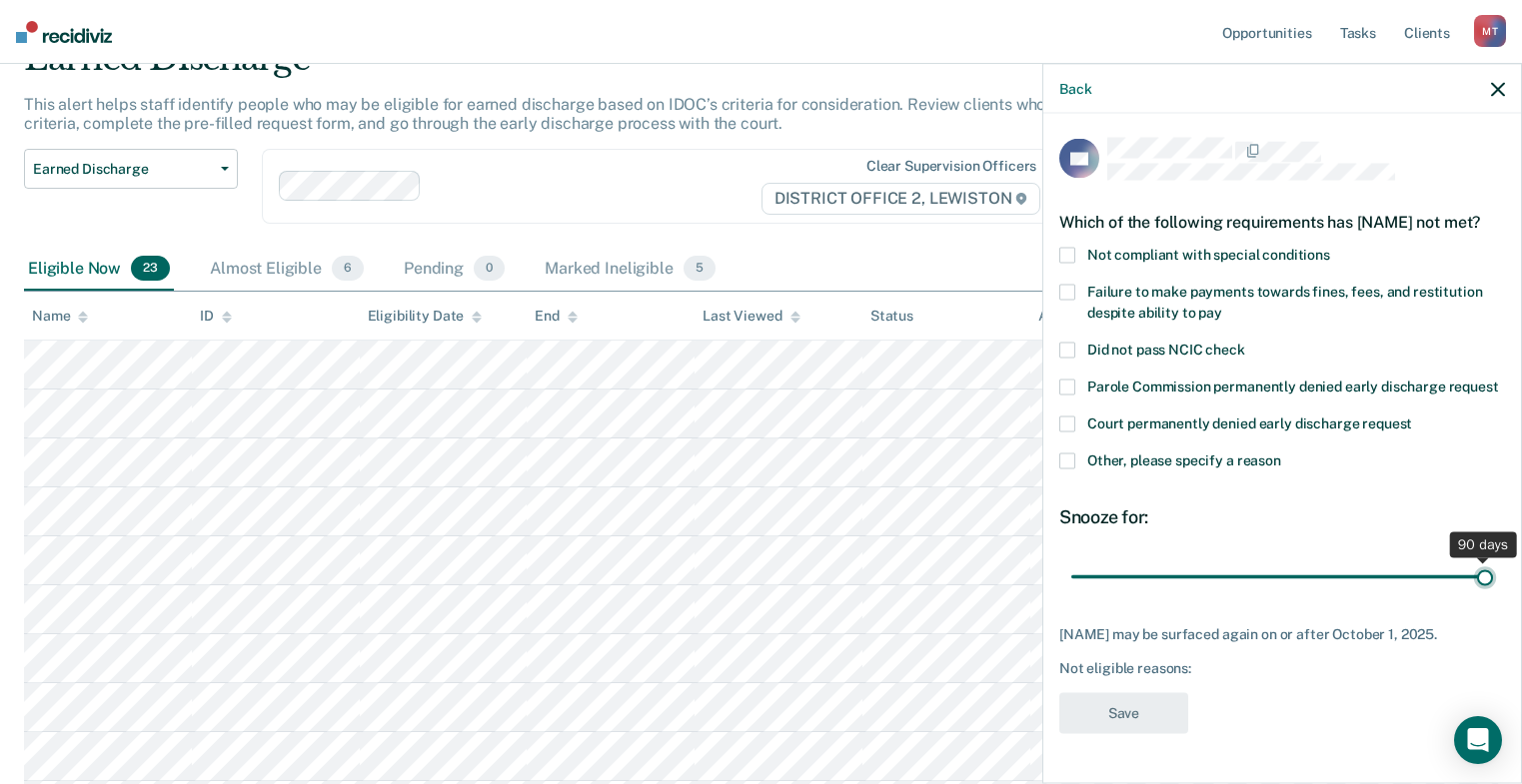 type on "90" 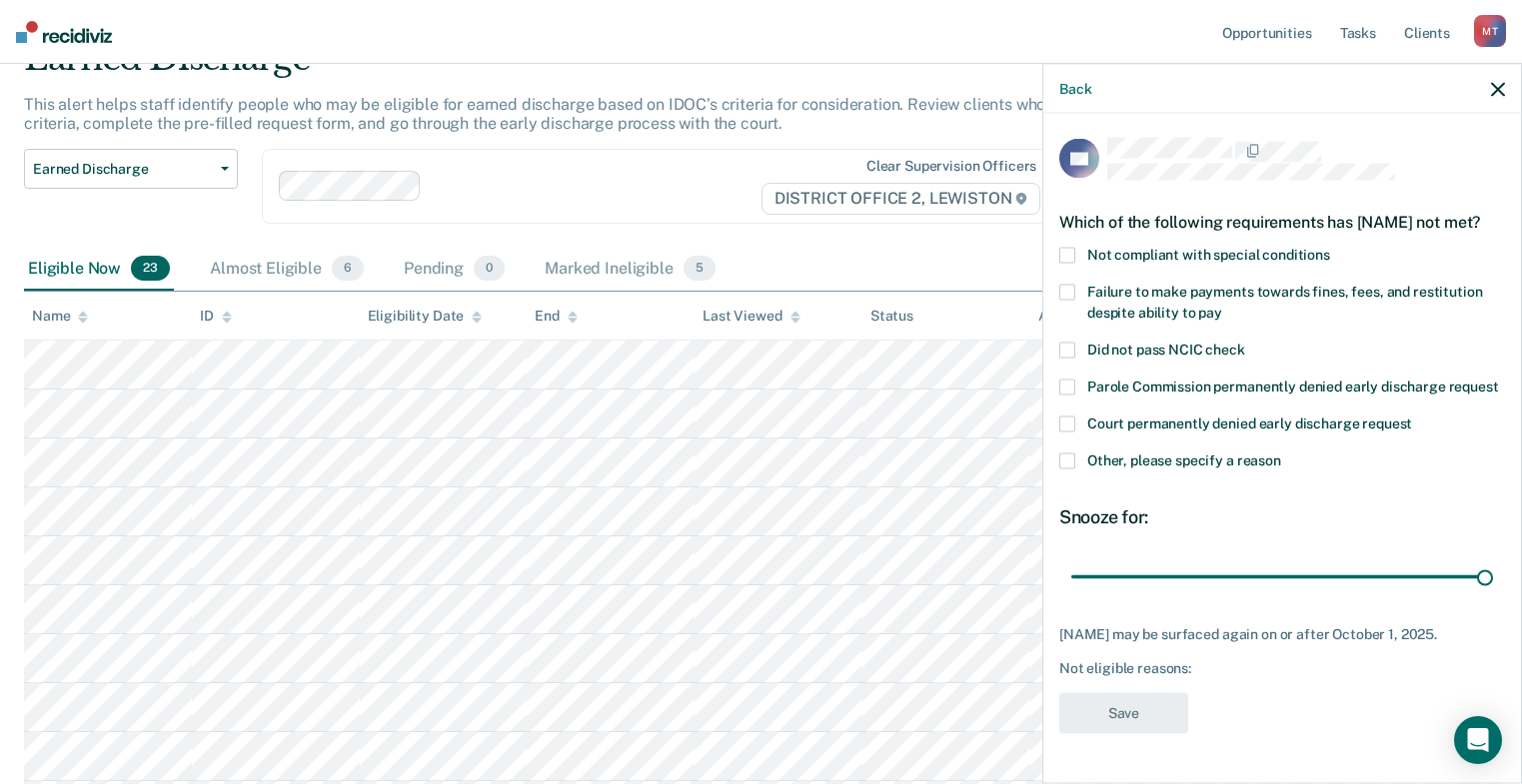 click at bounding box center [1067, 460] 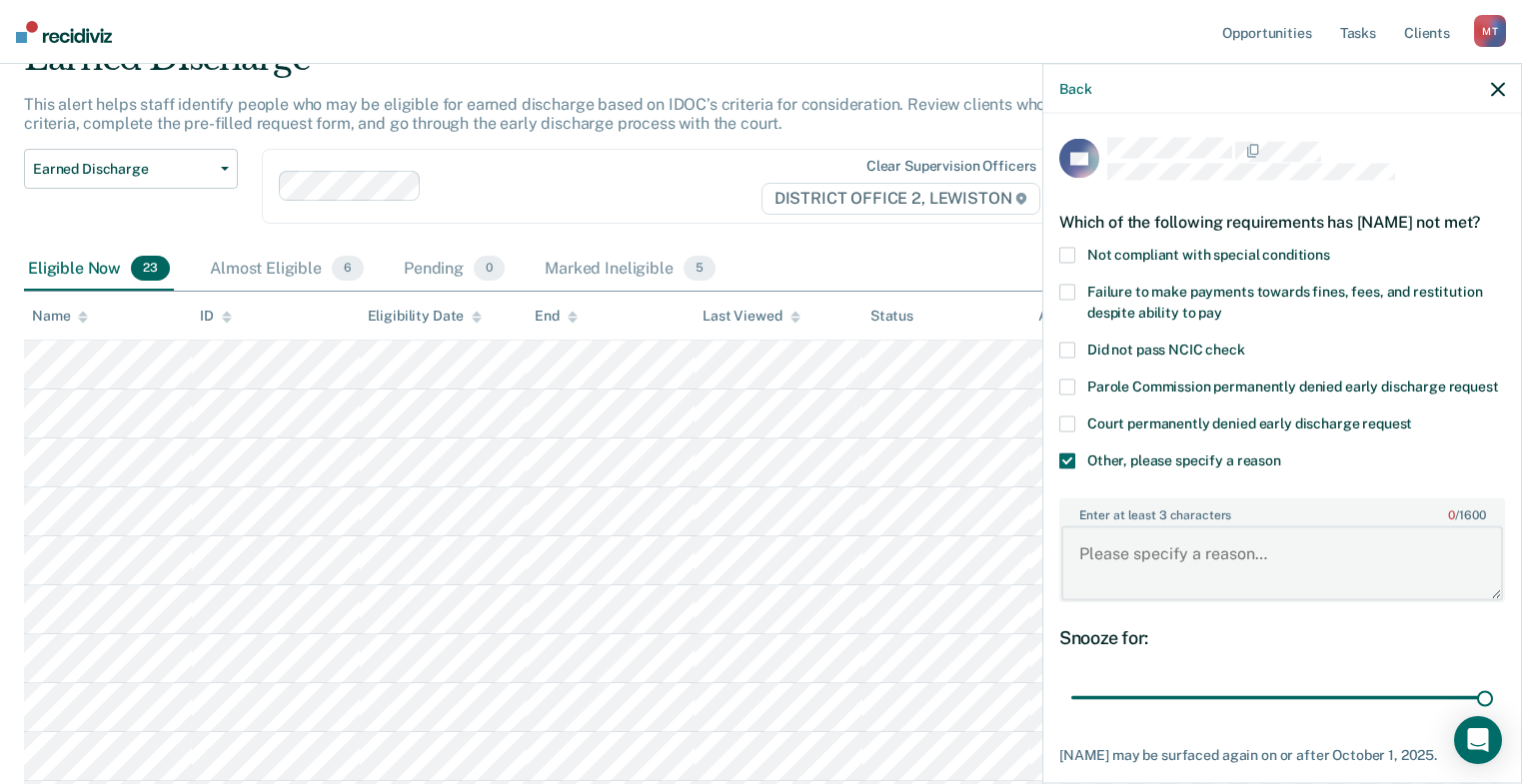 click on "Enter at least 3 characters 0  /  1600" at bounding box center (1282, 563) 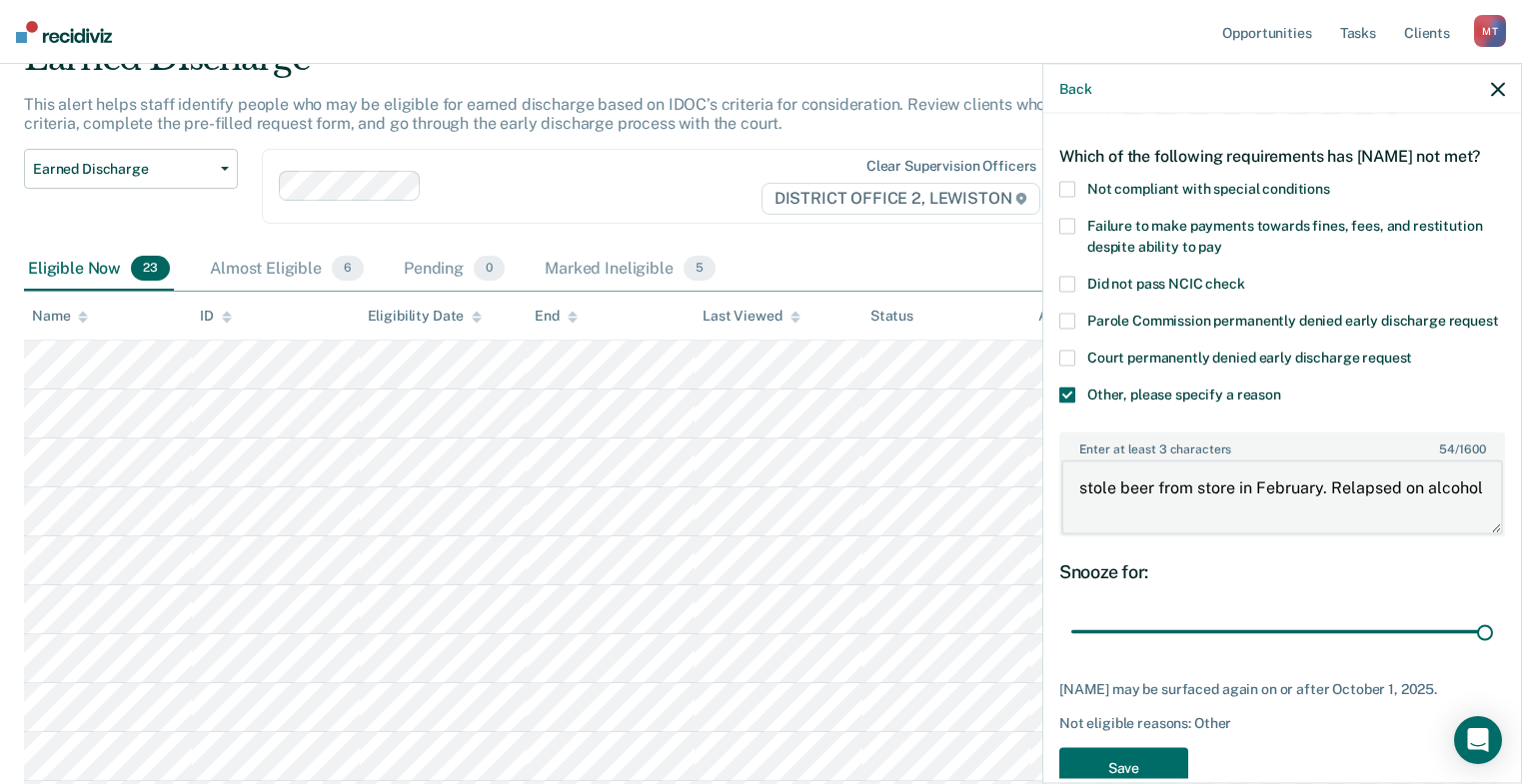 scroll, scrollTop: 149, scrollLeft: 0, axis: vertical 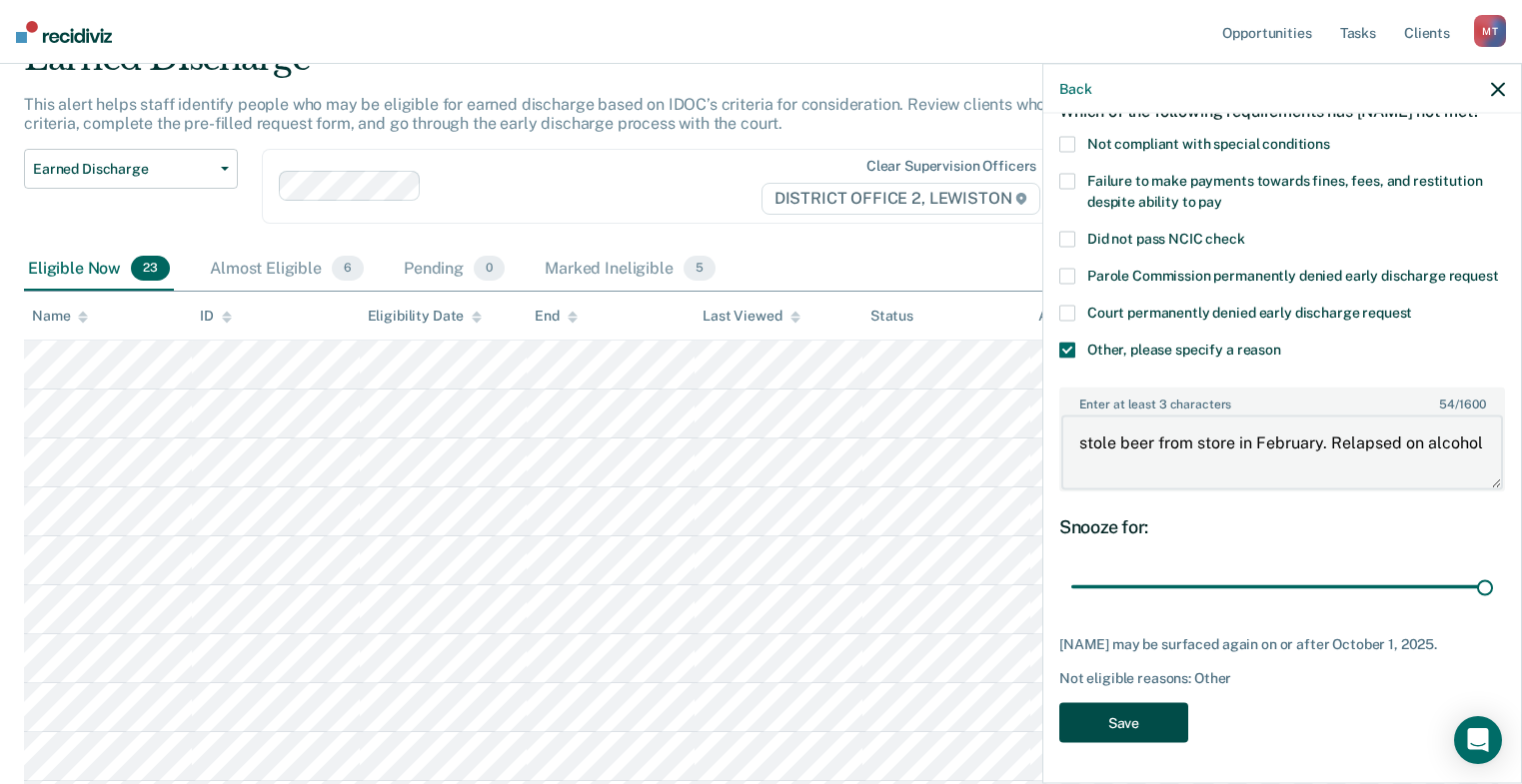 type on "stole beer from store in February. Relapsed on alcohol" 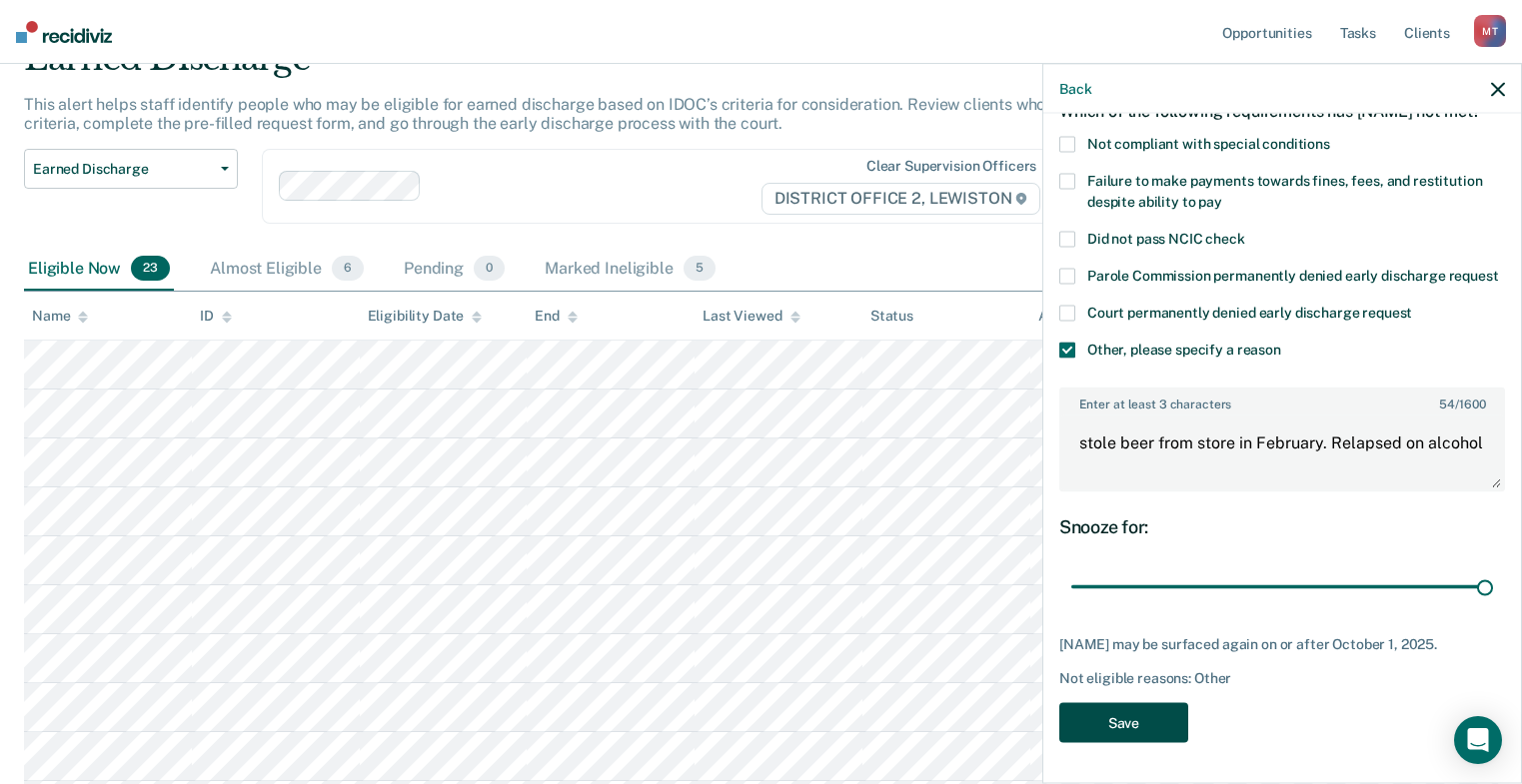 click on "Save" at bounding box center (1123, 722) 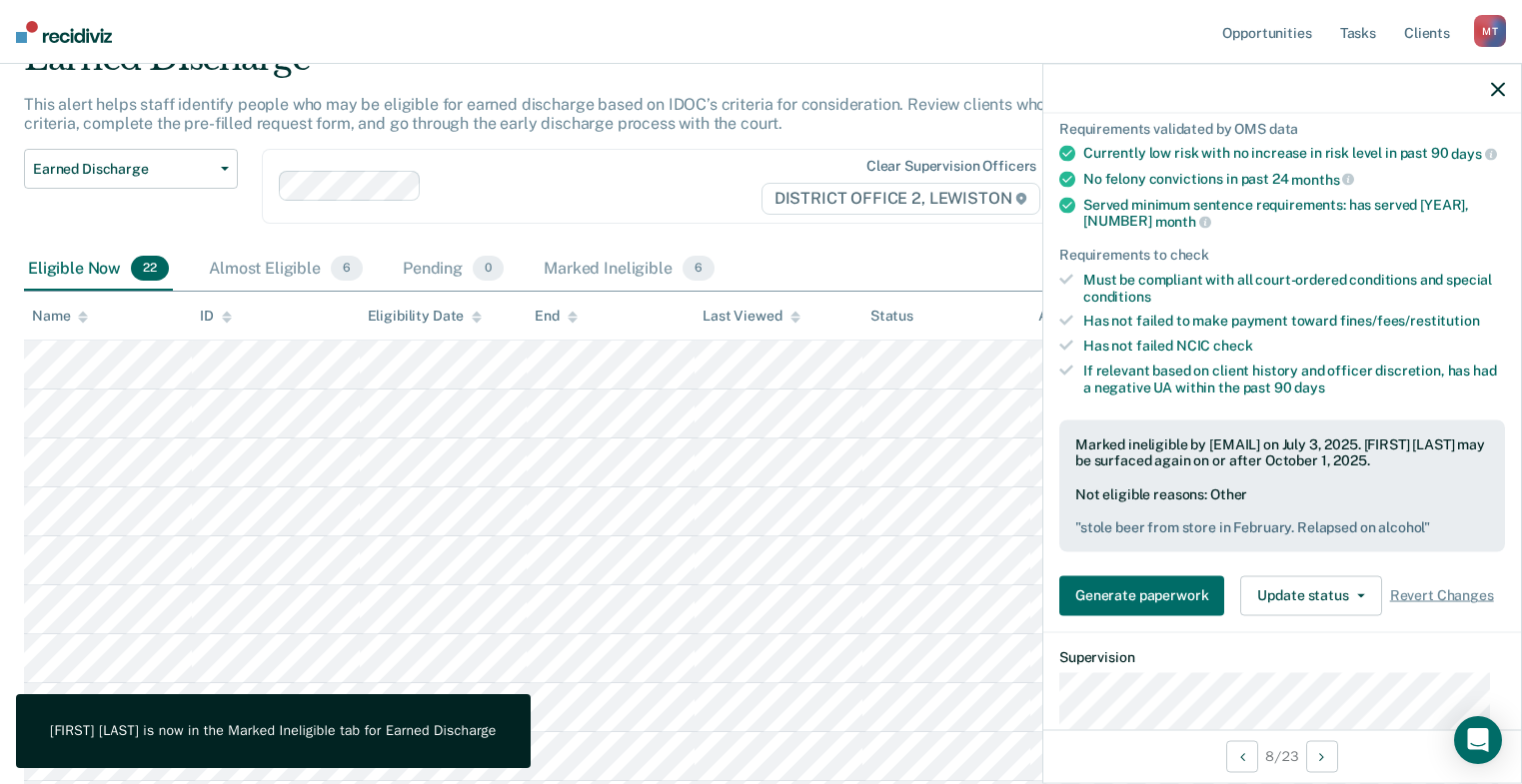 click on "[FIRST] [LAST] is now in the Marked Ineligible tab for Earned Discharge" at bounding box center [273, 731] 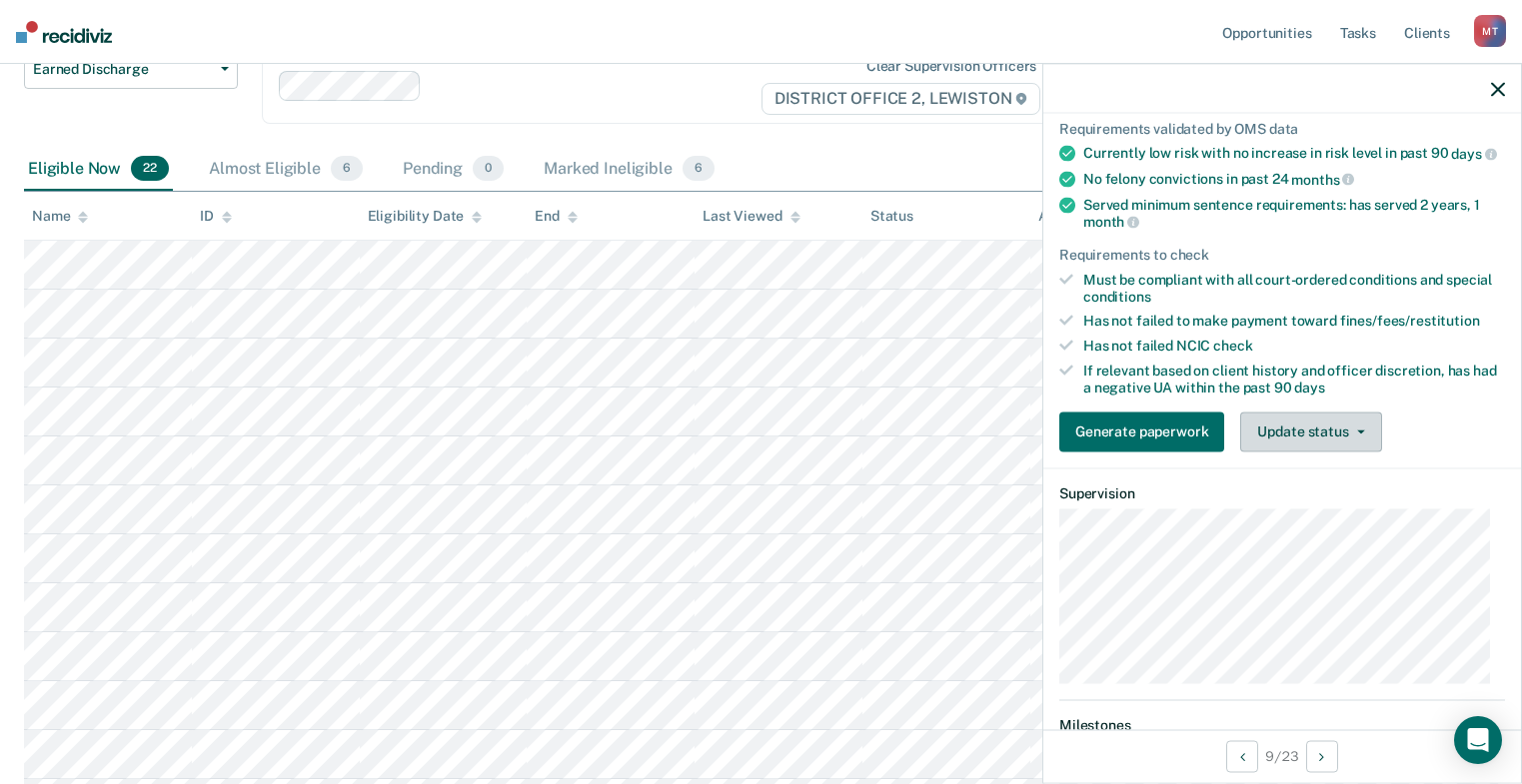 click on "Update status" at bounding box center (1310, 431) 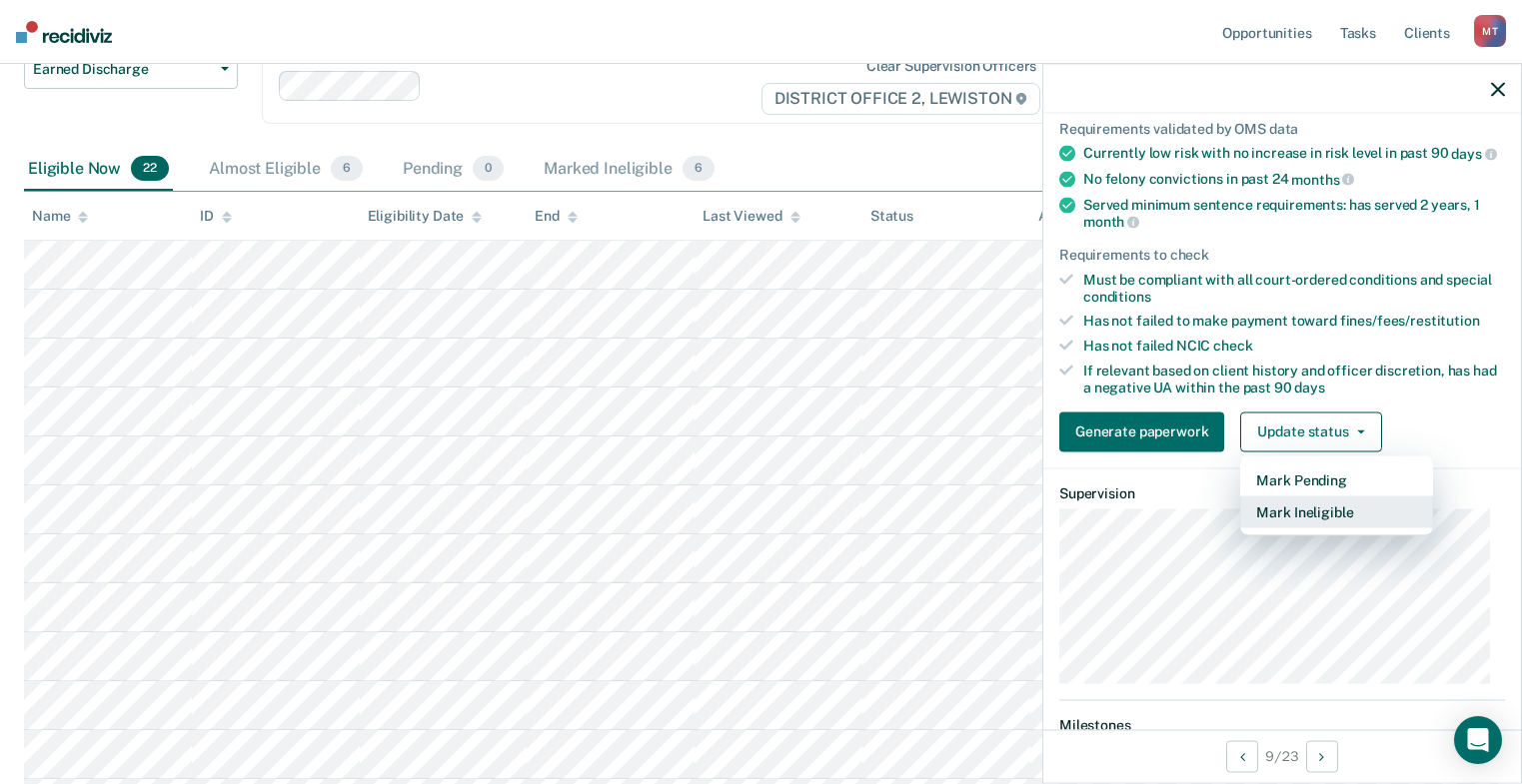 click on "Mark Ineligible" at bounding box center (1336, 511) 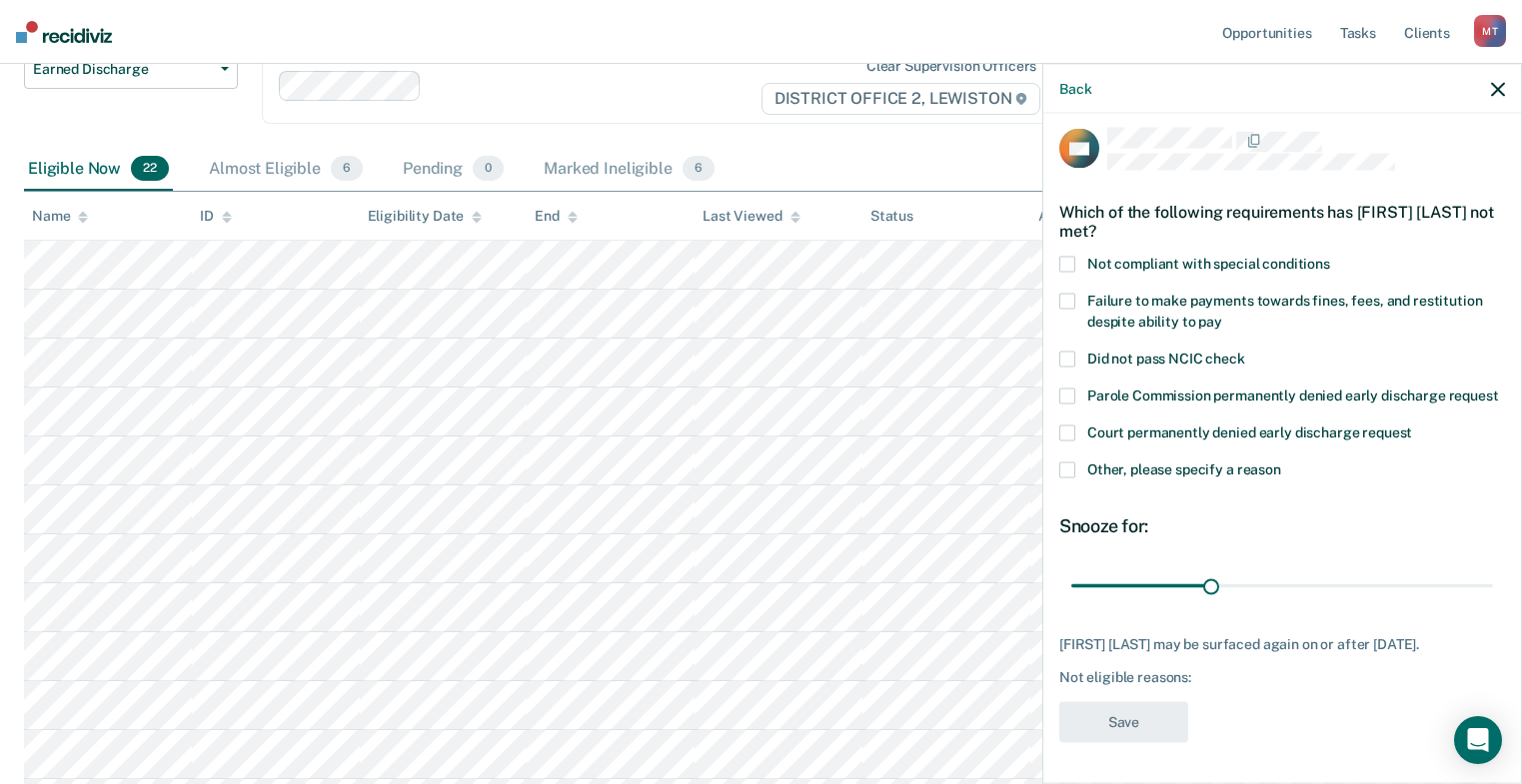scroll, scrollTop: 28, scrollLeft: 0, axis: vertical 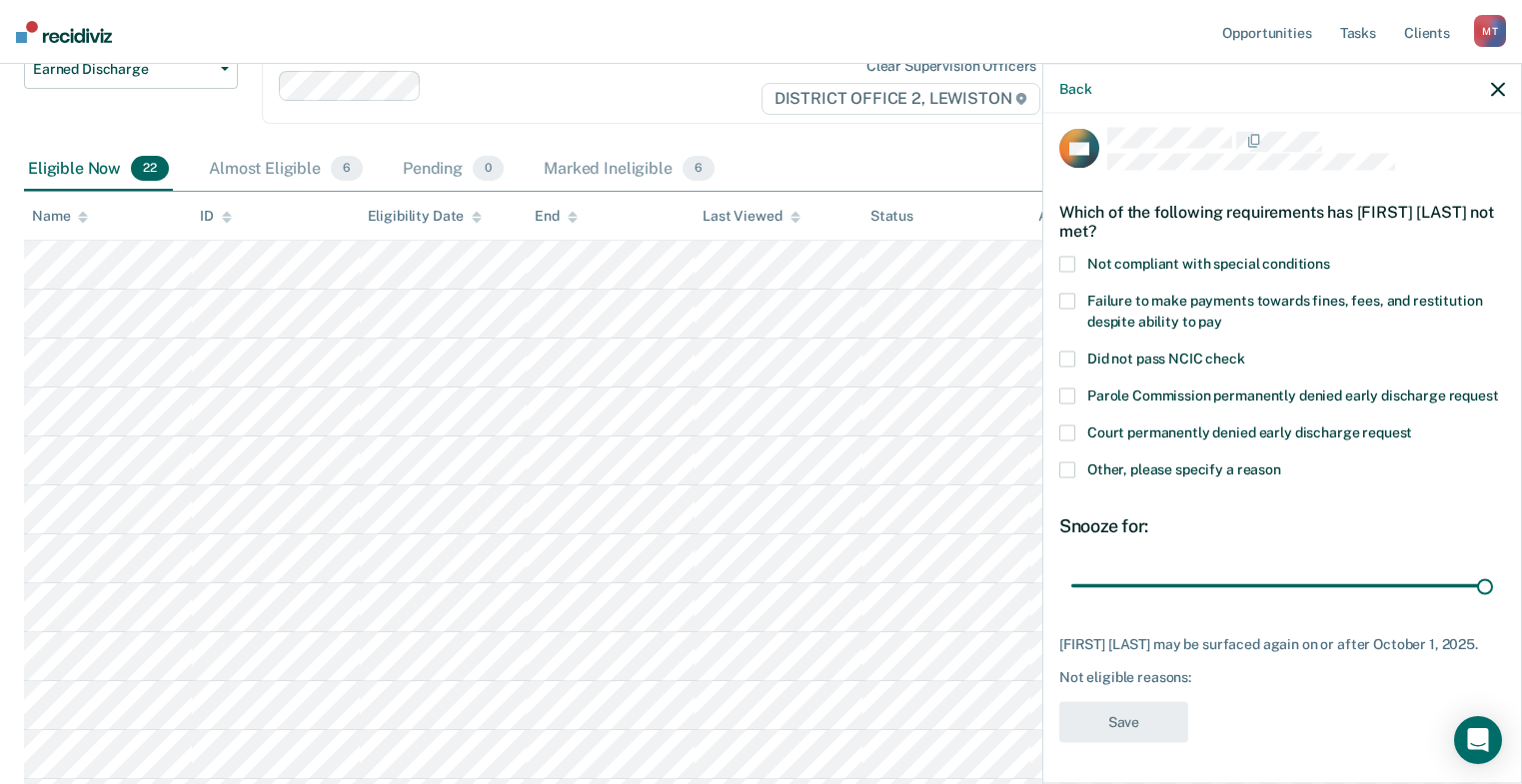 drag, startPoint x: 1205, startPoint y: 587, endPoint x: 1486, endPoint y: 586, distance: 281.00178 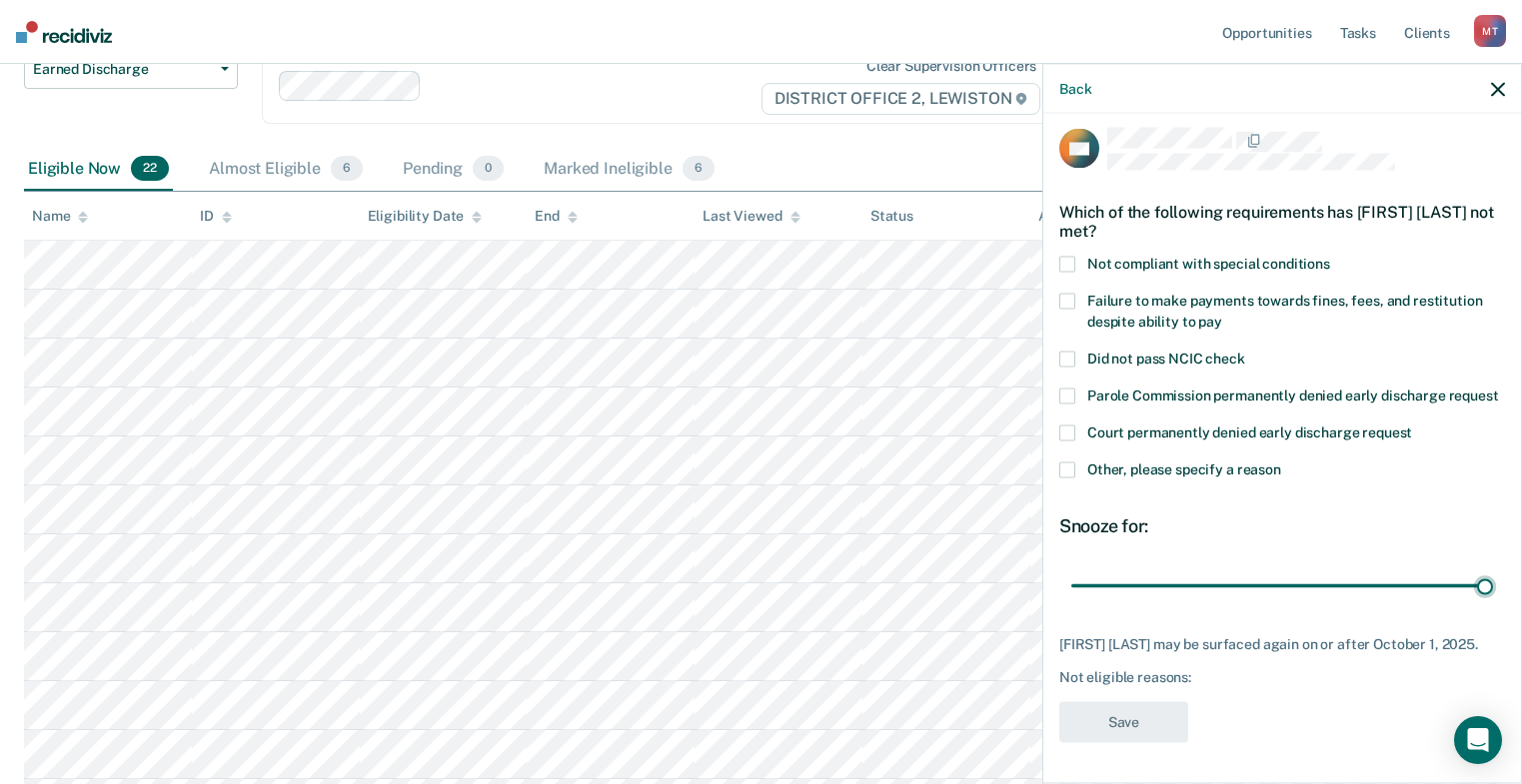 type on "90" 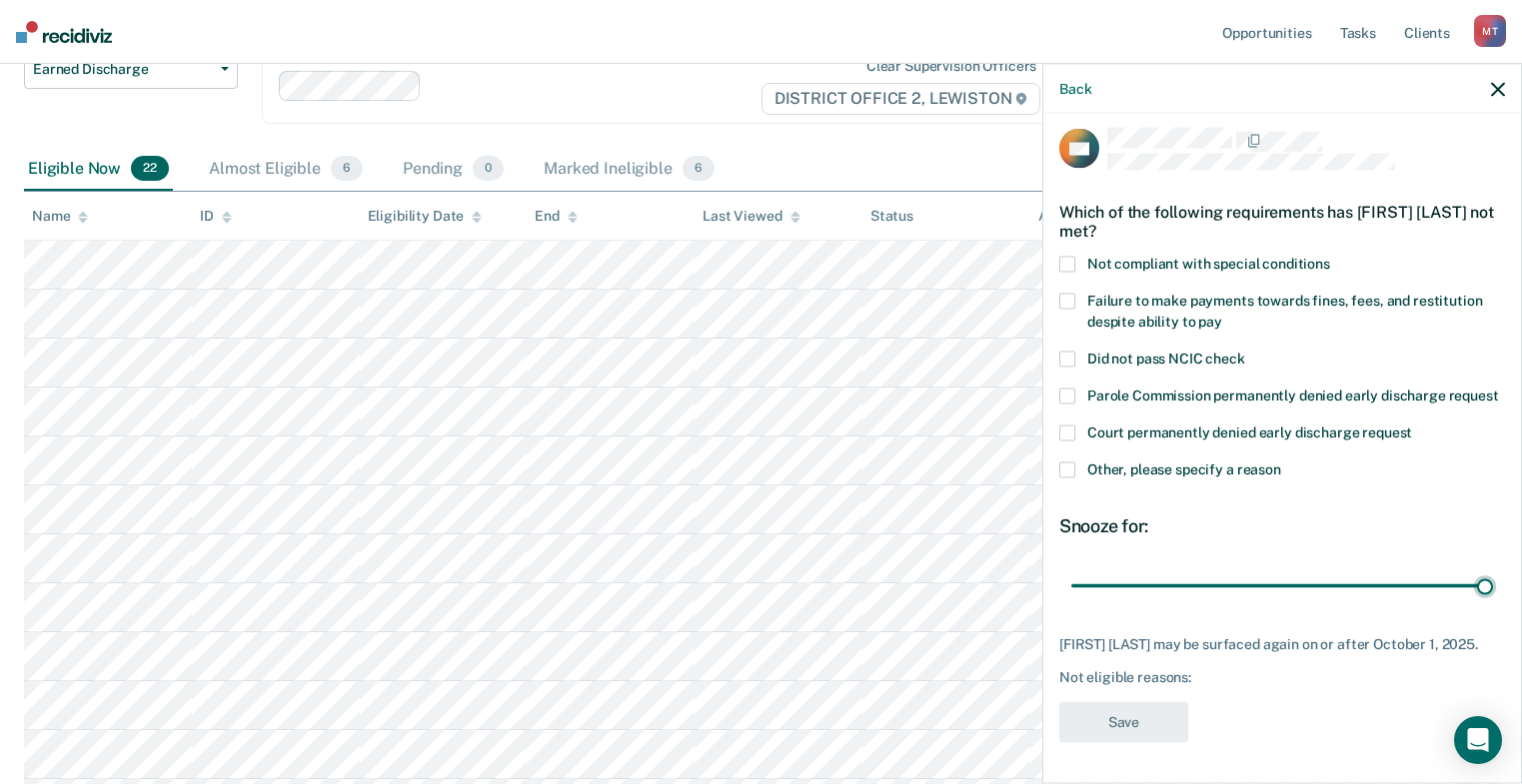 click at bounding box center [1282, 585] 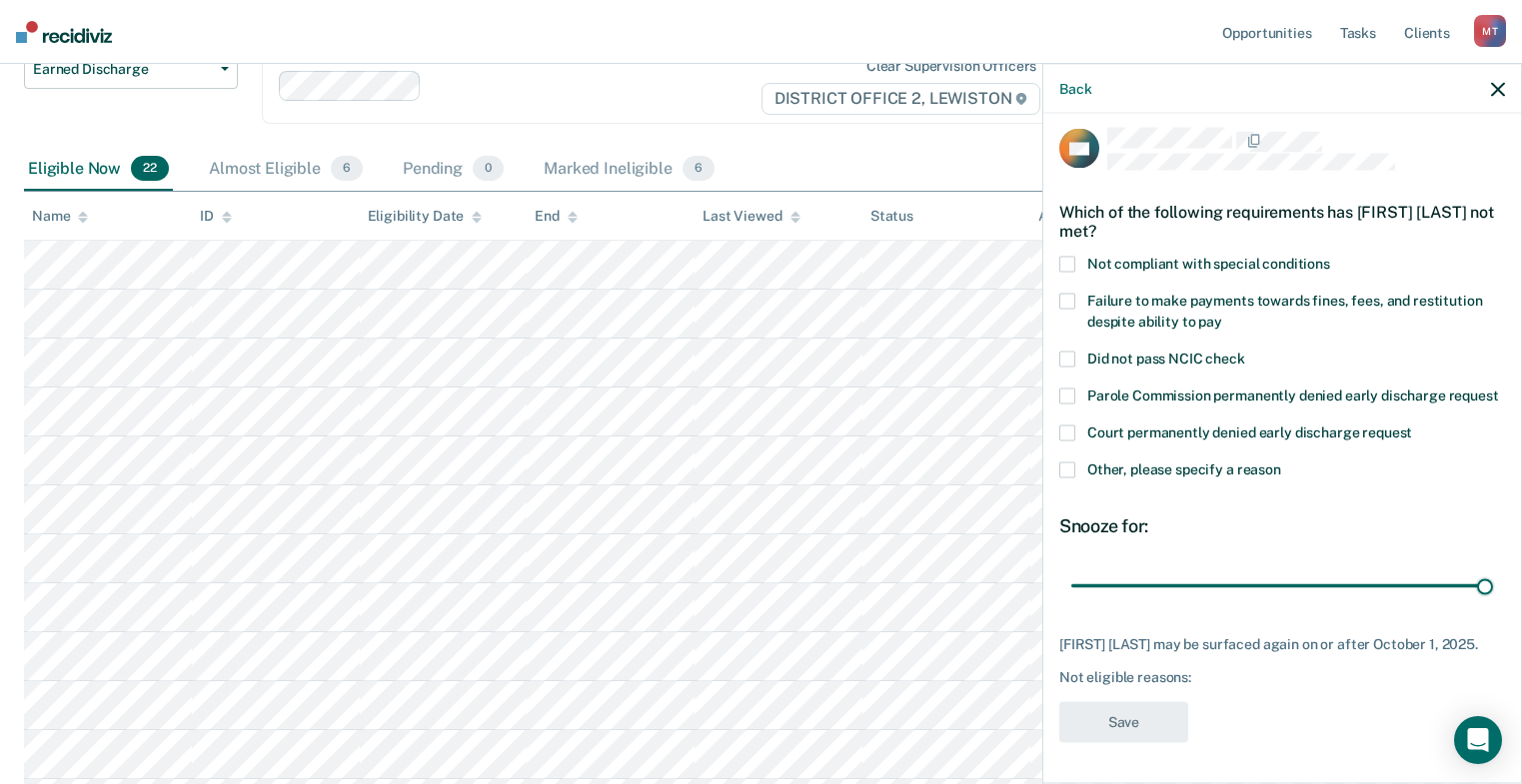 drag, startPoint x: 1064, startPoint y: 463, endPoint x: 1073, endPoint y: 473, distance: 13.453624 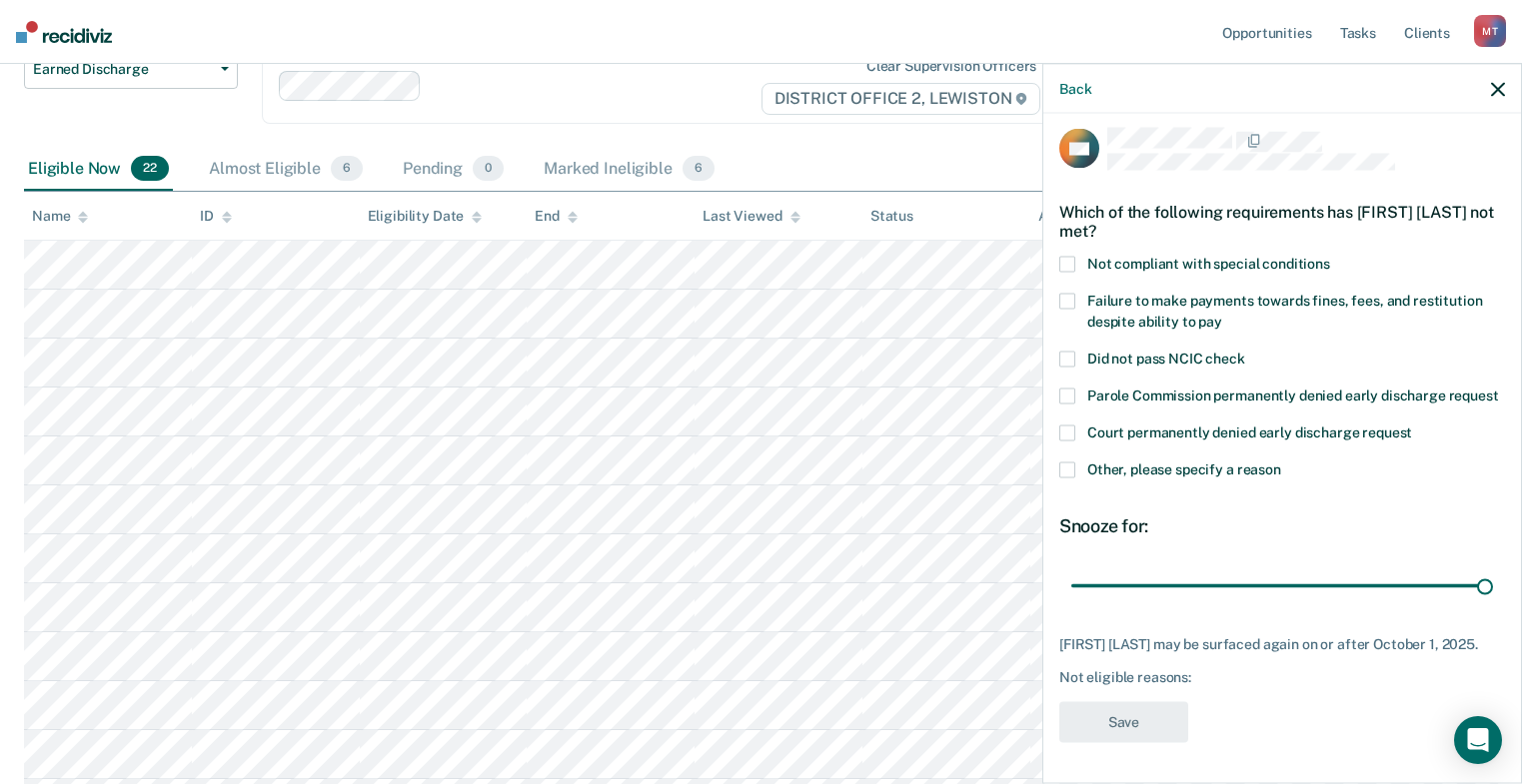 click at bounding box center [1067, 470] 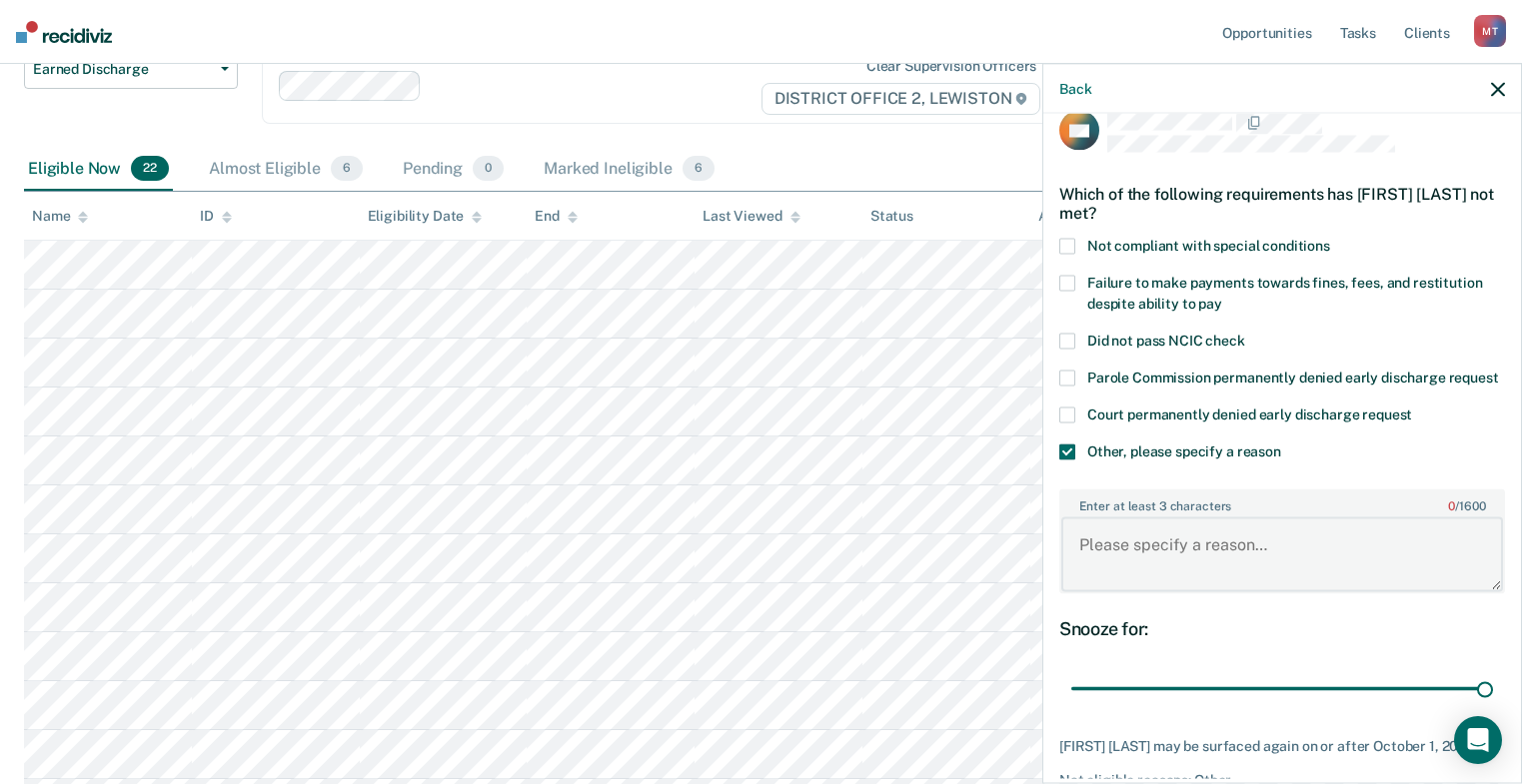 click on "Enter at least 3 characters 0  /  1600" at bounding box center [1282, 554] 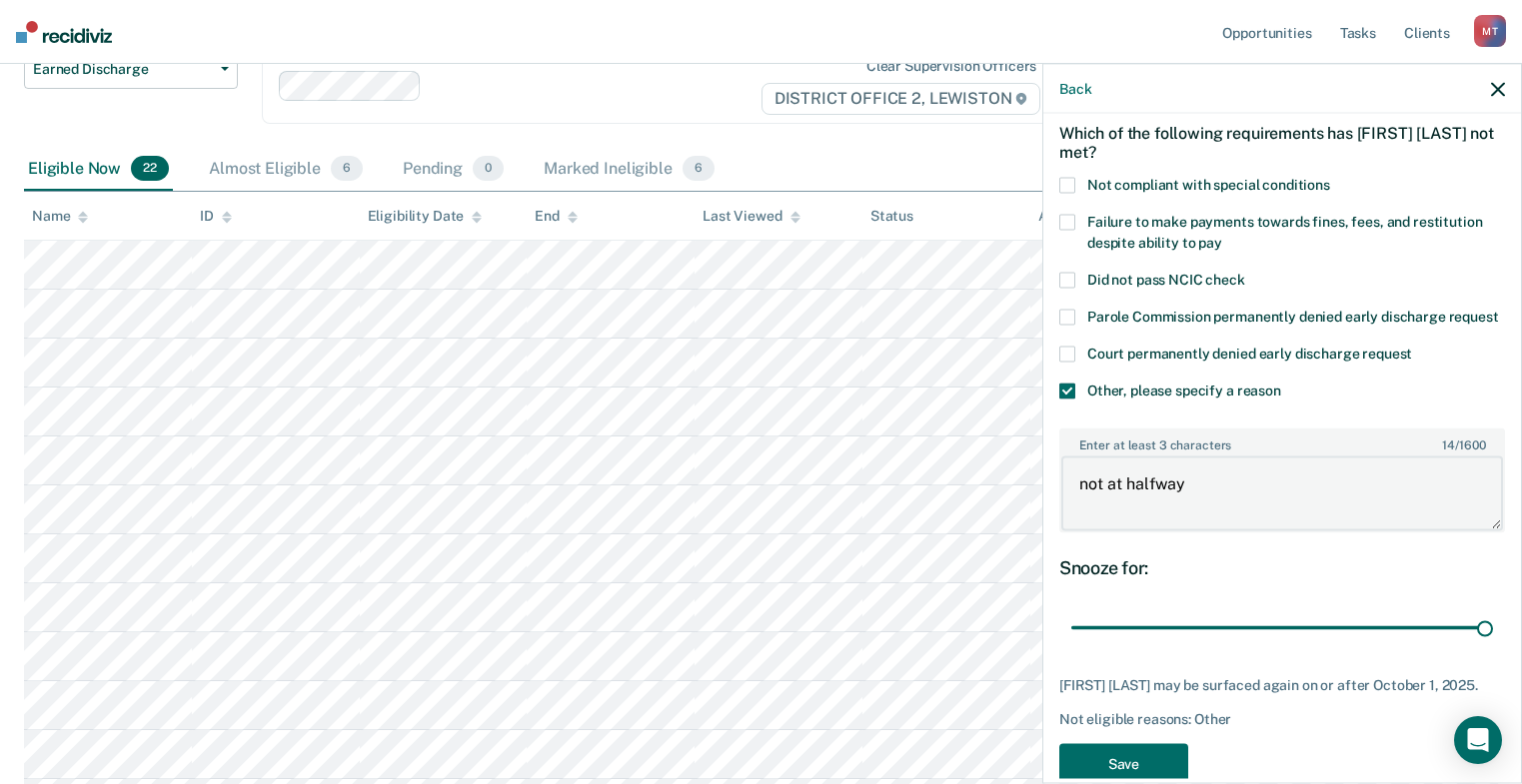 scroll, scrollTop: 149, scrollLeft: 0, axis: vertical 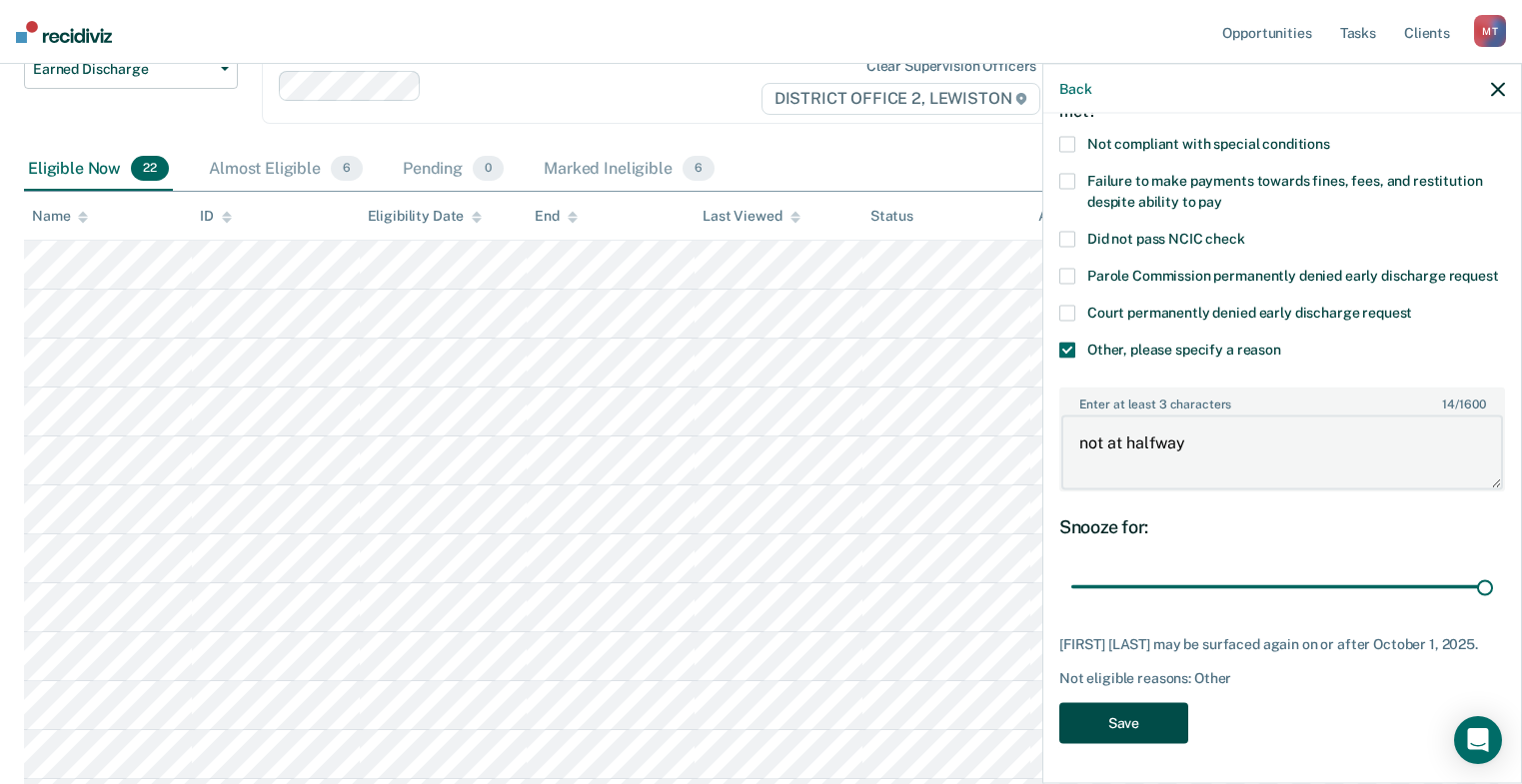 type on "not at halfway" 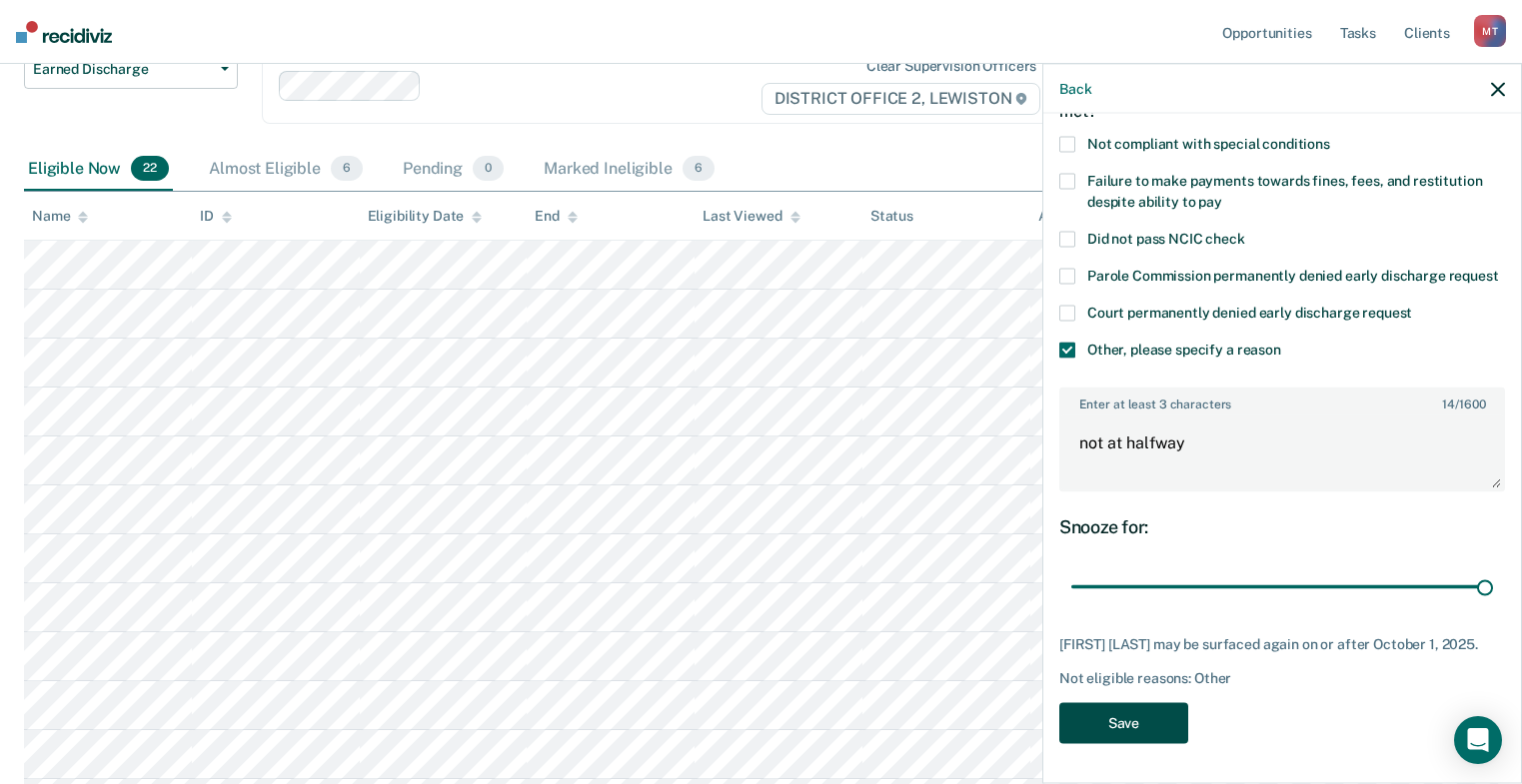 click on "Save" at bounding box center [1123, 722] 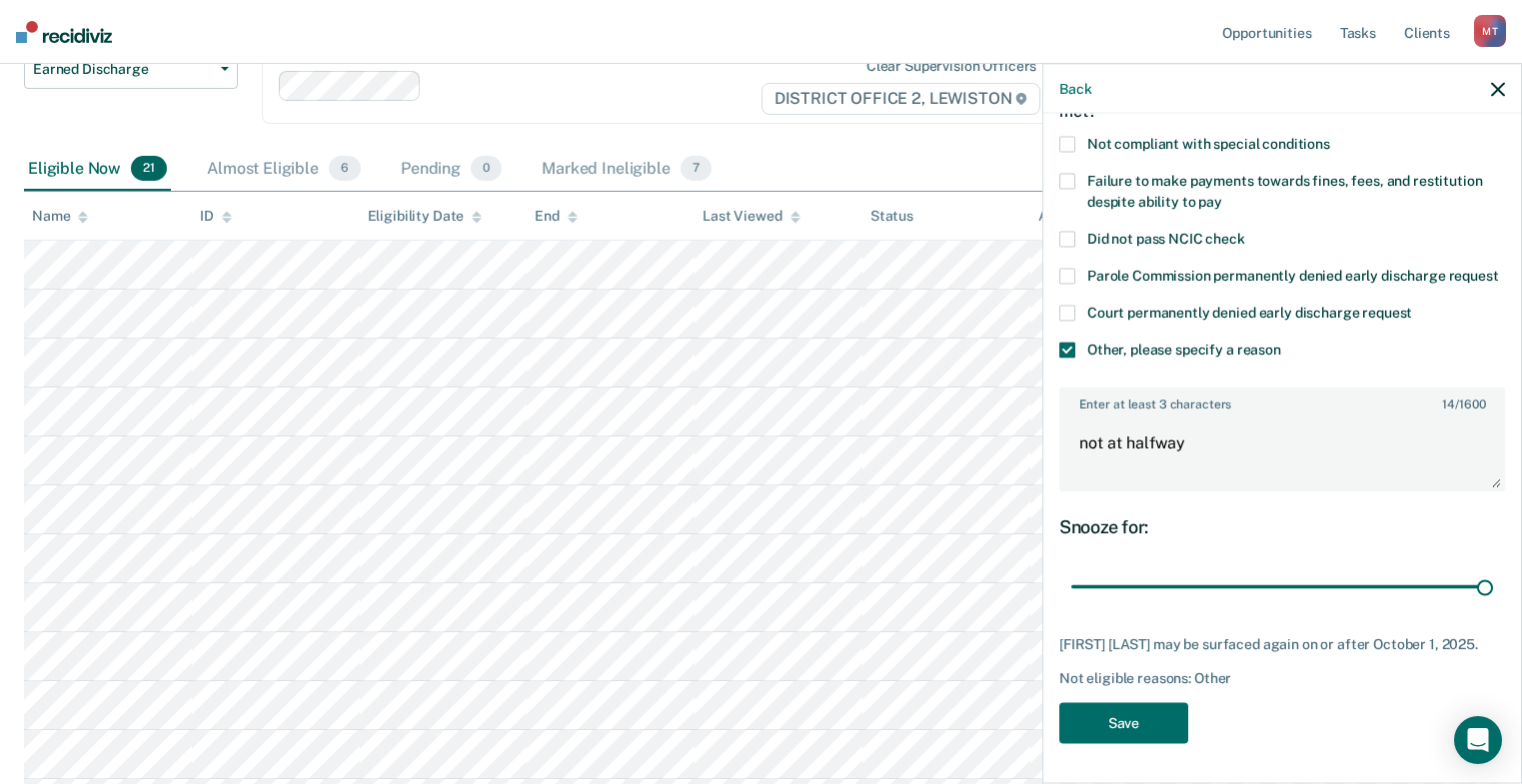 click on "GC Which of the following requirements has [FIRST] [LAST] not met? Not compliant with special conditions Failure to make payments towards fines, fees, and restitution despite ability to pay Did not pass NCIC check Parole Commission permanently denied early discharge request Court permanently denied early discharge request Other, please specify a reason Enter at least 3 characters 14 / 1600 not at halfway Snooze for: 90 days [FIRST] [LAST] may be surfaced again on or after [DATE]. Not eligible reasons: Other Save" at bounding box center [1282, 382] 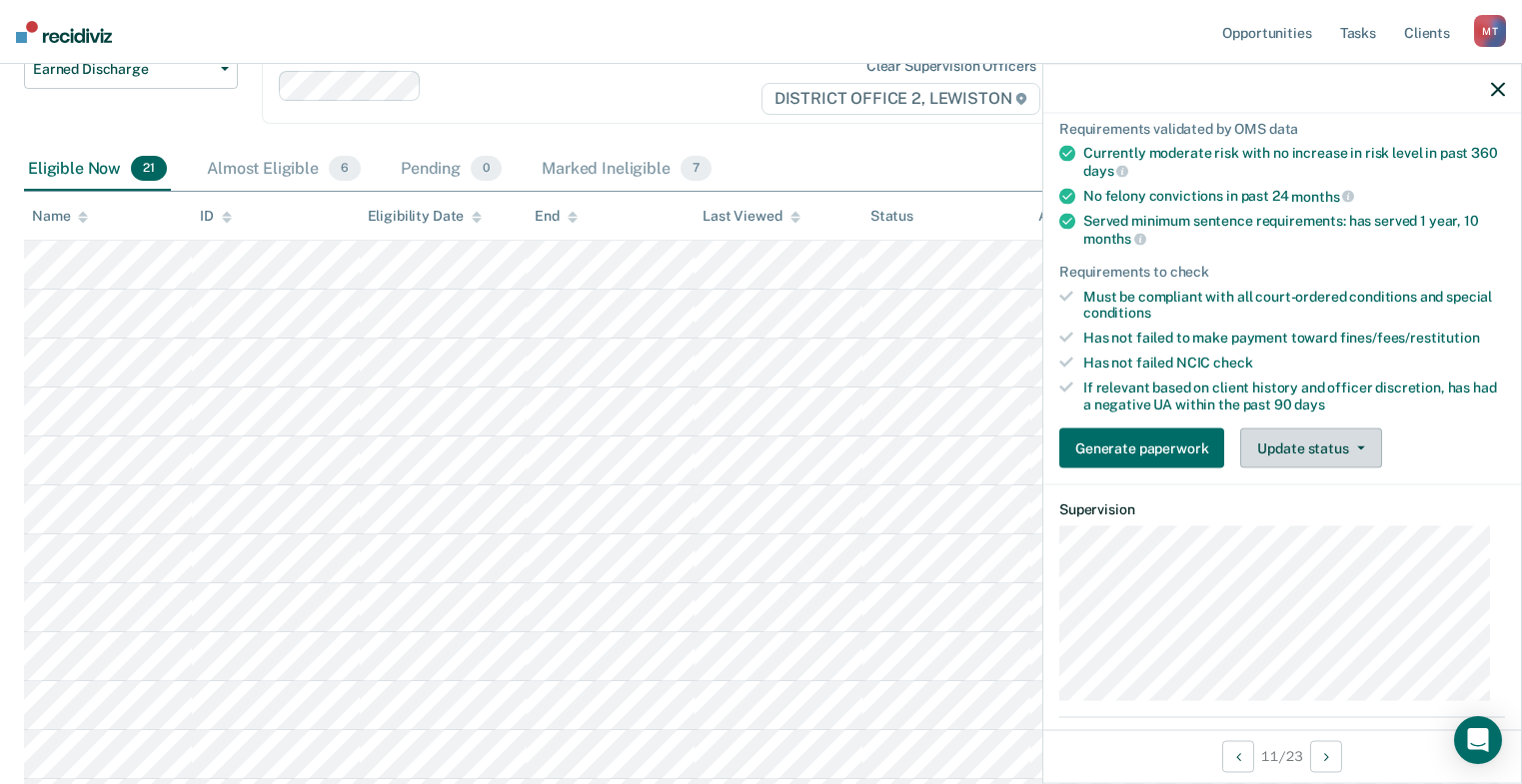 click on "Update status" at bounding box center (1310, 448) 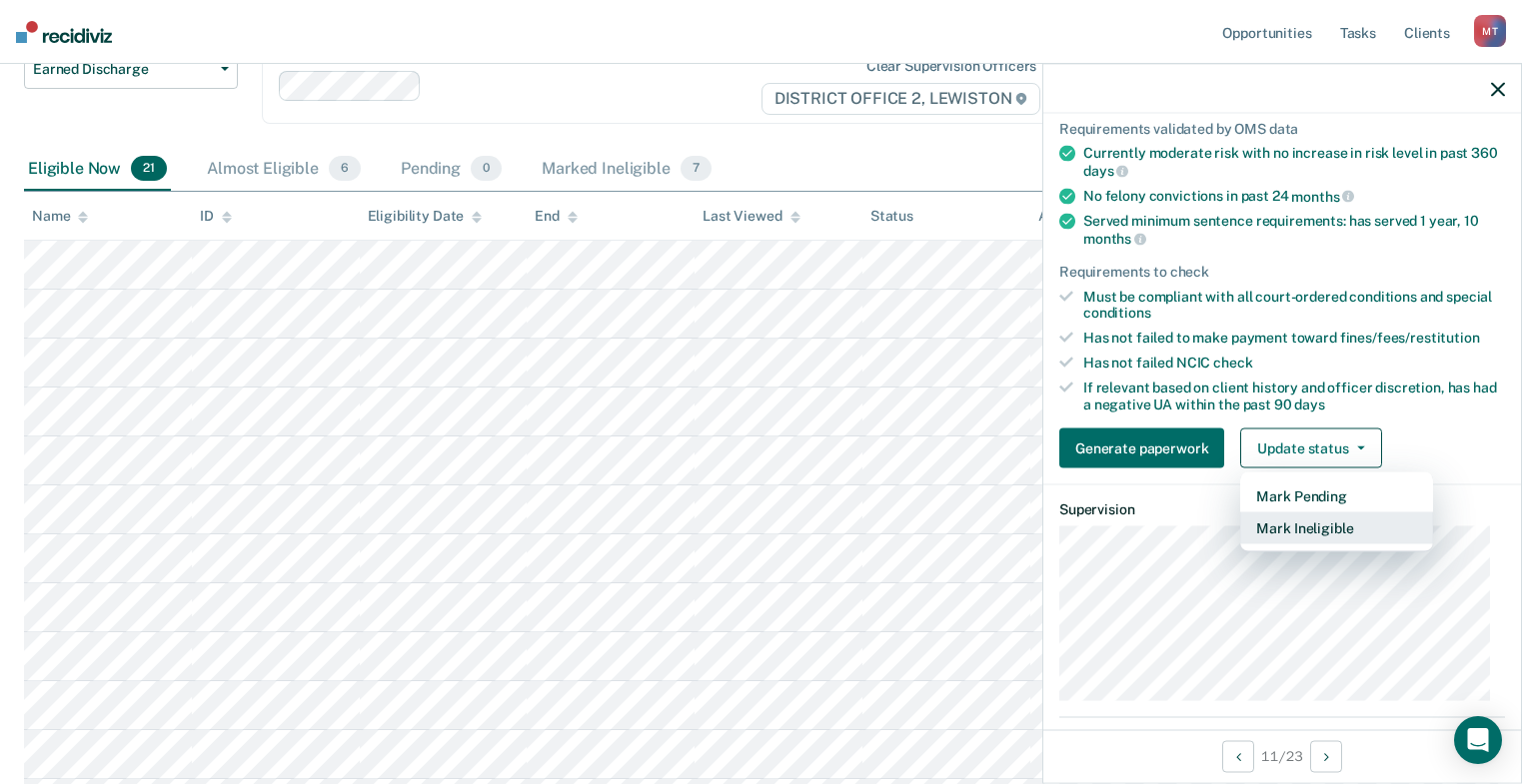 click on "Mark Ineligible" at bounding box center [1336, 528] 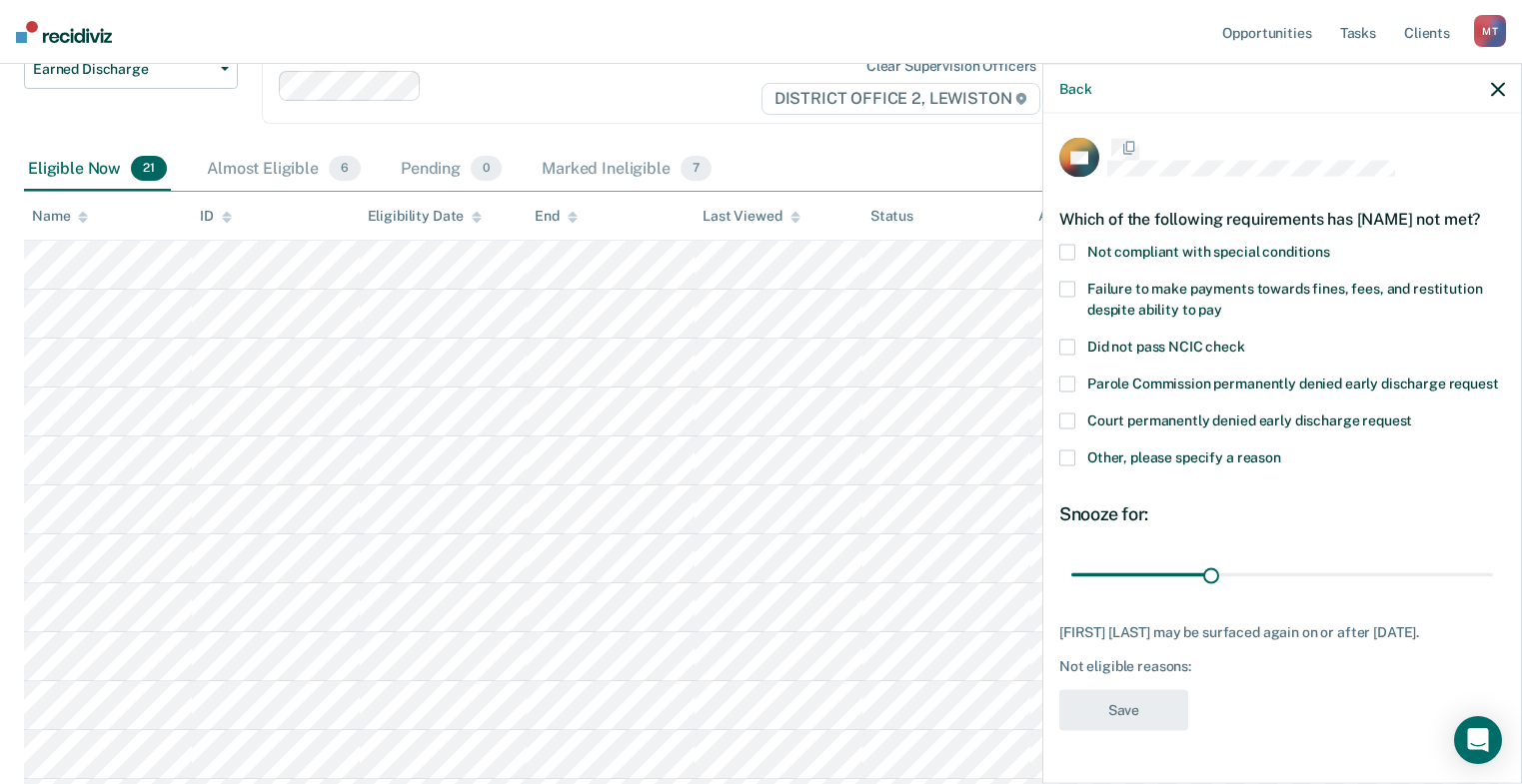 scroll, scrollTop: 28, scrollLeft: 0, axis: vertical 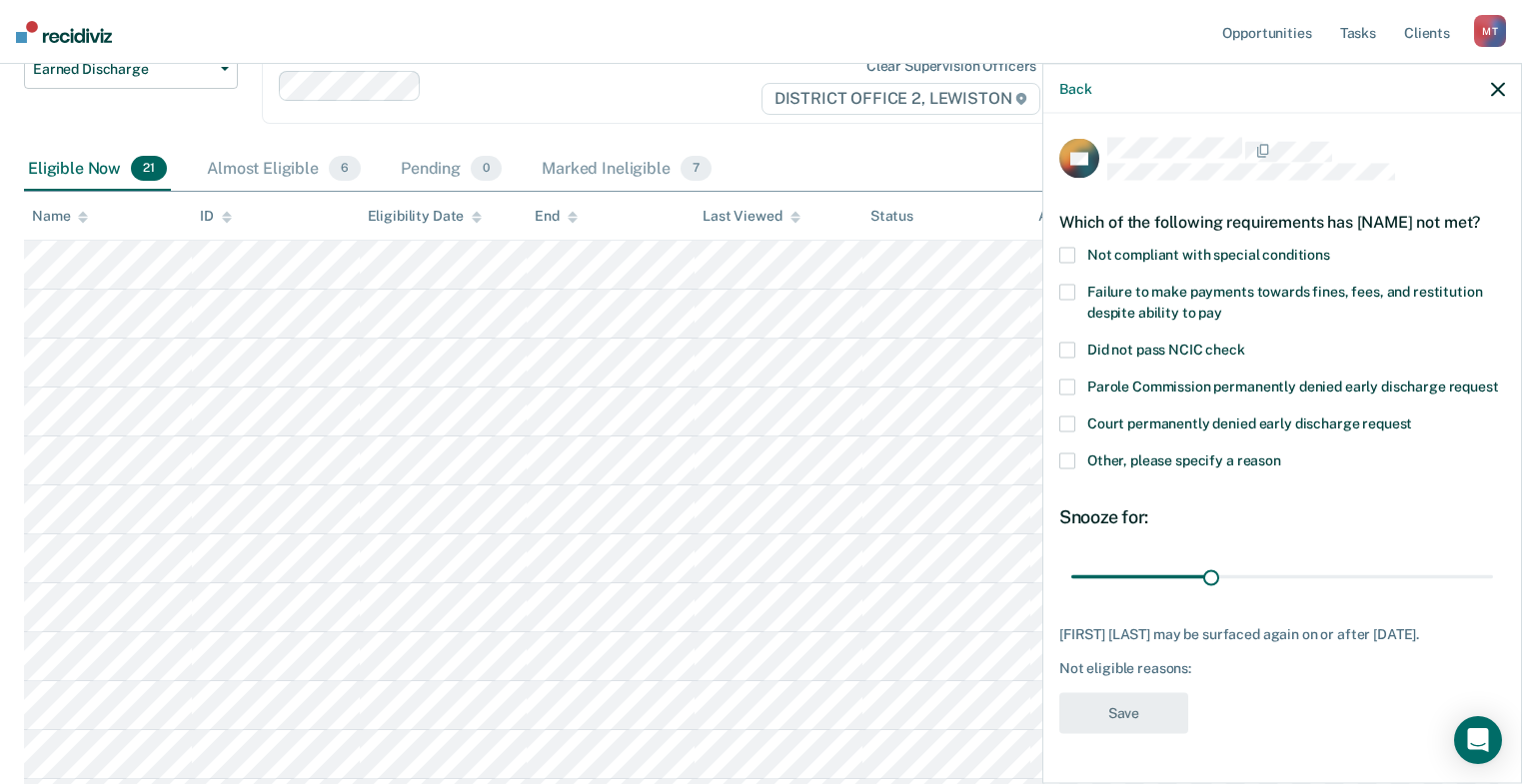 click at bounding box center (1067, 460) 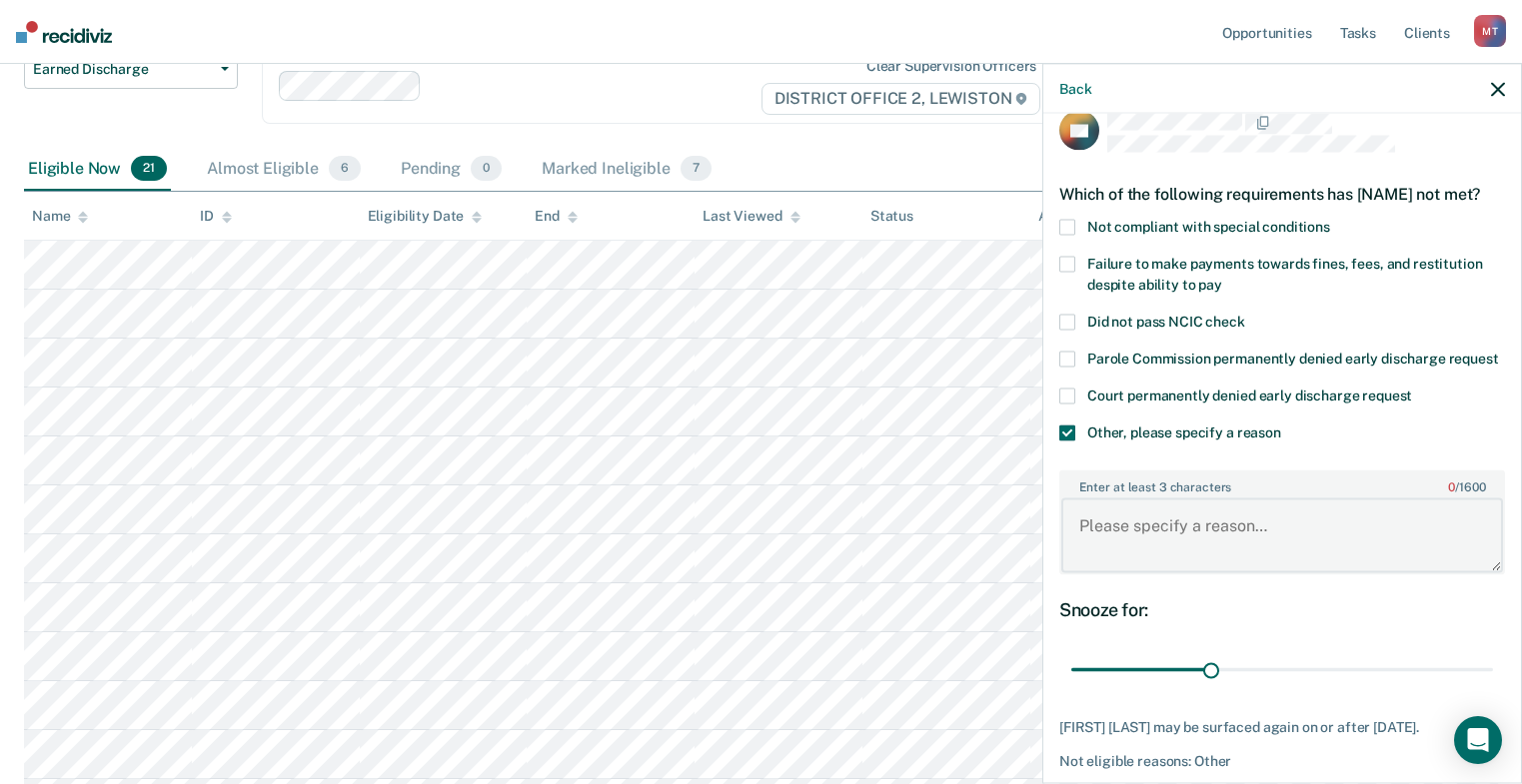 click on "Enter at least 3 characters 0  /  1600" at bounding box center [1282, 535] 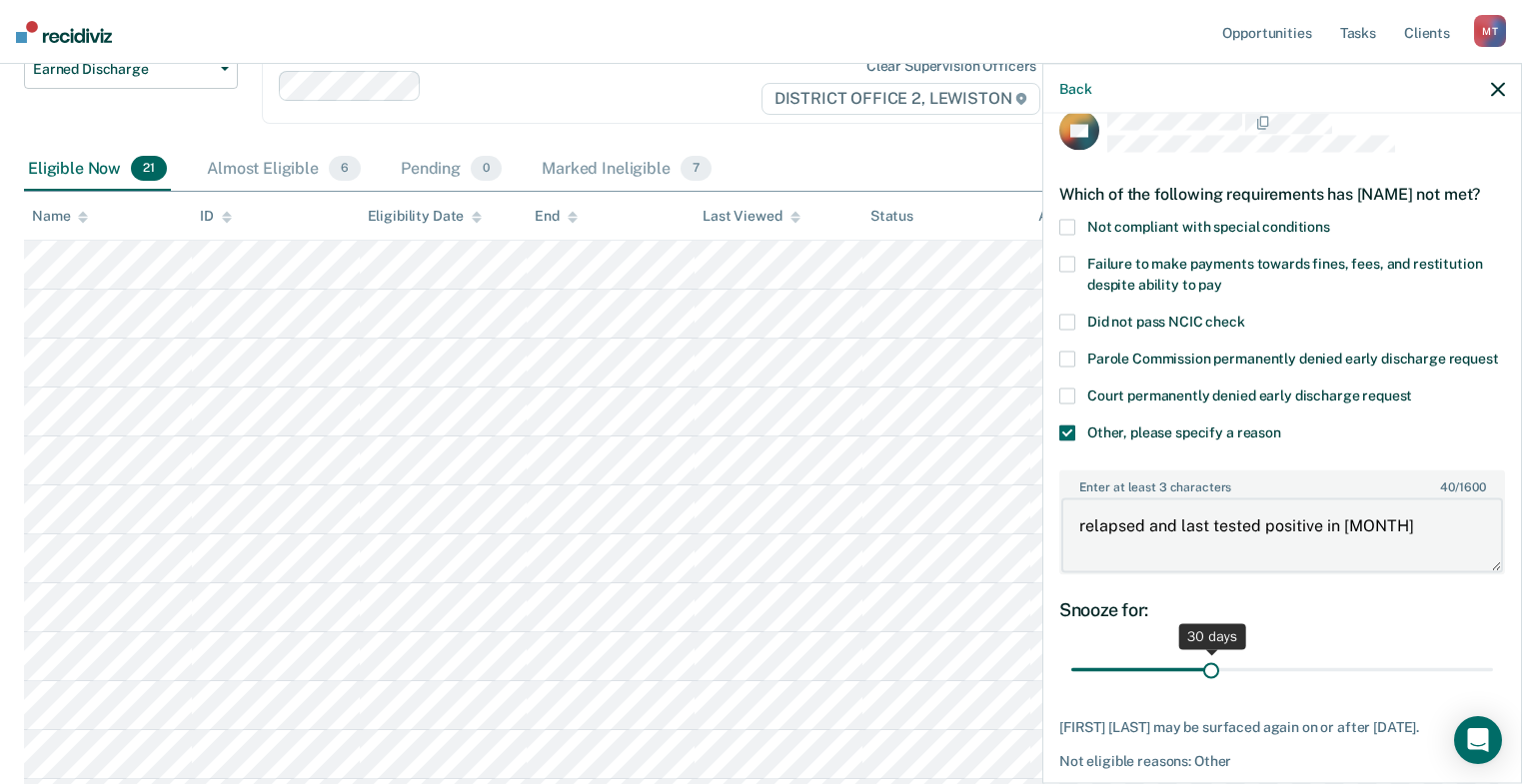 type on "relapsed and last tested positive in [MONTH]" 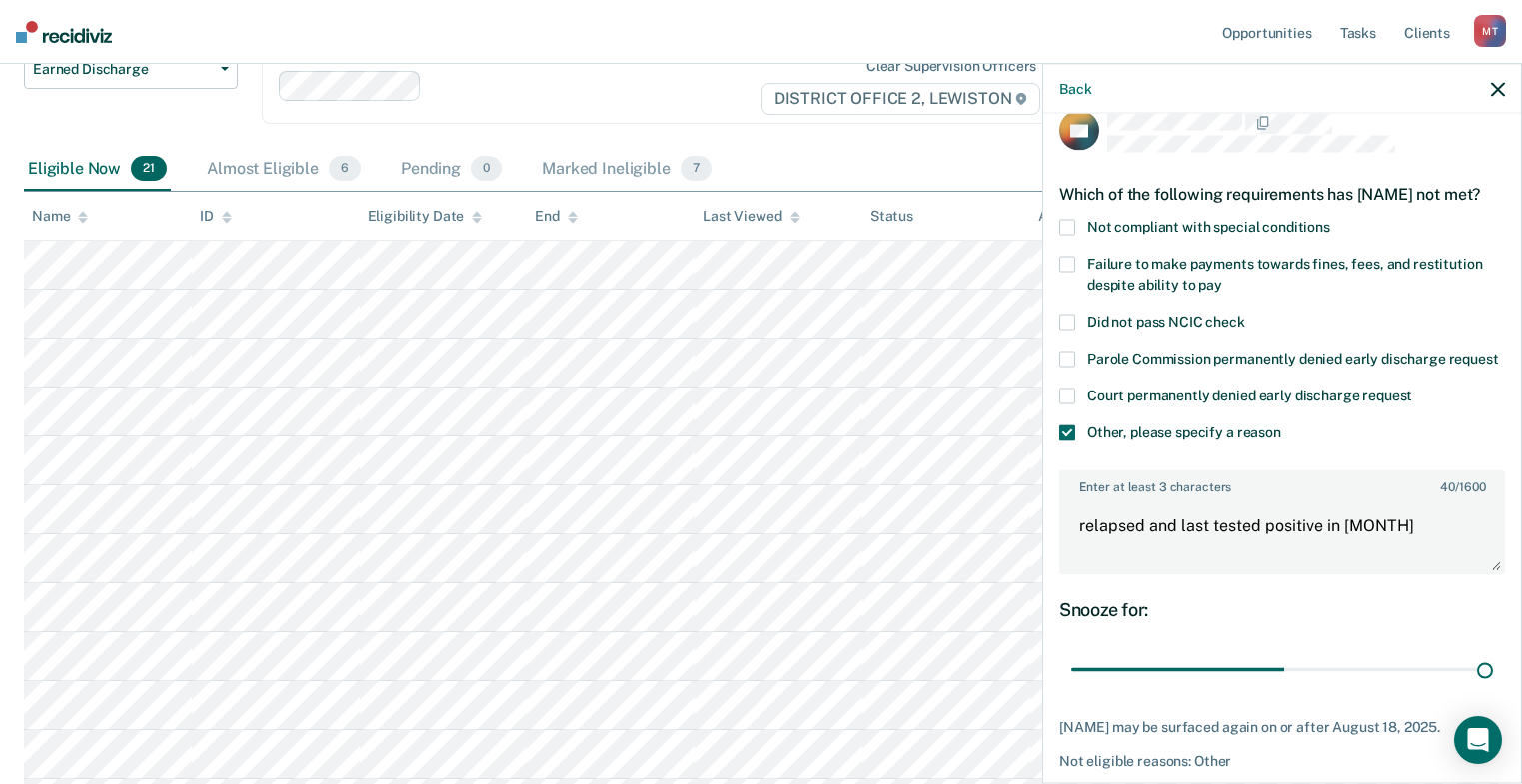 drag, startPoint x: 1206, startPoint y: 714, endPoint x: 1536, endPoint y: 713, distance: 330.00152 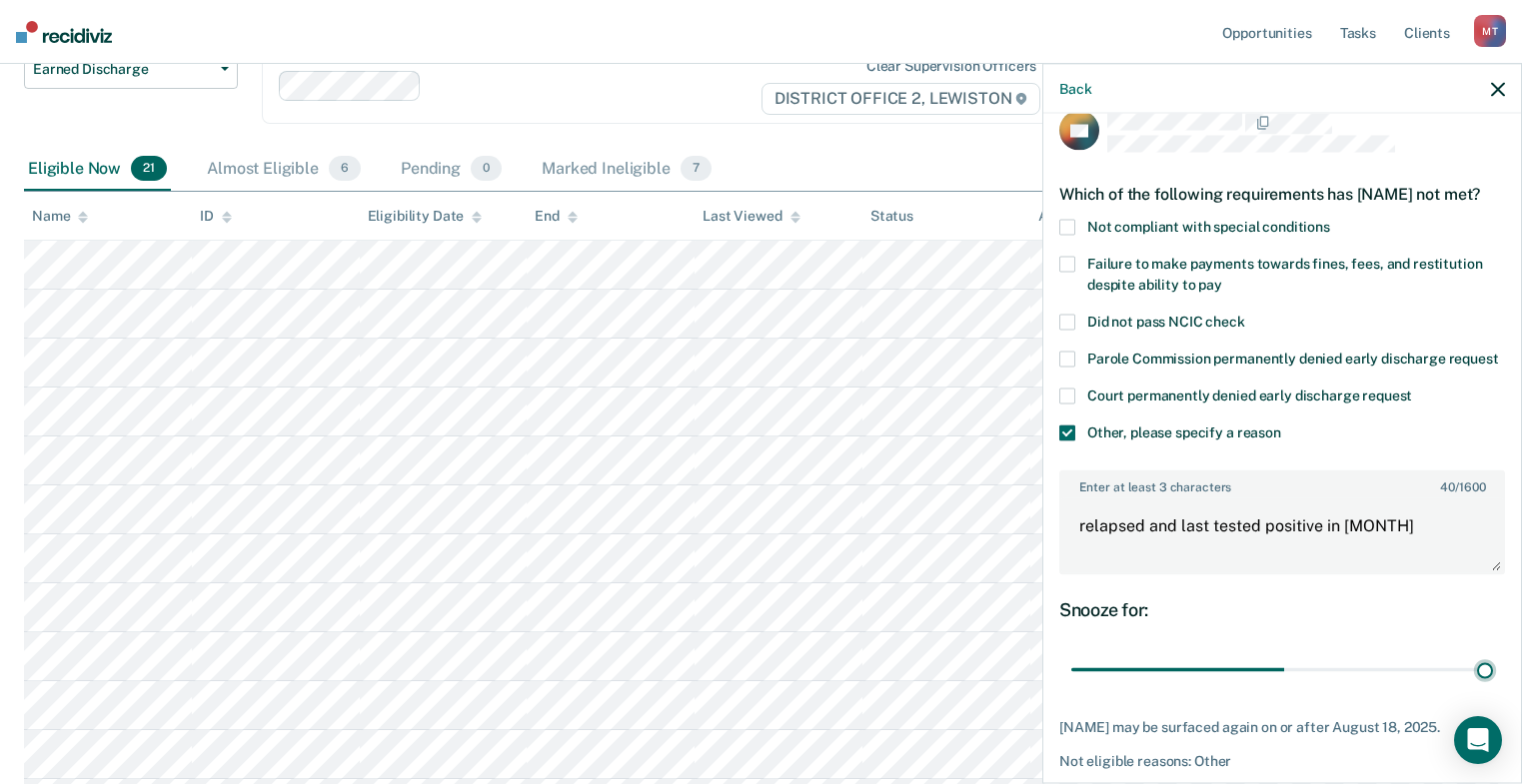 type on "90" 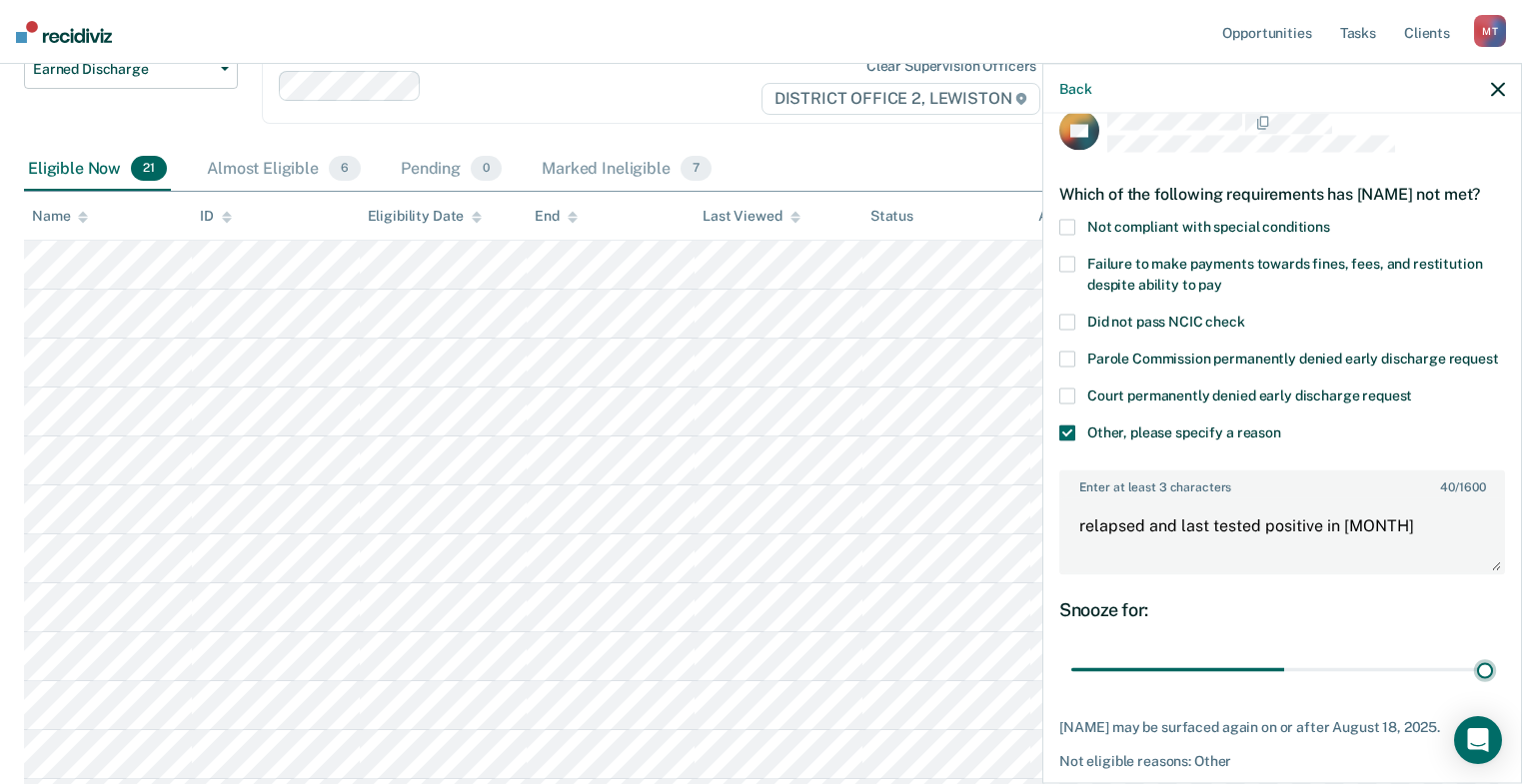 click at bounding box center [1282, 669] 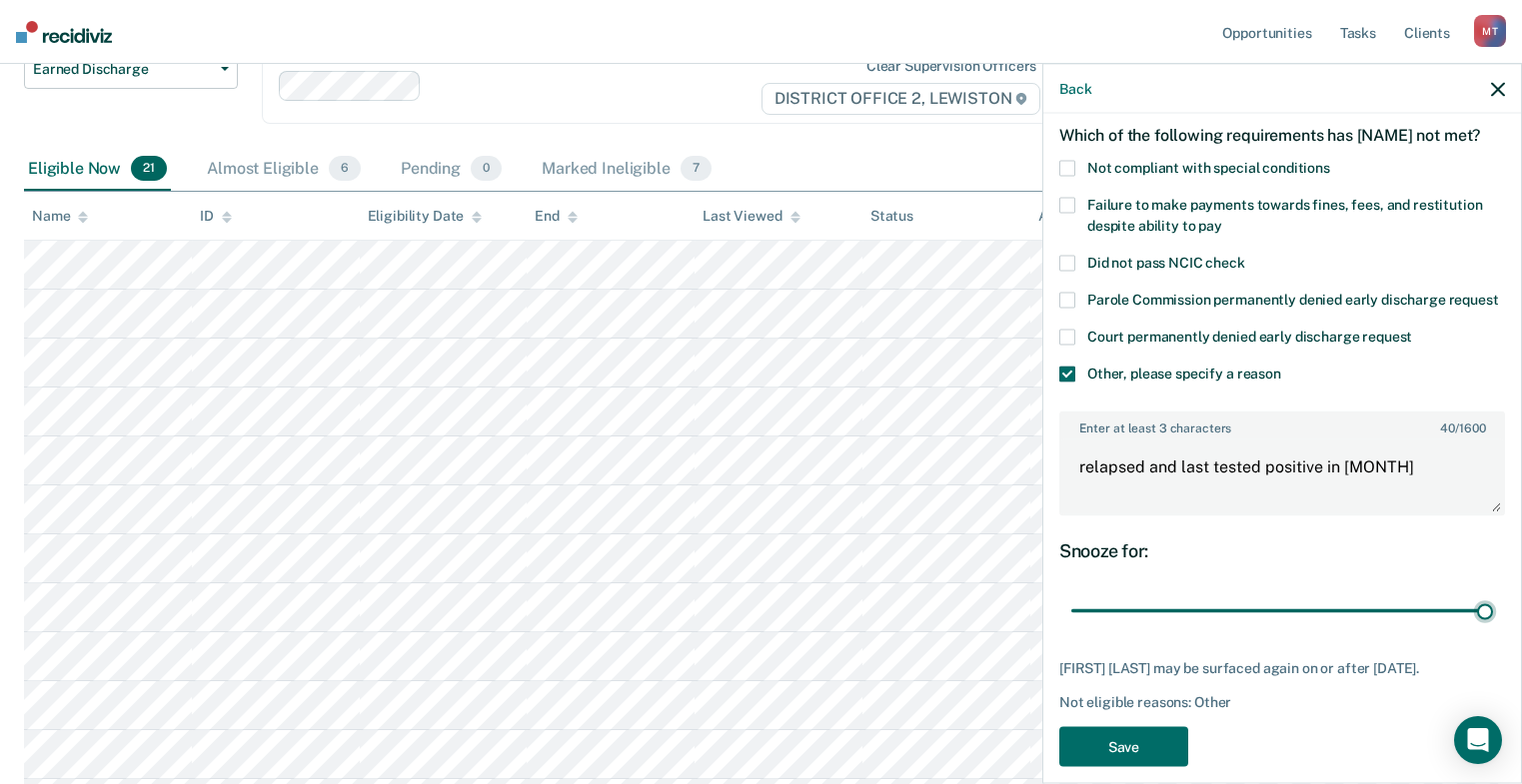 scroll, scrollTop: 166, scrollLeft: 0, axis: vertical 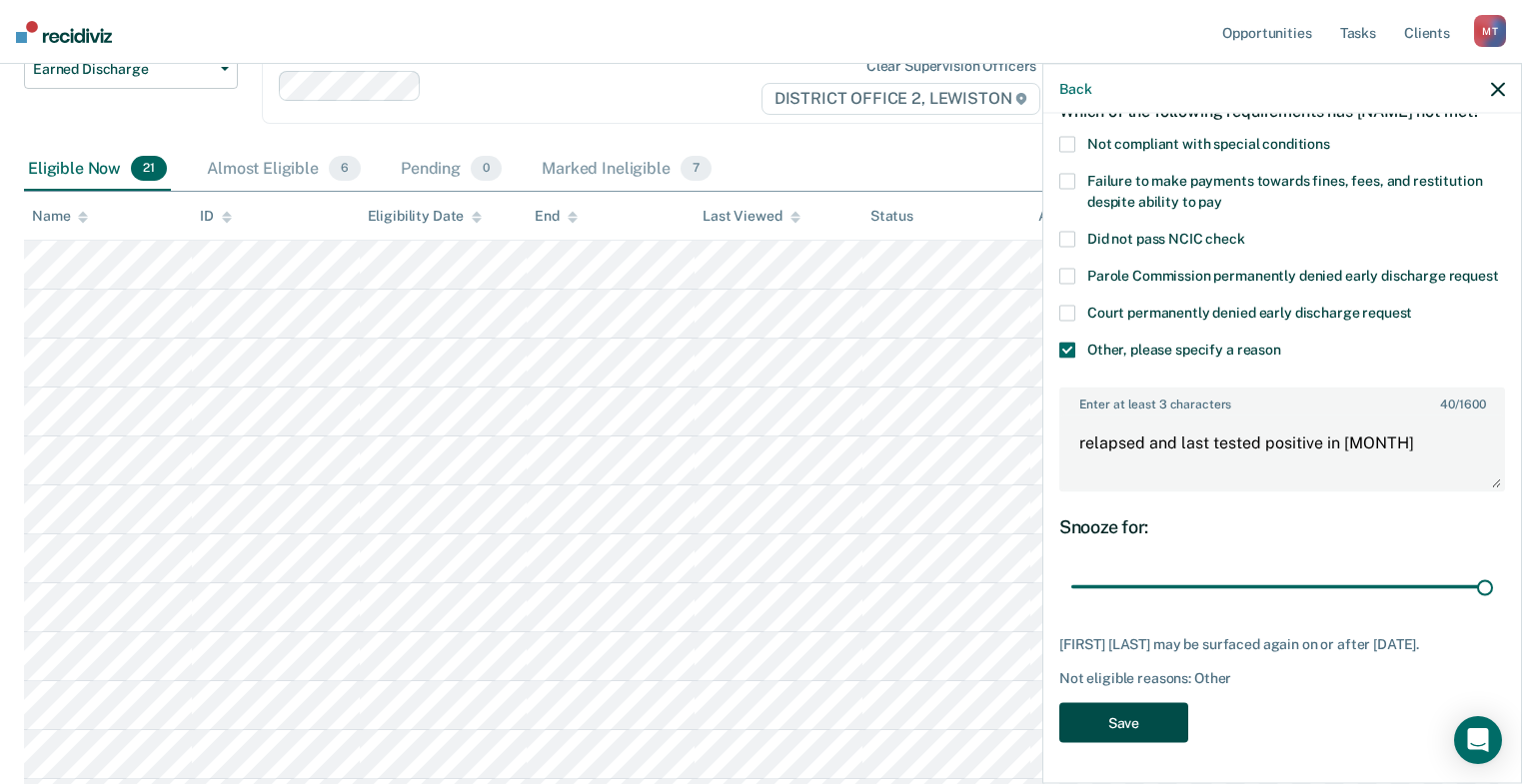 click on "Save" at bounding box center [1123, 722] 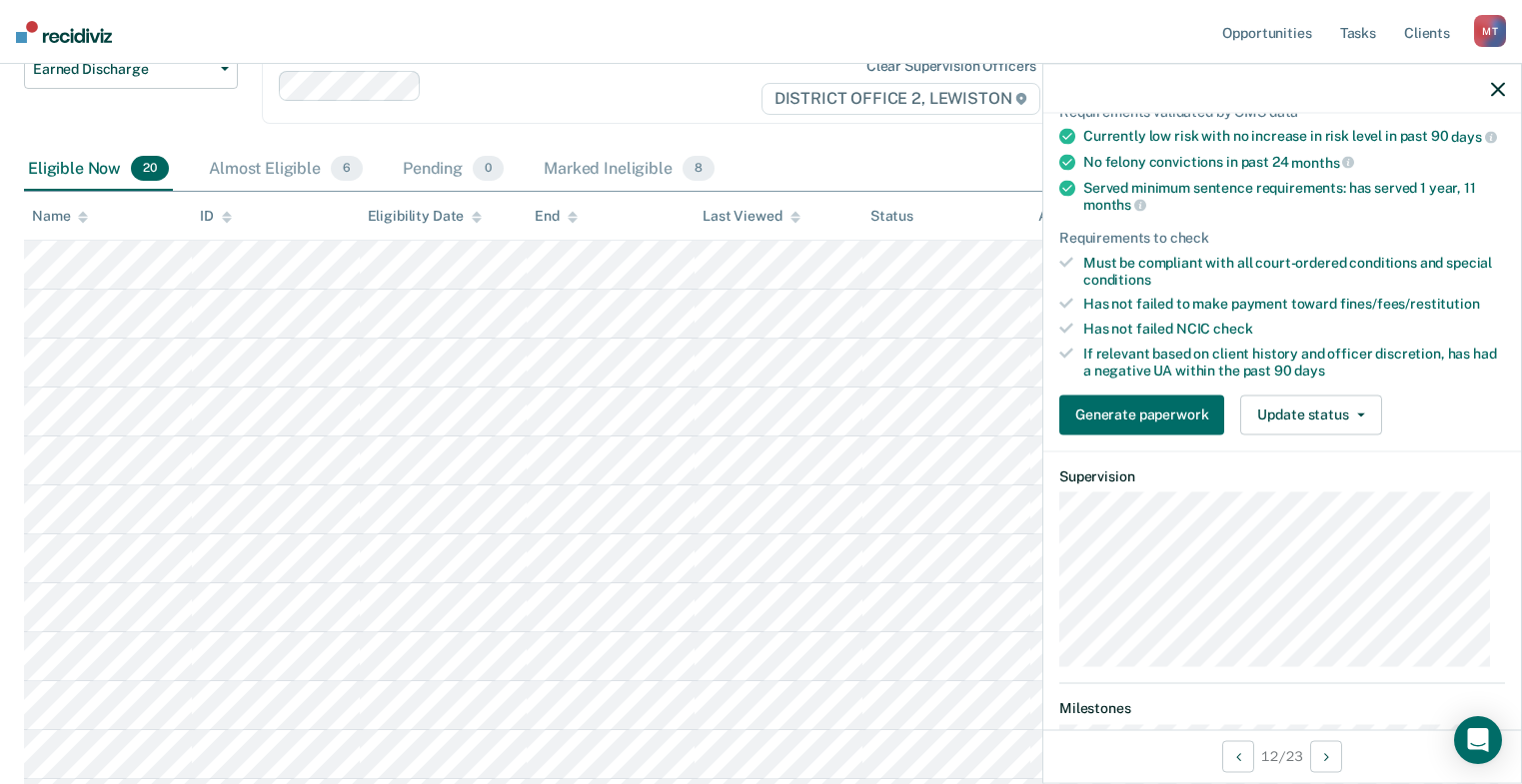 scroll, scrollTop: 0, scrollLeft: 0, axis: both 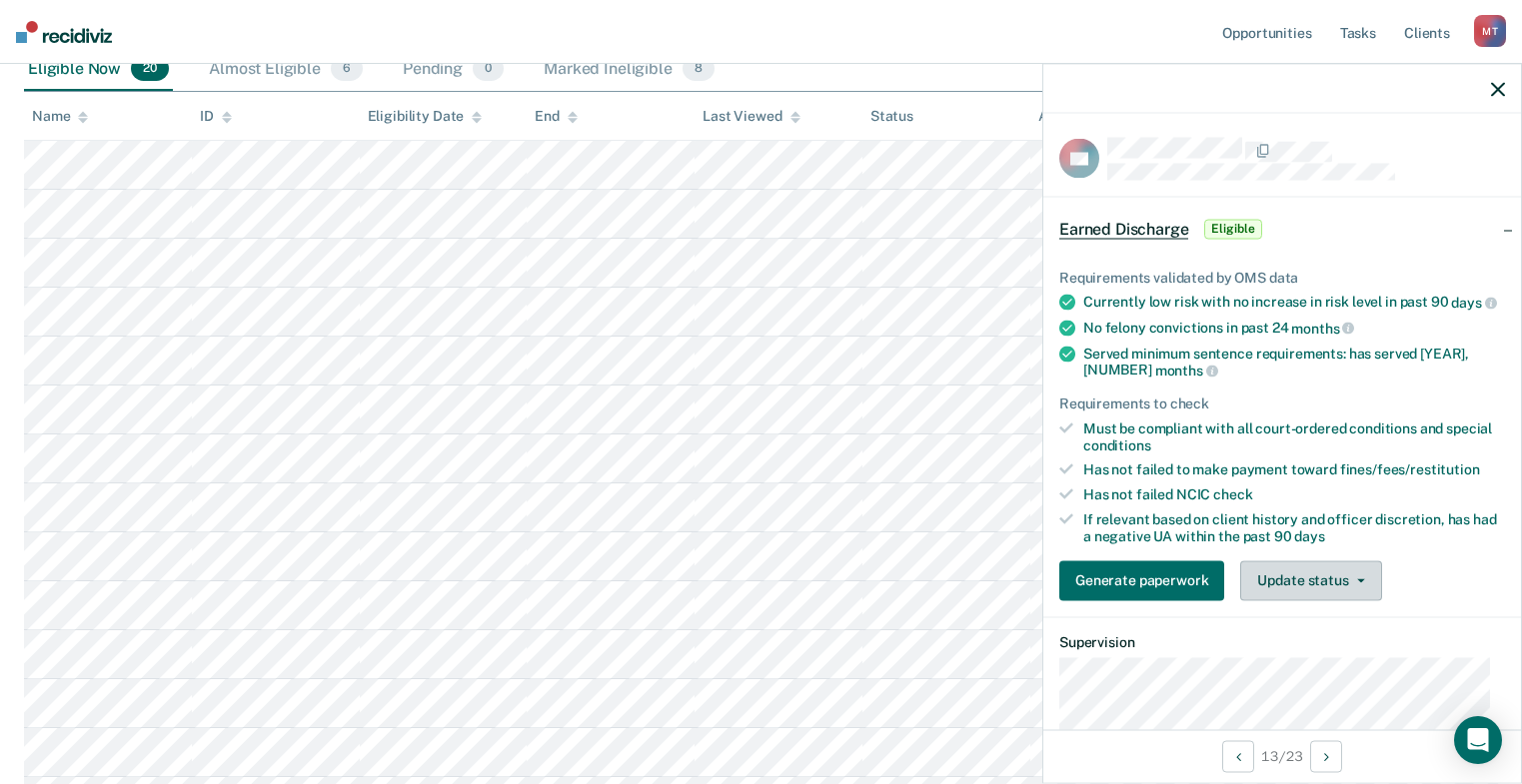 click on "Update status" at bounding box center (1310, 580) 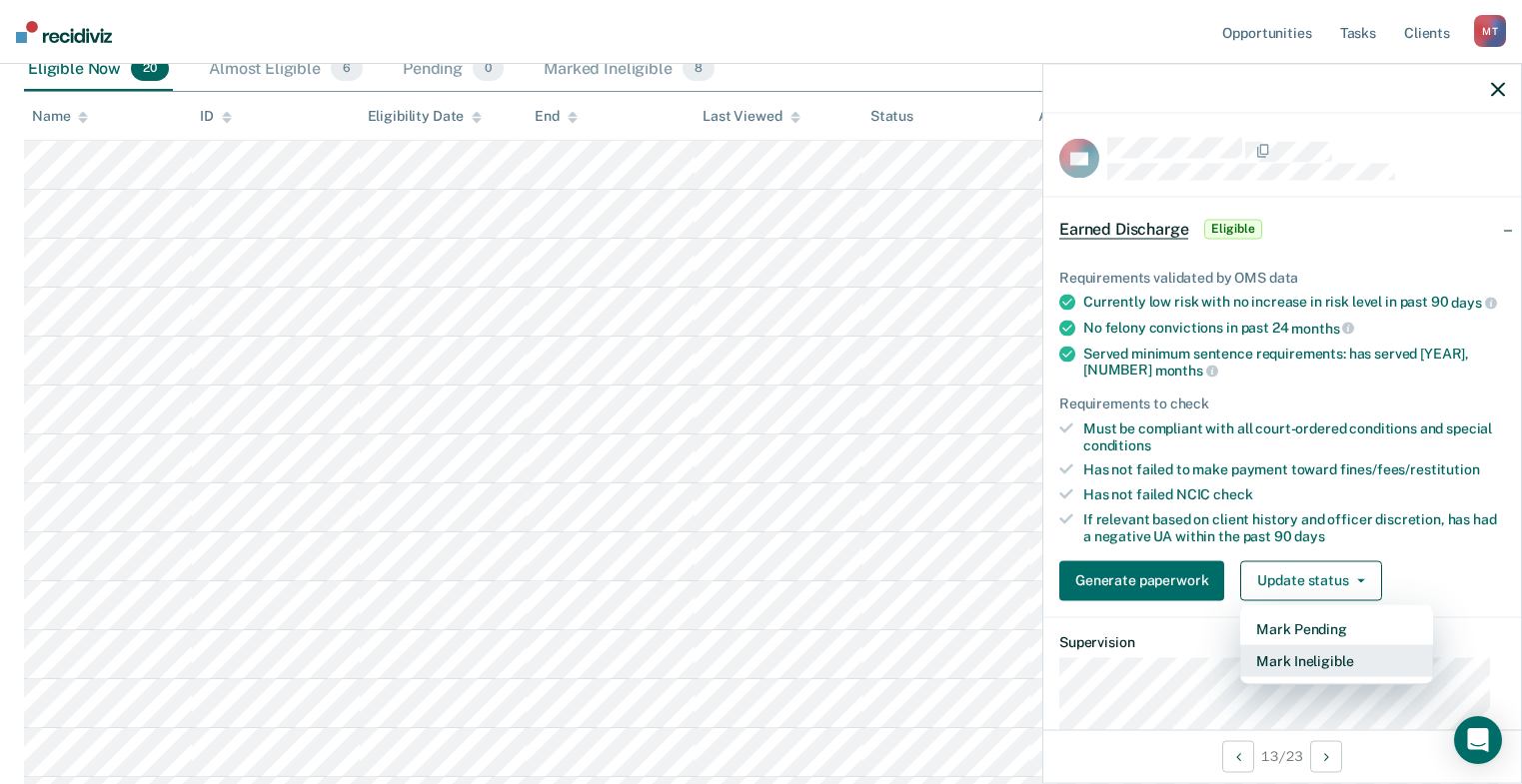 click on "Mark Ineligible" at bounding box center (1336, 660) 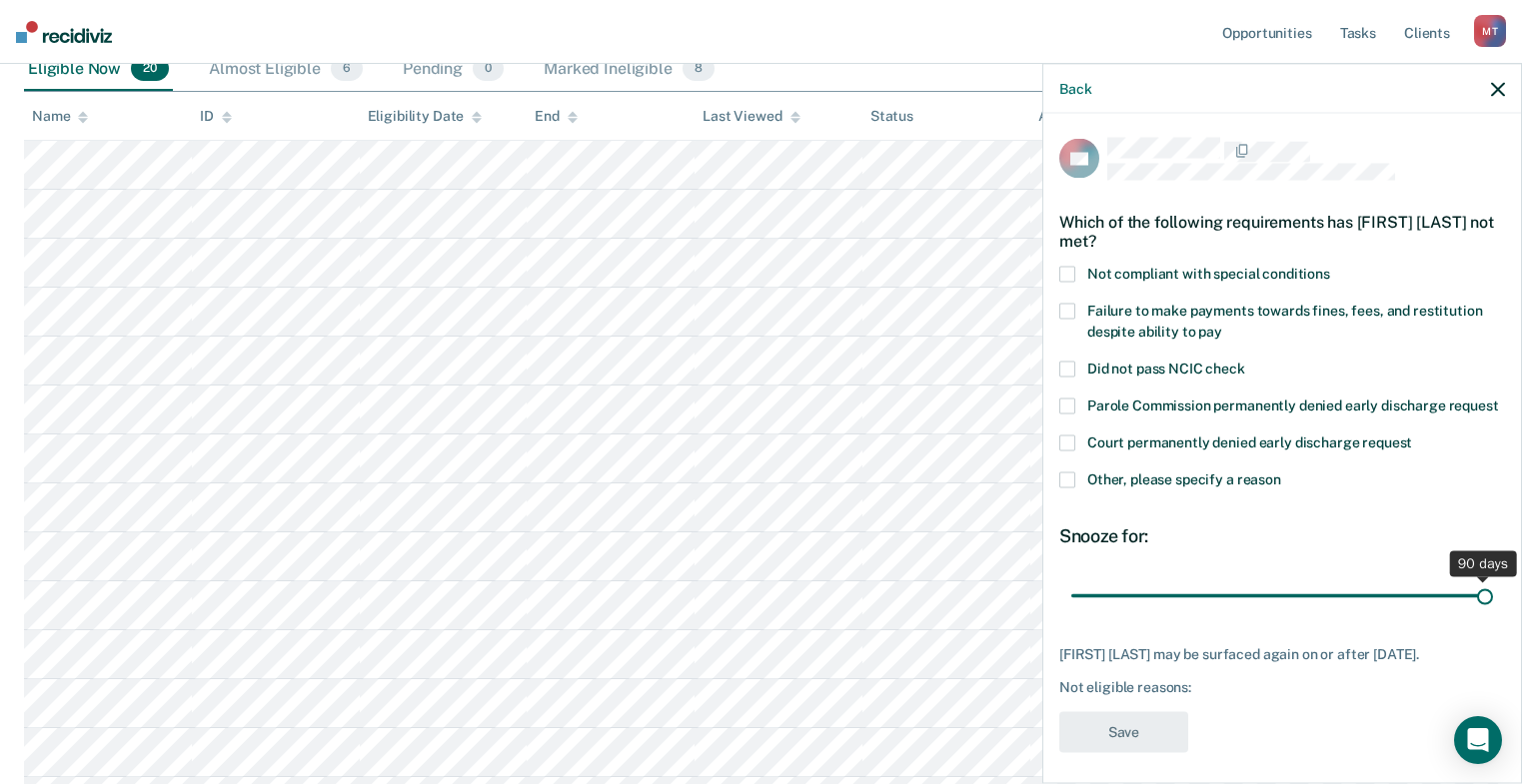 drag, startPoint x: 1204, startPoint y: 615, endPoint x: 1651, endPoint y: 621, distance: 447.04027 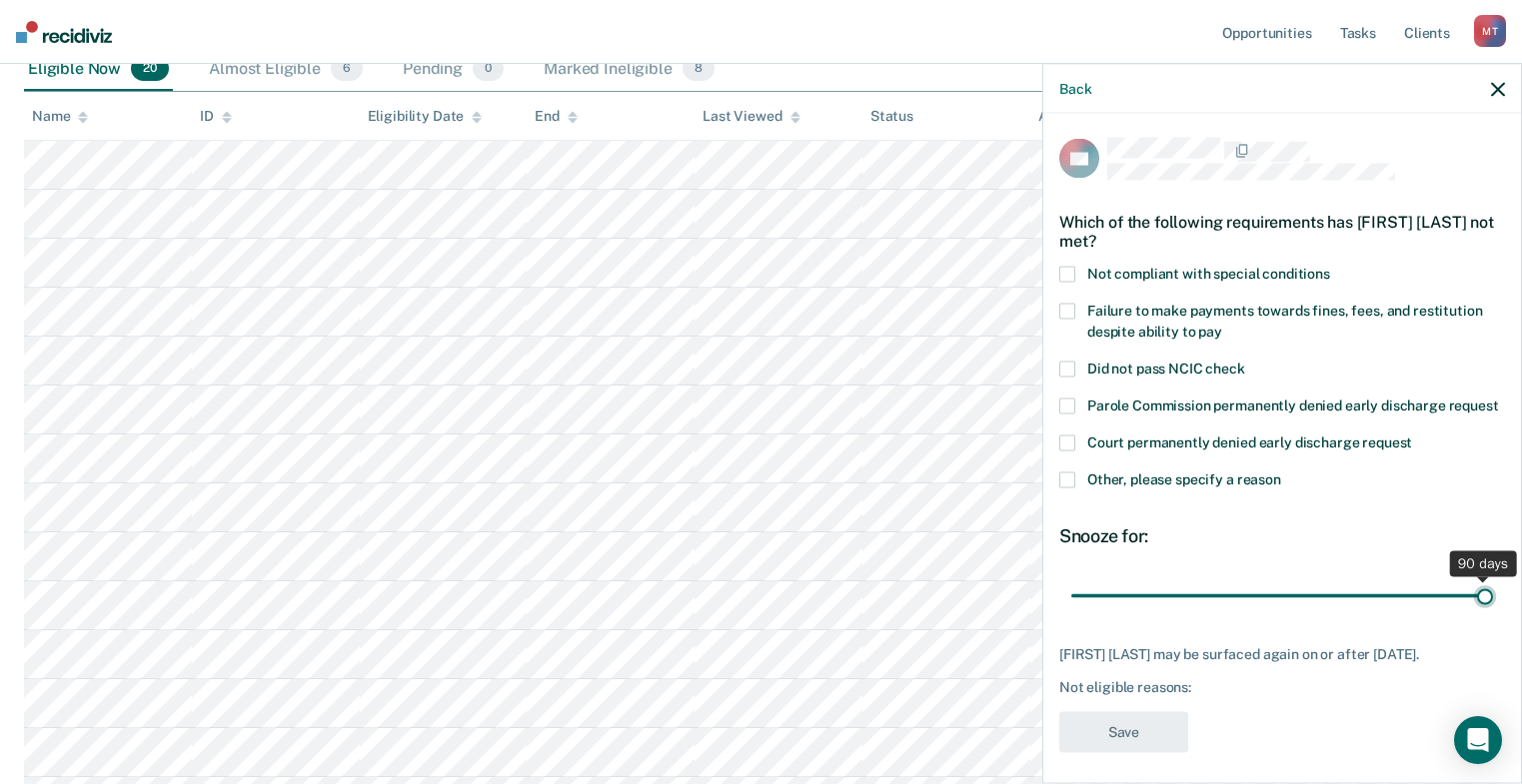 type on "90" 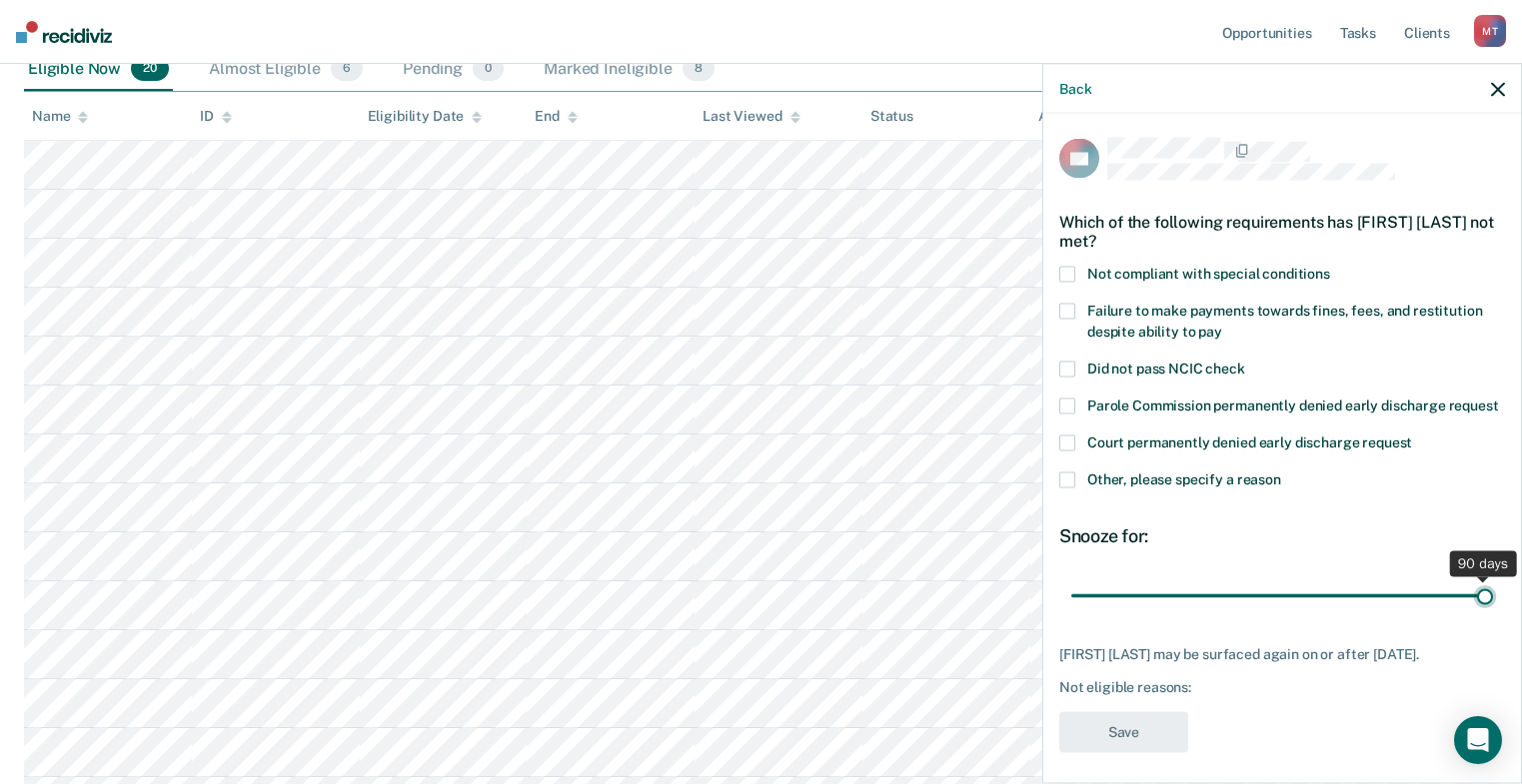 click at bounding box center [1282, 595] 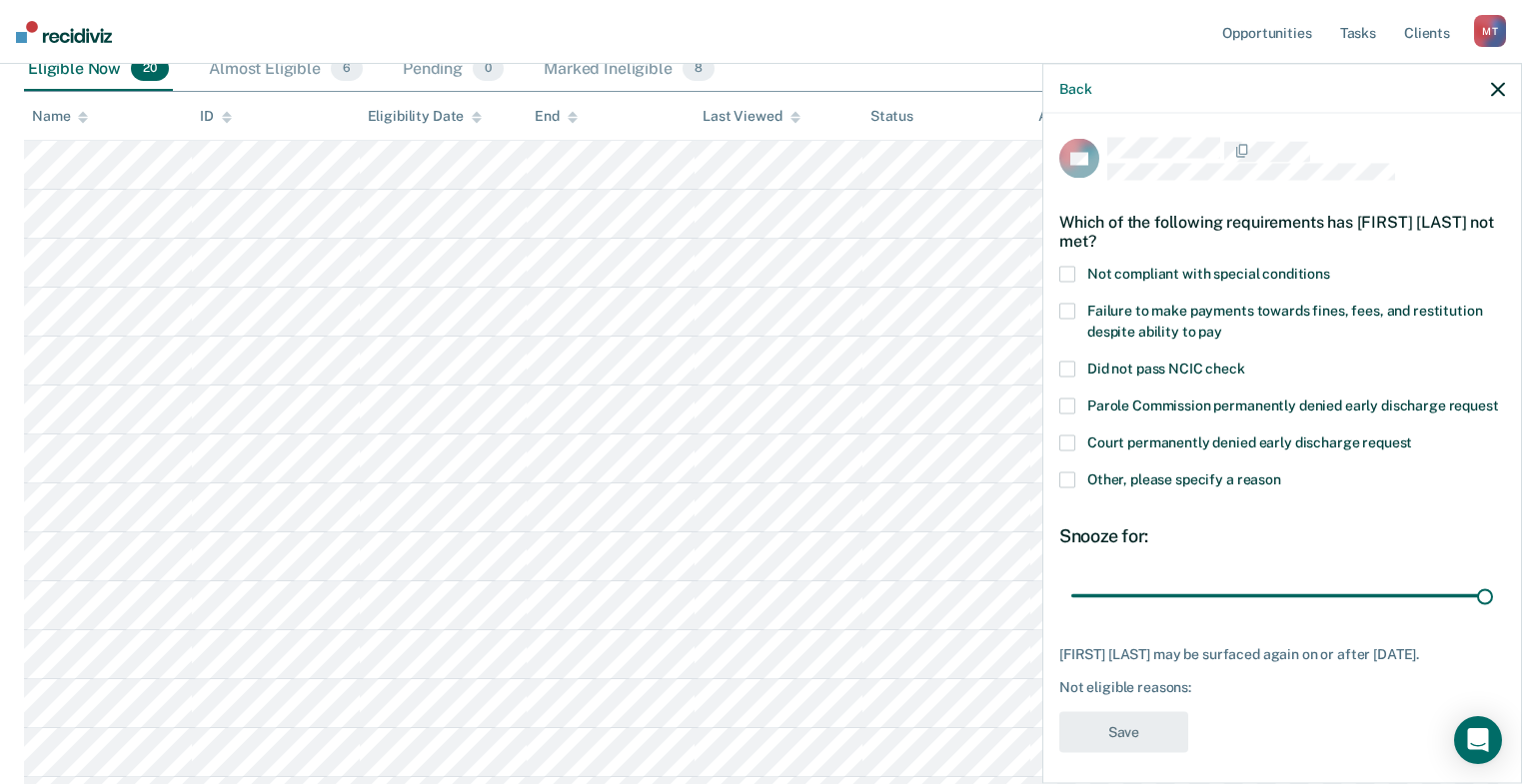 click on "Other, please specify a reason" at bounding box center [1282, 482] 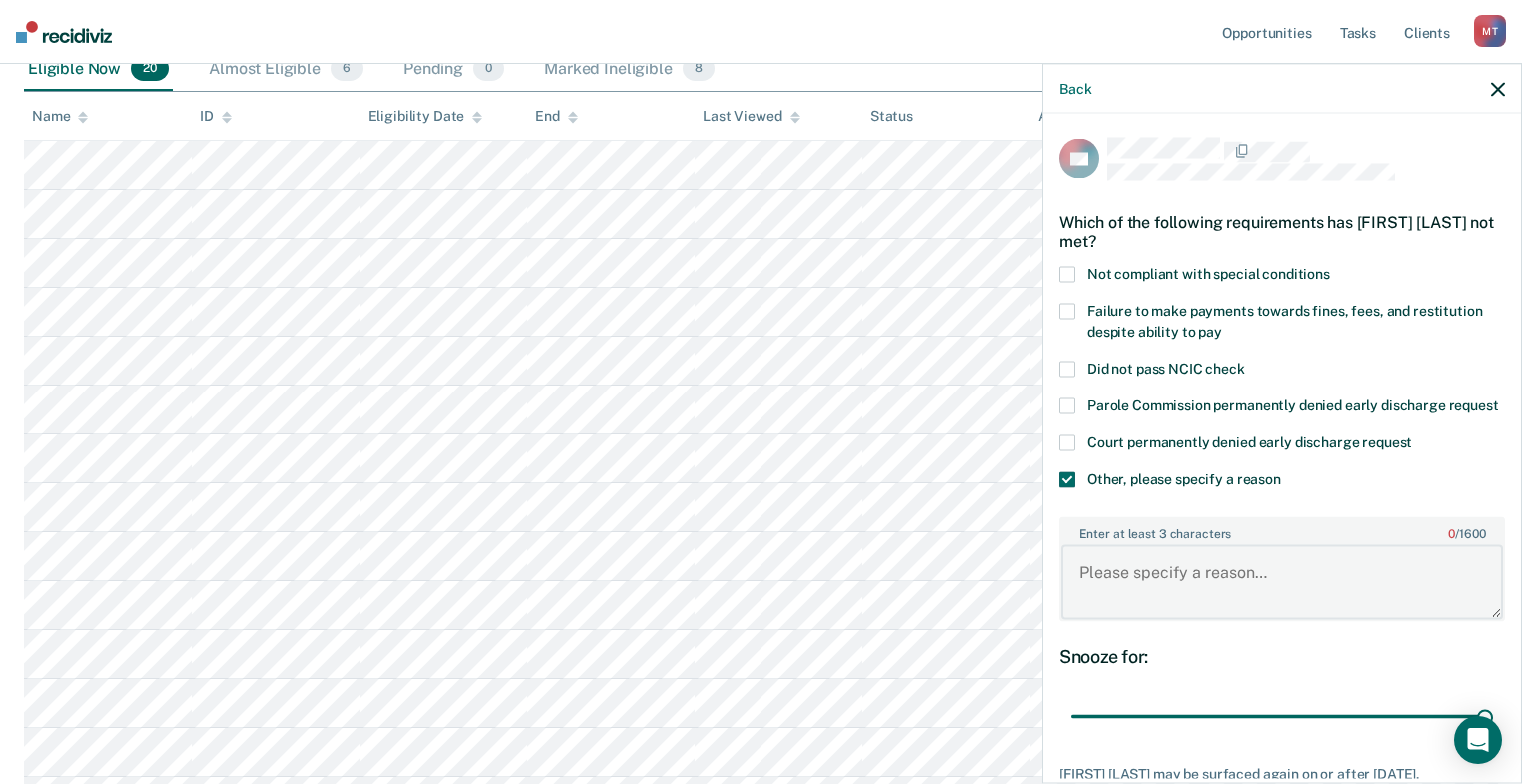click on "Enter at least 3 characters 0  /  1600" at bounding box center (1282, 582) 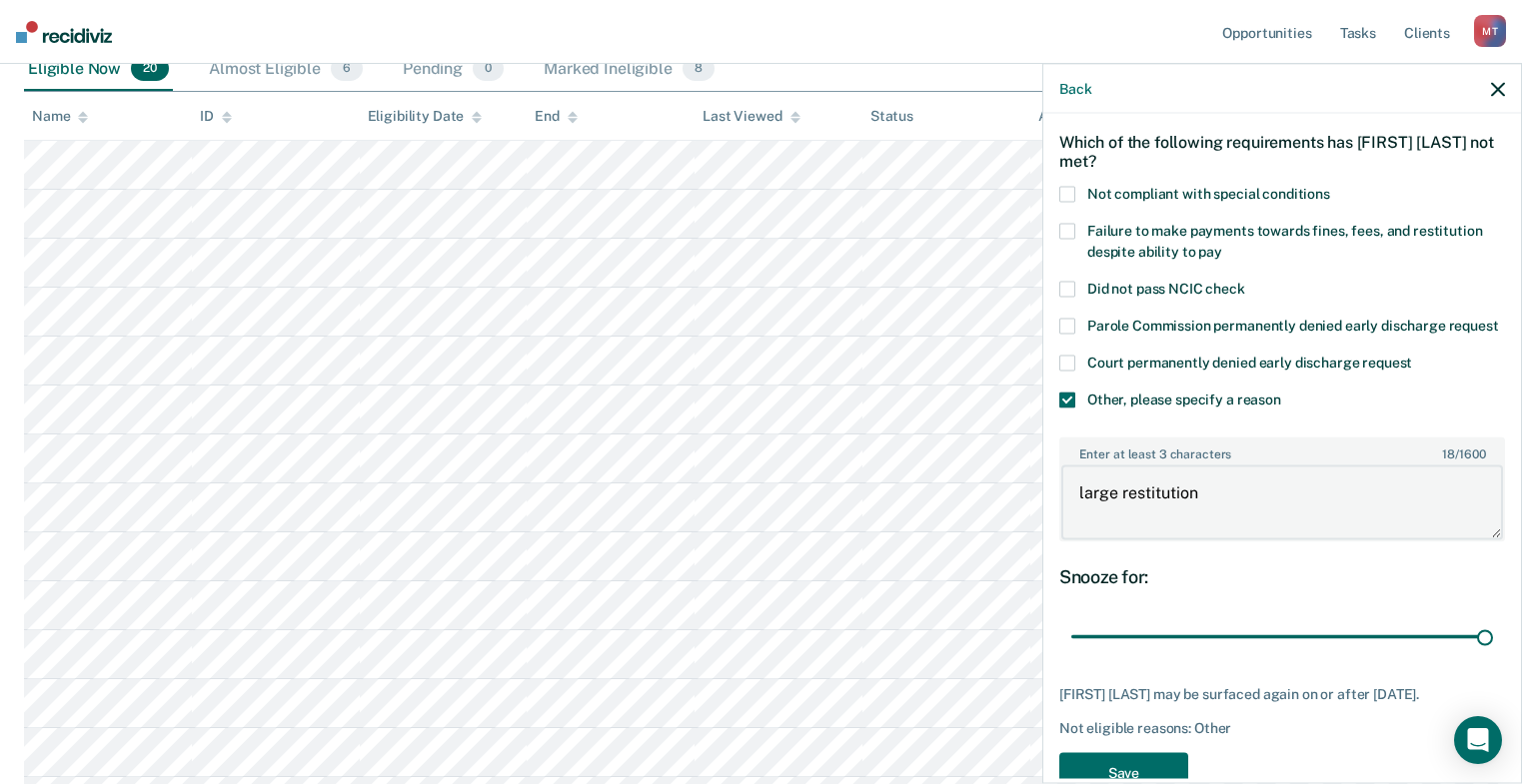 scroll, scrollTop: 149, scrollLeft: 0, axis: vertical 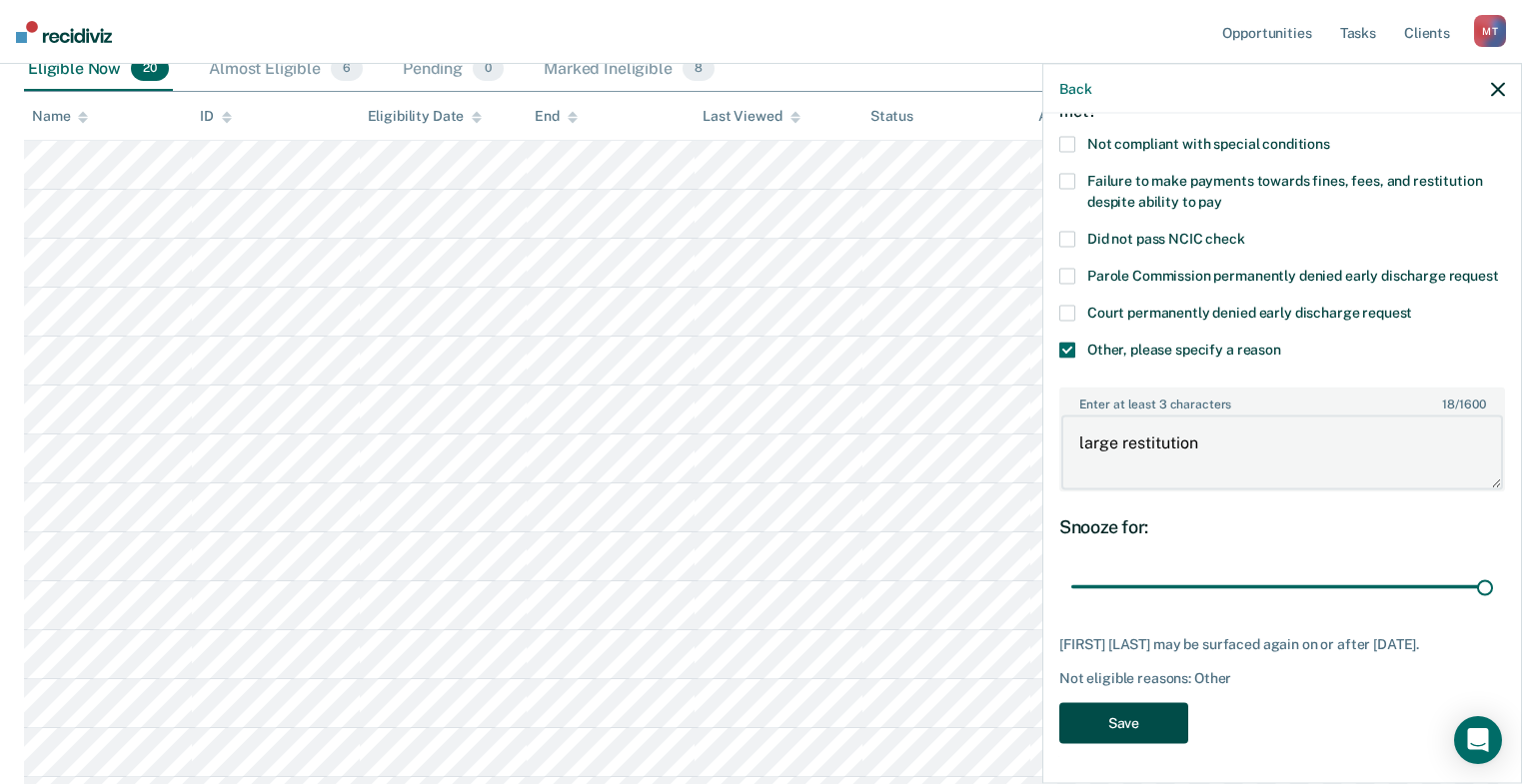 type on "large restitution" 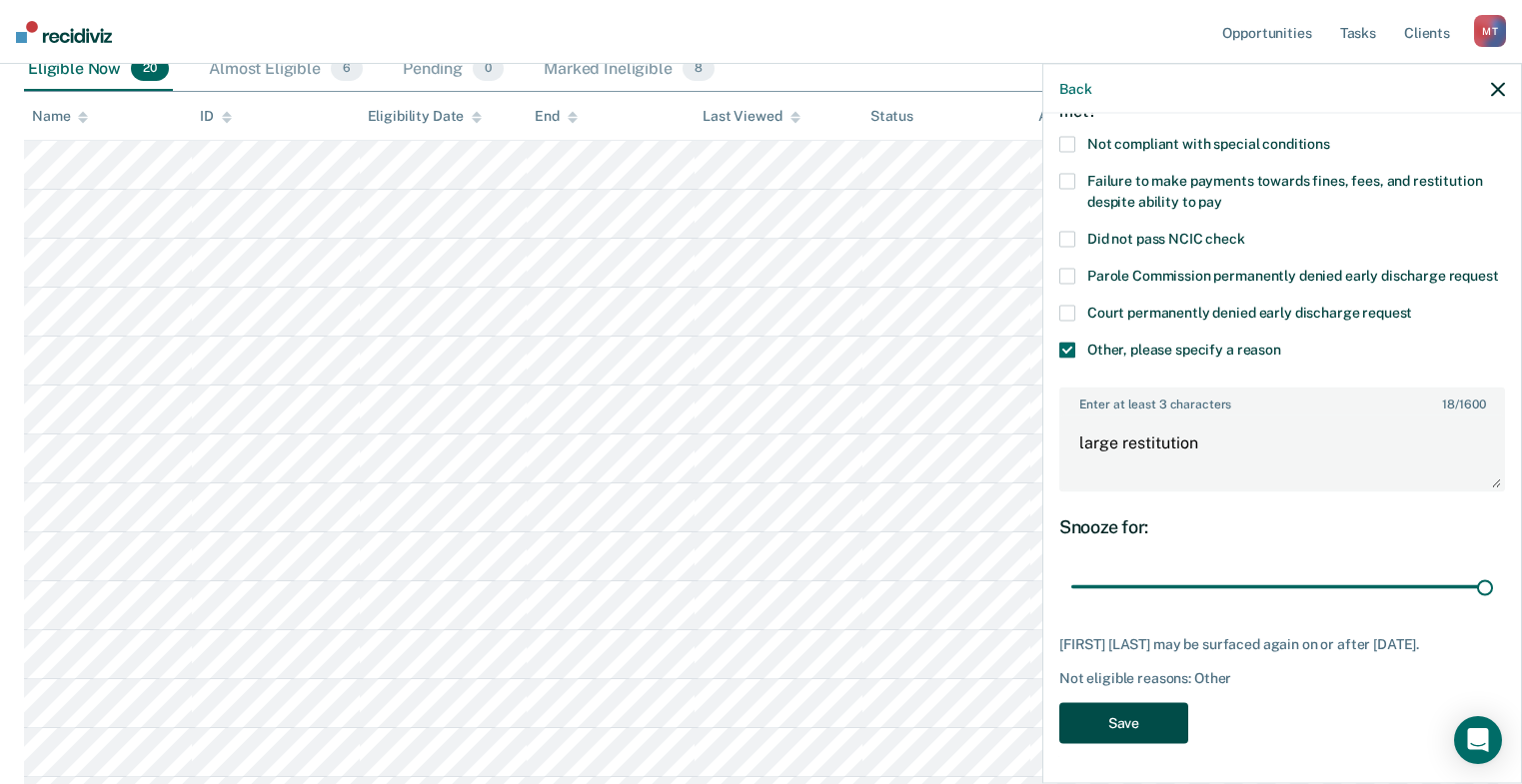 click on "Save" at bounding box center (1123, 722) 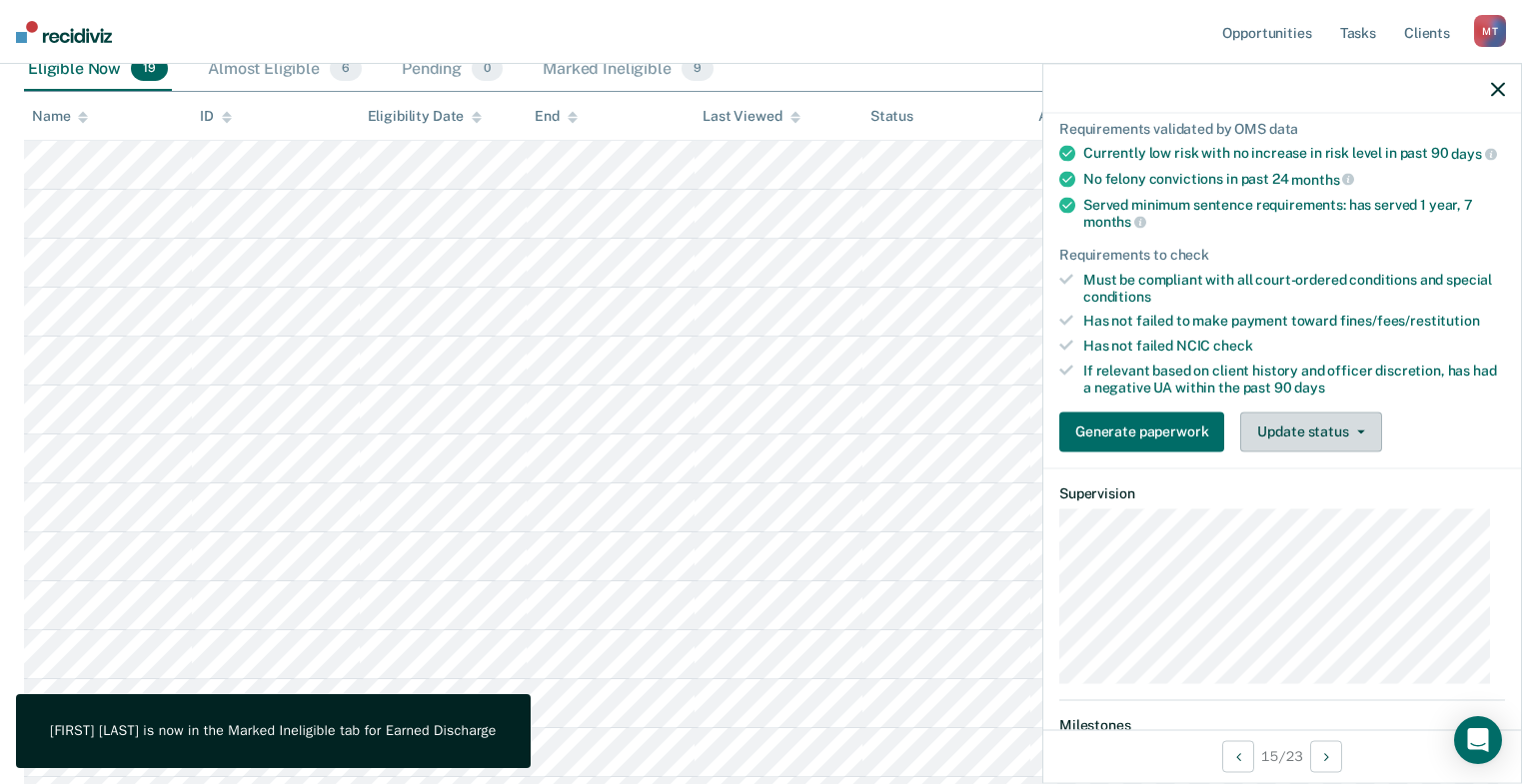 click on "Update status" at bounding box center (1310, 431) 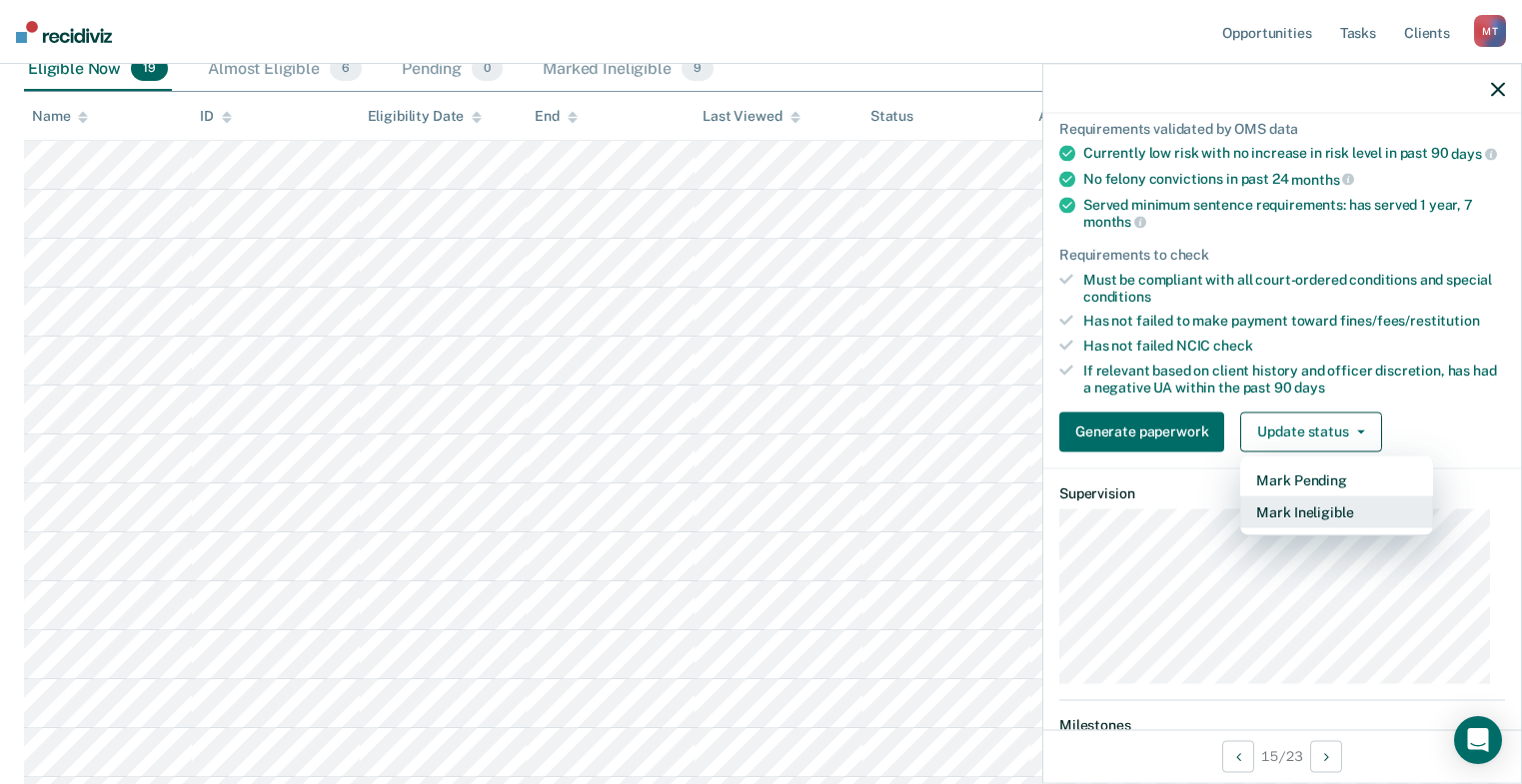 click on "Mark Ineligible" at bounding box center (1336, 511) 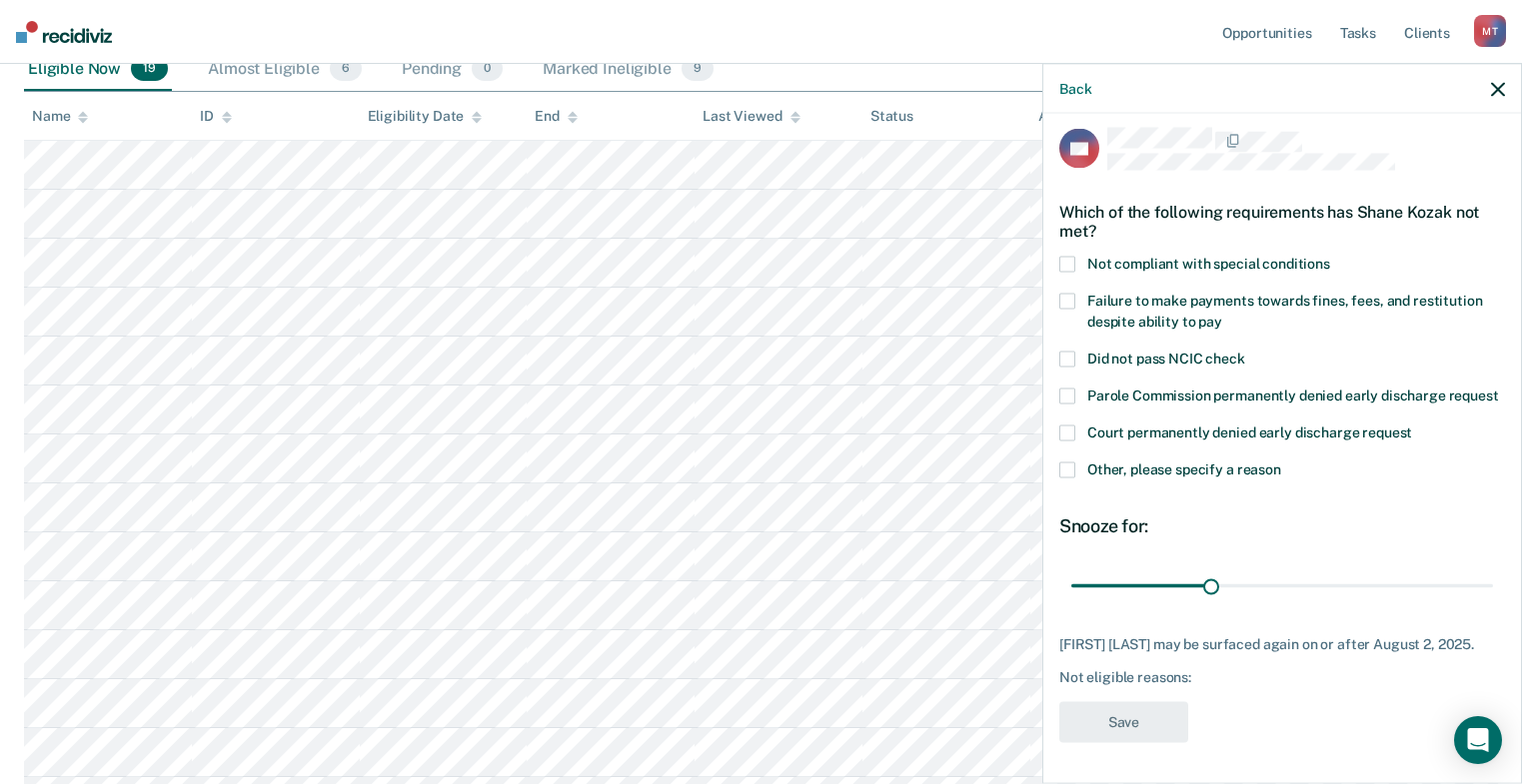 scroll, scrollTop: 28, scrollLeft: 0, axis: vertical 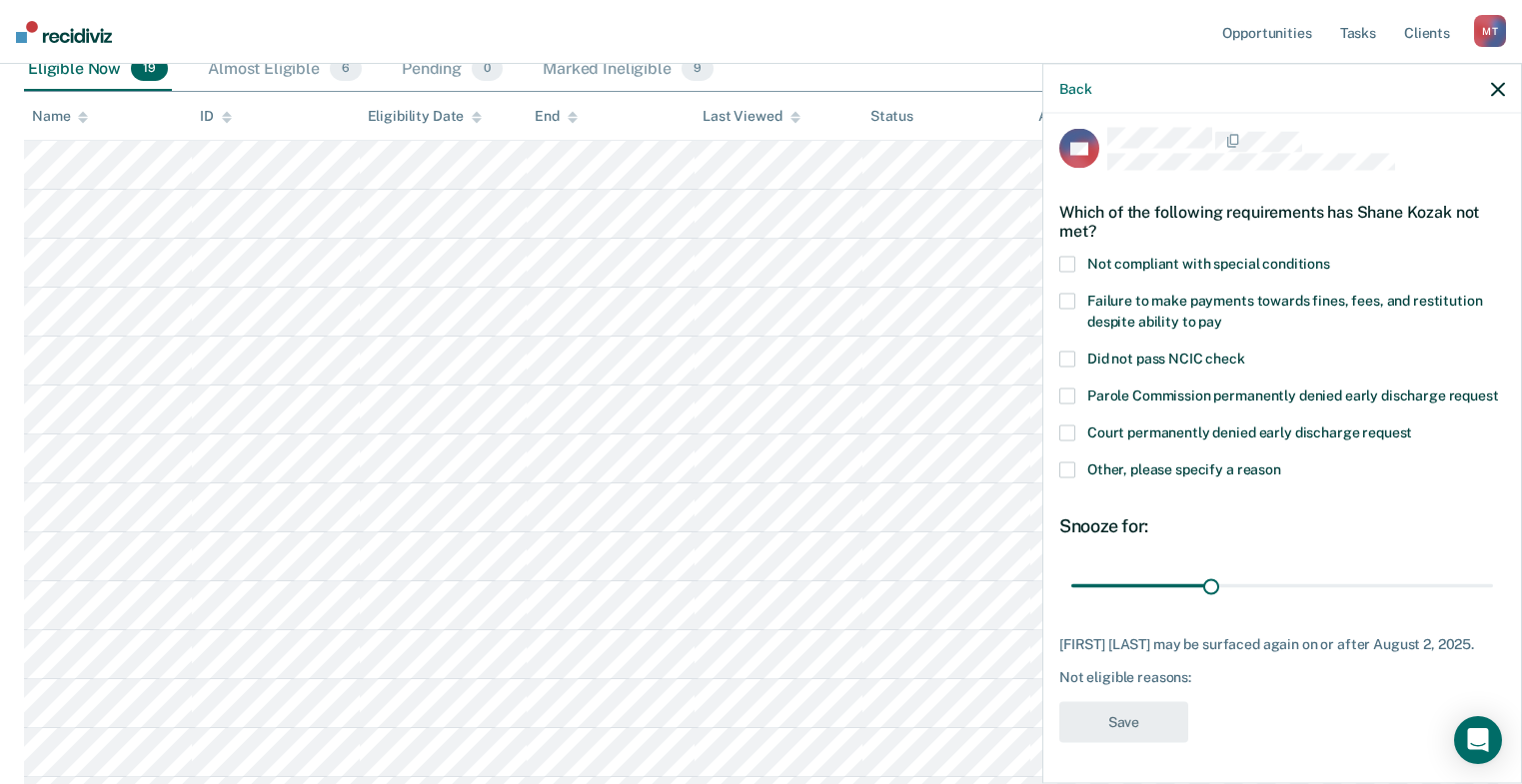 click at bounding box center (1067, 470) 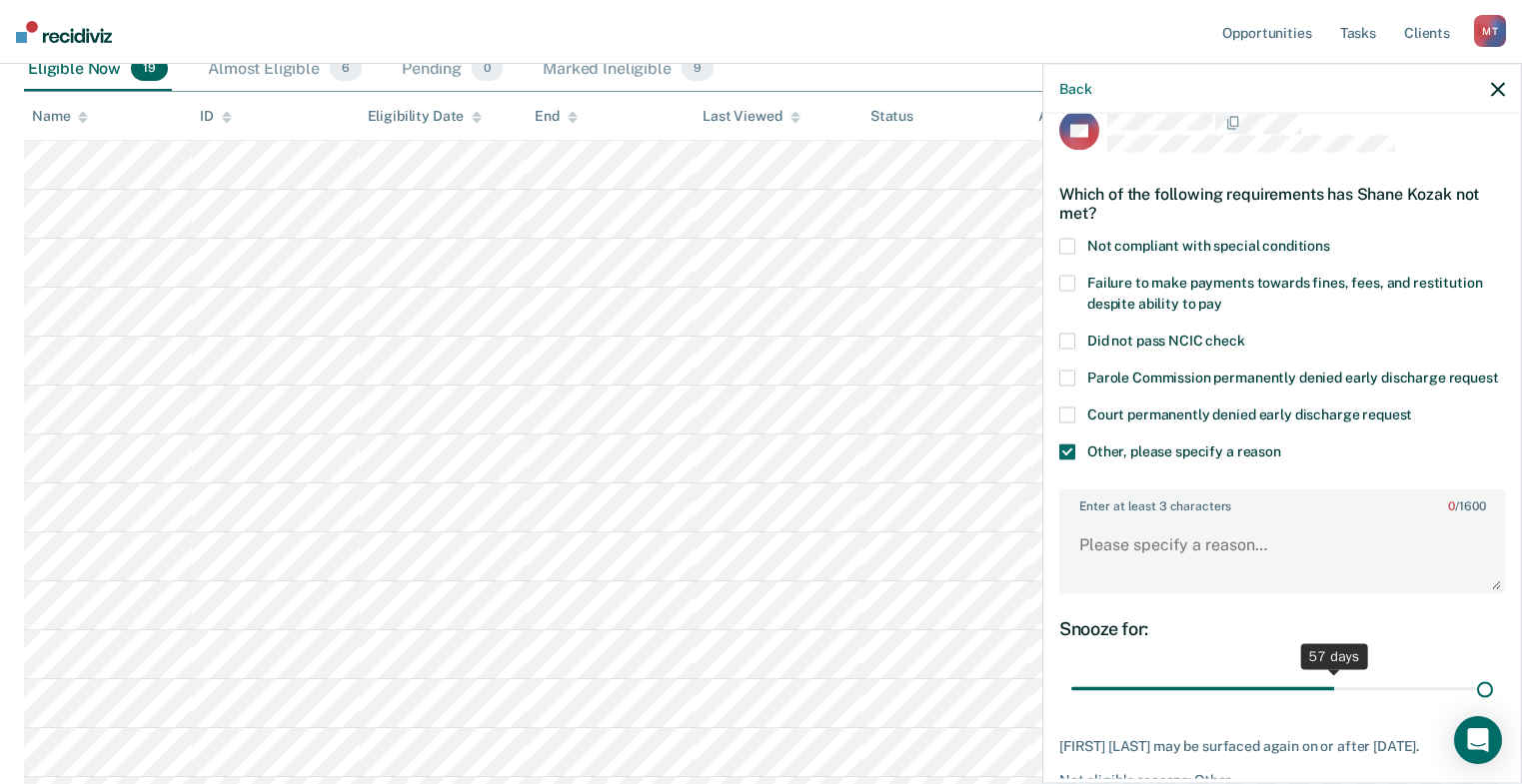drag, startPoint x: 1210, startPoint y: 711, endPoint x: 1596, endPoint y: 724, distance: 386.21885 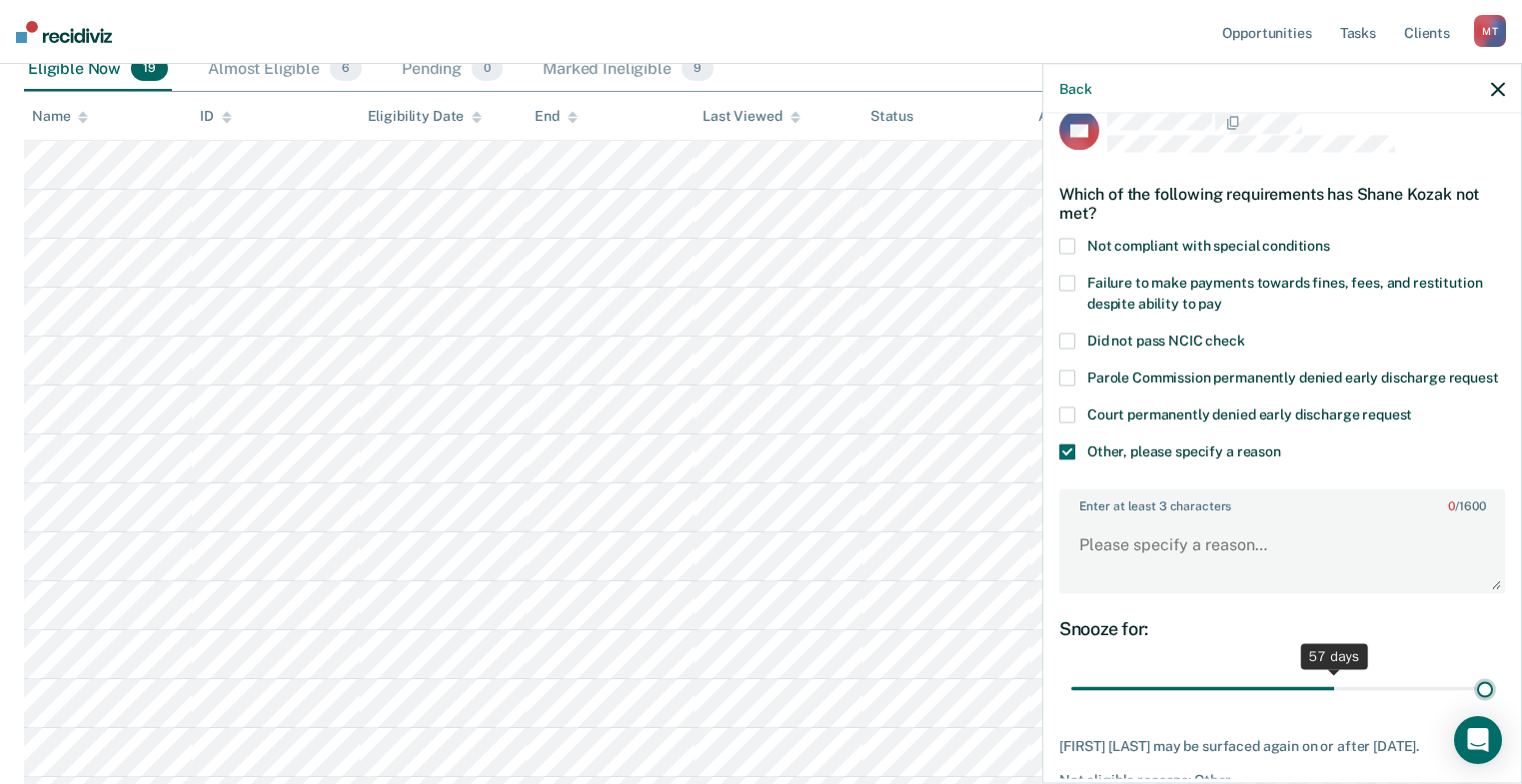 type on "90" 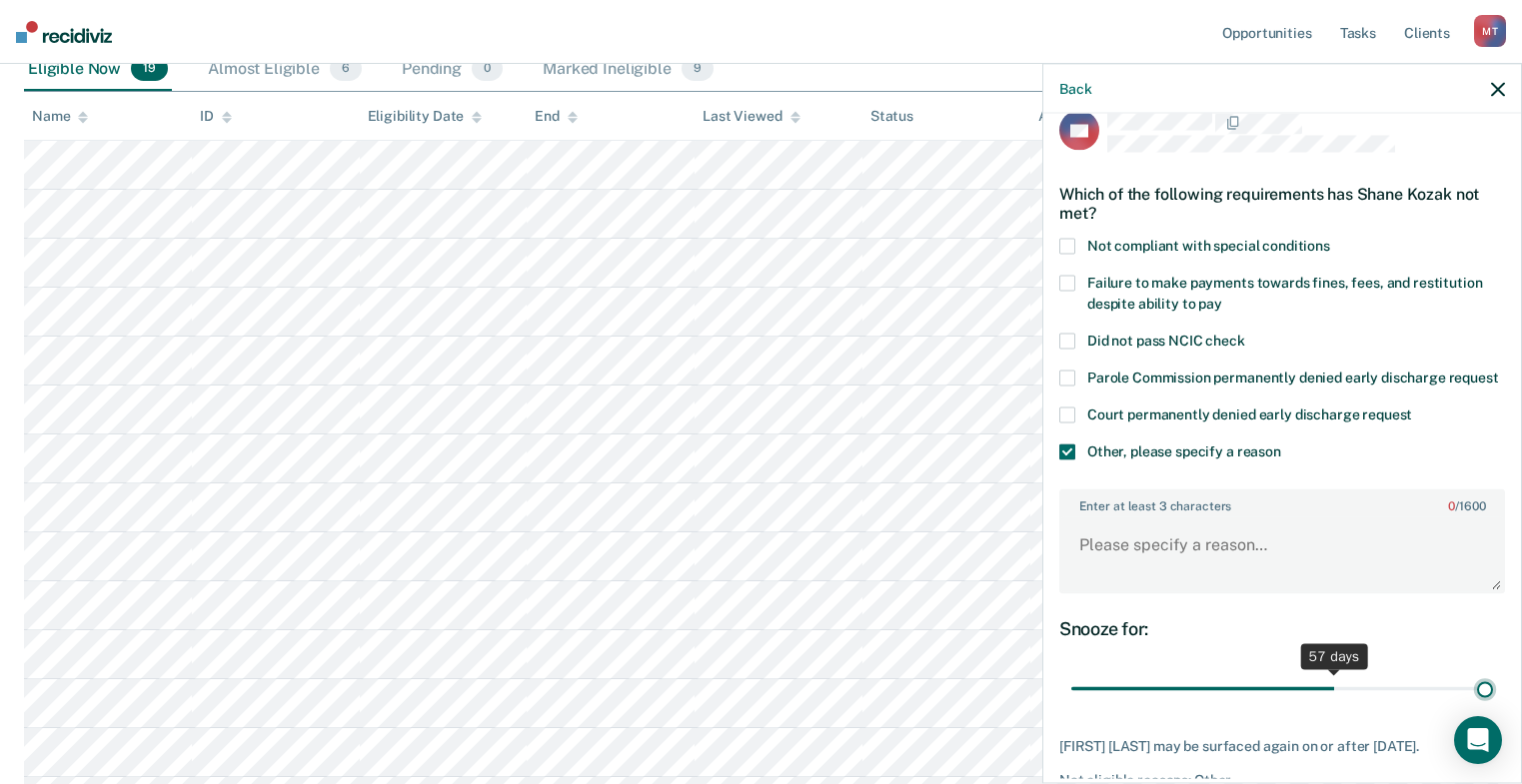 click at bounding box center (1282, 688) 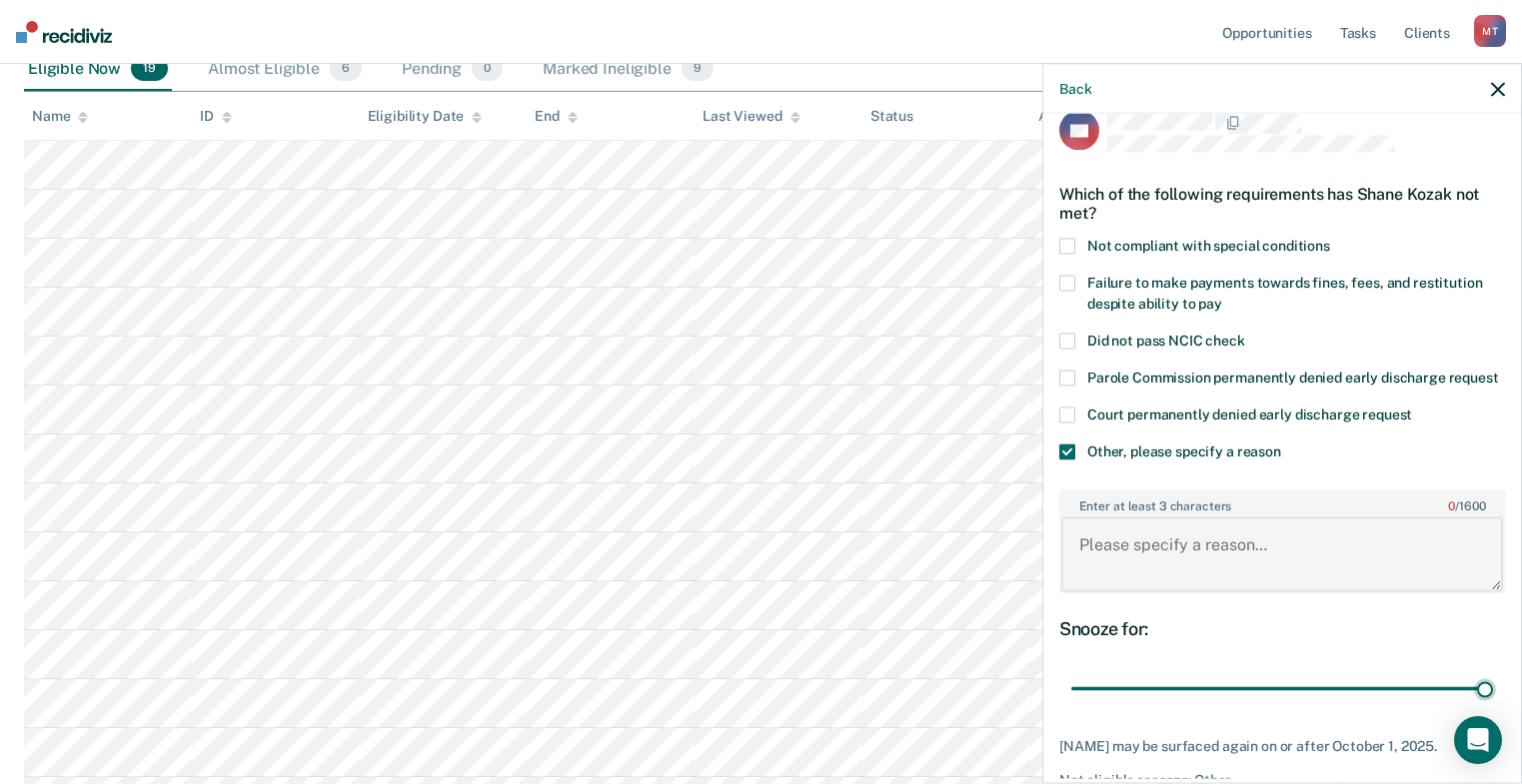 click on "Enter at least 3 characters 0  /  1600" at bounding box center (1282, 554) 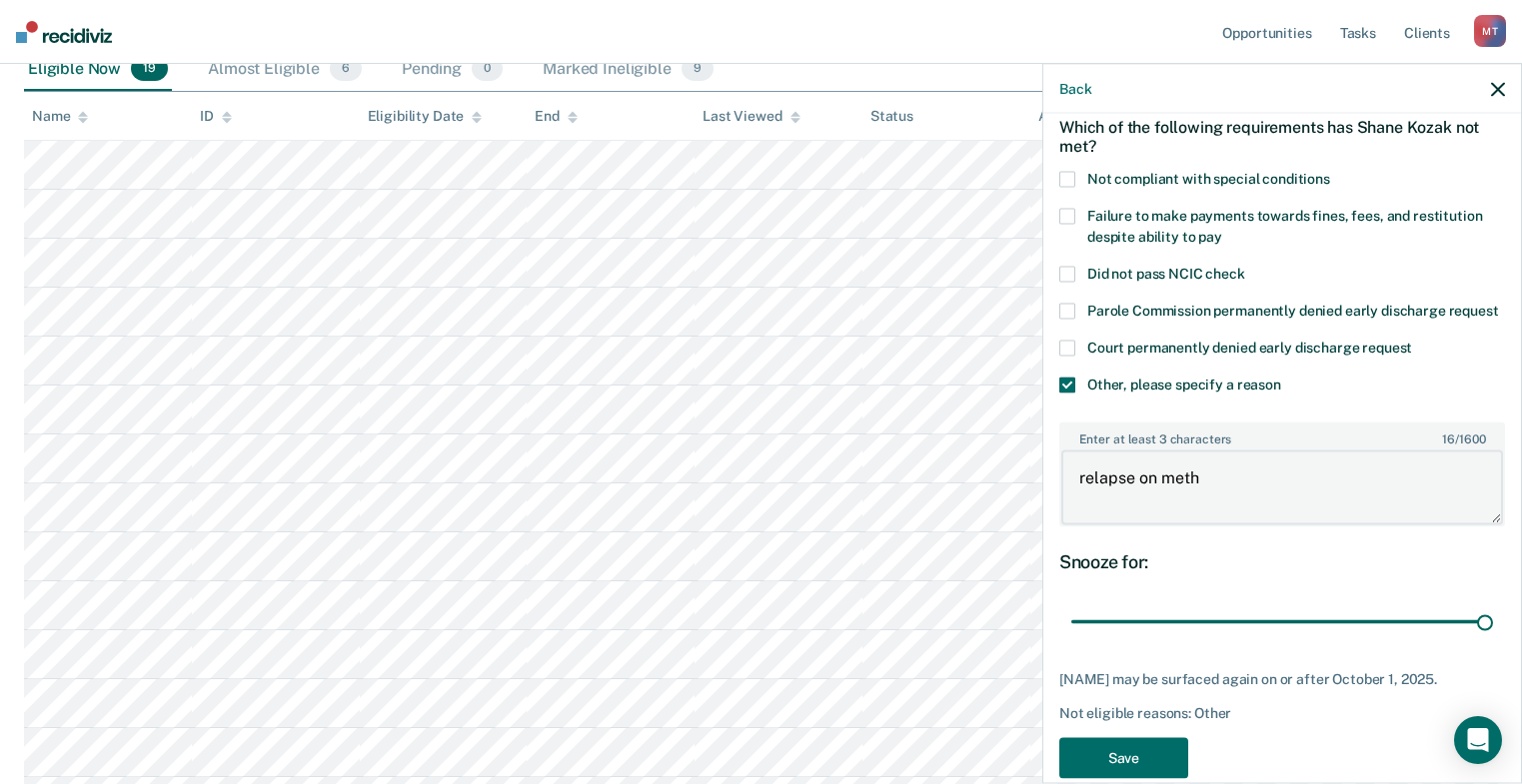scroll, scrollTop: 149, scrollLeft: 0, axis: vertical 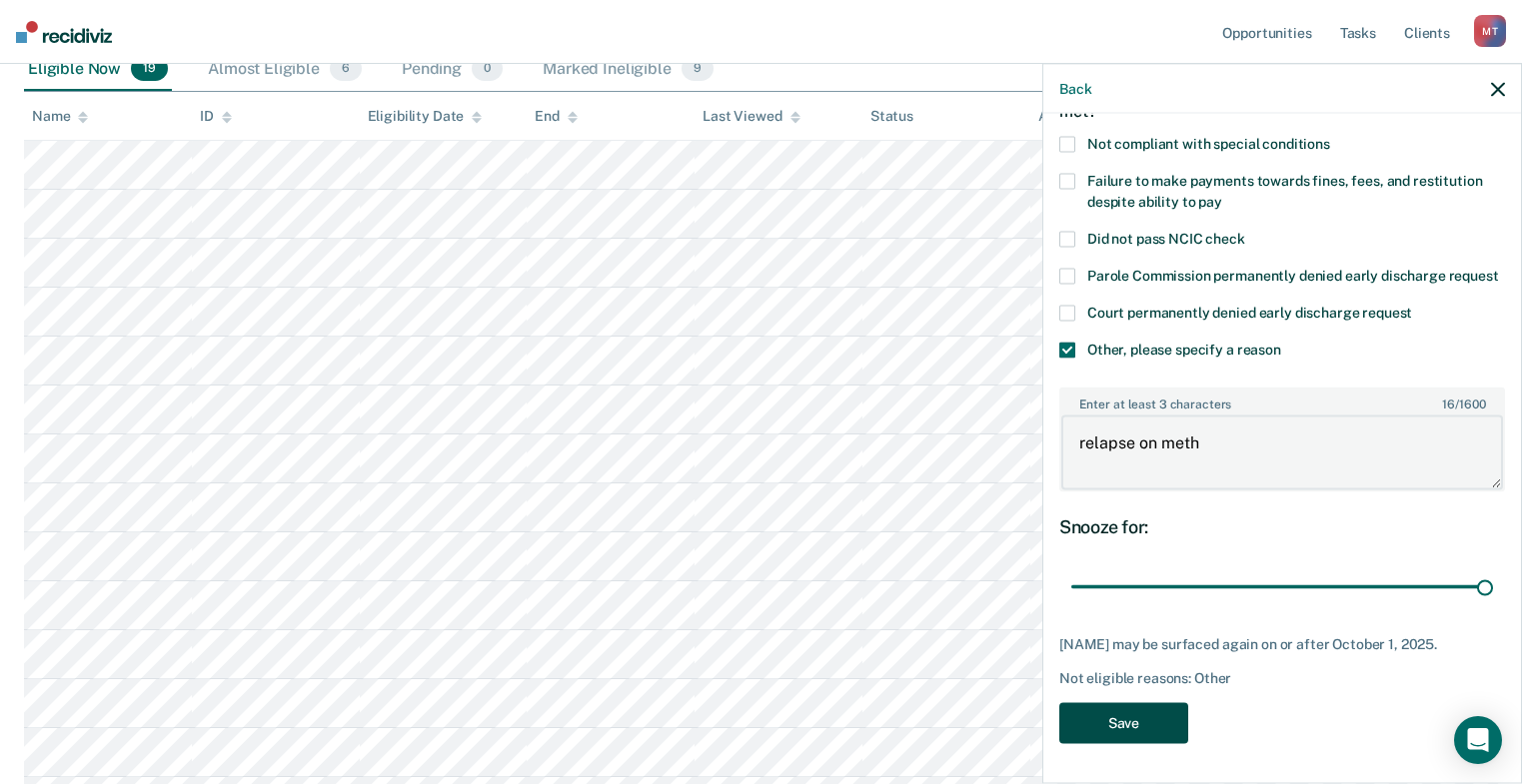 type on "relapse on meth" 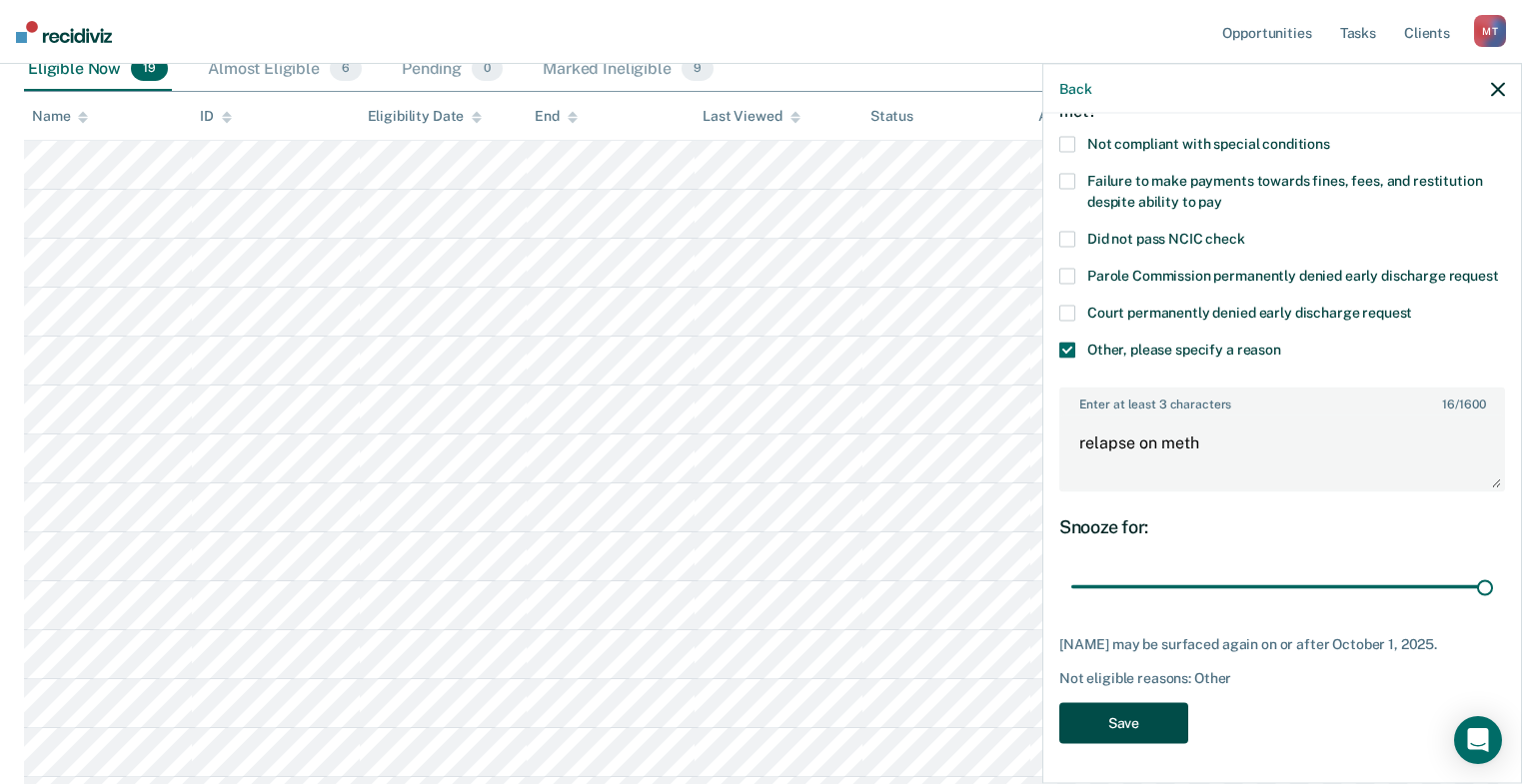 click on "Save" at bounding box center [1123, 722] 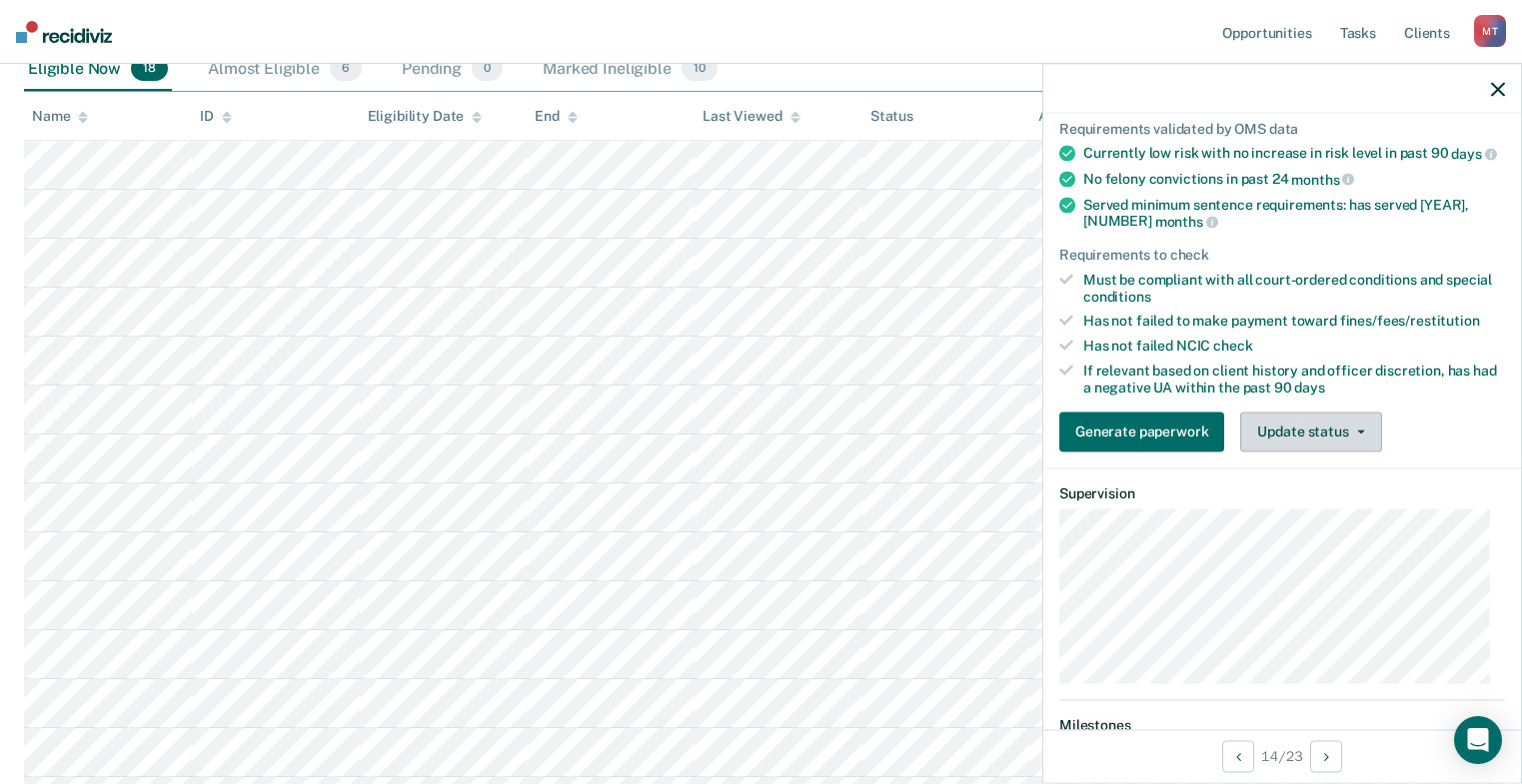 click on "Update status" at bounding box center (1310, 431) 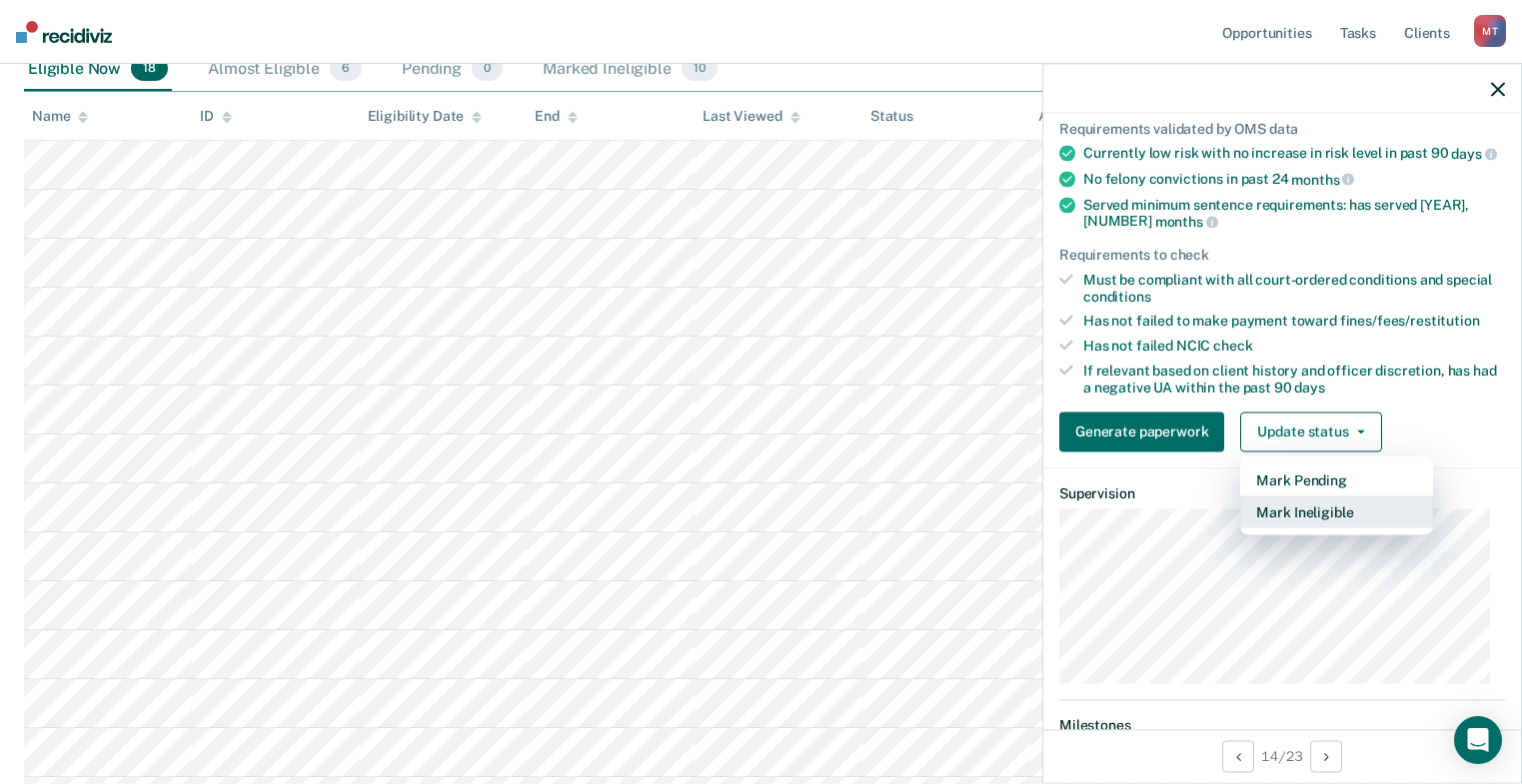 click on "Mark Ineligible" at bounding box center [1336, 511] 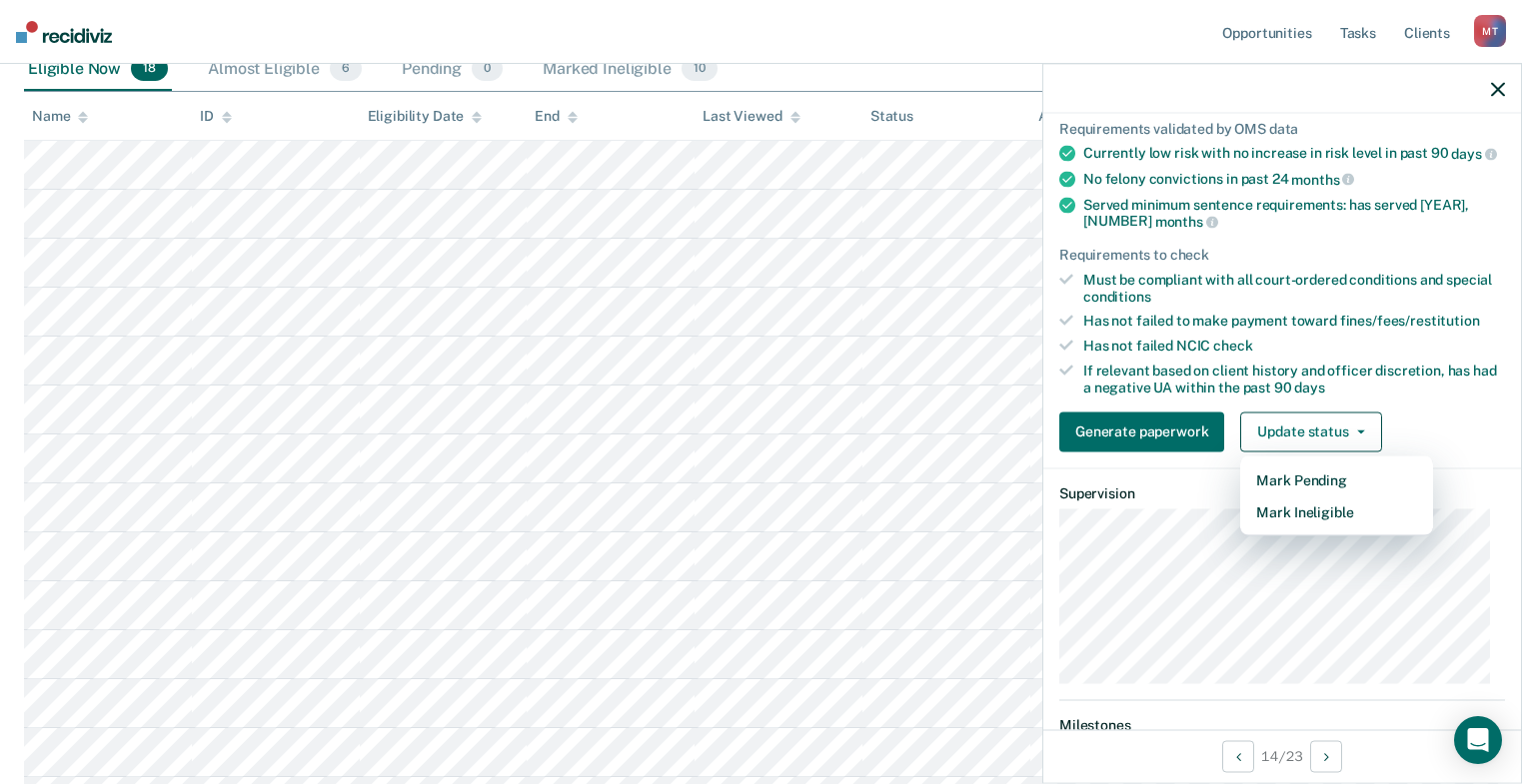 scroll, scrollTop: 28, scrollLeft: 0, axis: vertical 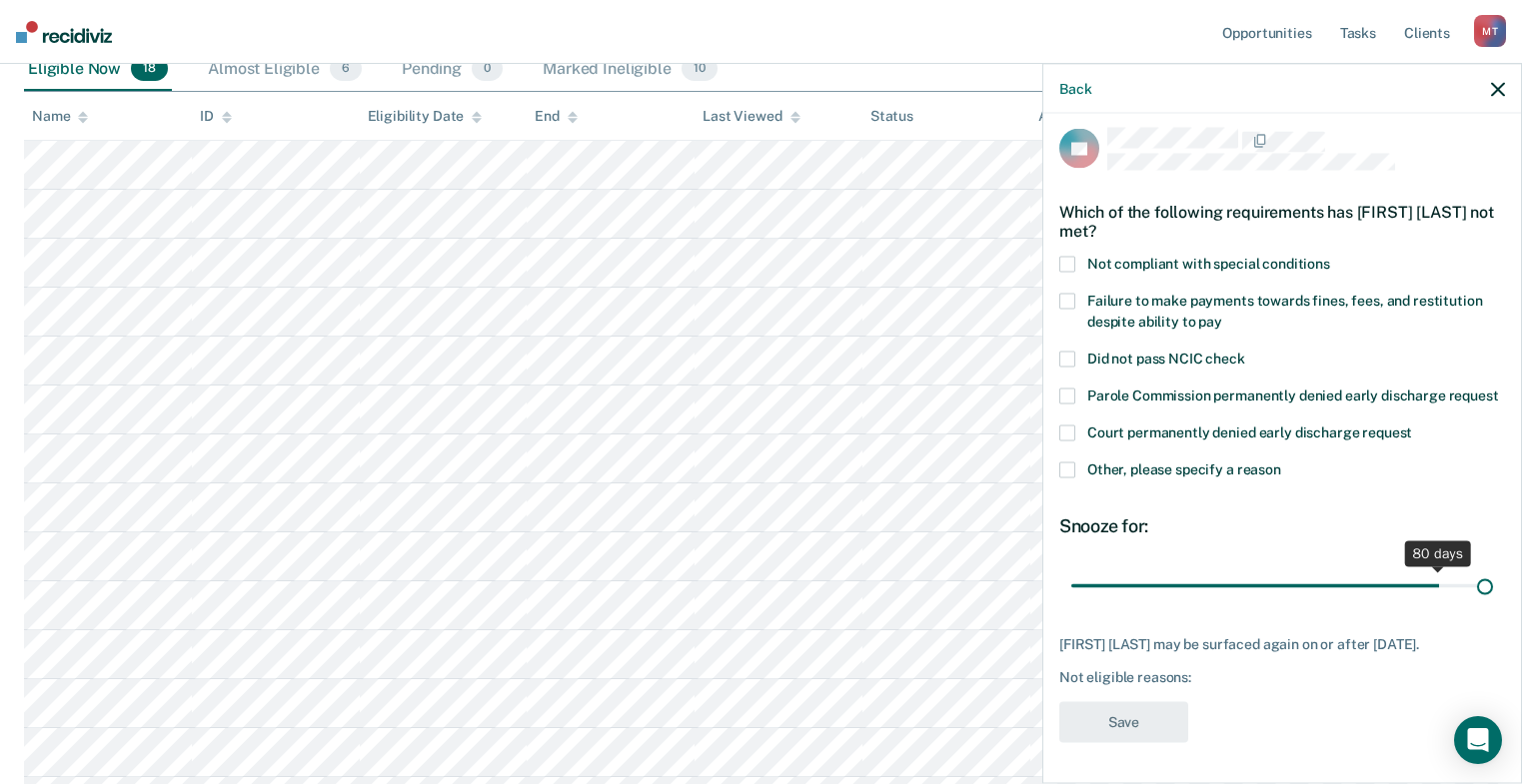 drag, startPoint x: 1274, startPoint y: 585, endPoint x: 1525, endPoint y: 588, distance: 251.01793 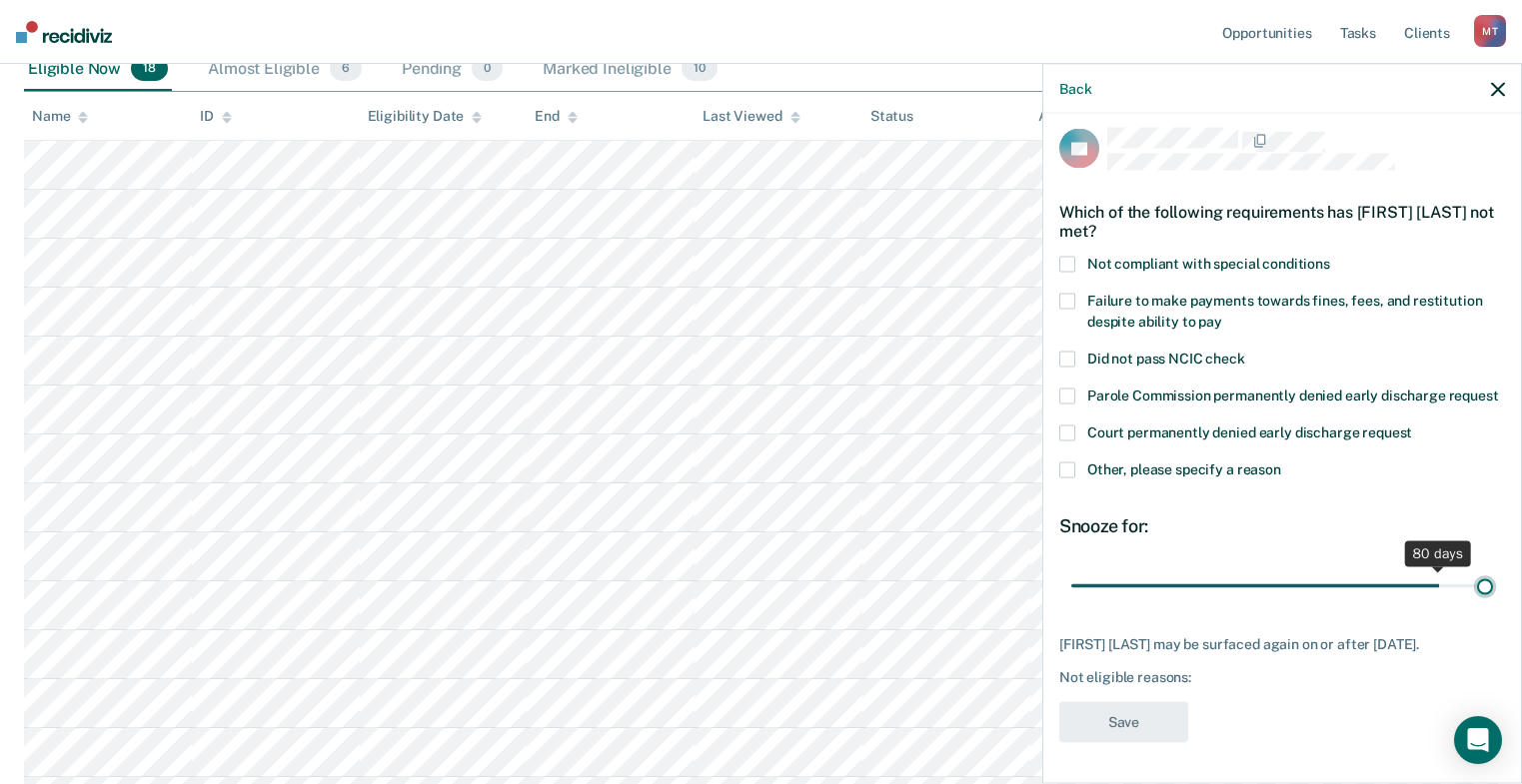 type on "90" 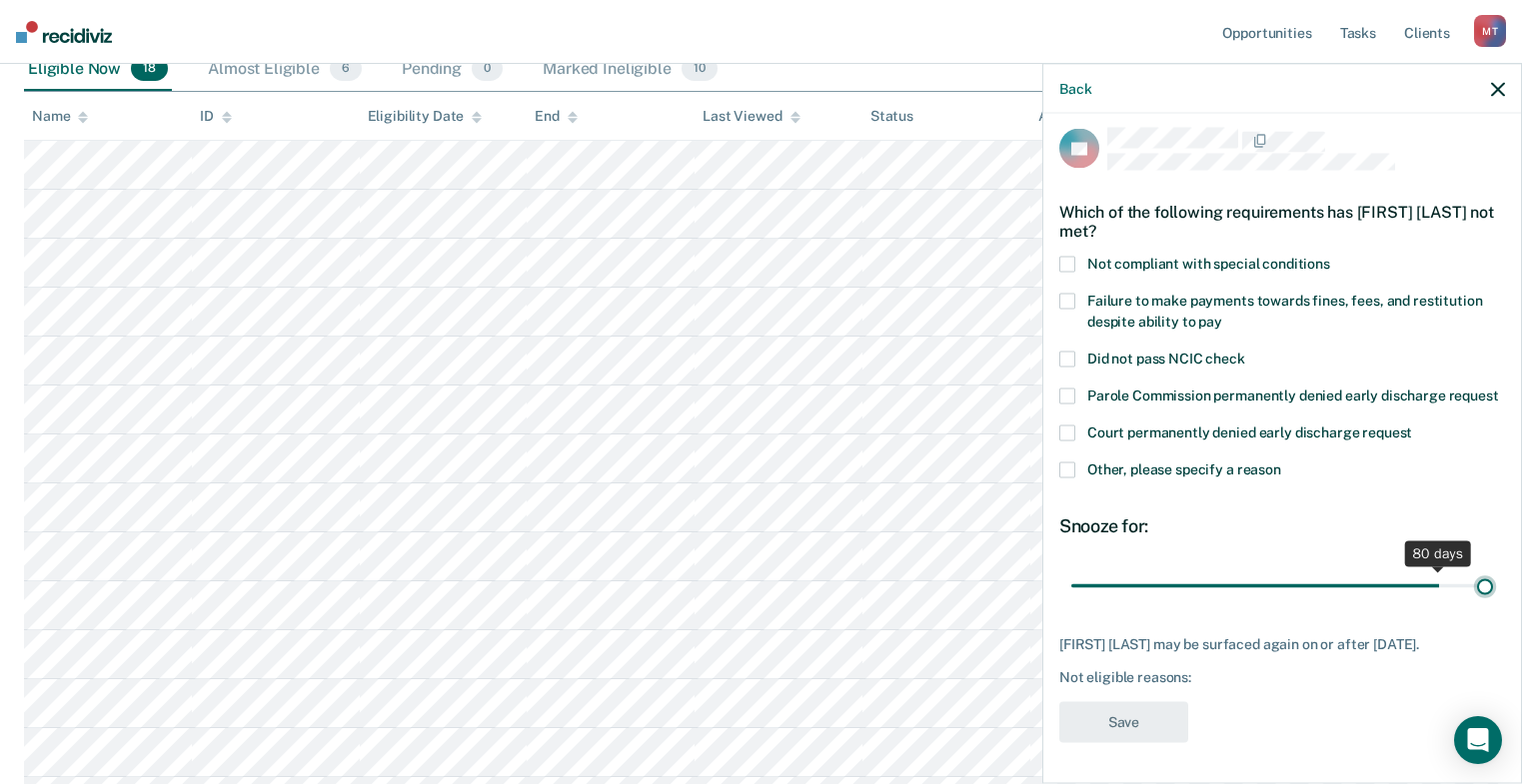click at bounding box center [1282, 585] 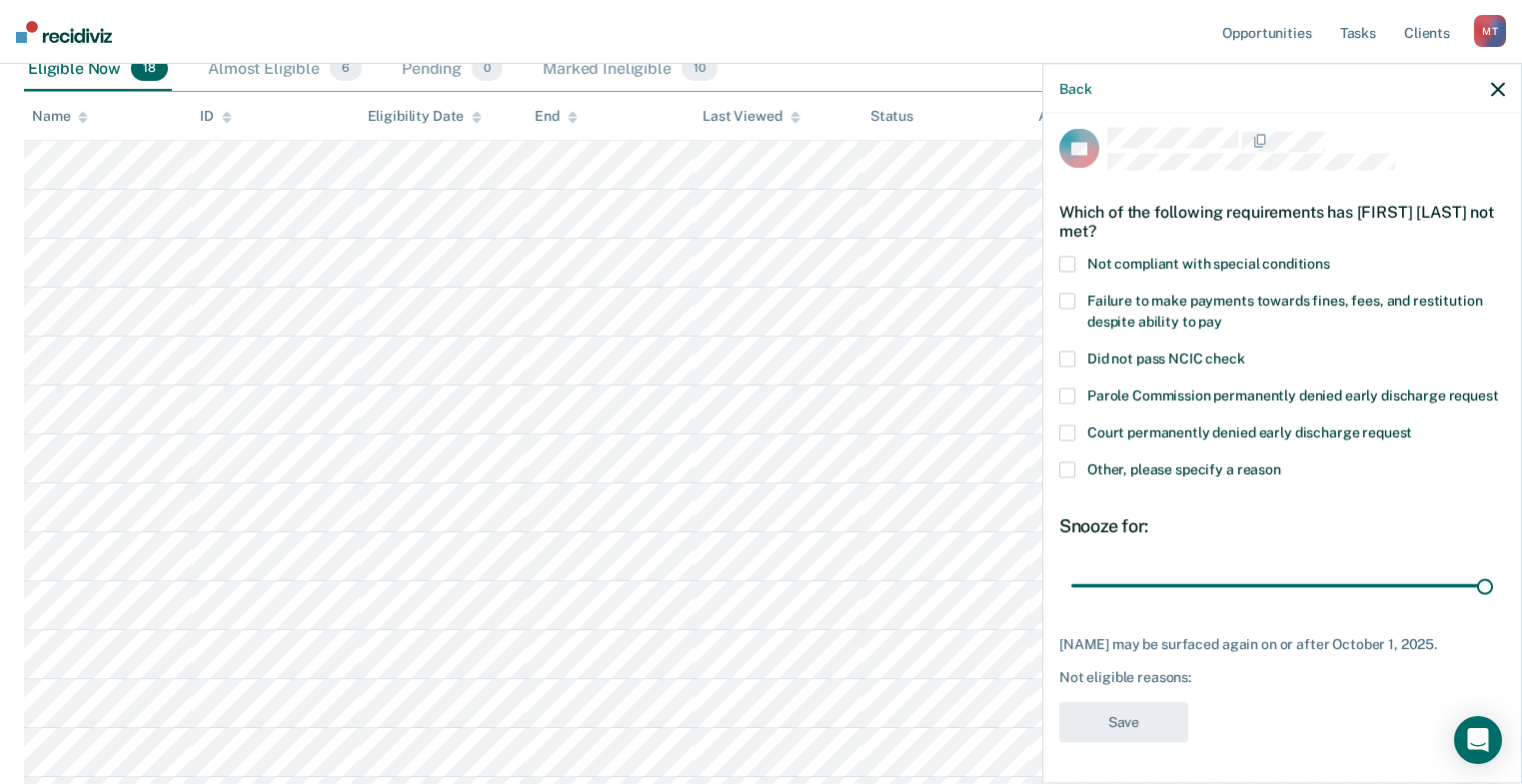 click at bounding box center (1067, 470) 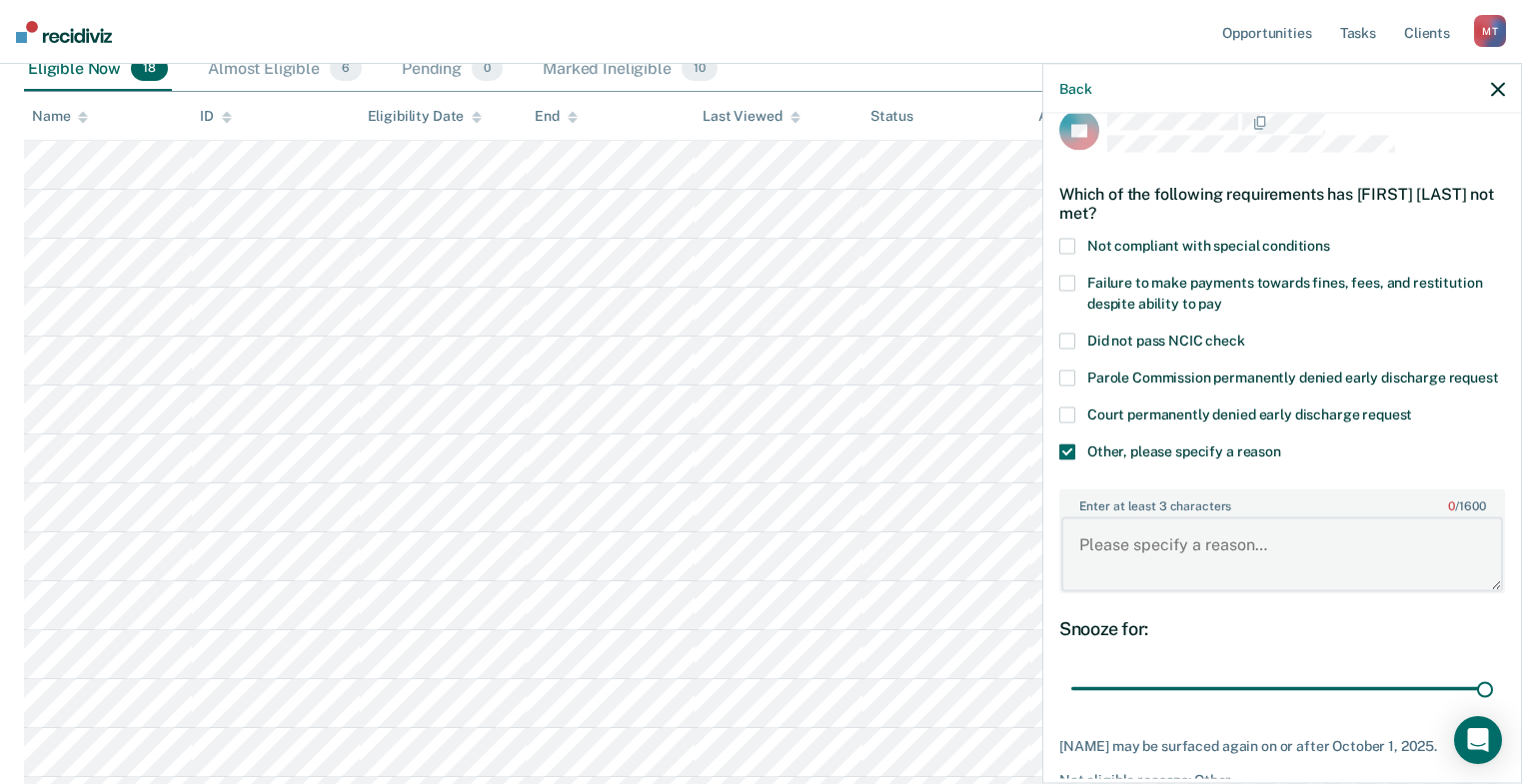 click on "Enter at least 3 characters 0  /  1600" at bounding box center [1282, 554] 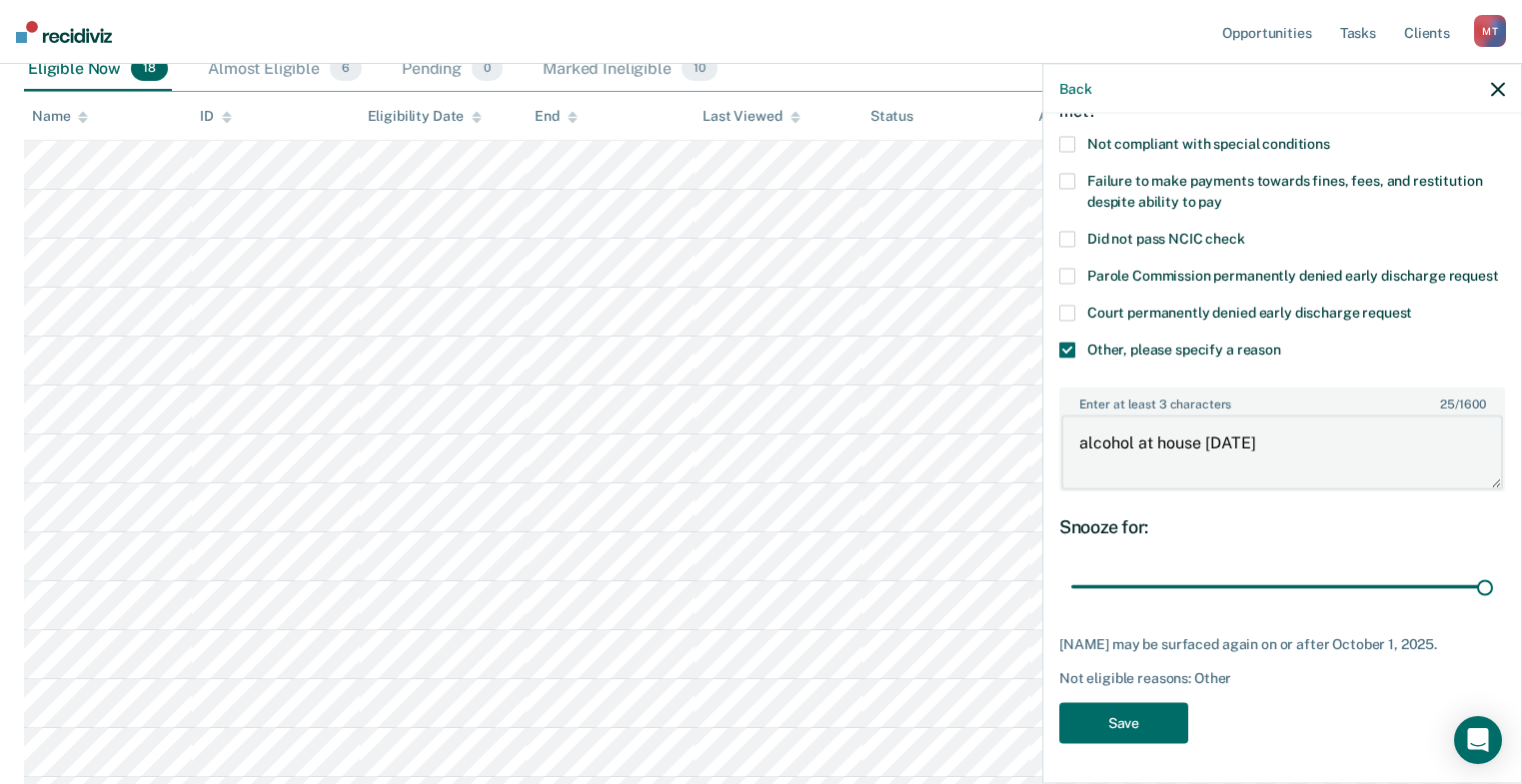scroll, scrollTop: 149, scrollLeft: 0, axis: vertical 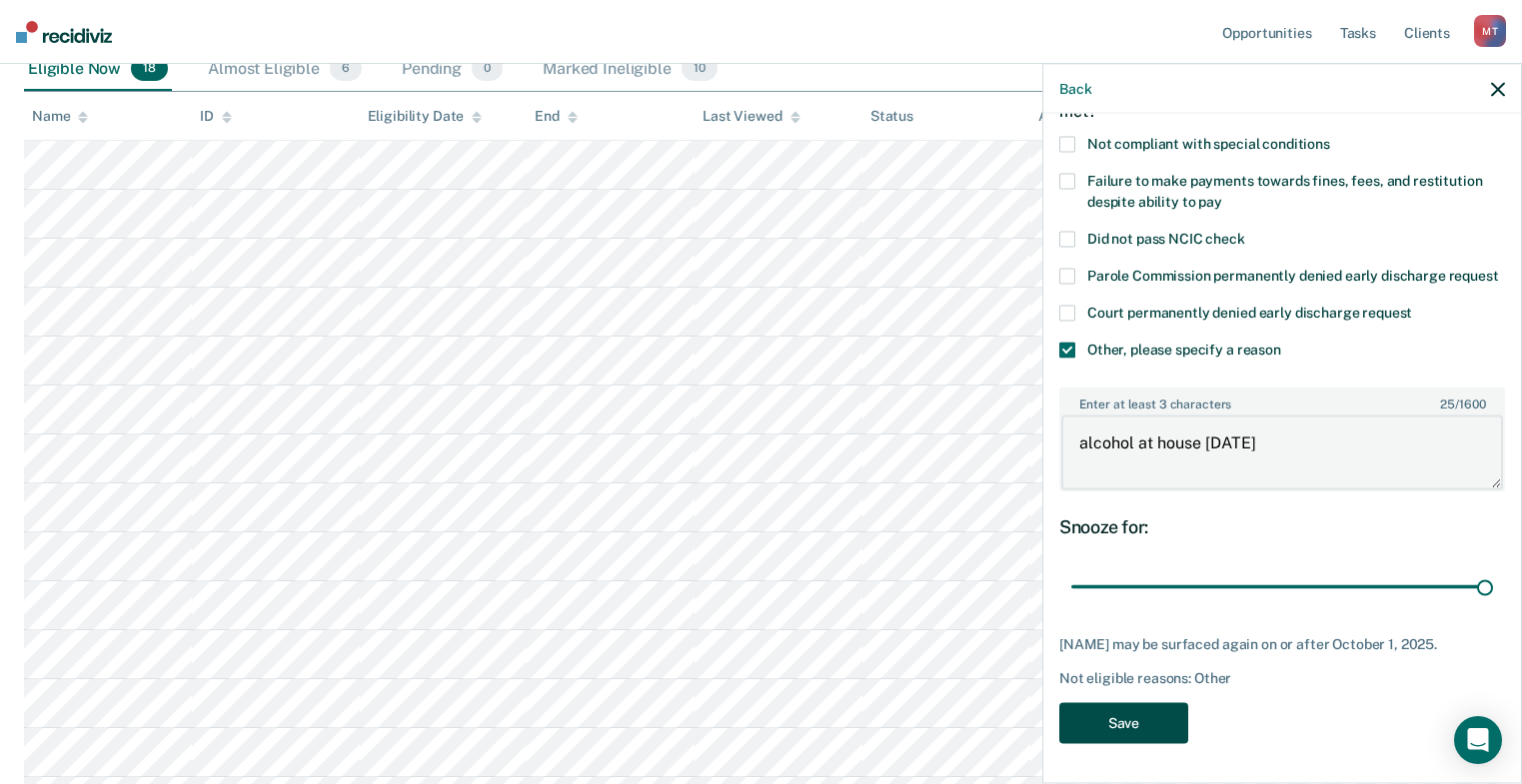 type on "alcohol at house [DATE]" 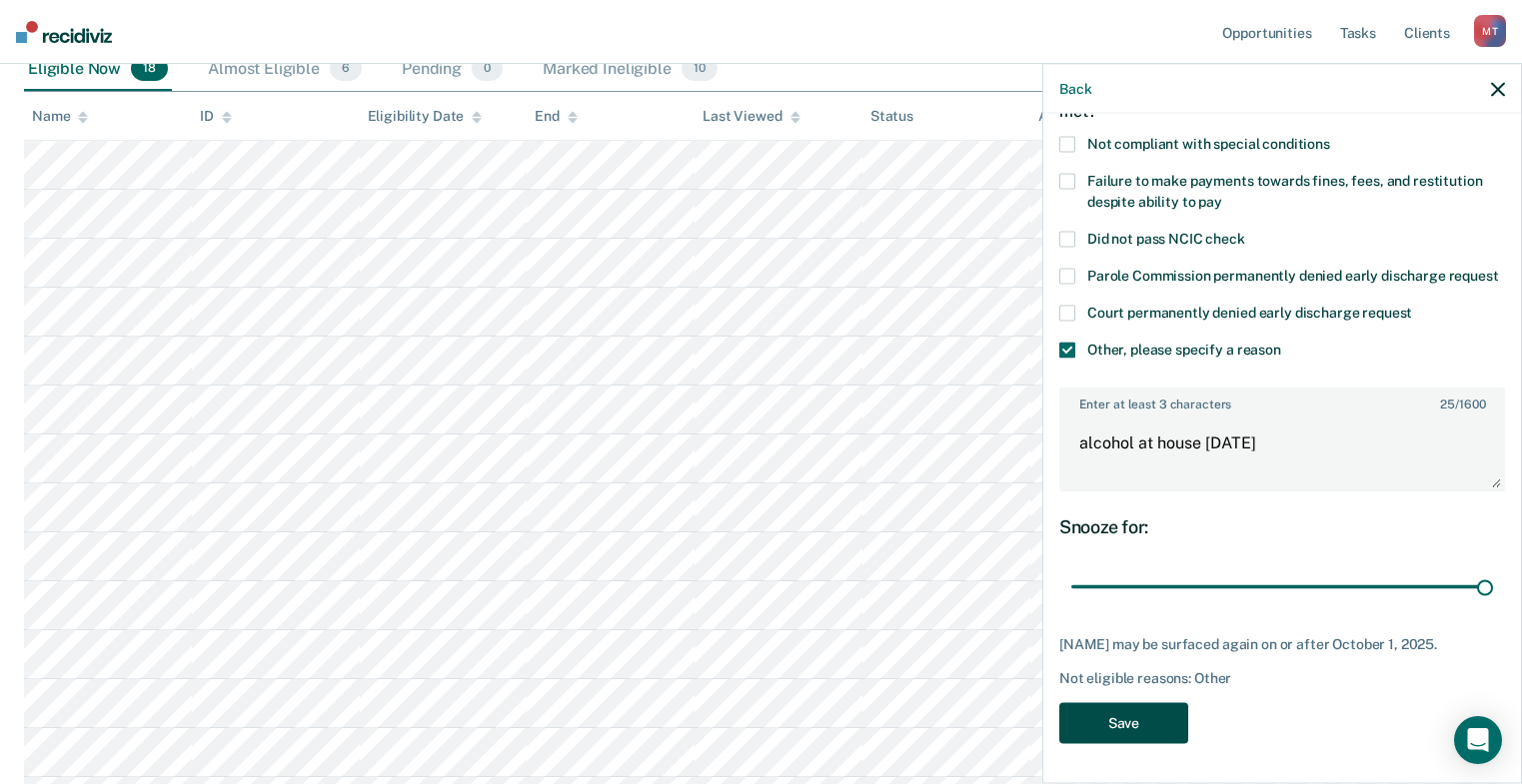 click on "Save" at bounding box center [1123, 722] 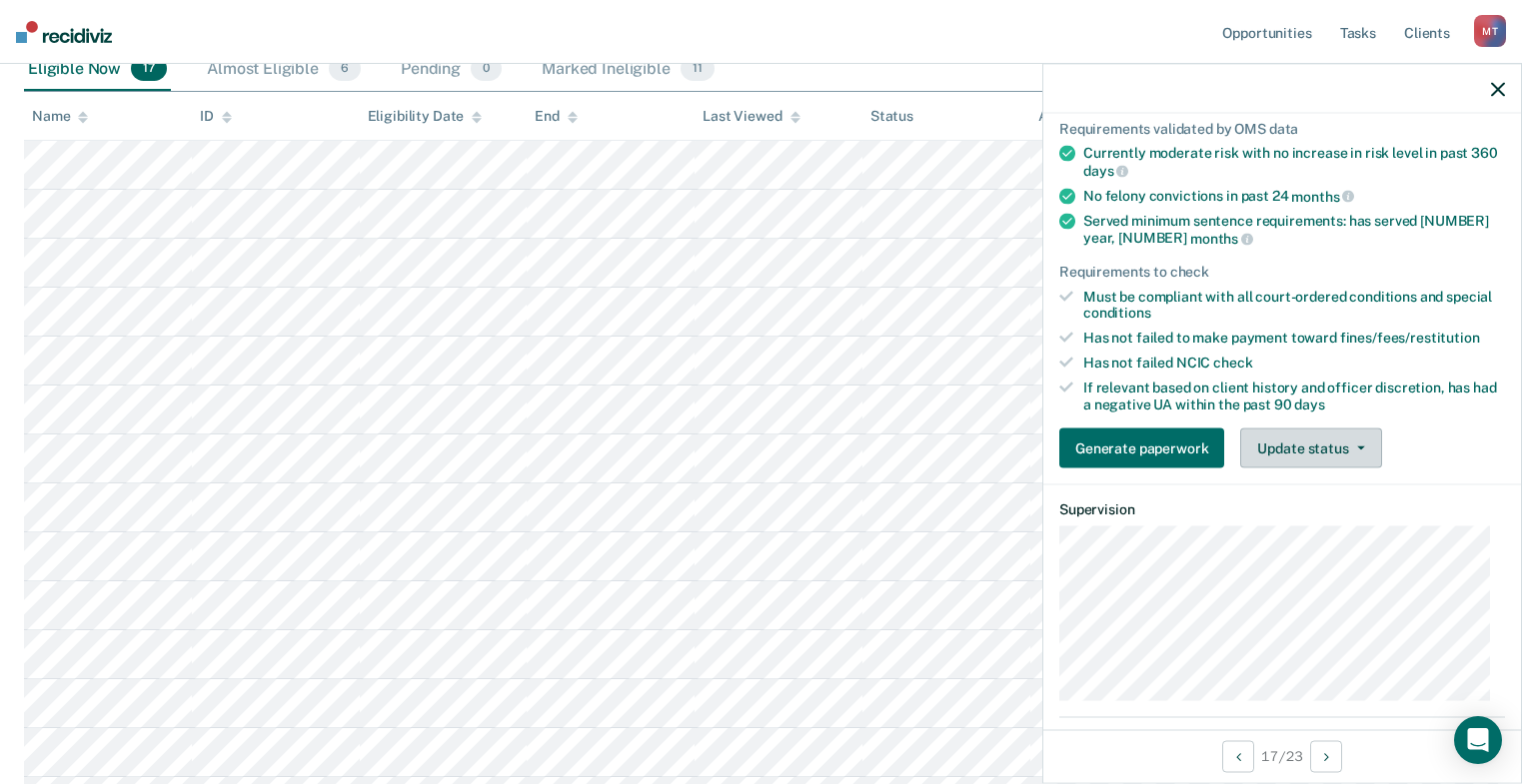 click on "Update status" at bounding box center (1310, 448) 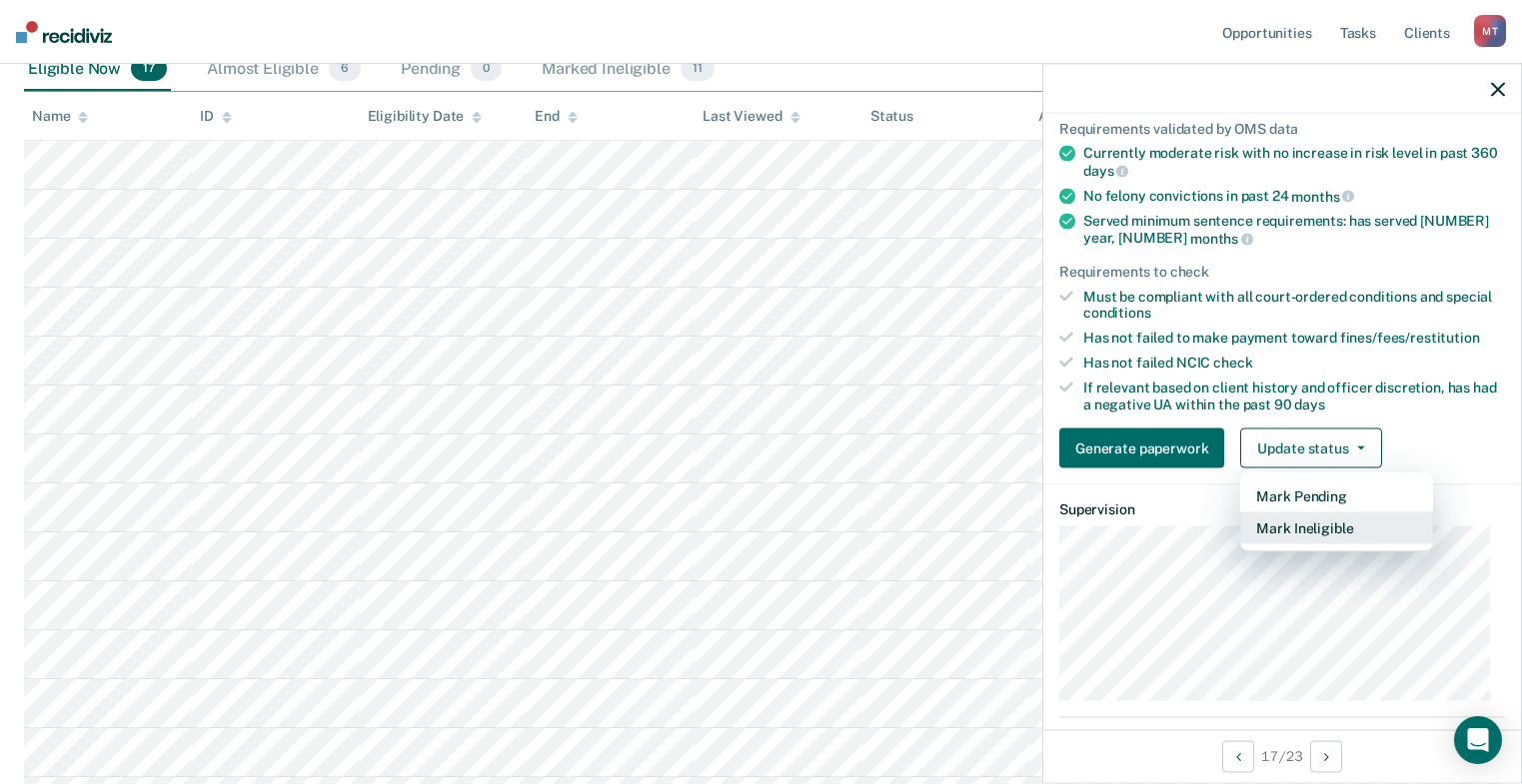 click on "Mark Ineligible" at bounding box center (1336, 528) 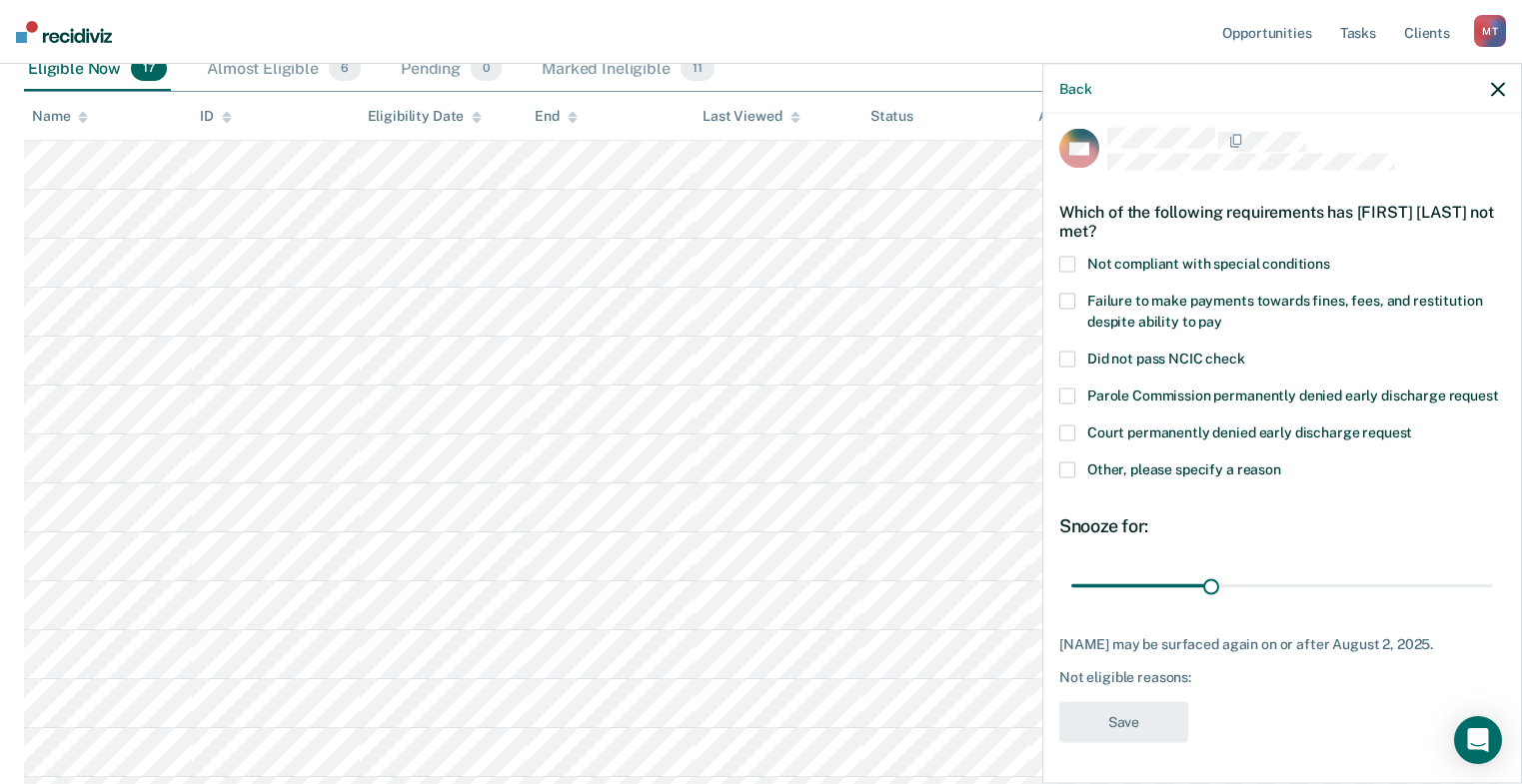 scroll, scrollTop: 28, scrollLeft: 0, axis: vertical 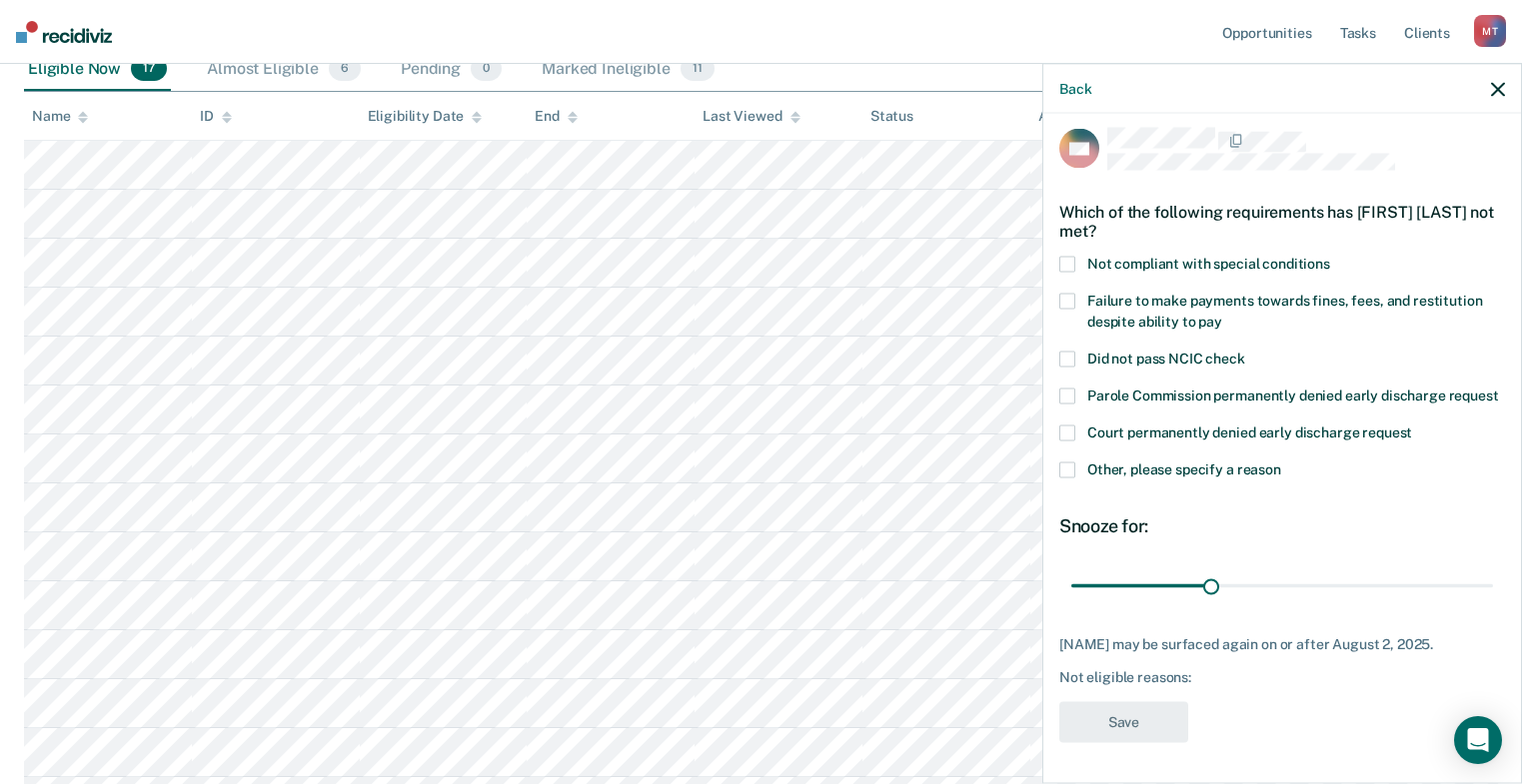 click at bounding box center [1067, 470] 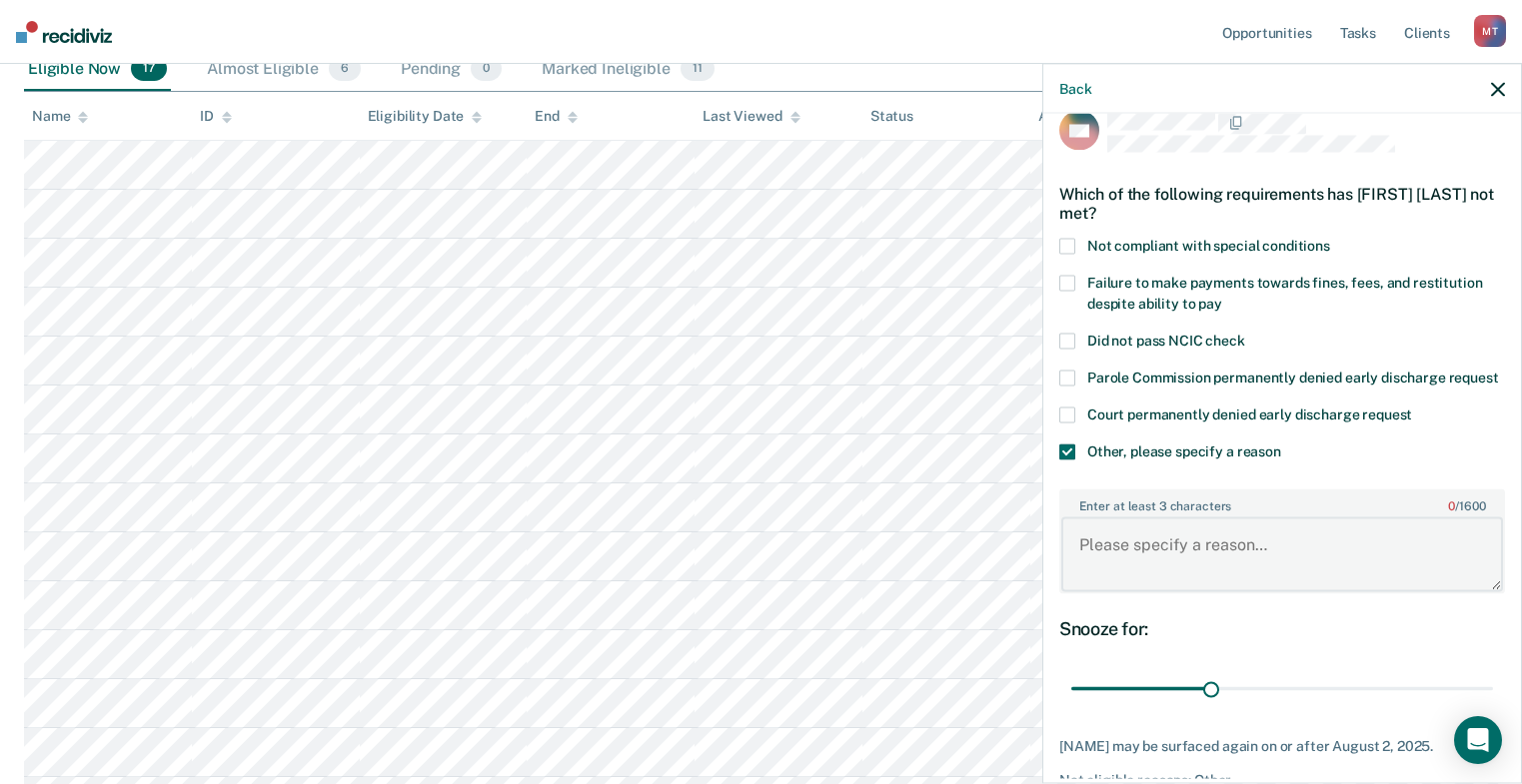click on "Enter at least 3 characters 0  /  1600" at bounding box center [1282, 554] 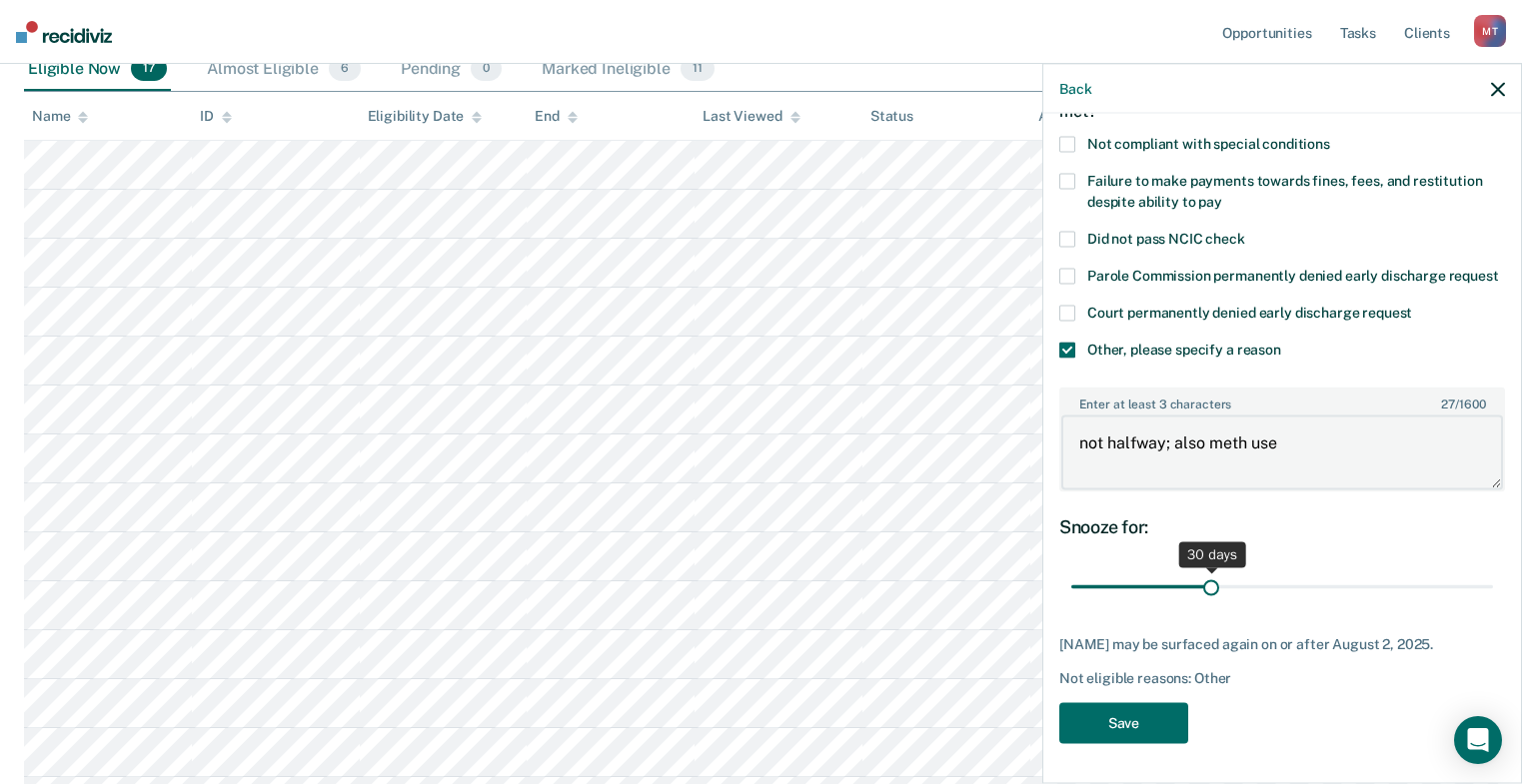 scroll, scrollTop: 149, scrollLeft: 0, axis: vertical 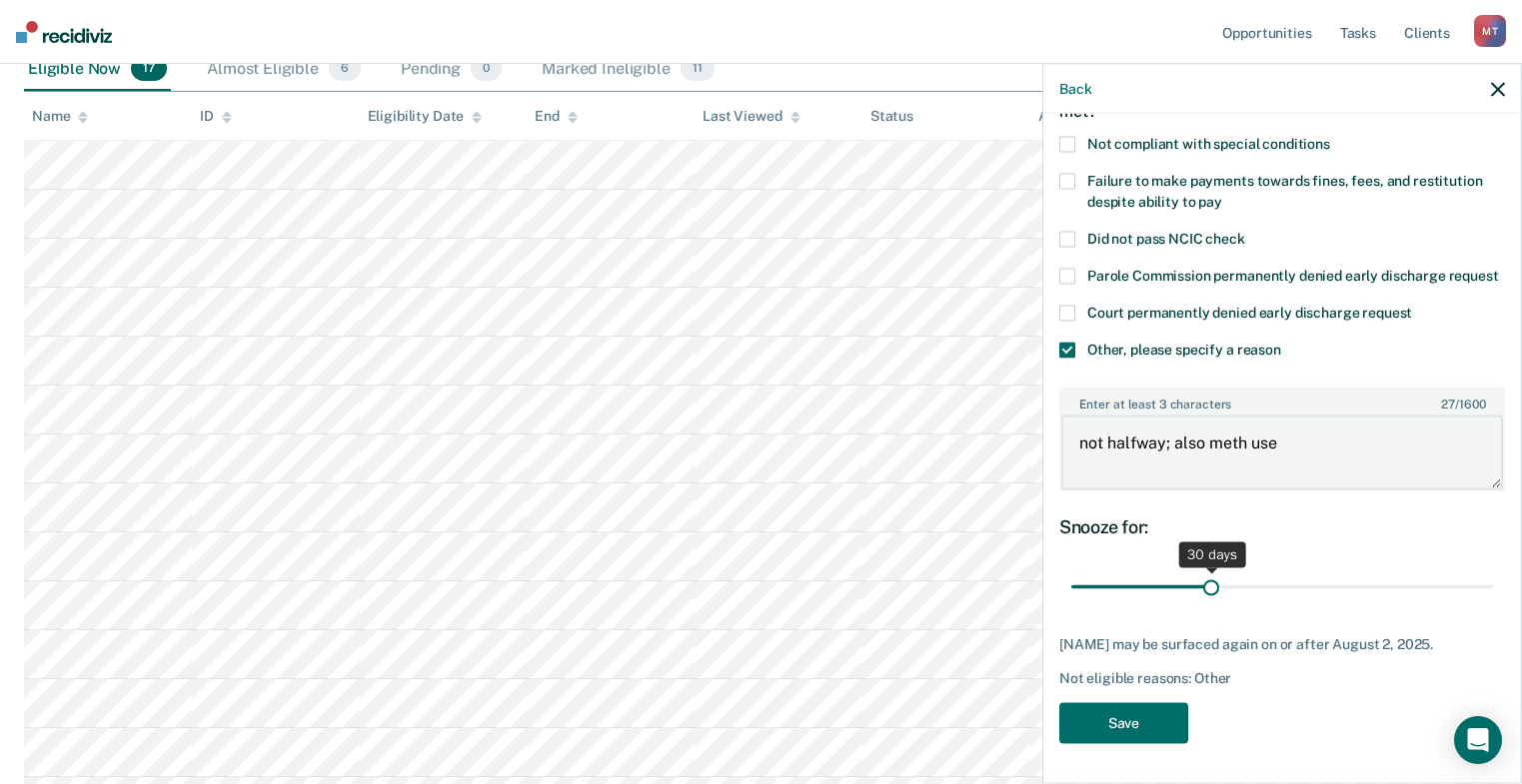 type on "not halfway; also meth use" 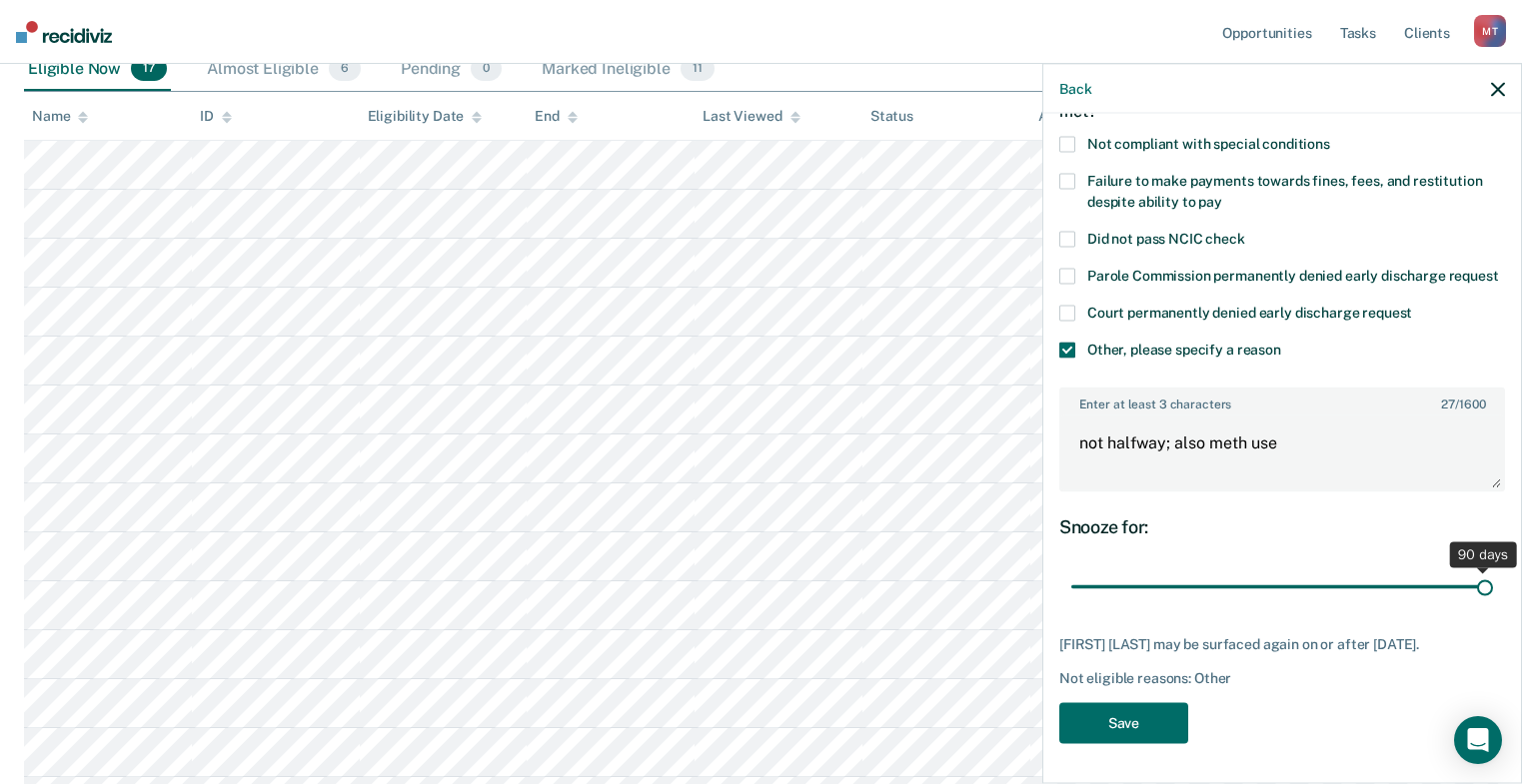 drag, startPoint x: 1210, startPoint y: 587, endPoint x: 1524, endPoint y: 594, distance: 314.078 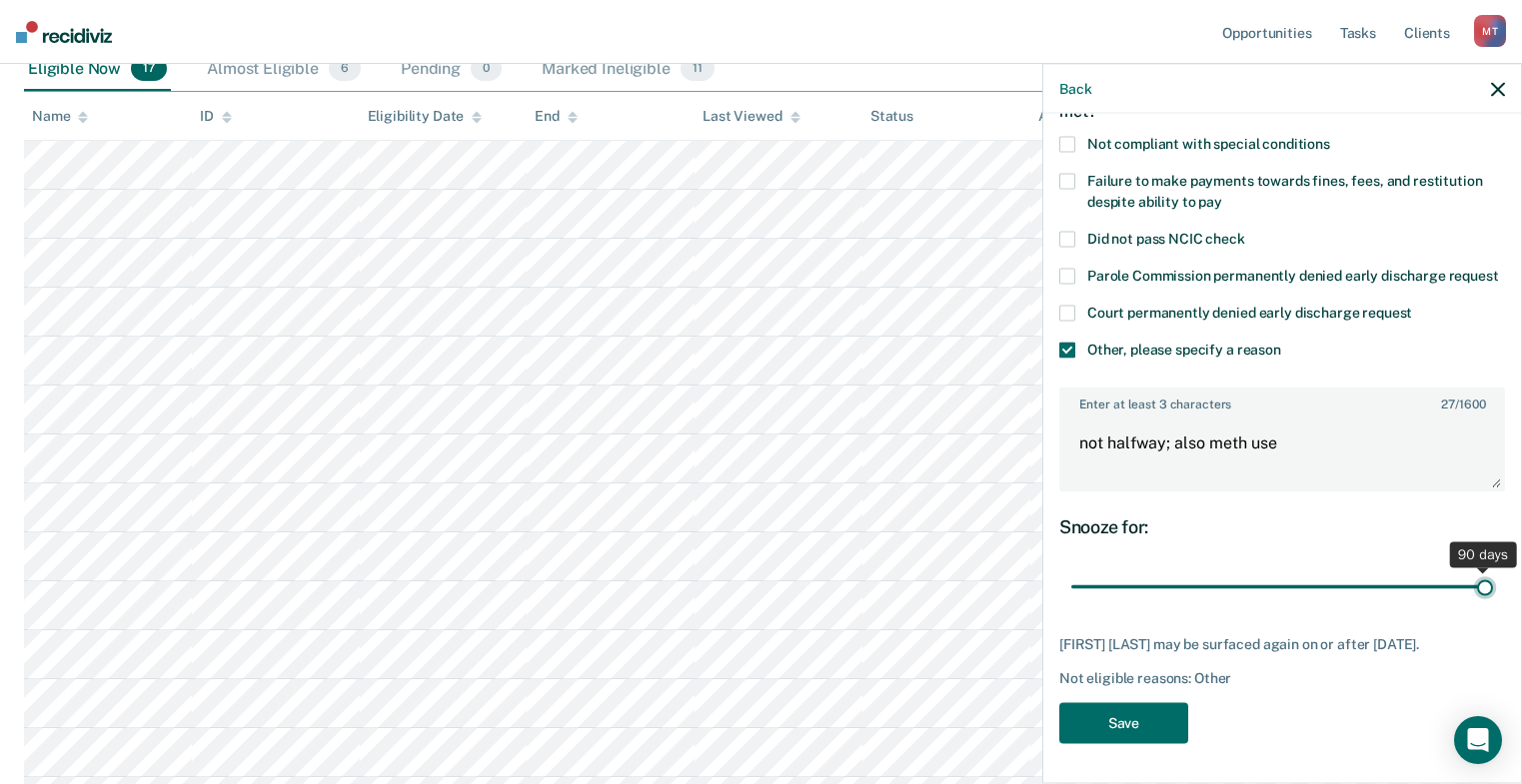 type on "90" 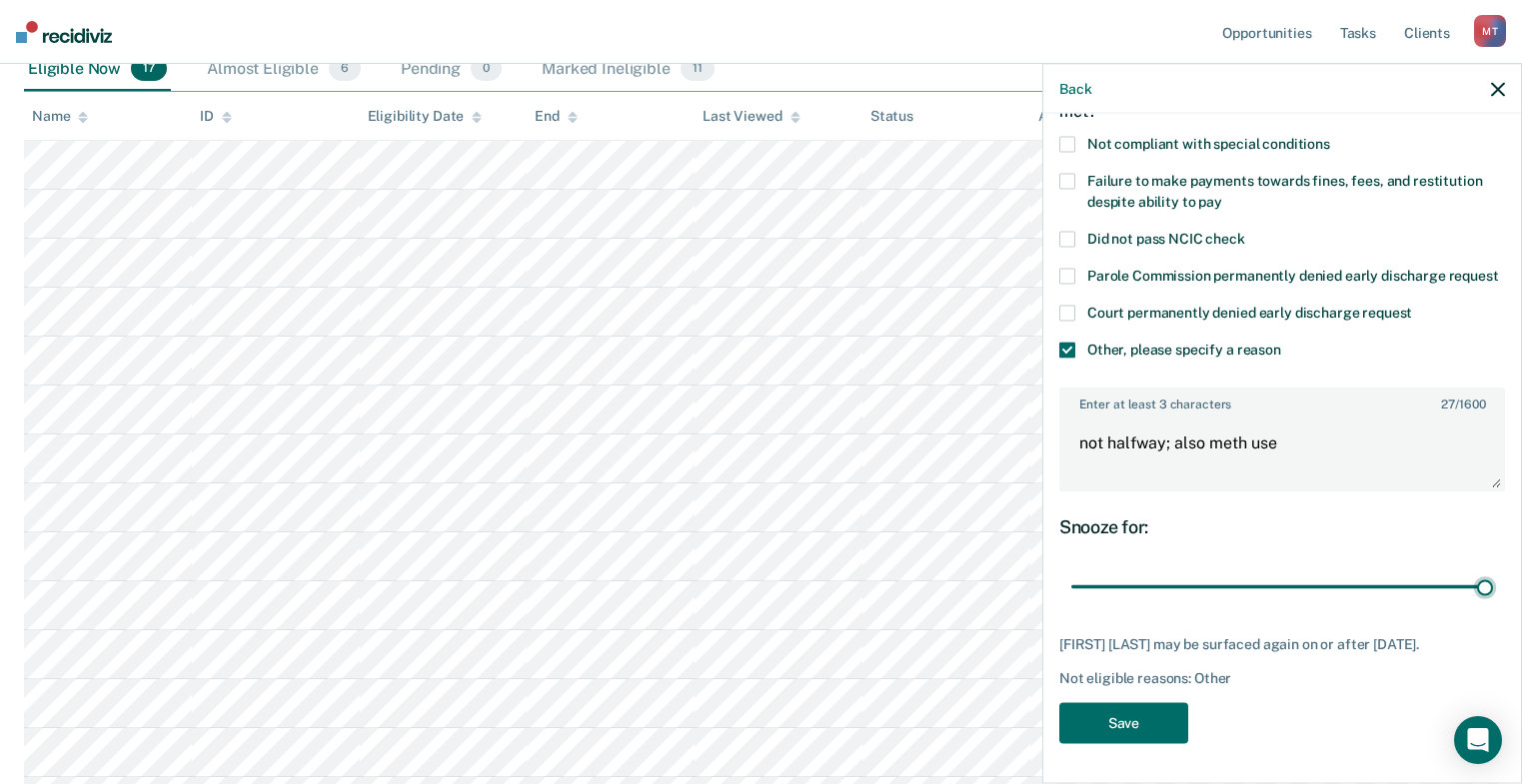 click at bounding box center (1282, 586) 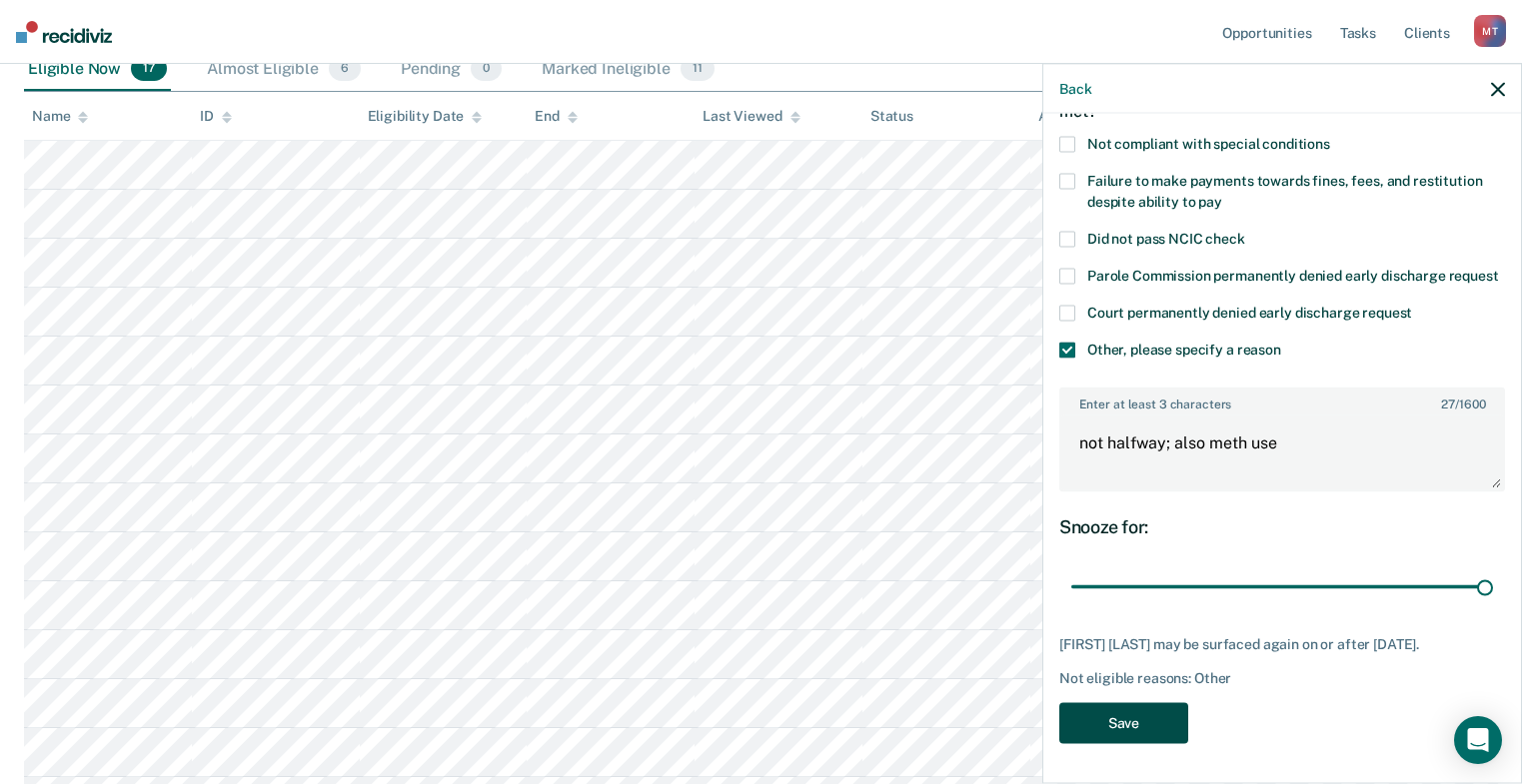 click on "Save" at bounding box center (1123, 722) 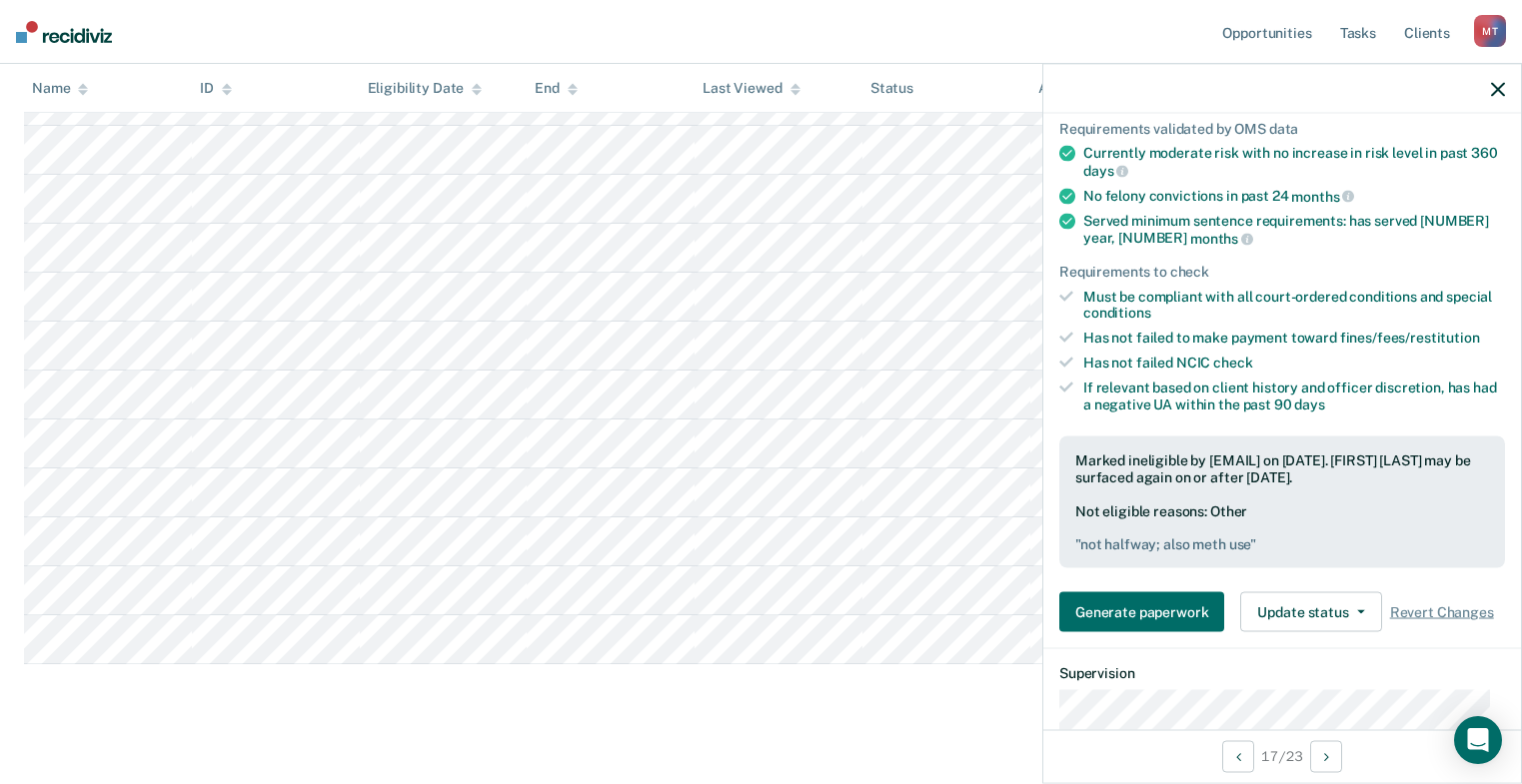 scroll, scrollTop: 583, scrollLeft: 0, axis: vertical 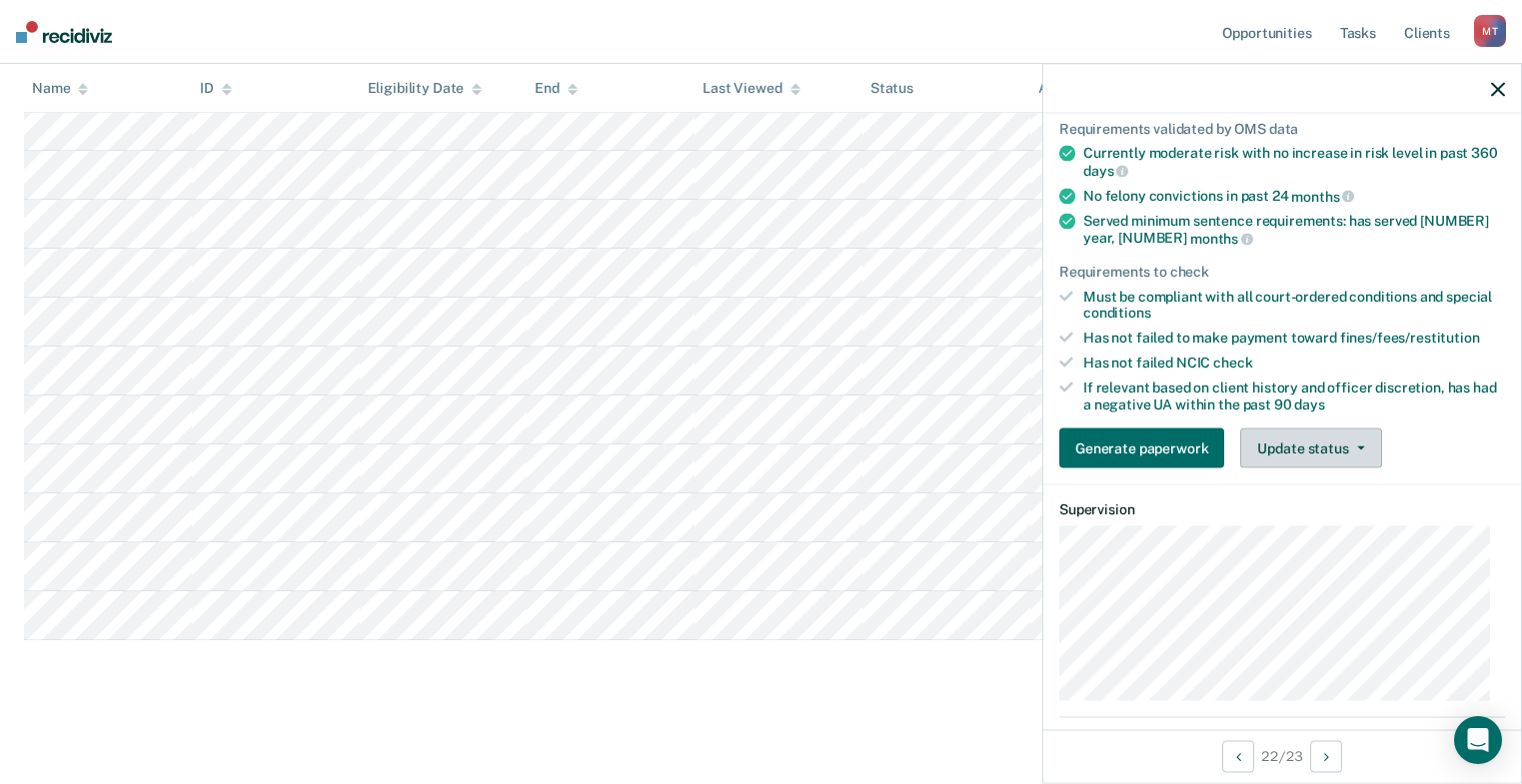 click on "Update status" at bounding box center [1310, 448] 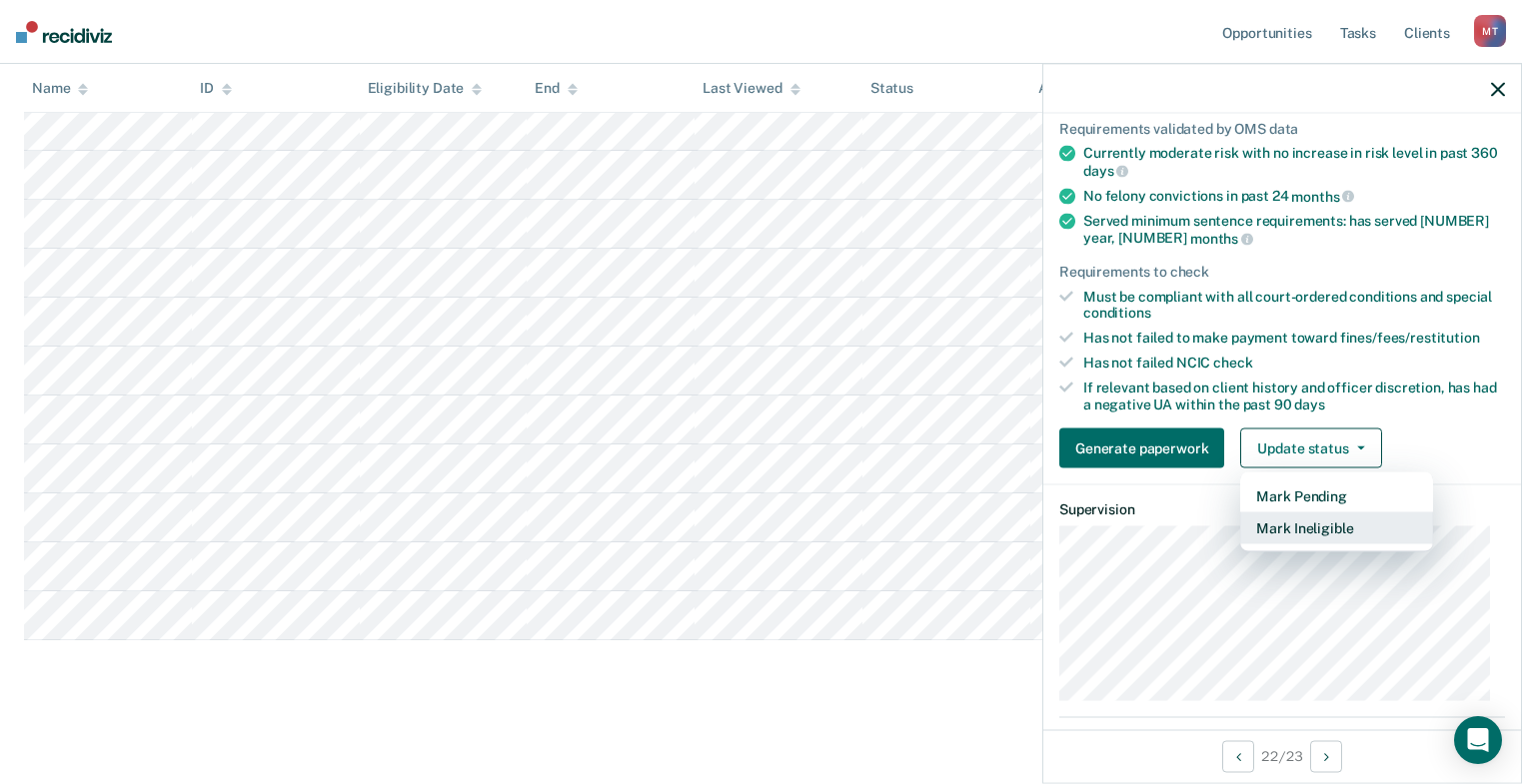 click on "Mark Ineligible" at bounding box center (1336, 528) 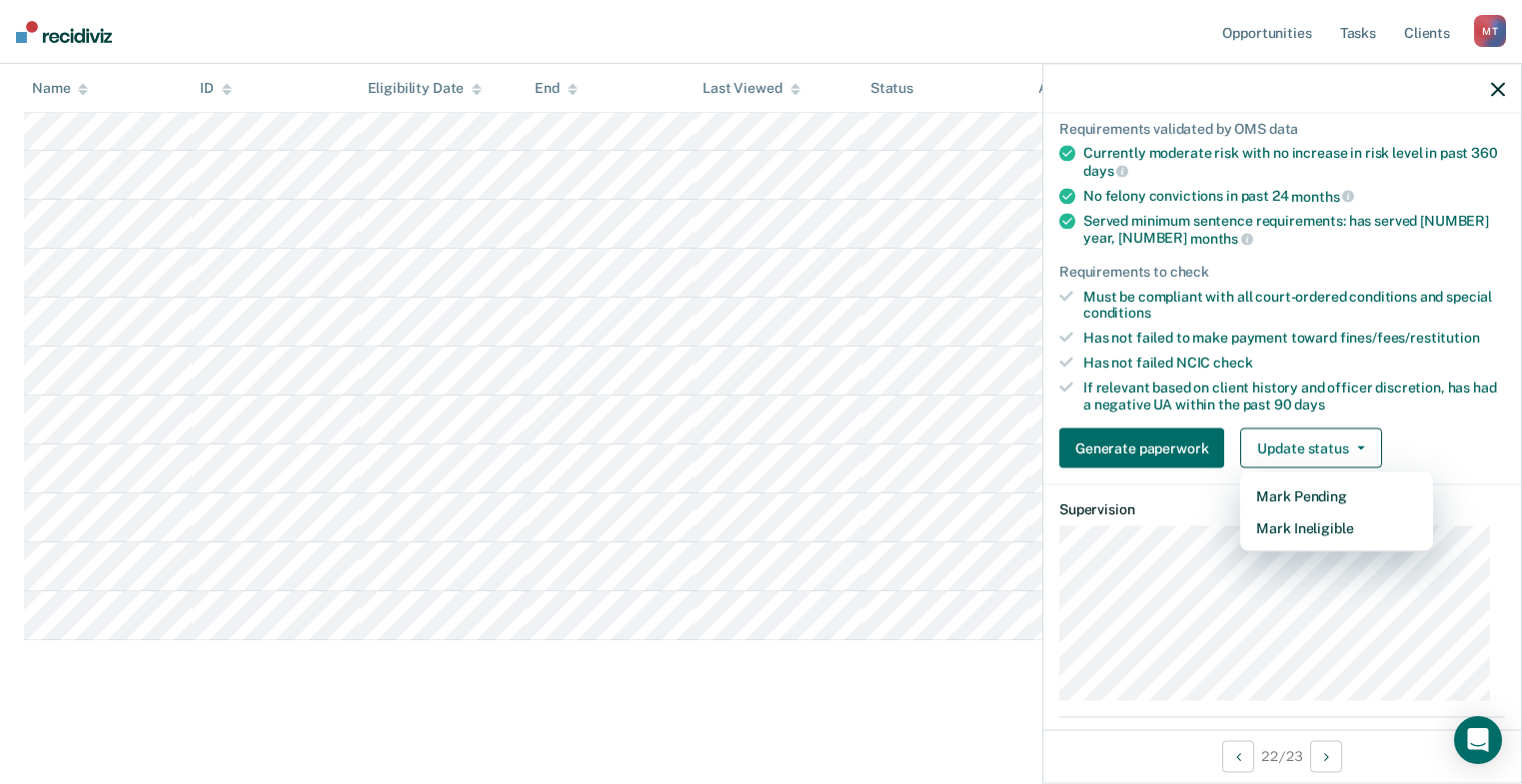 scroll, scrollTop: 28, scrollLeft: 0, axis: vertical 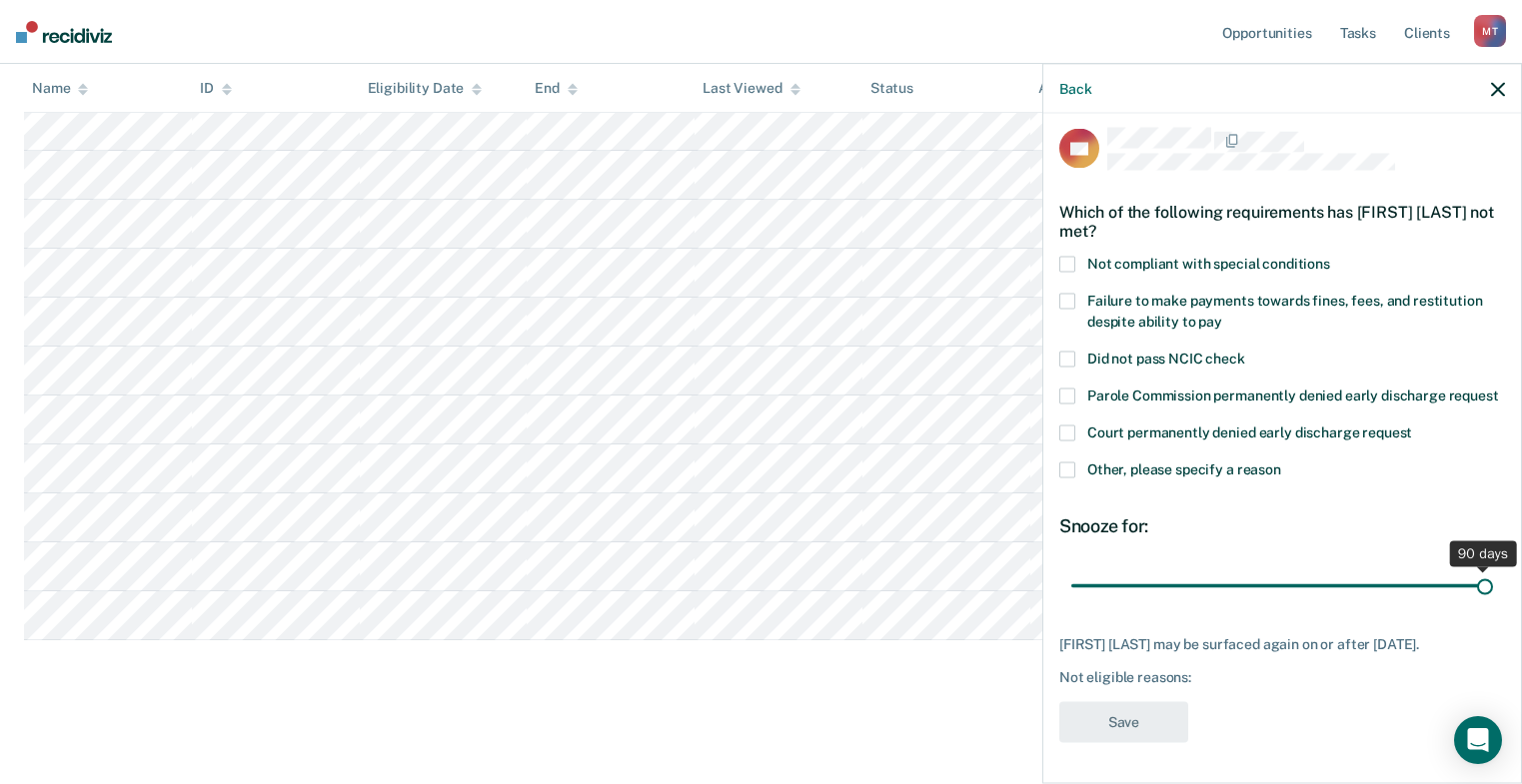 drag, startPoint x: 1198, startPoint y: 583, endPoint x: 1674, endPoint y: 583, distance: 476 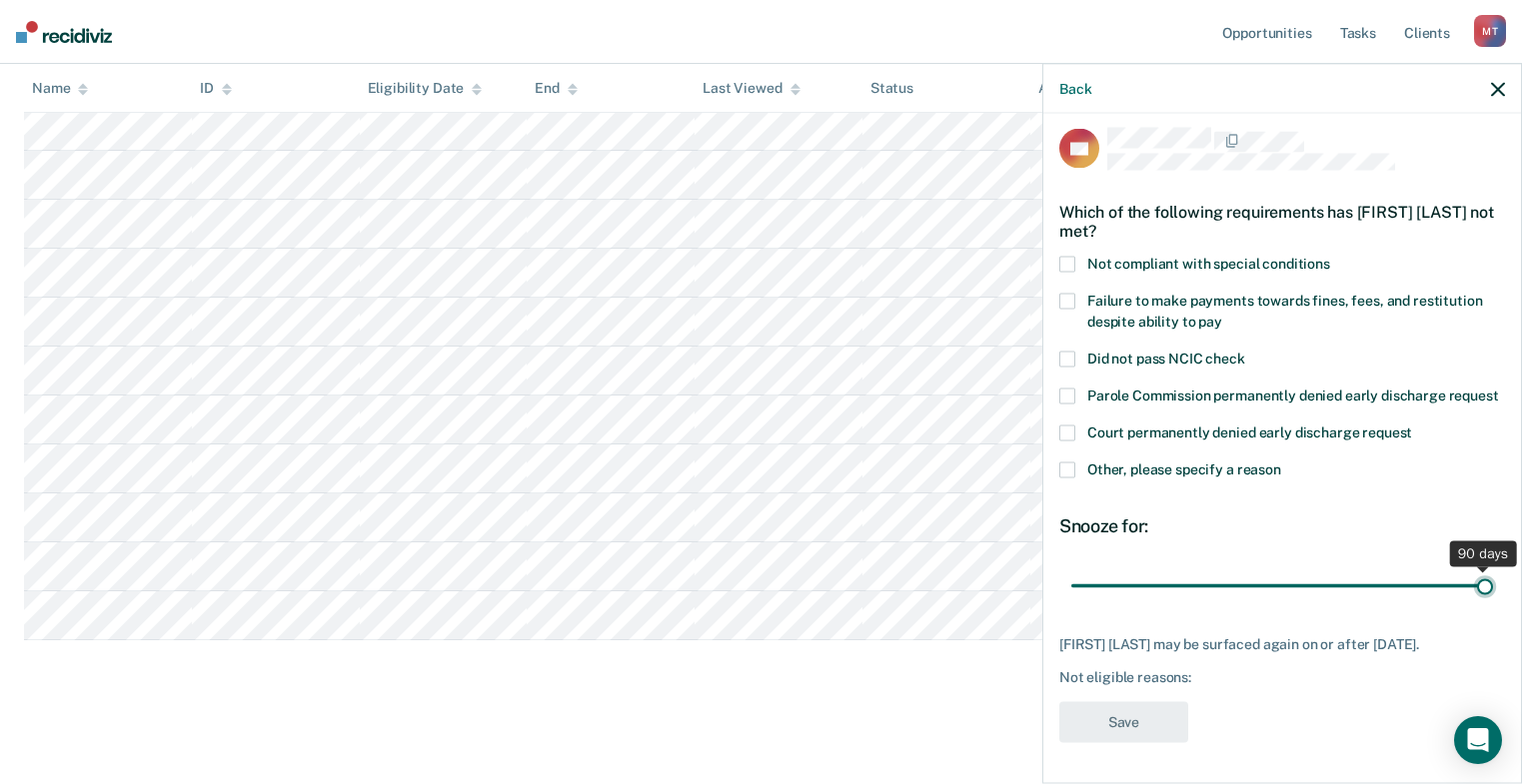 type on "90" 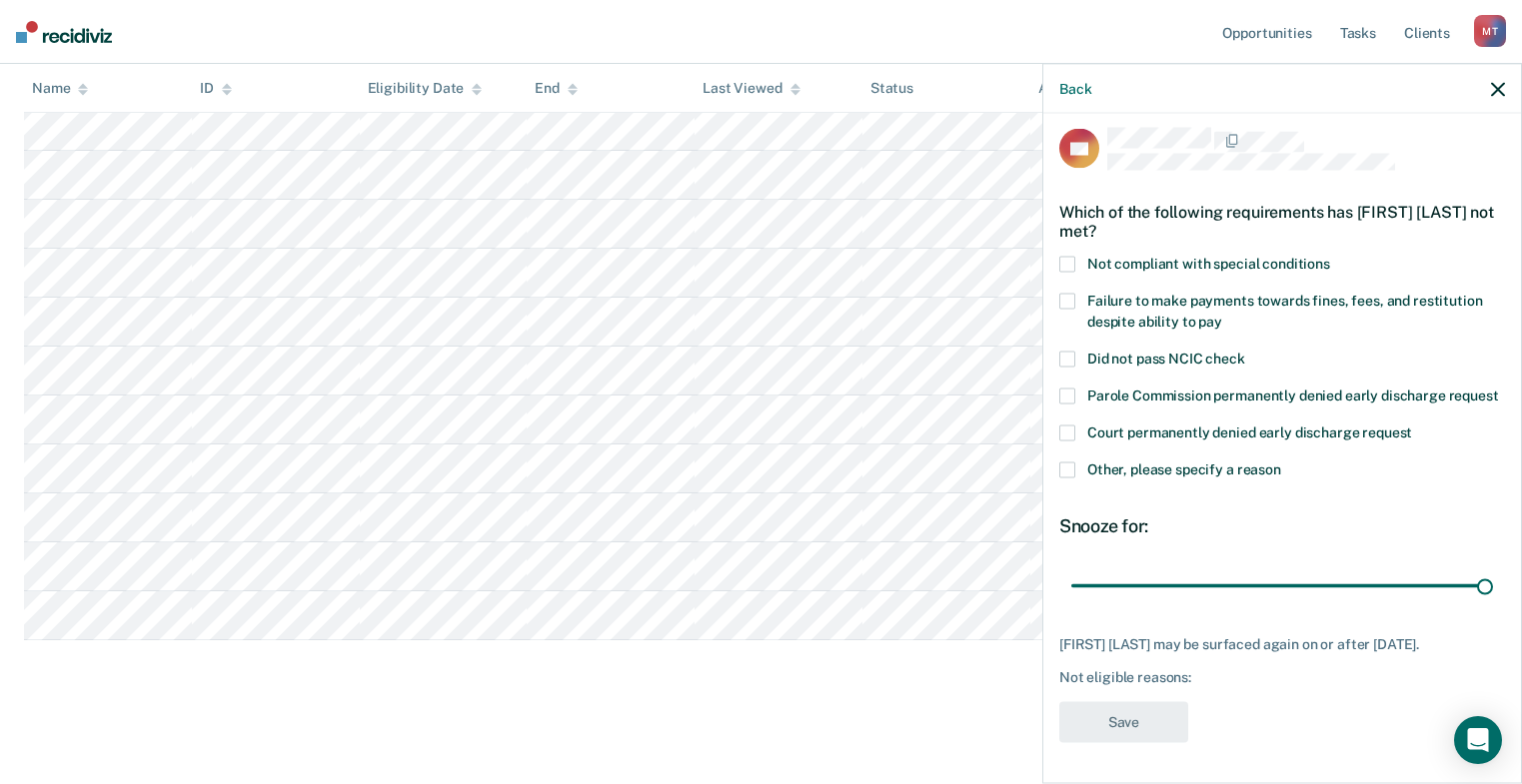 click on "AP Which of the following requirements has [FIRST] [LAST] not met? Not compliant with special conditions Failure to make payments towards fines, fees, and restitution despite ability to pay Did not pass NCIC check Parole Commission permanently denied early discharge request Court permanently denied early discharge request Other, please specify a reason Snooze for: 90 days [FIRST] [LAST] may be surfaced again on or after October 1, 2025. Not eligible reasons: Save" at bounding box center [1282, 446] 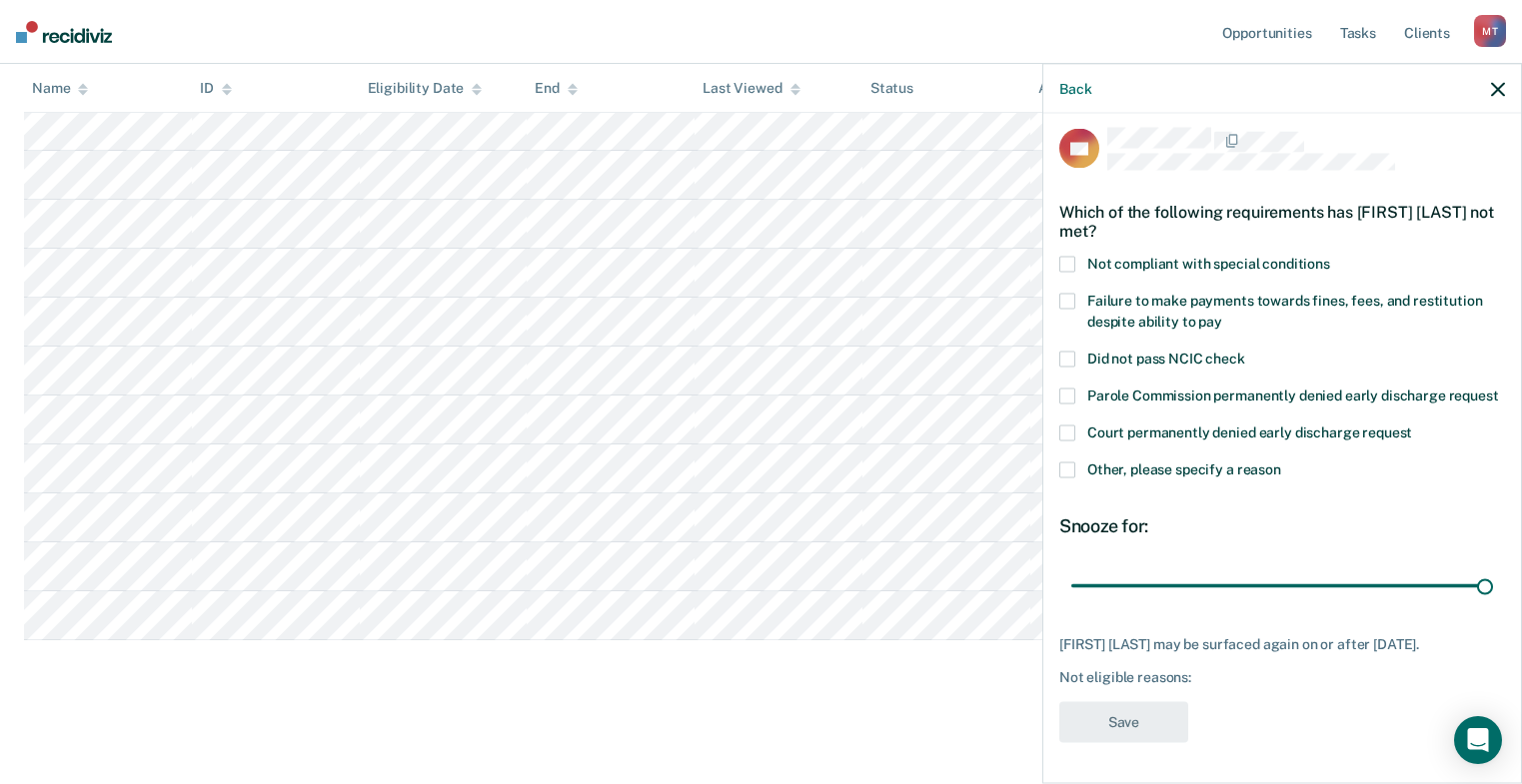 click at bounding box center [1067, 470] 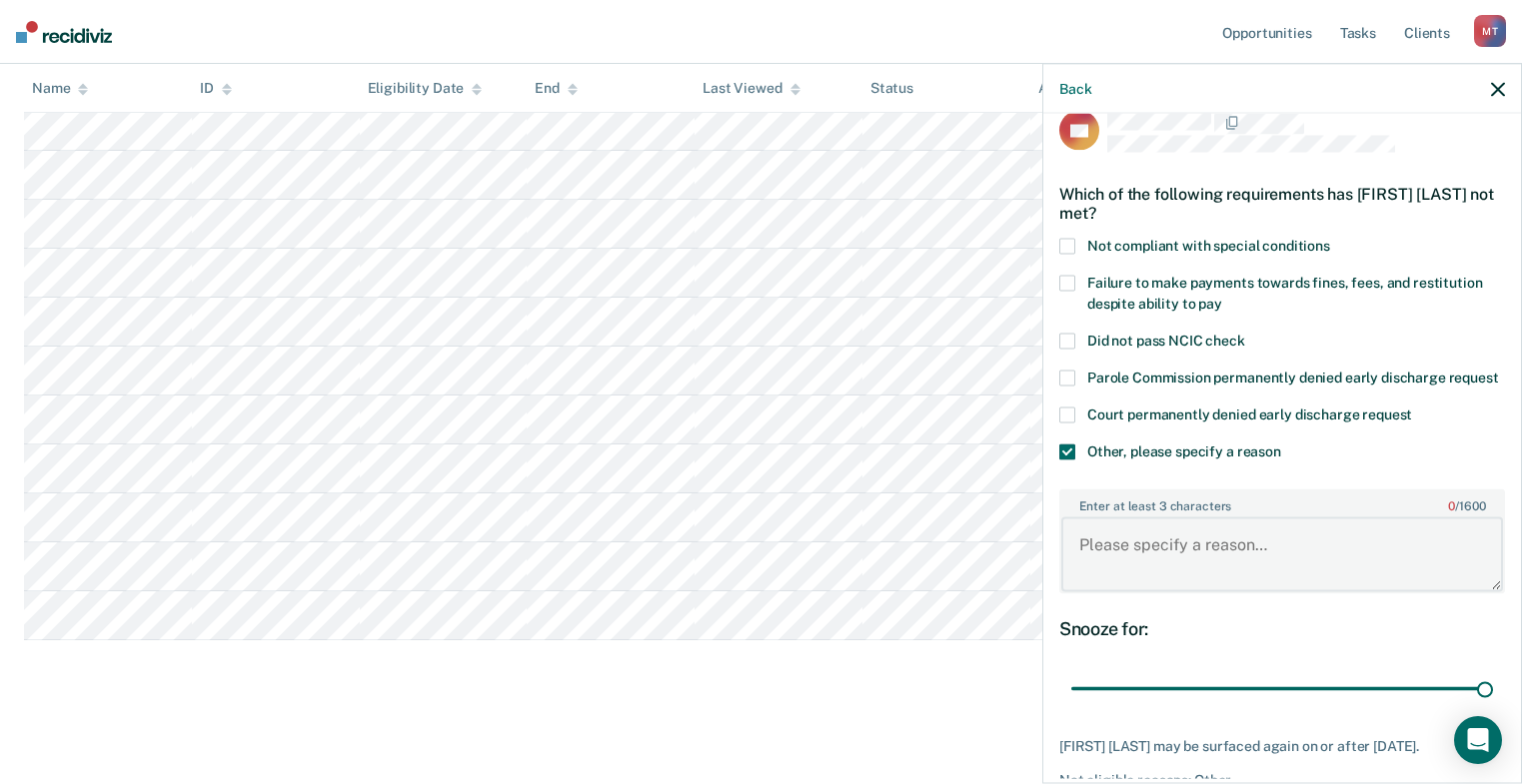 click on "Enter at least 3 characters 0  /  1600" at bounding box center (1282, 554) 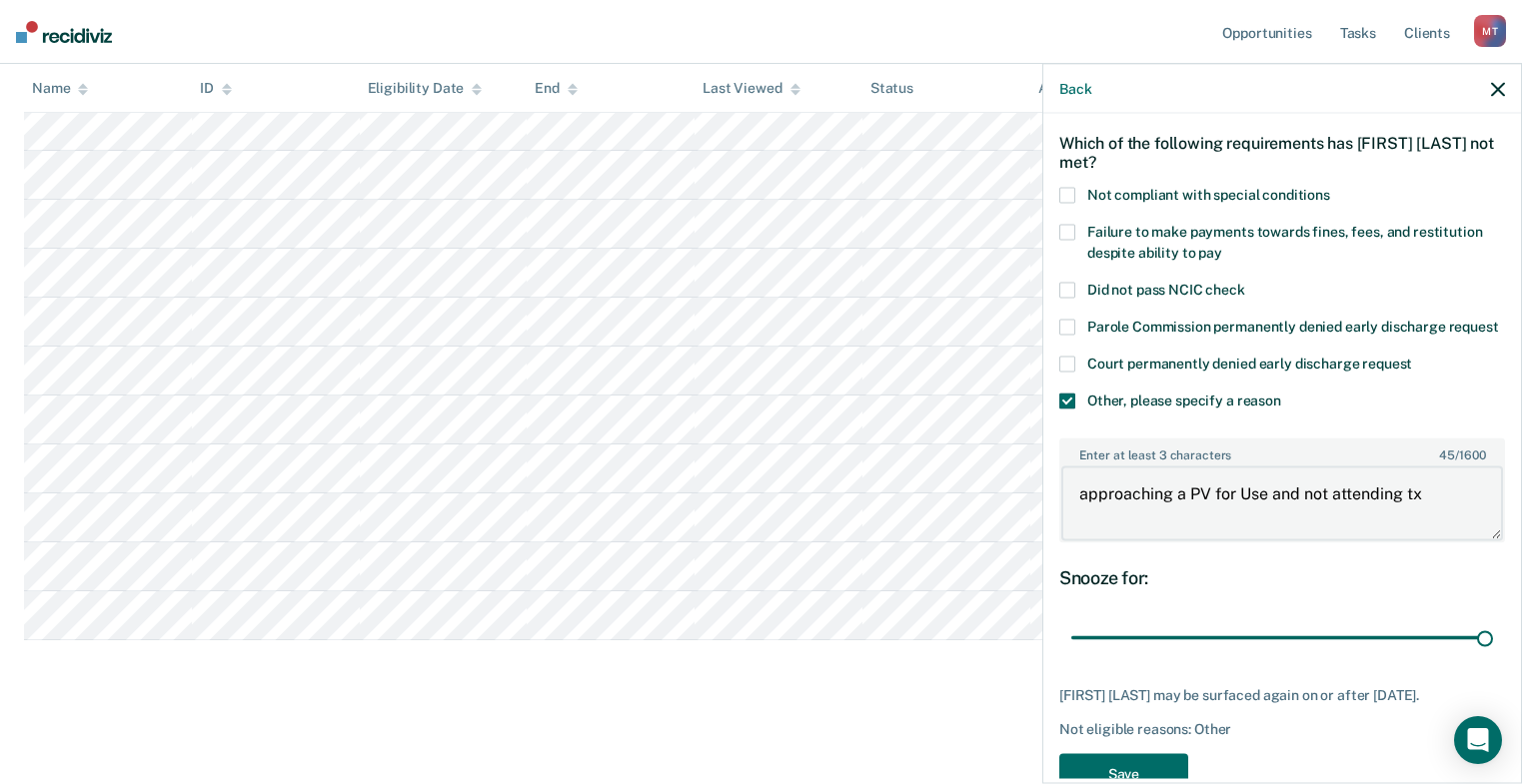 scroll, scrollTop: 149, scrollLeft: 0, axis: vertical 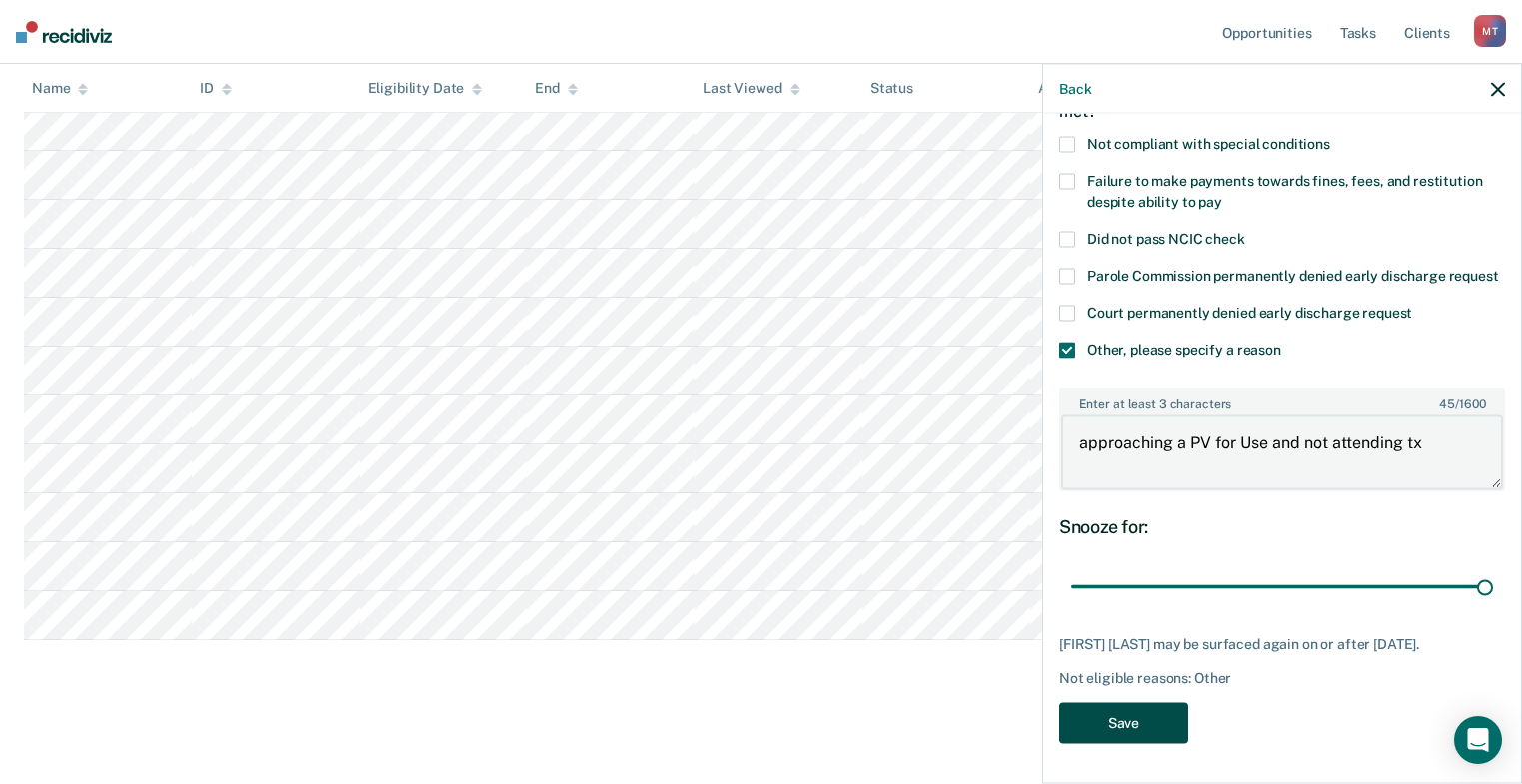 type on "approaching a PV for Use and not attending tx" 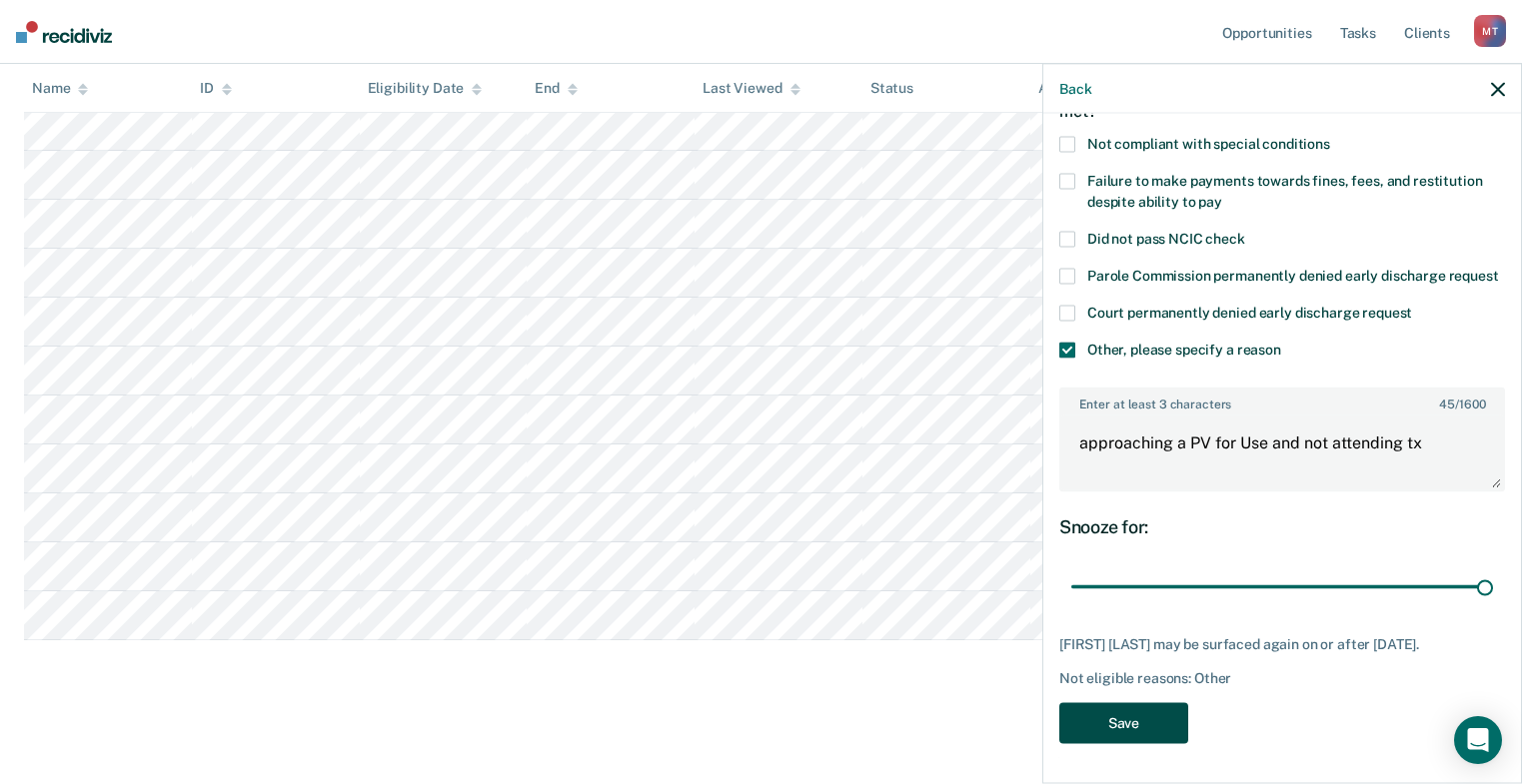 click on "Save" at bounding box center (1123, 722) 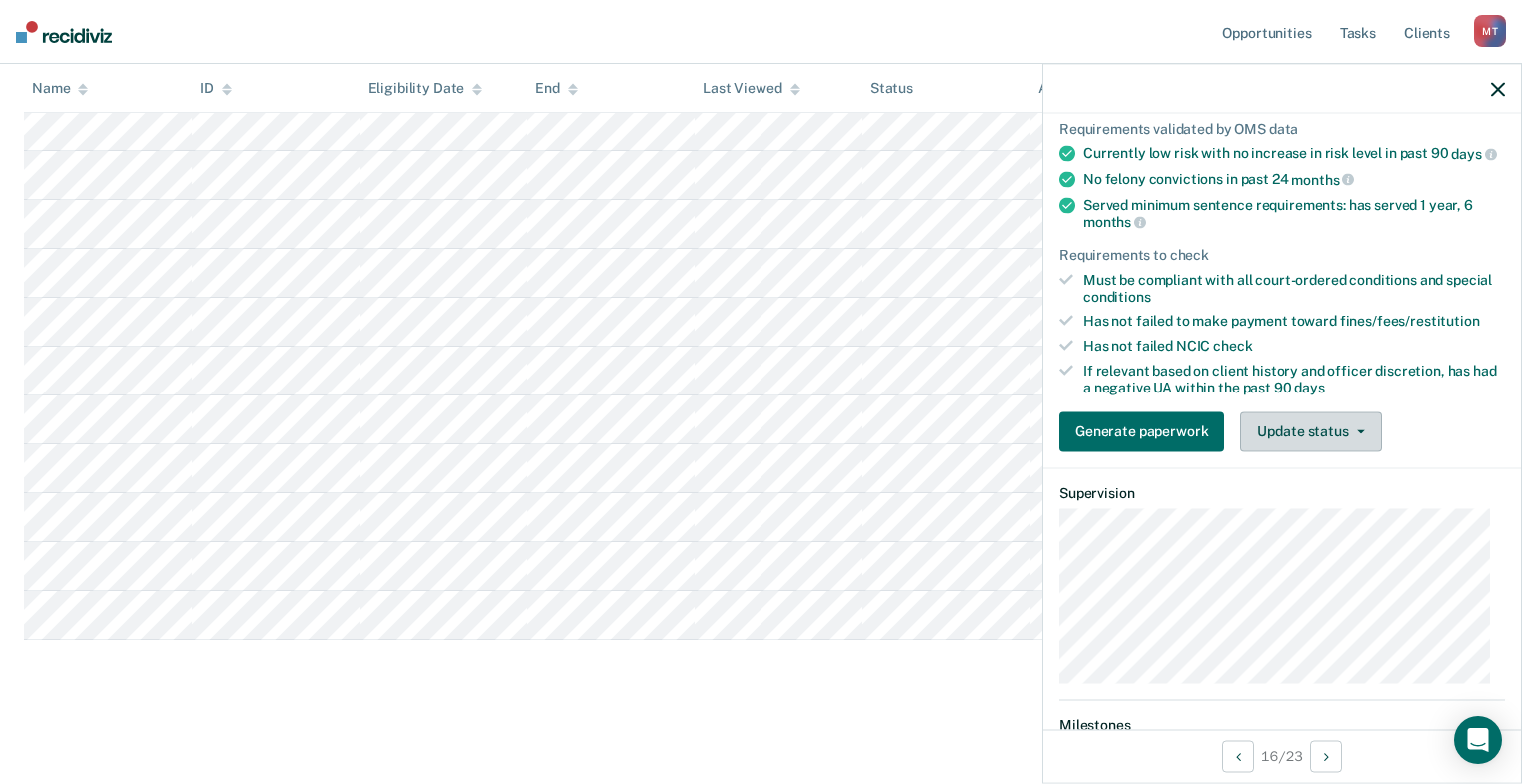 click on "Update status" at bounding box center [1310, 431] 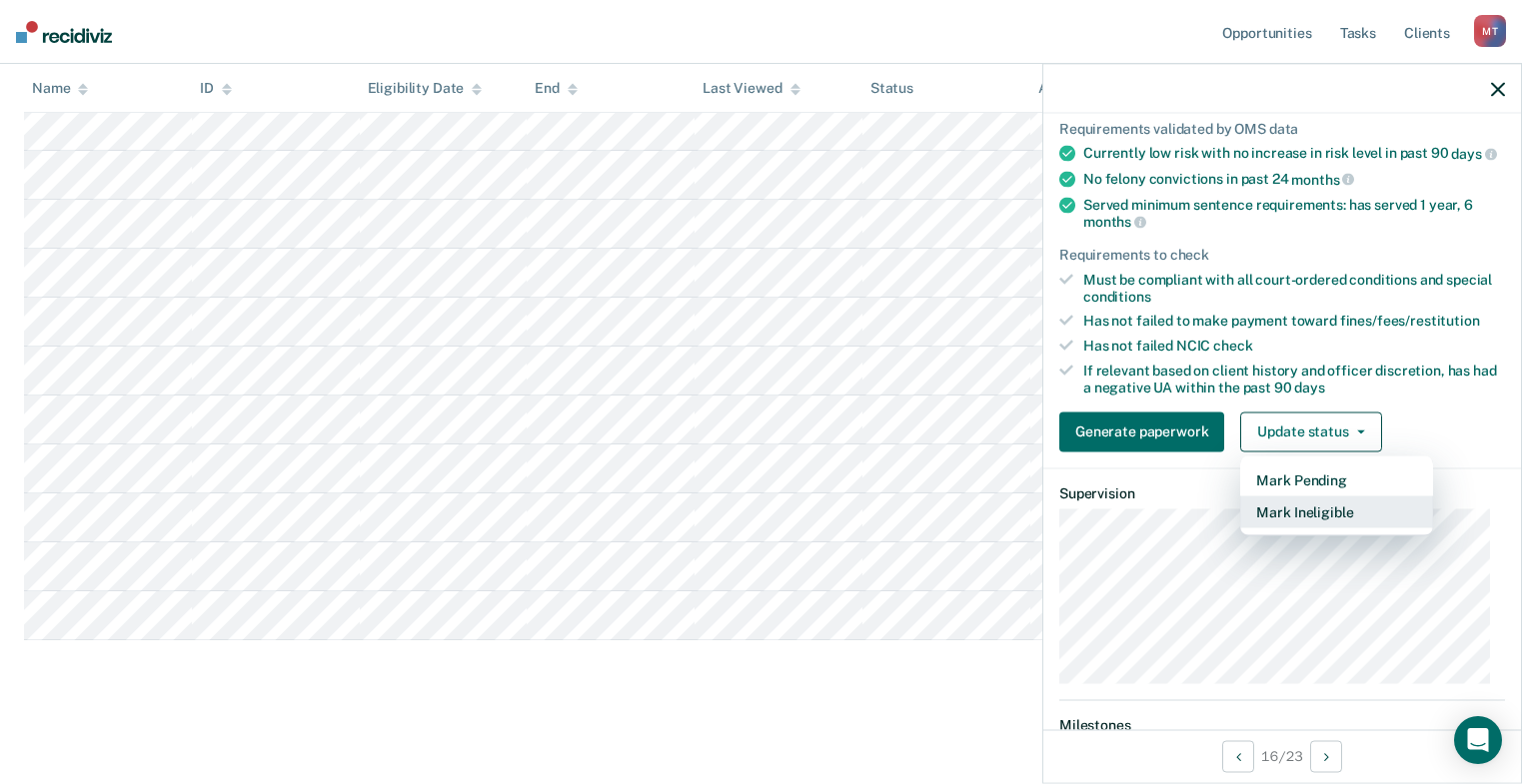 click on "Mark Ineligible" at bounding box center [1336, 511] 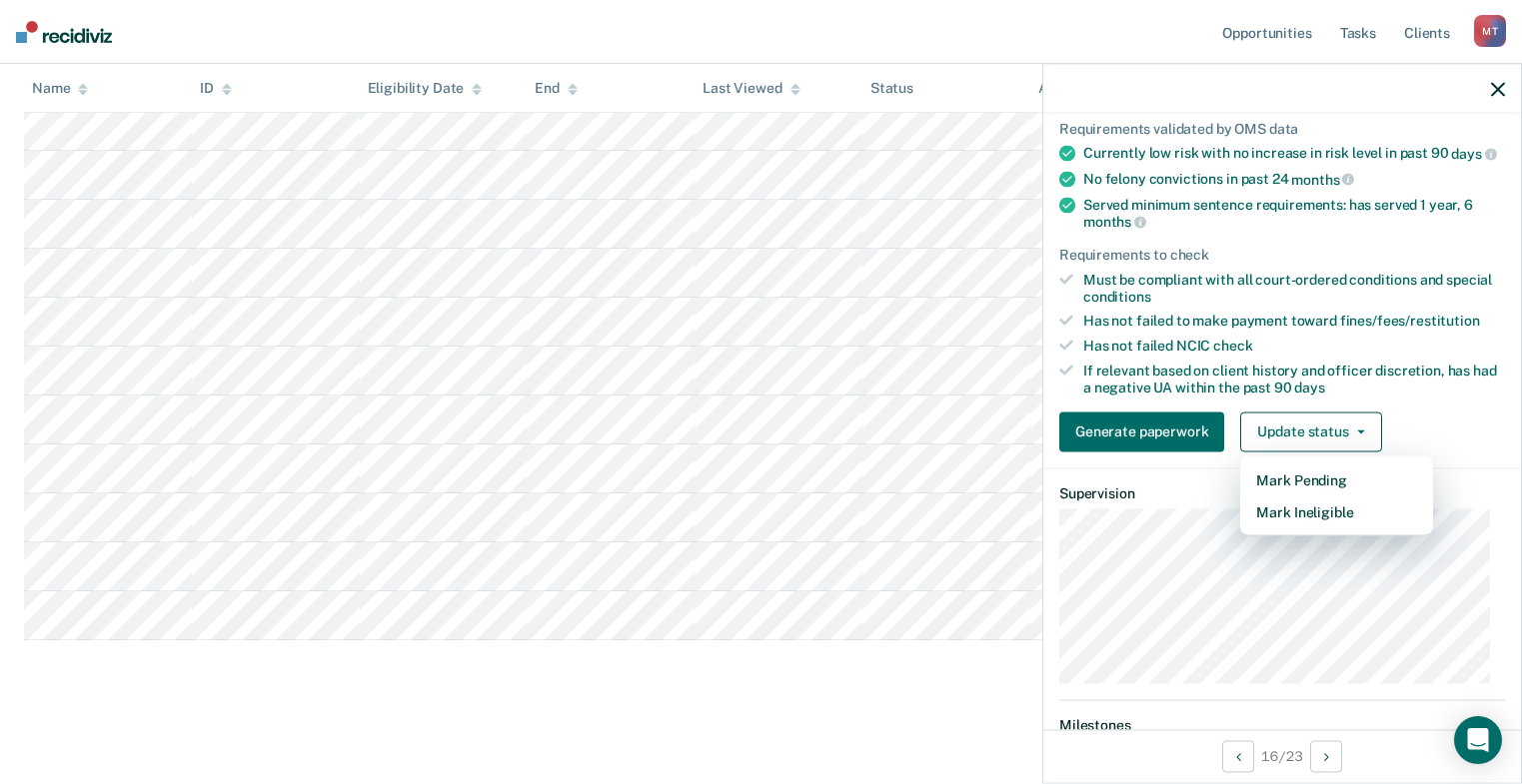 scroll, scrollTop: 45, scrollLeft: 0, axis: vertical 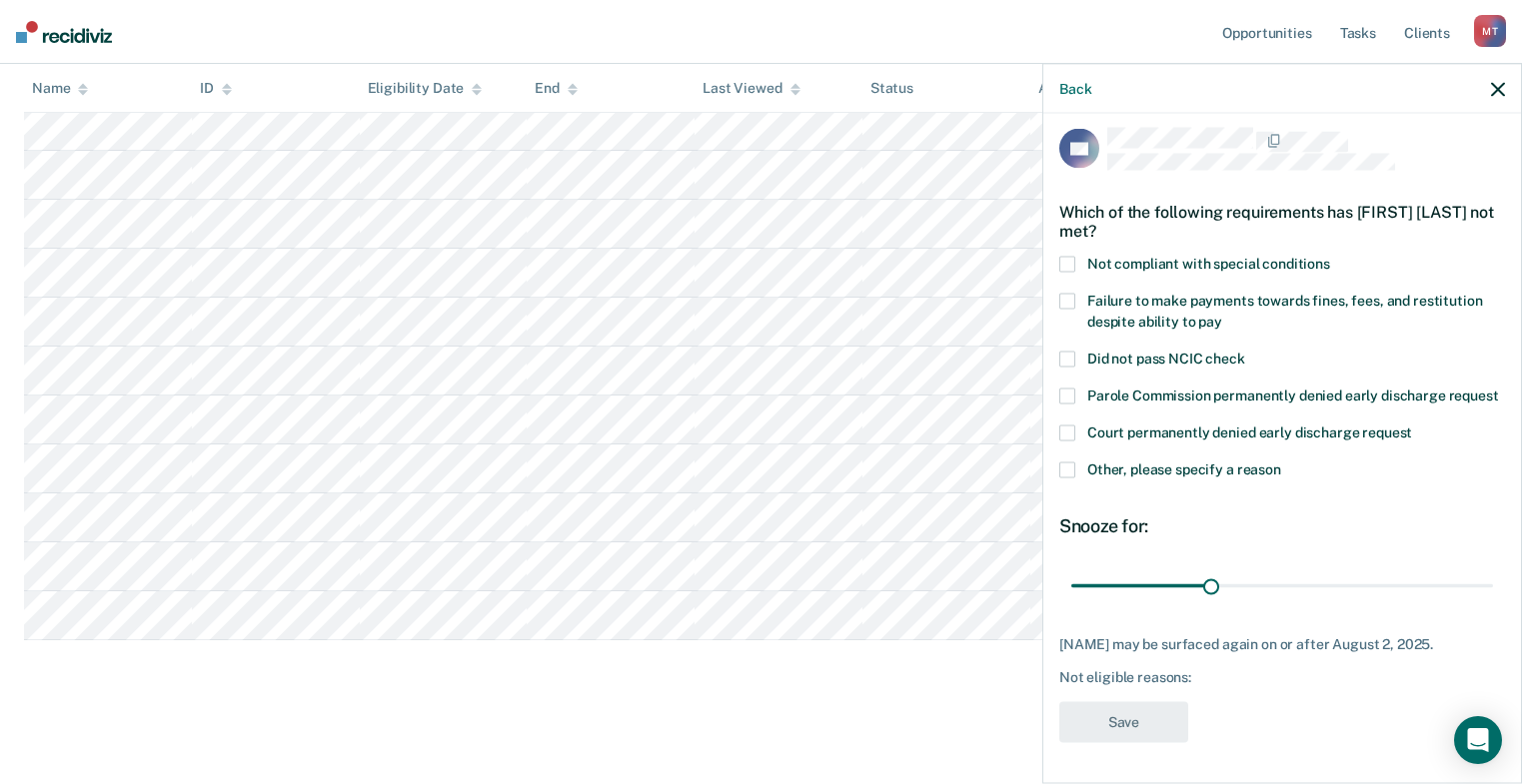click at bounding box center (1067, 470) 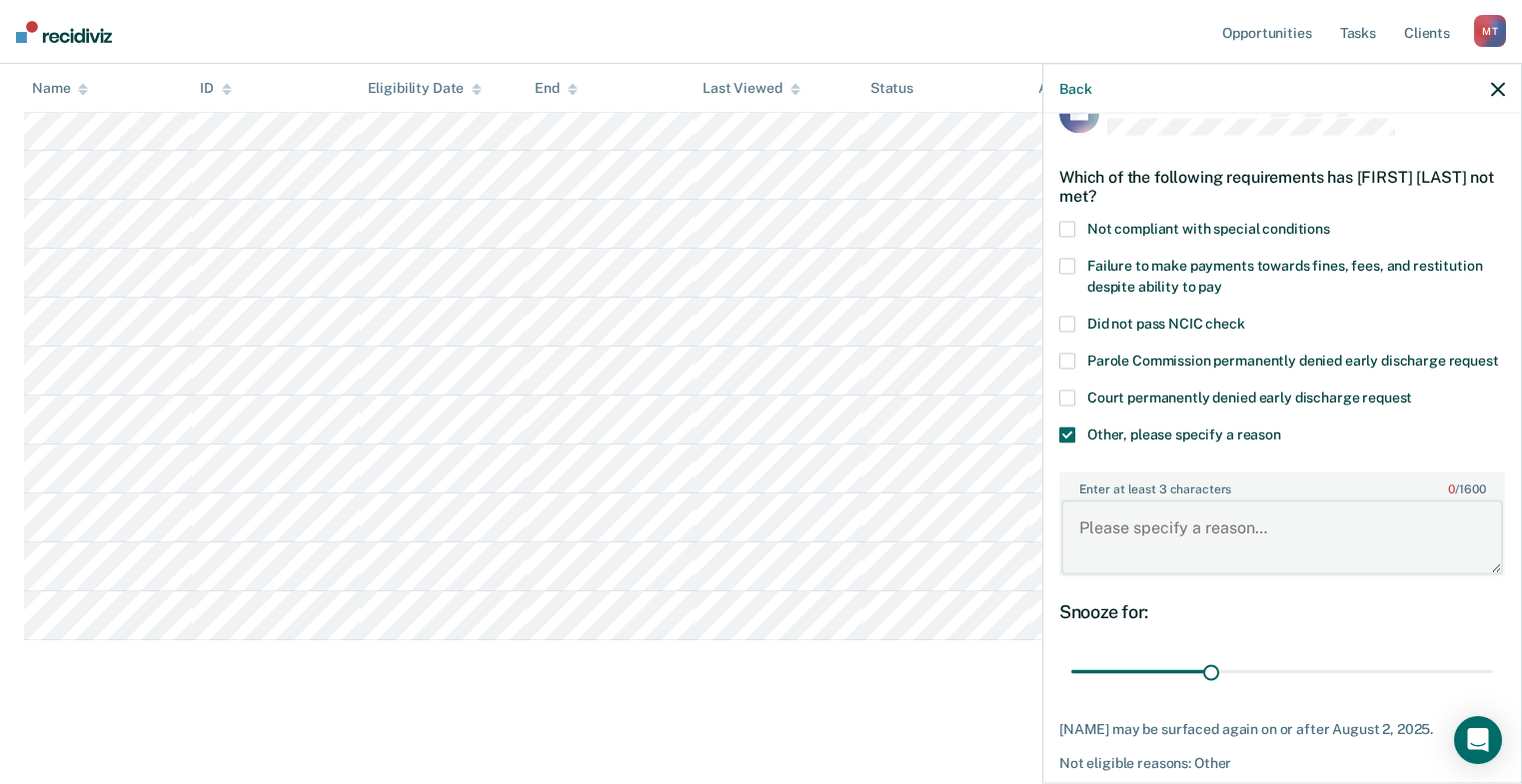 click on "Enter at least 3 characters 0  /  1600" at bounding box center (1282, 537) 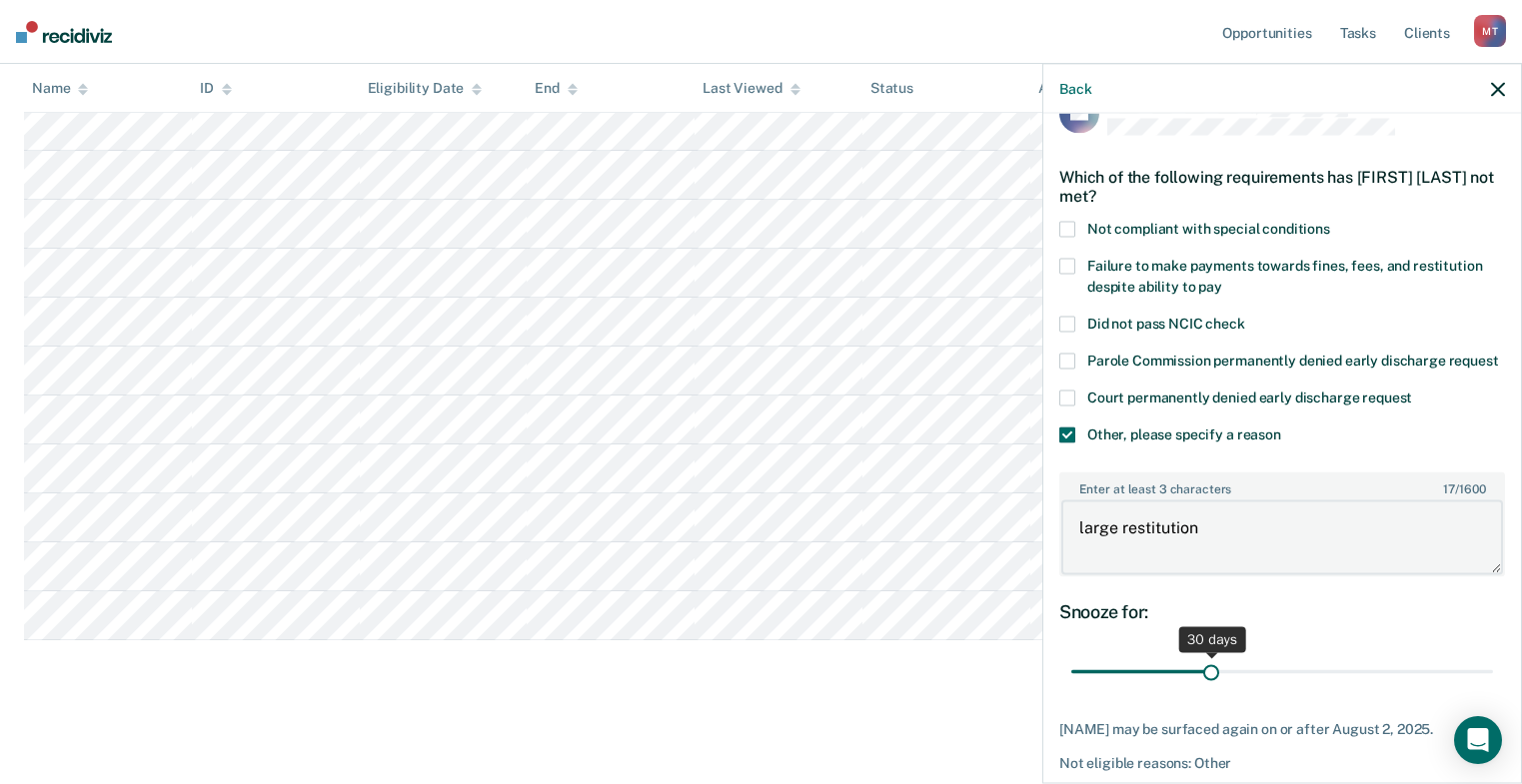 type on "large restitution" 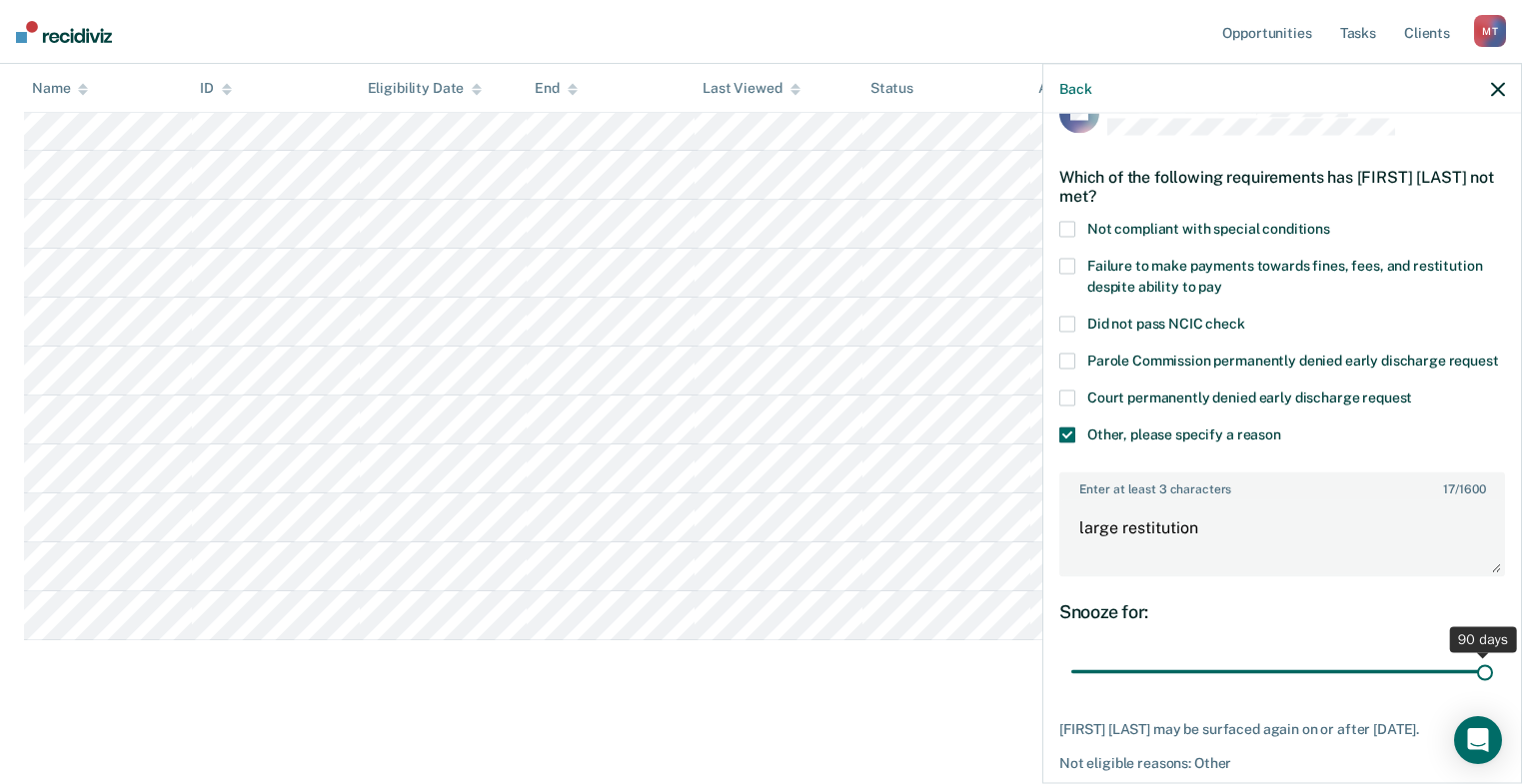 drag, startPoint x: 1202, startPoint y: 685, endPoint x: 1499, endPoint y: 679, distance: 297.0606 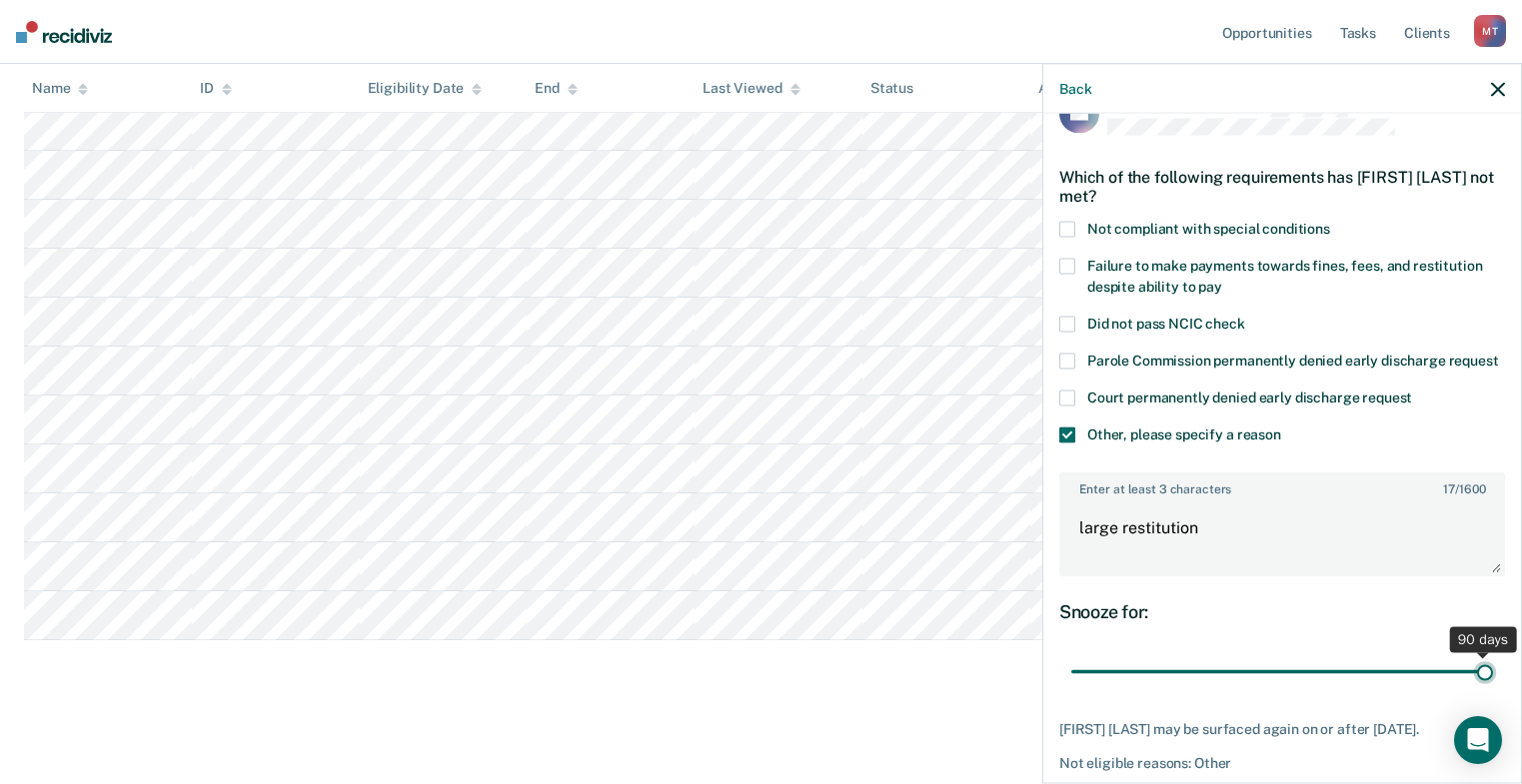 type on "90" 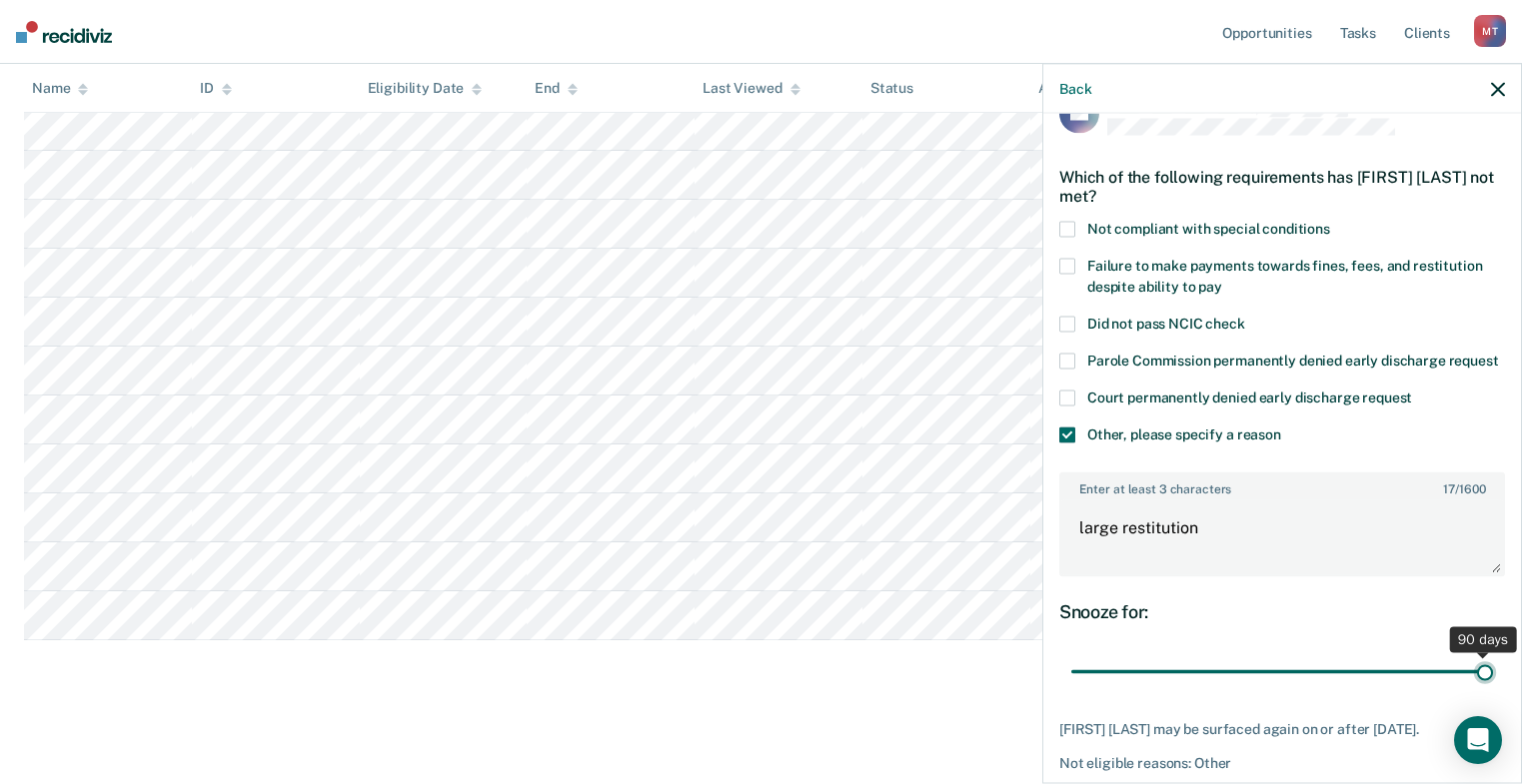 click at bounding box center [1282, 671] 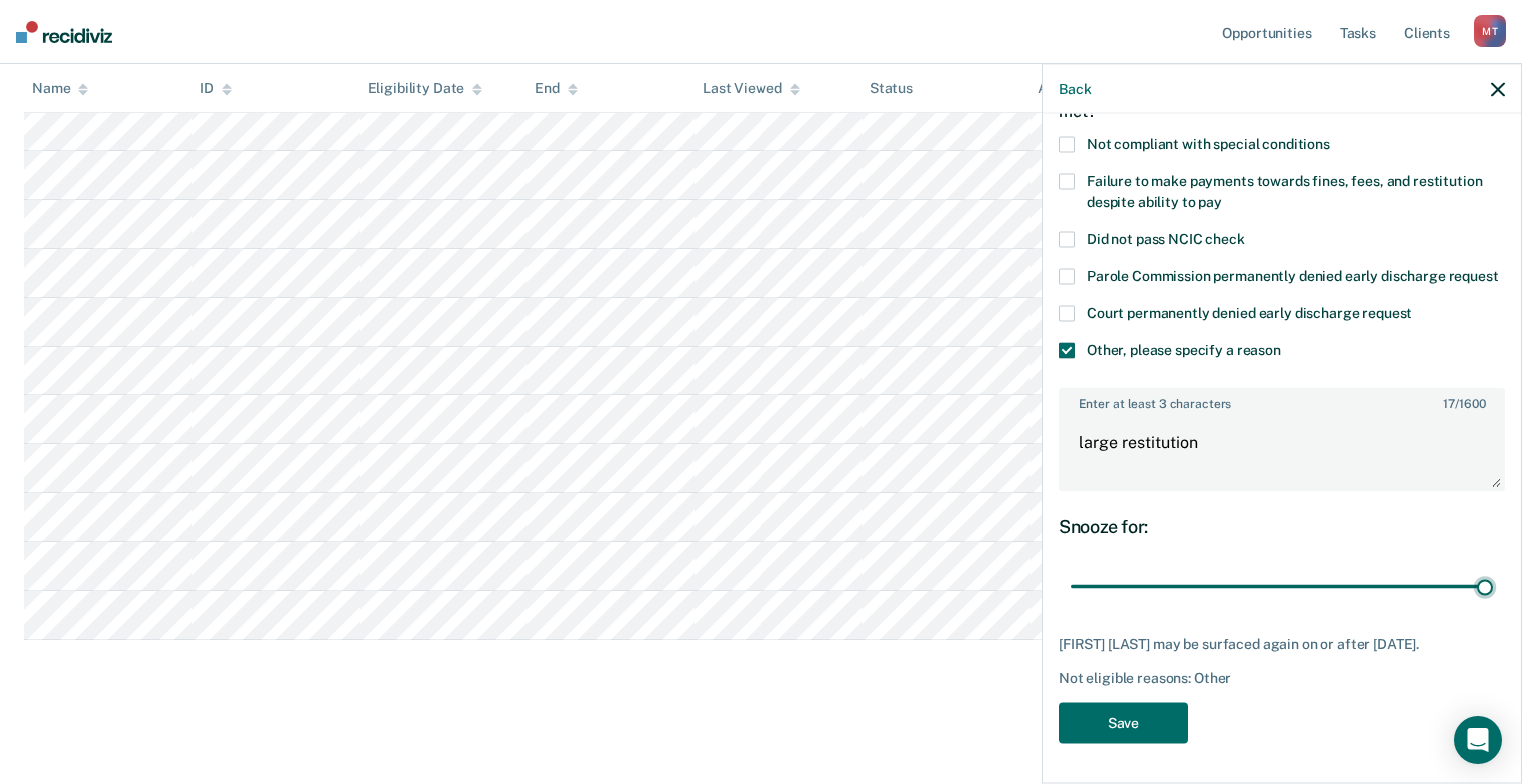 scroll, scrollTop: 166, scrollLeft: 0, axis: vertical 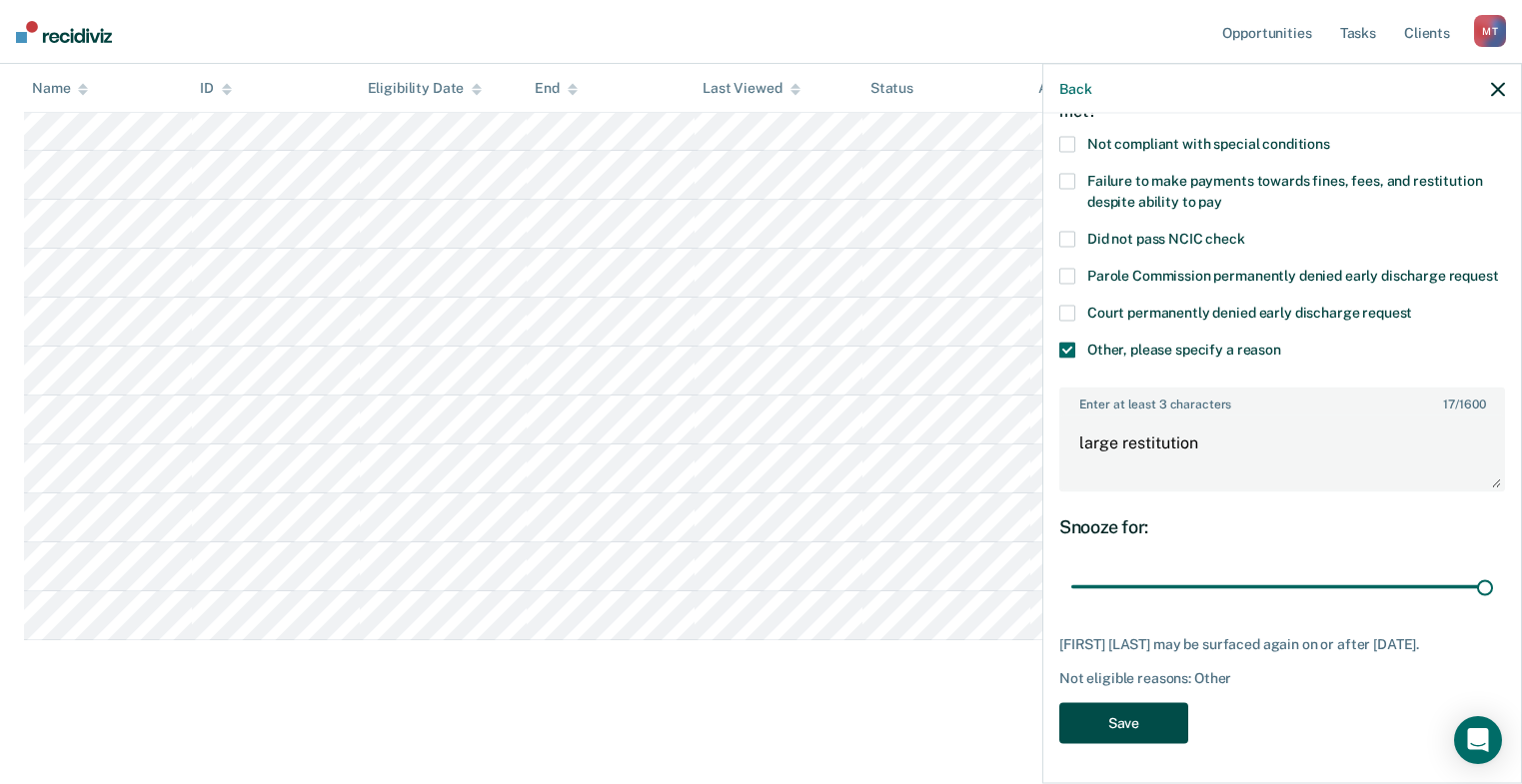 click on "Save" at bounding box center [1123, 722] 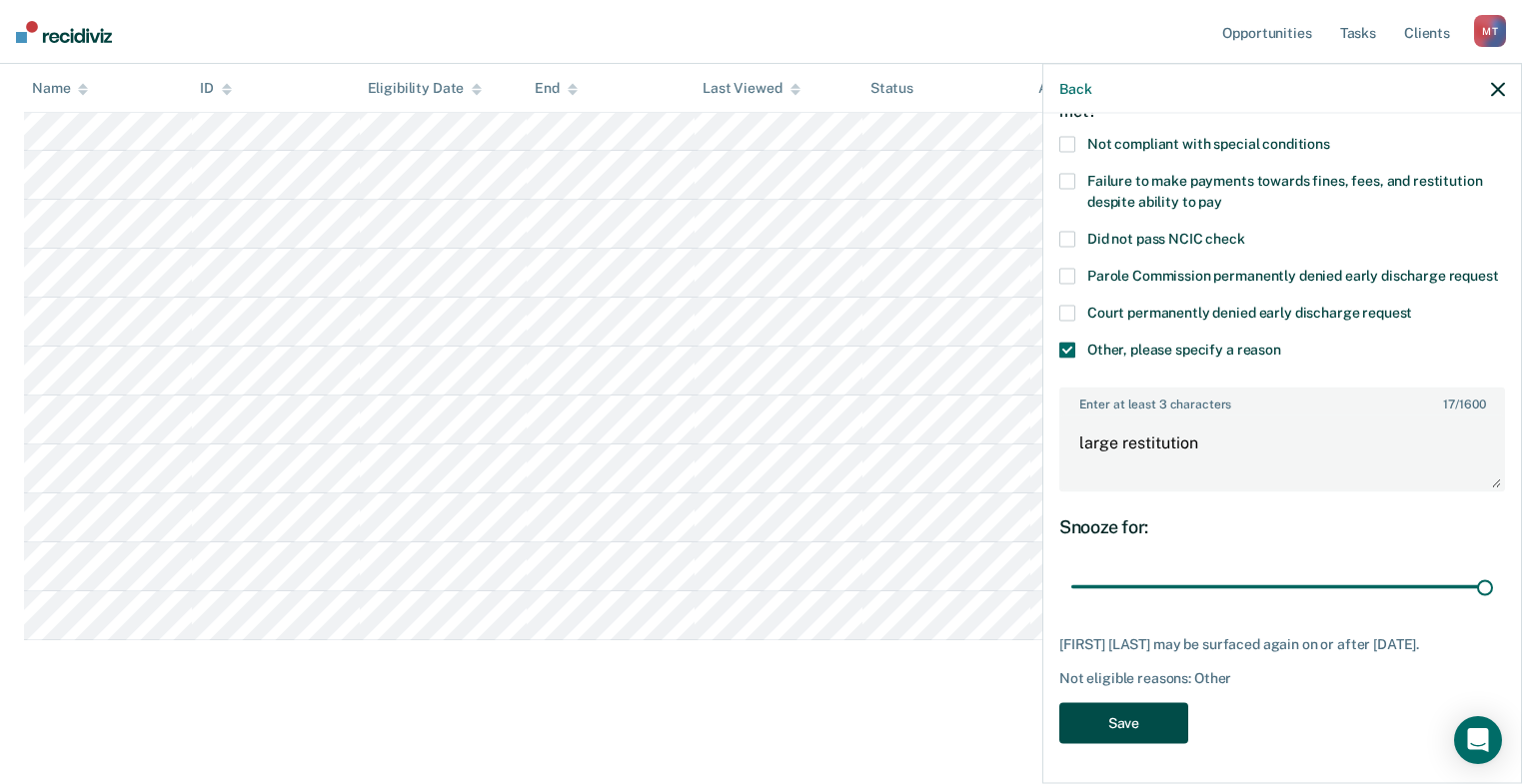 scroll, scrollTop: 485, scrollLeft: 0, axis: vertical 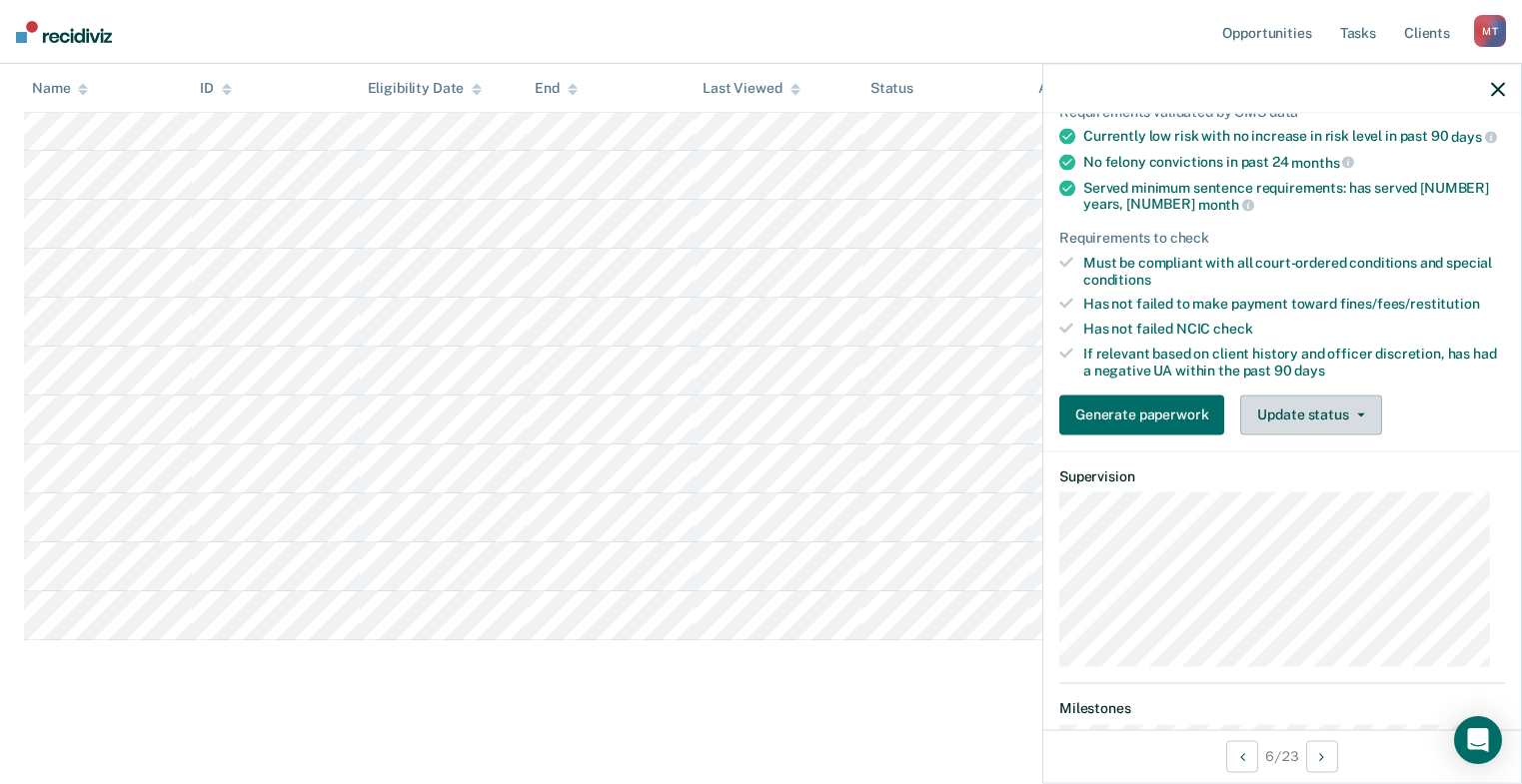 click on "Update status" at bounding box center [1310, 414] 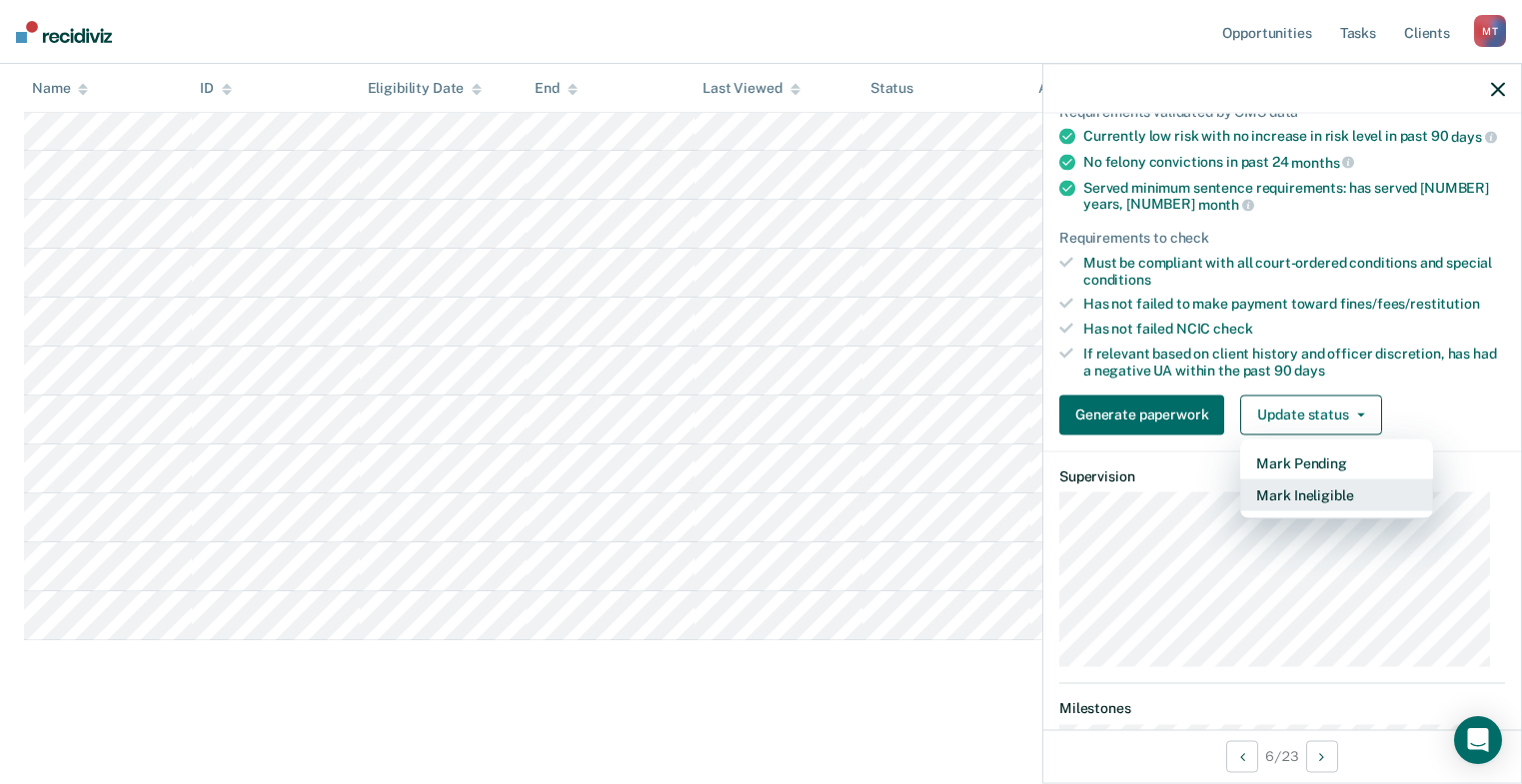 click on "Mark Ineligible" at bounding box center [1336, 494] 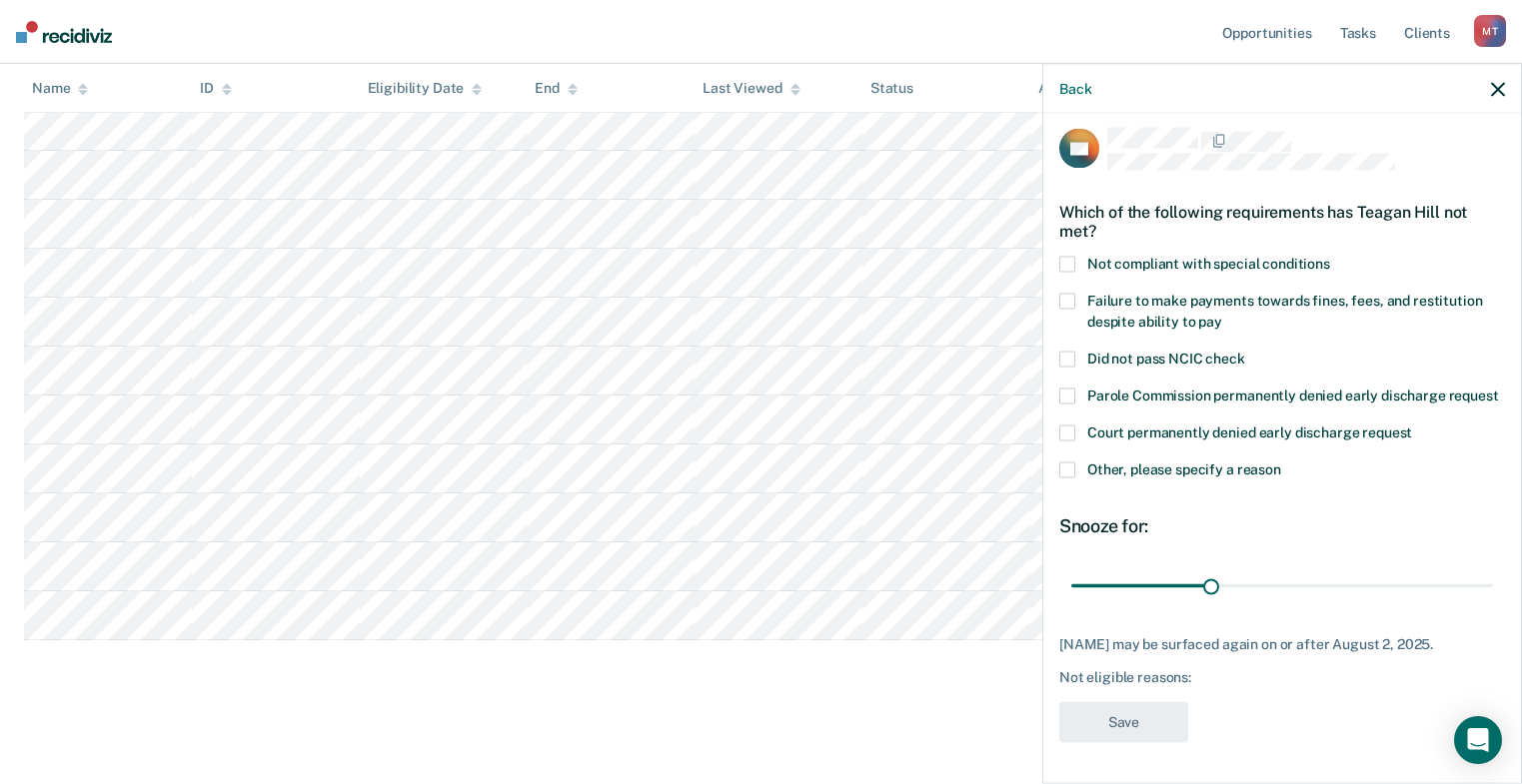 scroll, scrollTop: 28, scrollLeft: 0, axis: vertical 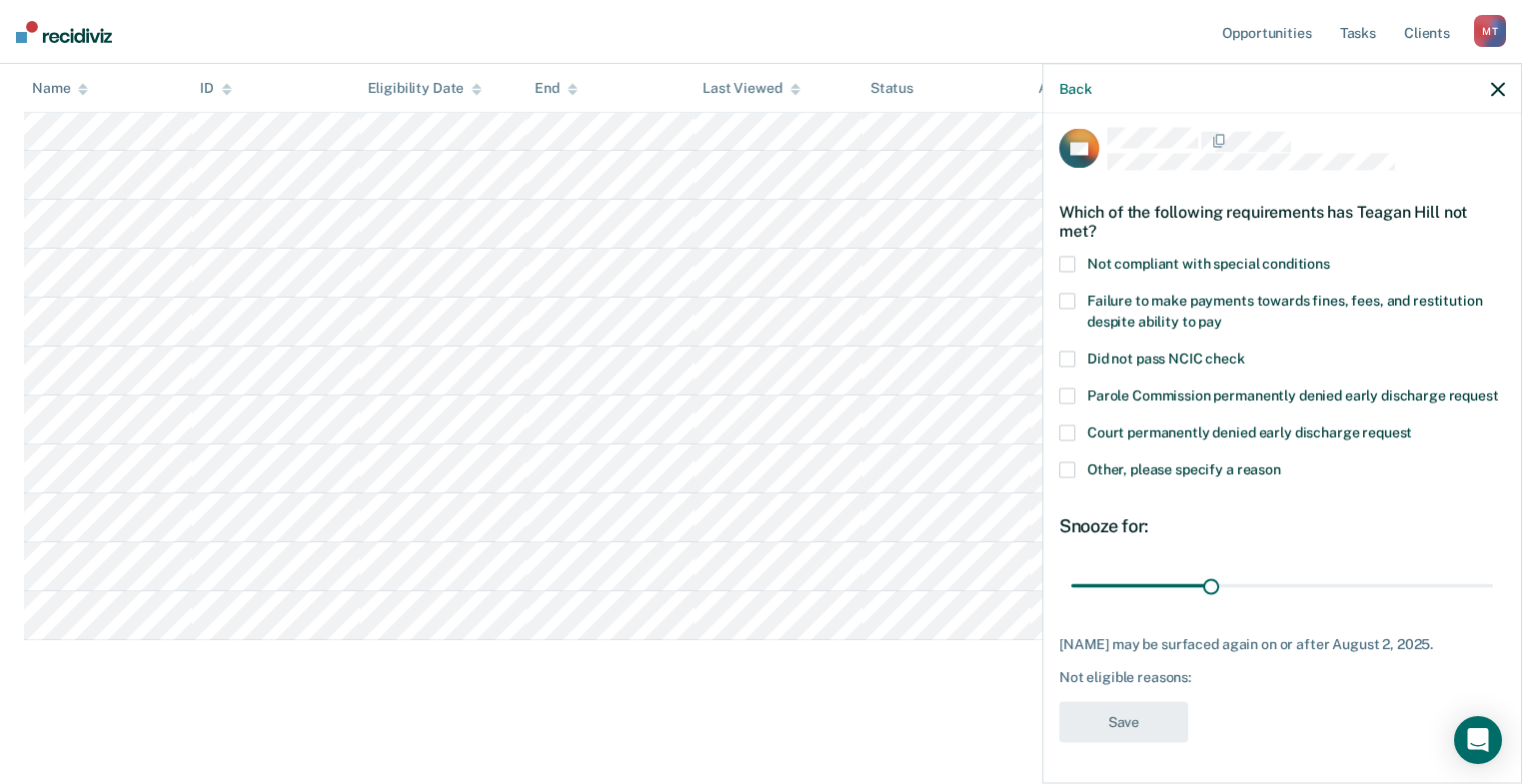 click at bounding box center (1067, 470) 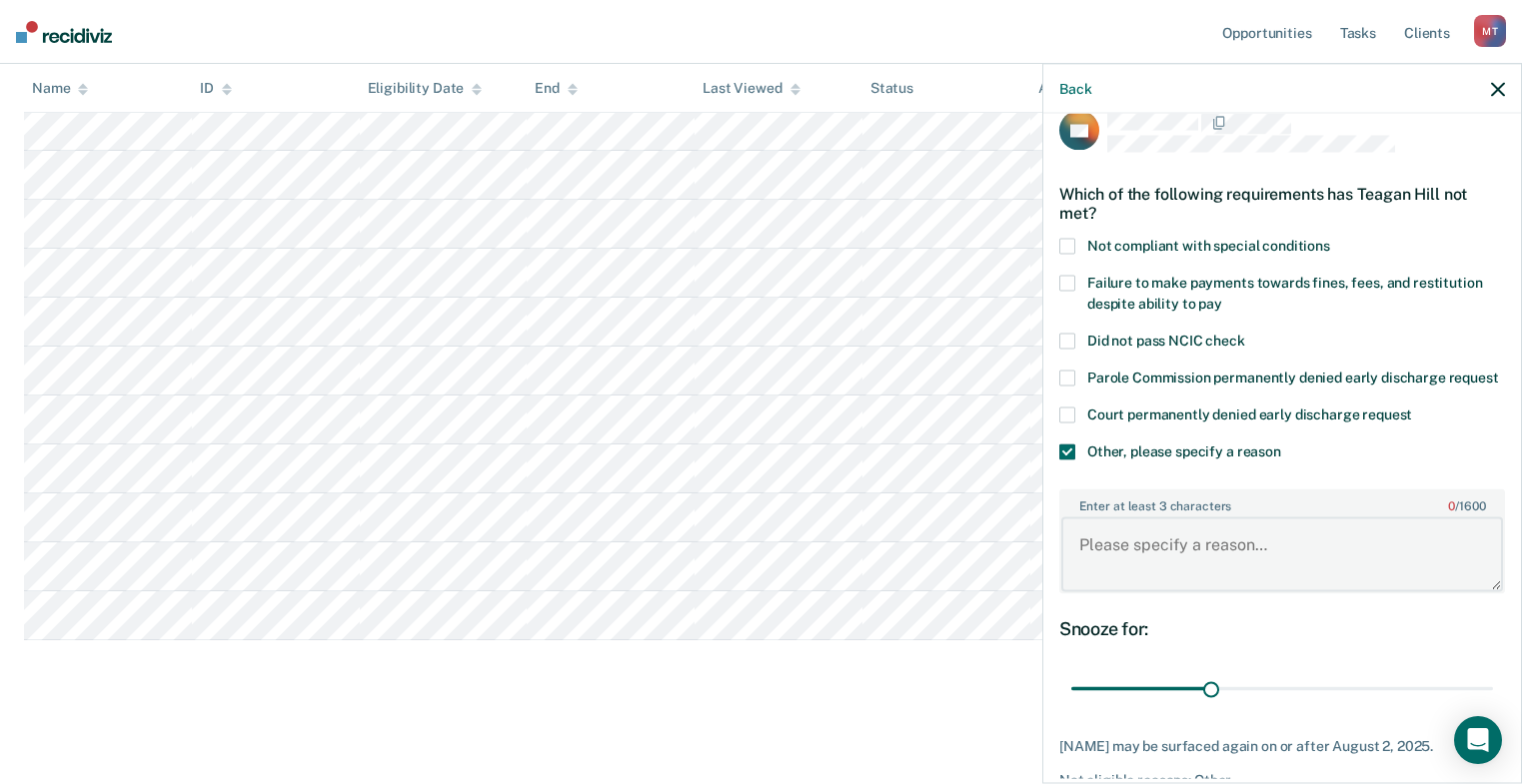 click on "Enter at least 3 characters 0  /  1600" at bounding box center [1282, 554] 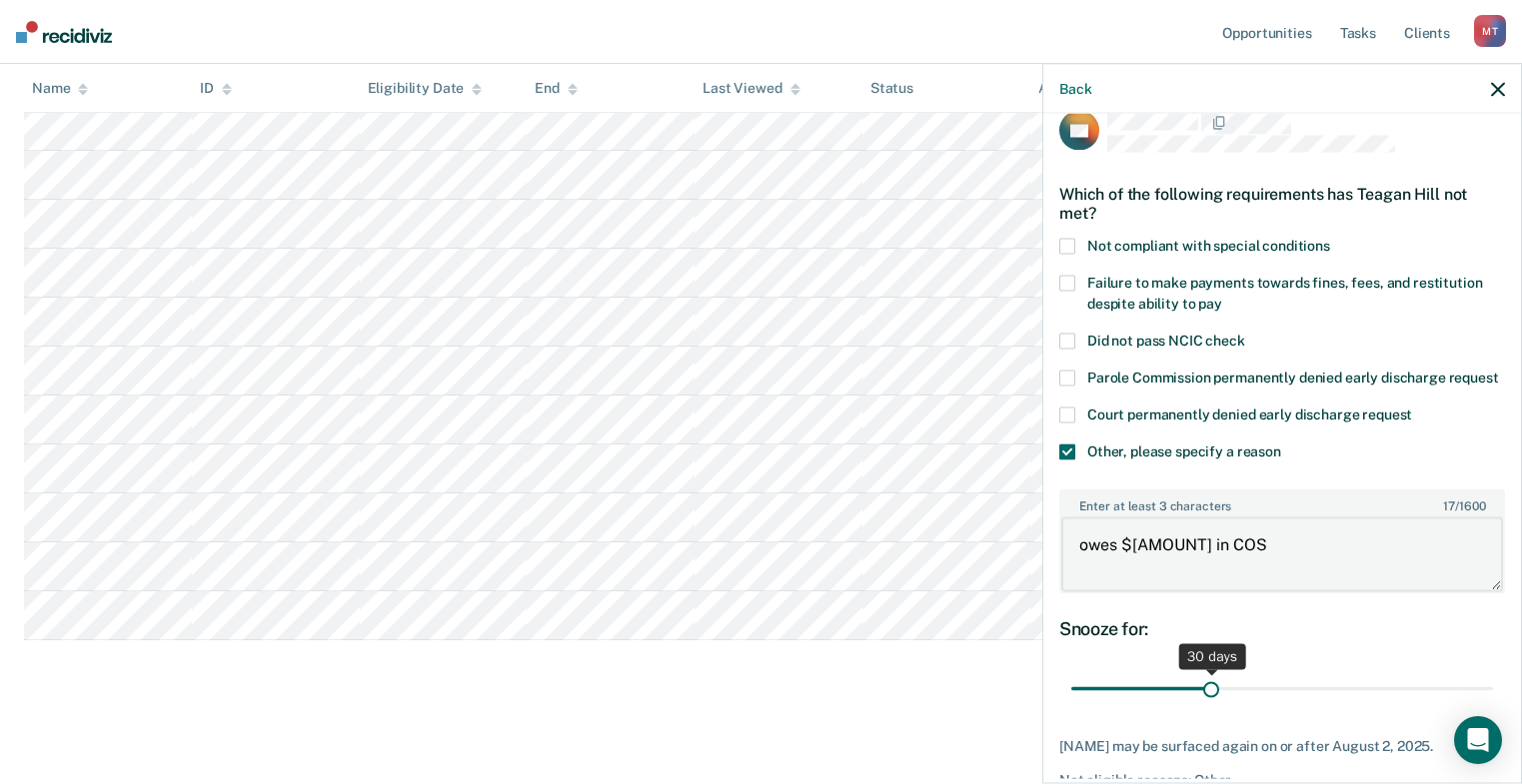 type on "owes $[AMOUNT] in COS" 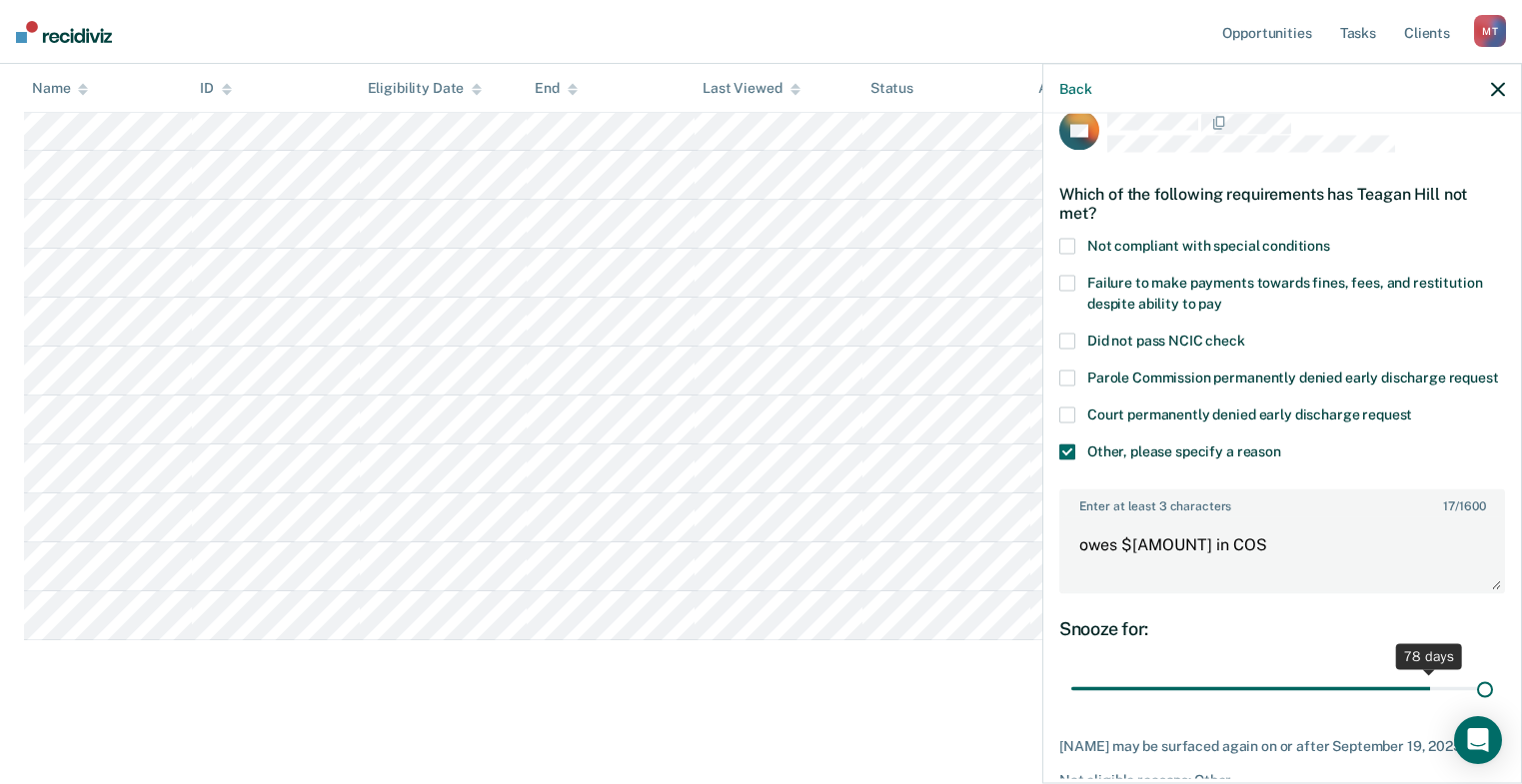 drag, startPoint x: 1207, startPoint y: 707, endPoint x: 1492, endPoint y: 686, distance: 285.77264 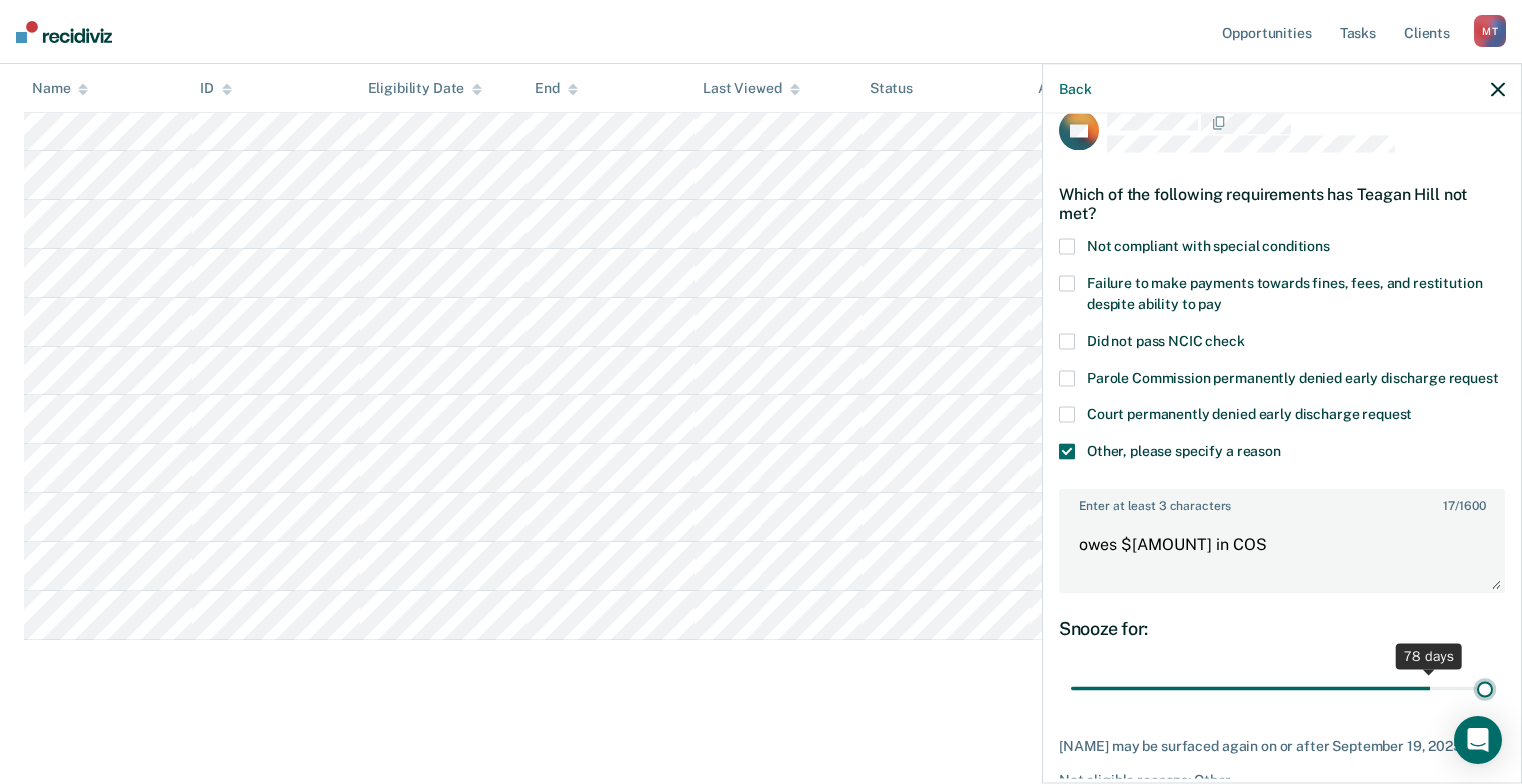type on "90" 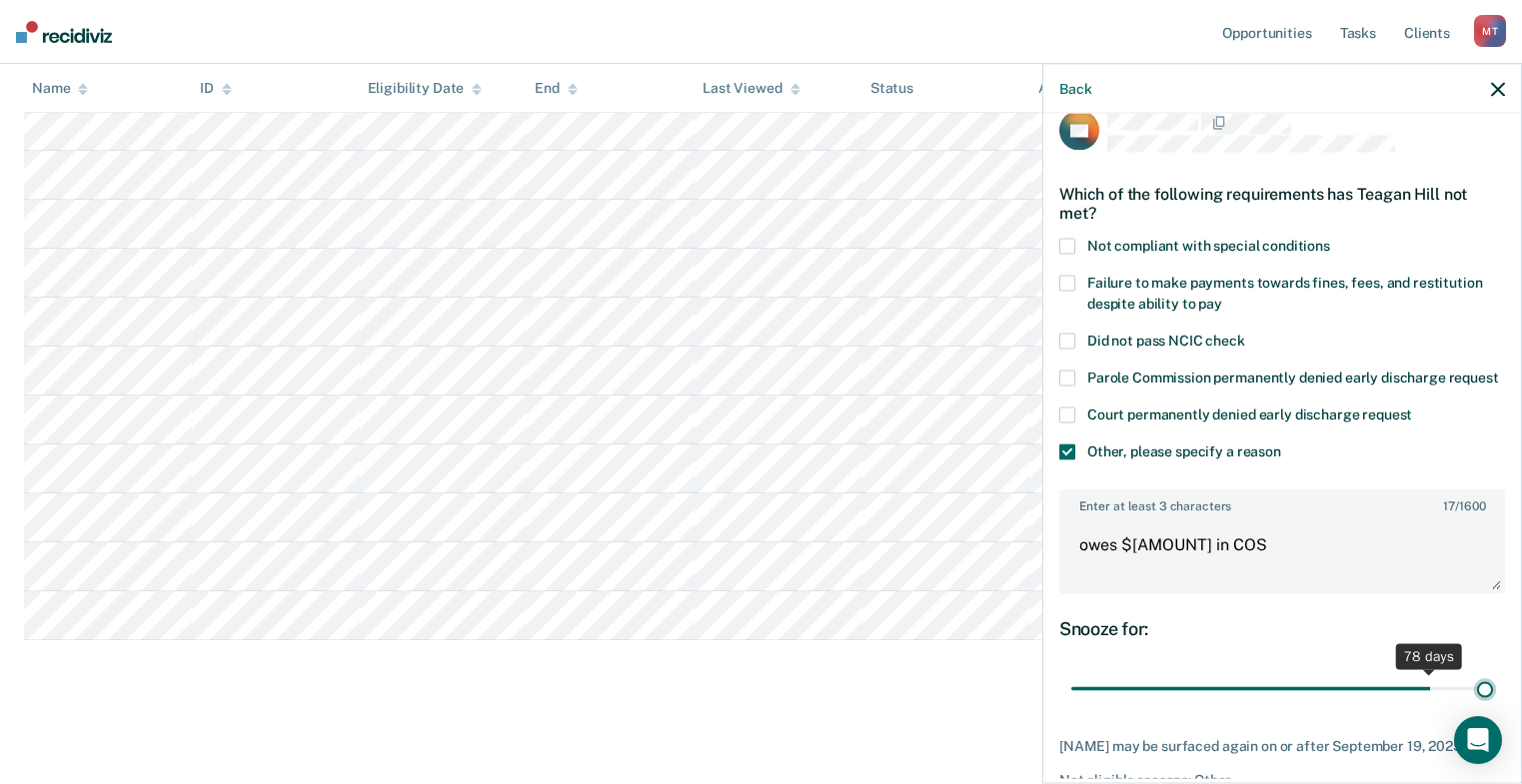 click at bounding box center [1282, 688] 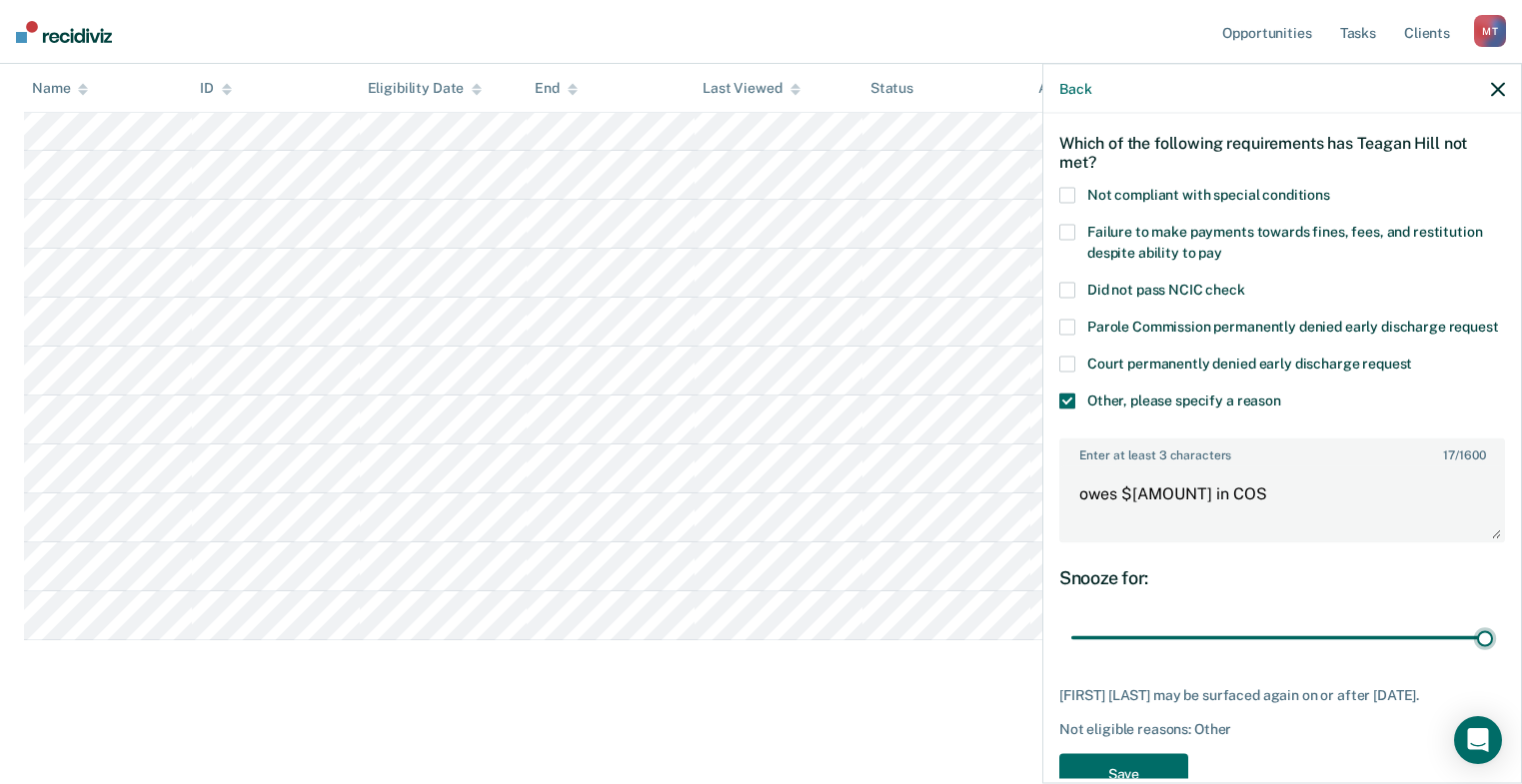 scroll, scrollTop: 149, scrollLeft: 0, axis: vertical 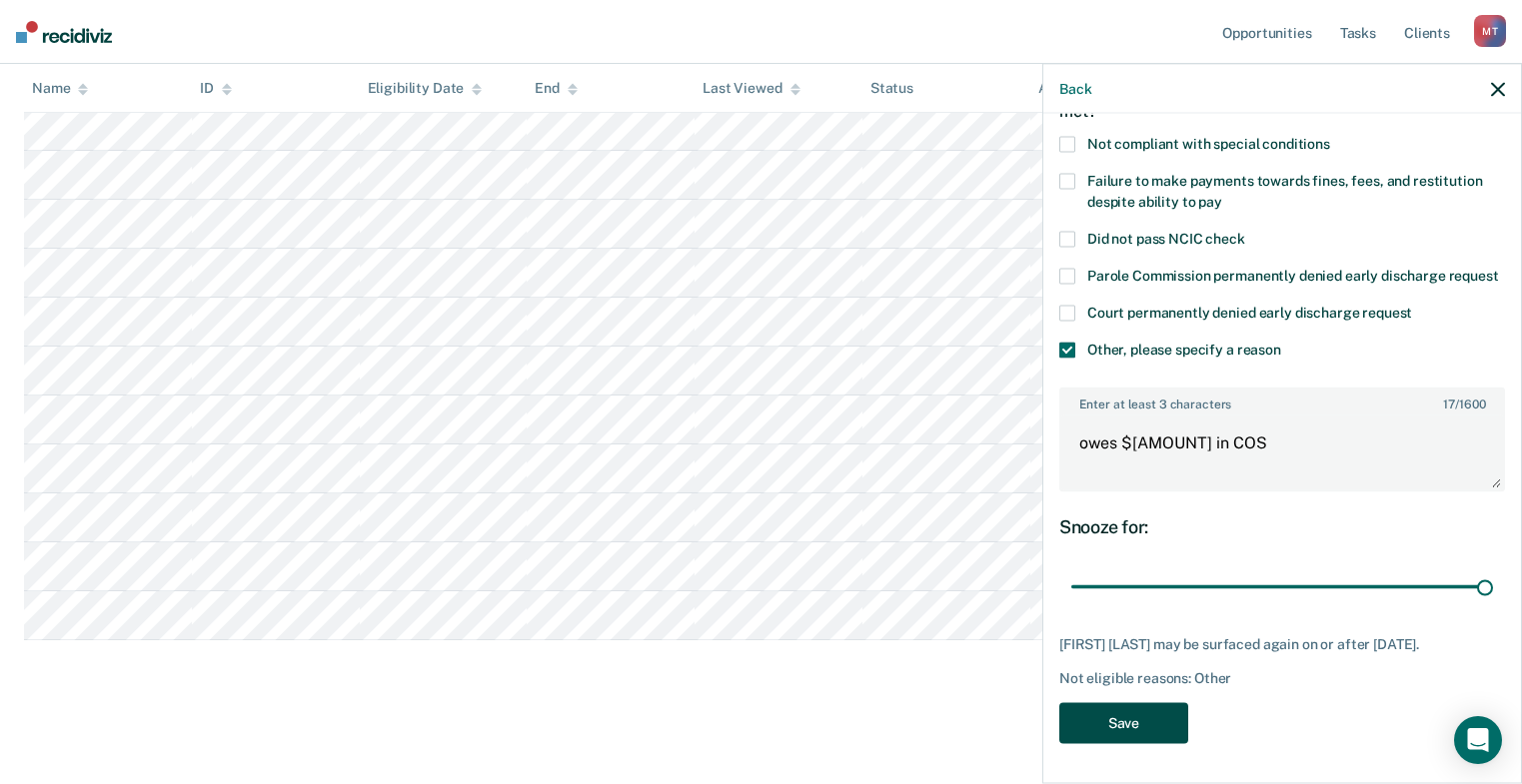 click on "Save" at bounding box center [1123, 722] 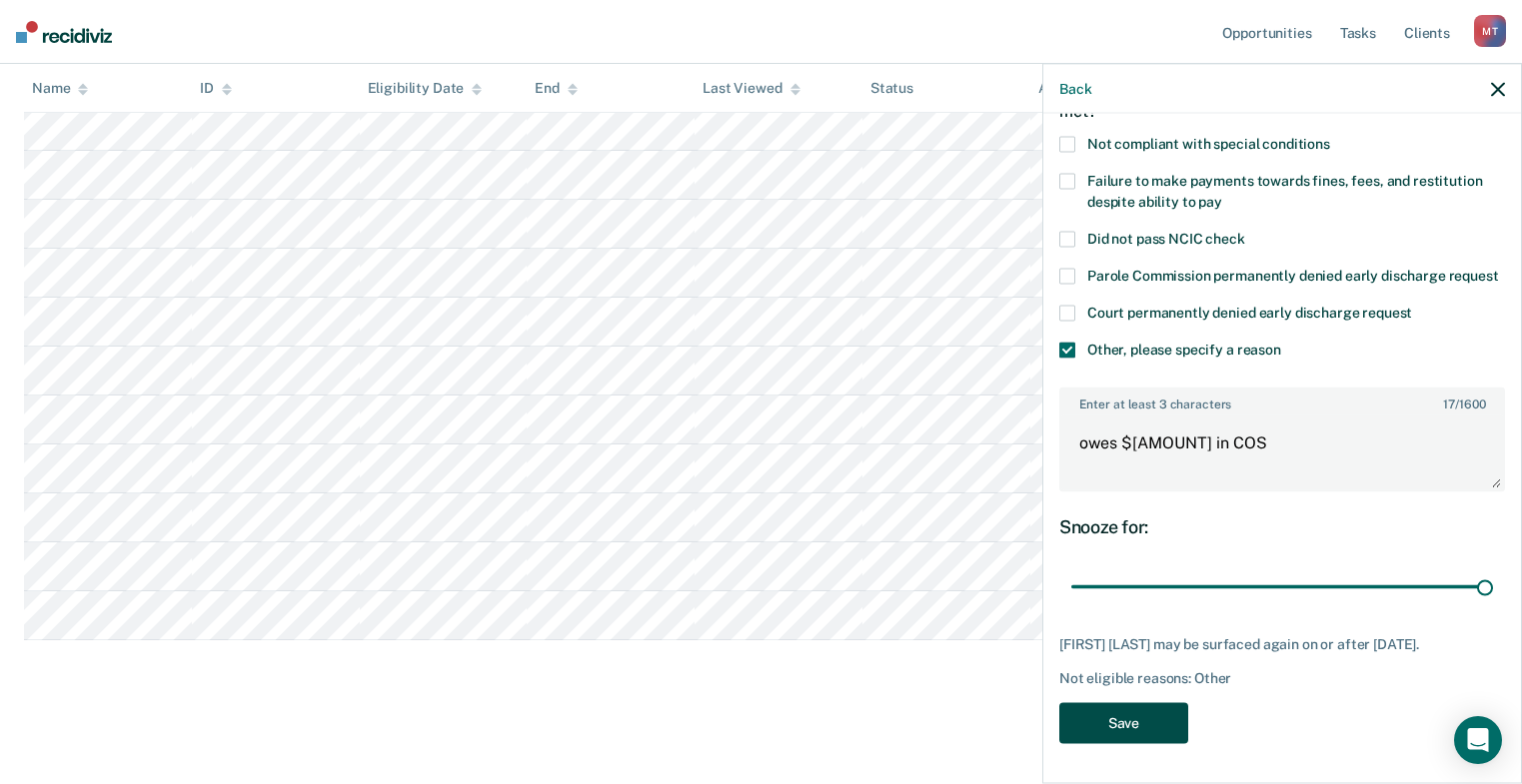 scroll, scrollTop: 436, scrollLeft: 0, axis: vertical 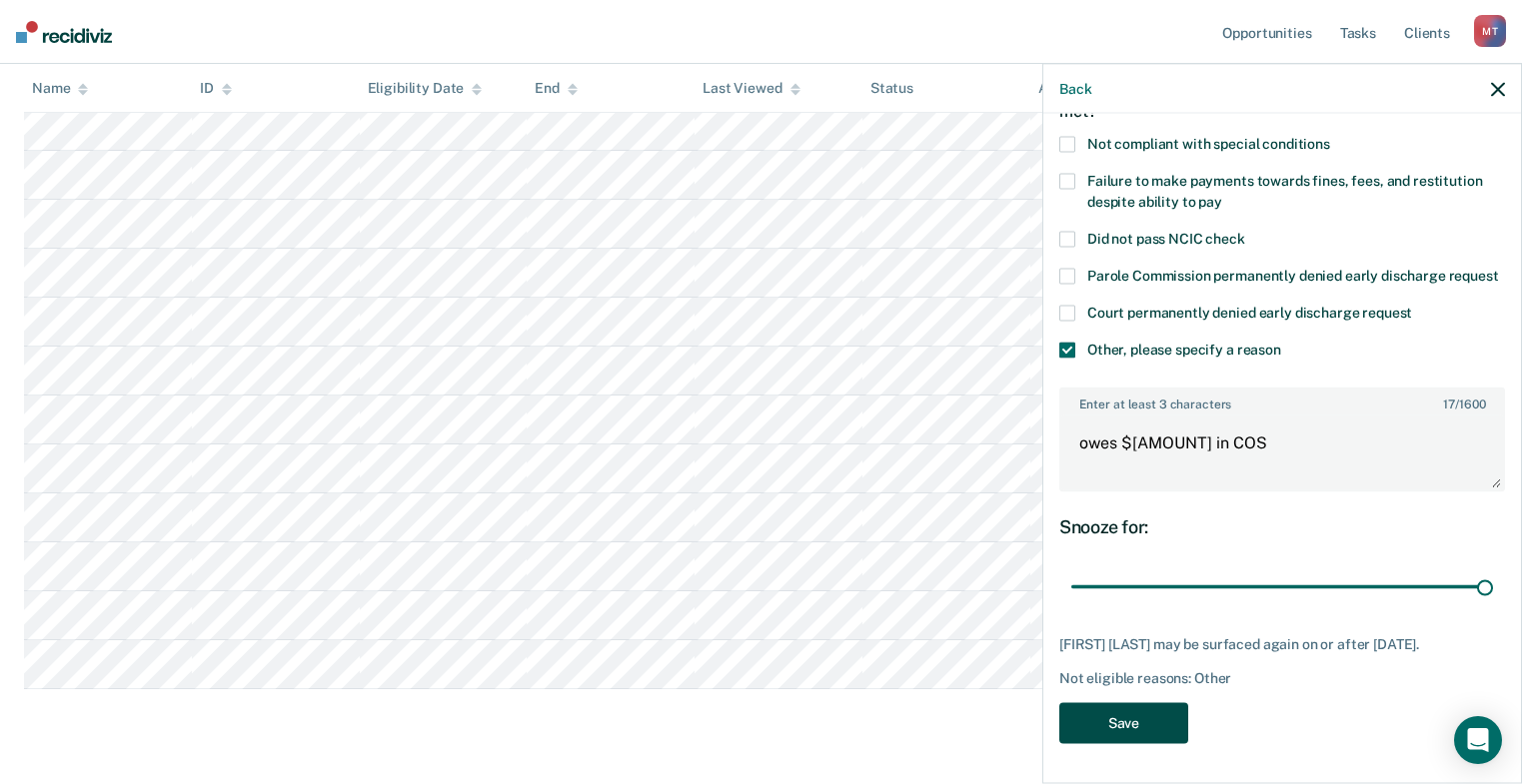 click on "Save" at bounding box center (1123, 722) 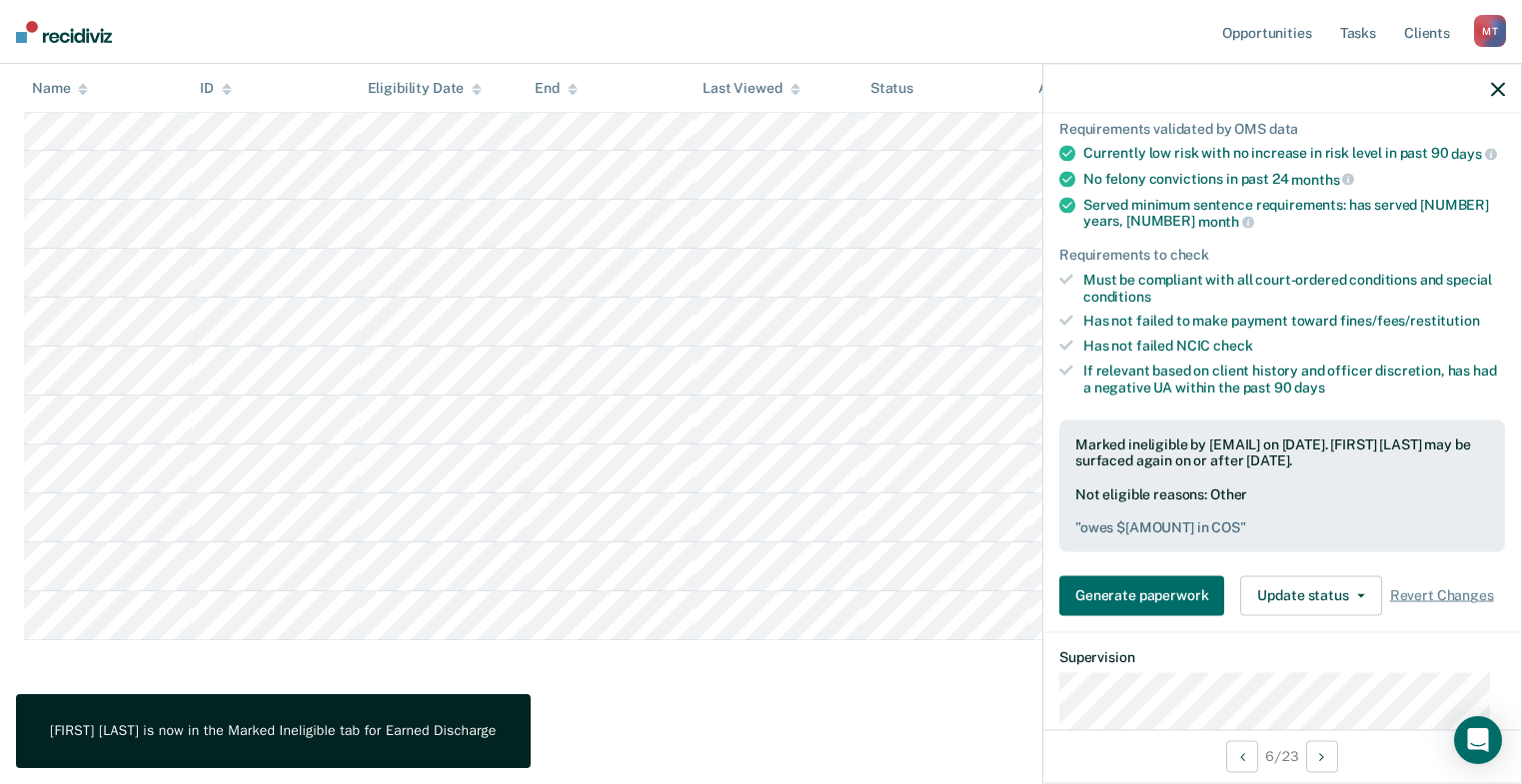 click on "Earned Discharge This alert helps staff identify people who may be eligible for earned discharge based on IDOC’s criteria for consideration. Review clients who meet the criteria, complete the pre-filled request form, and go through the early discharge process with the court. Earned Discharge Release from Supervision Earned Discharge Limited Supervision Unit Supervision Level Mismatch Clear supervision officers DISTRICT OFFICE 2, LEWISTON Eligible Now 13 Almost Eligible 6 Pending 0 Marked Ineligible 15 To pick up a draggable item, press the space bar. While dragging, use the arrow keys to move the item. Press space again to drop the item in its new position, or press escape to cancel. Name ID Eligibility Date End Last Viewed Status Assigned to" at bounding box center (761, 224) 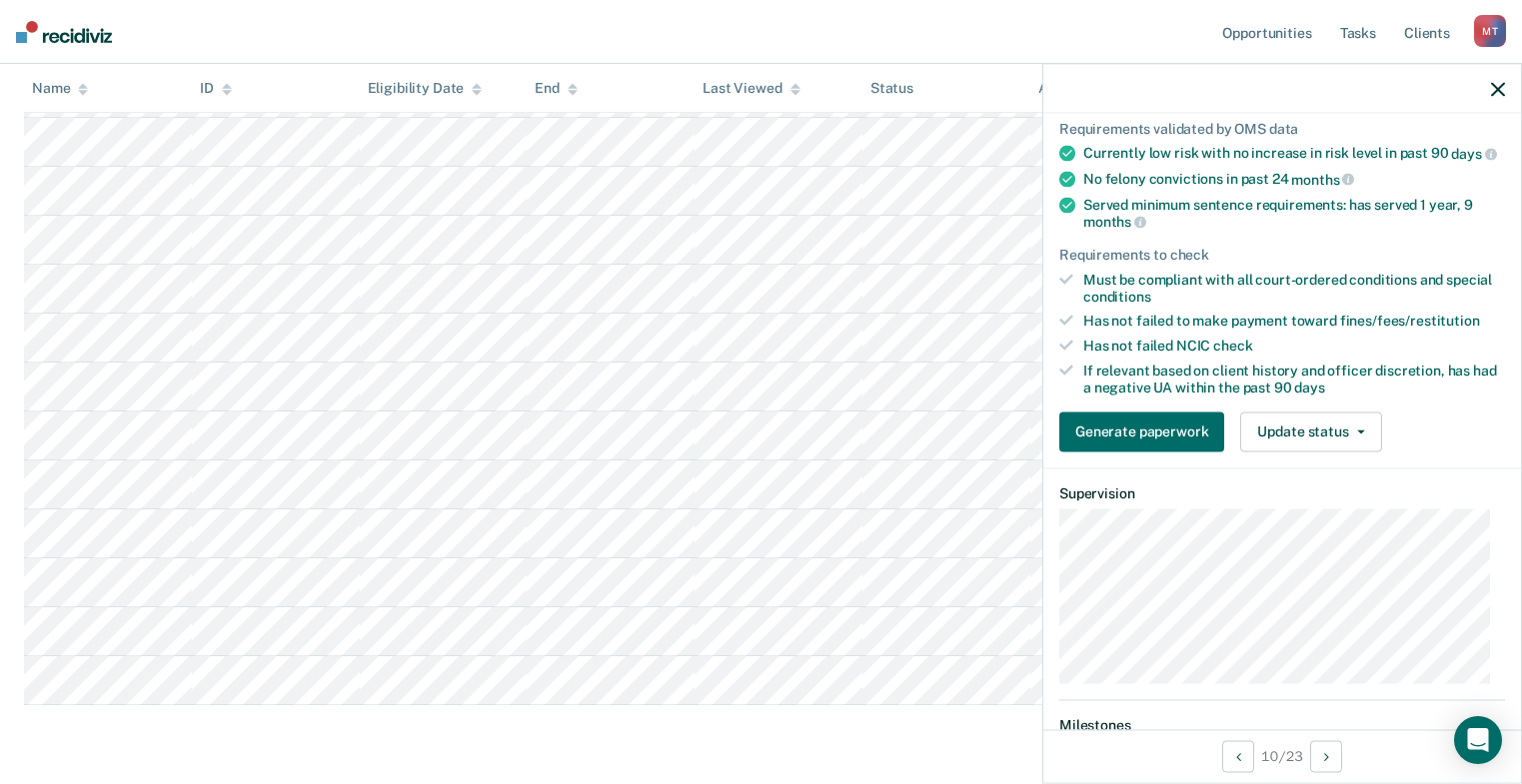 scroll, scrollTop: 237, scrollLeft: 0, axis: vertical 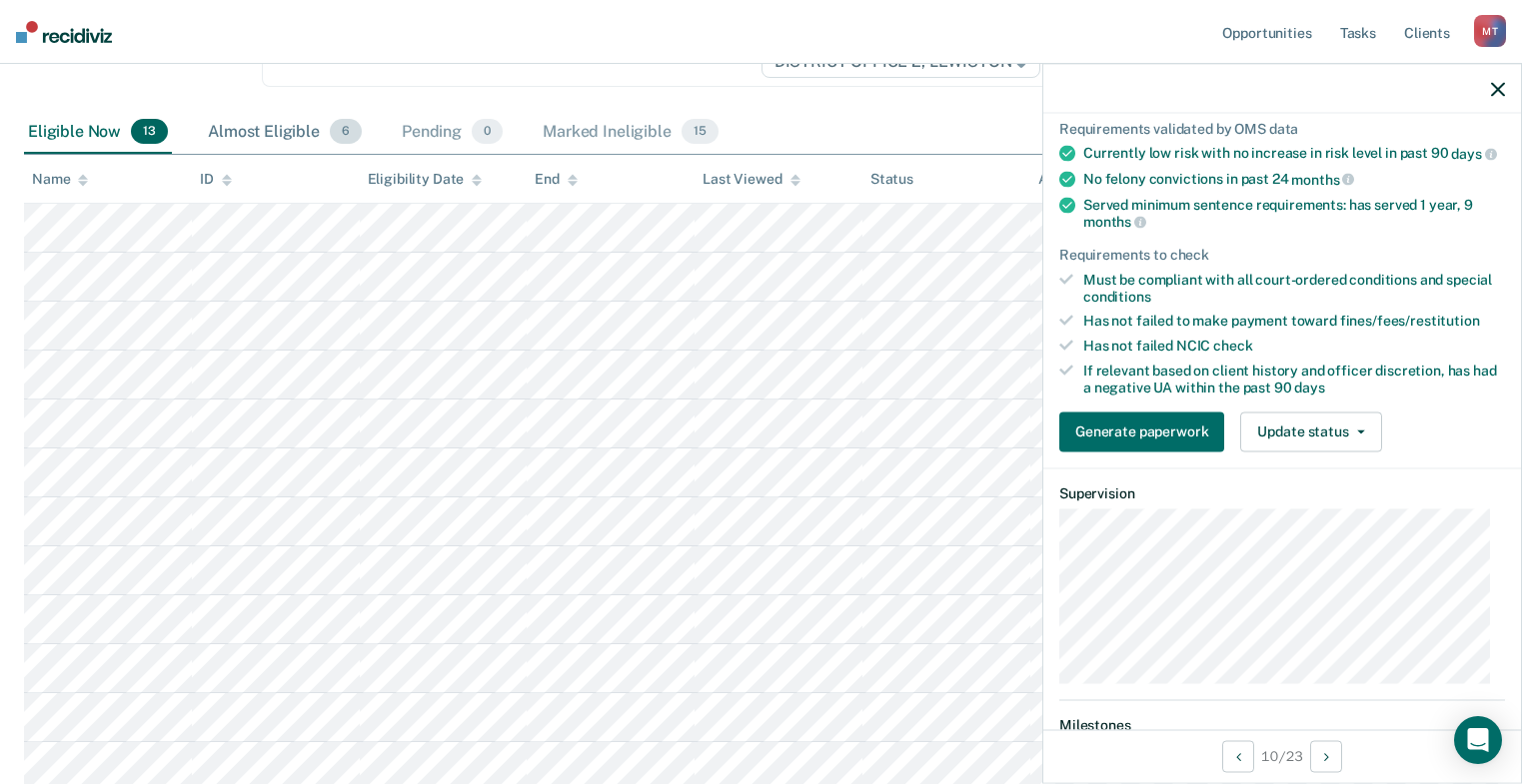 click on "Almost Eligible 6" at bounding box center (285, 133) 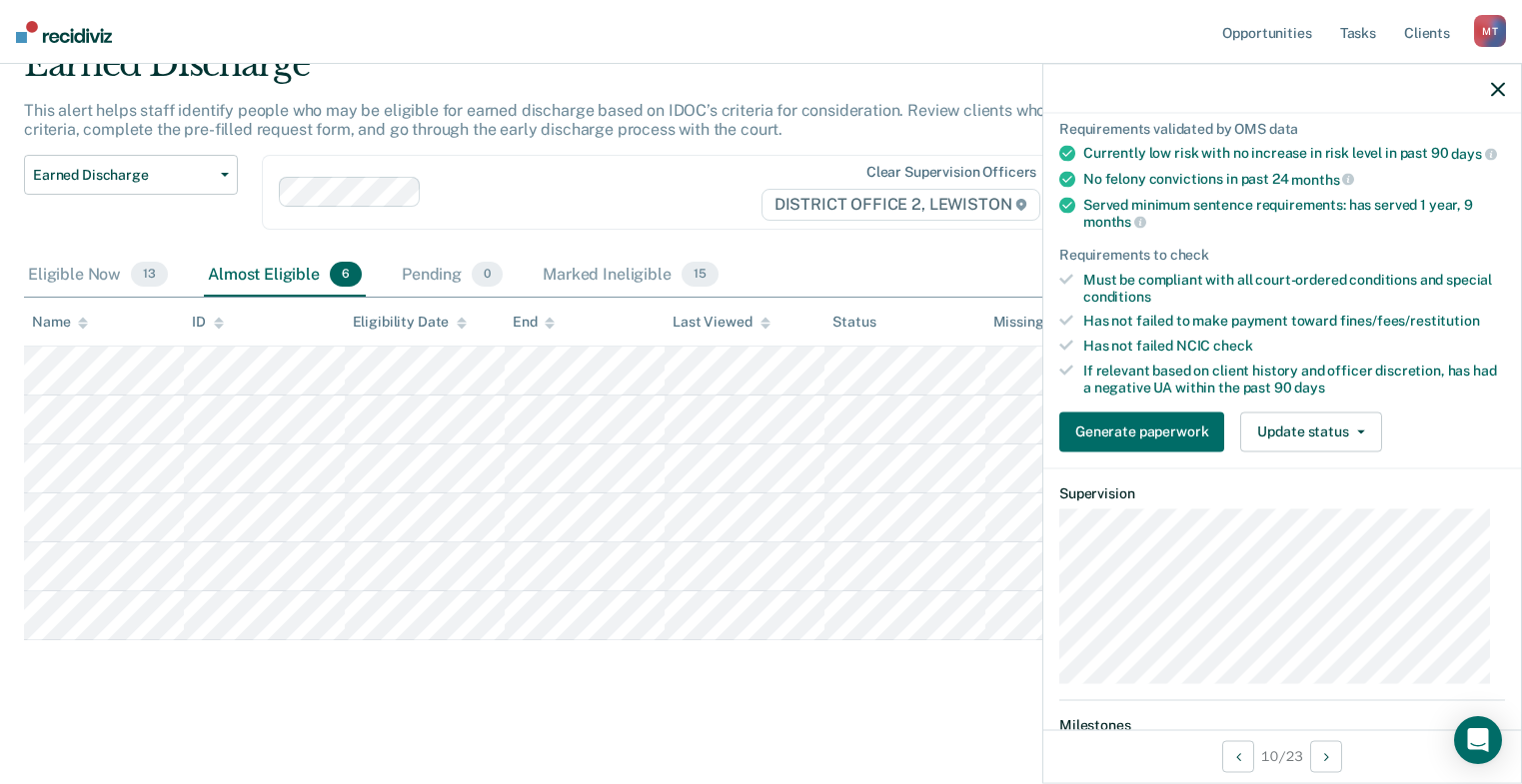 scroll, scrollTop: 105, scrollLeft: 0, axis: vertical 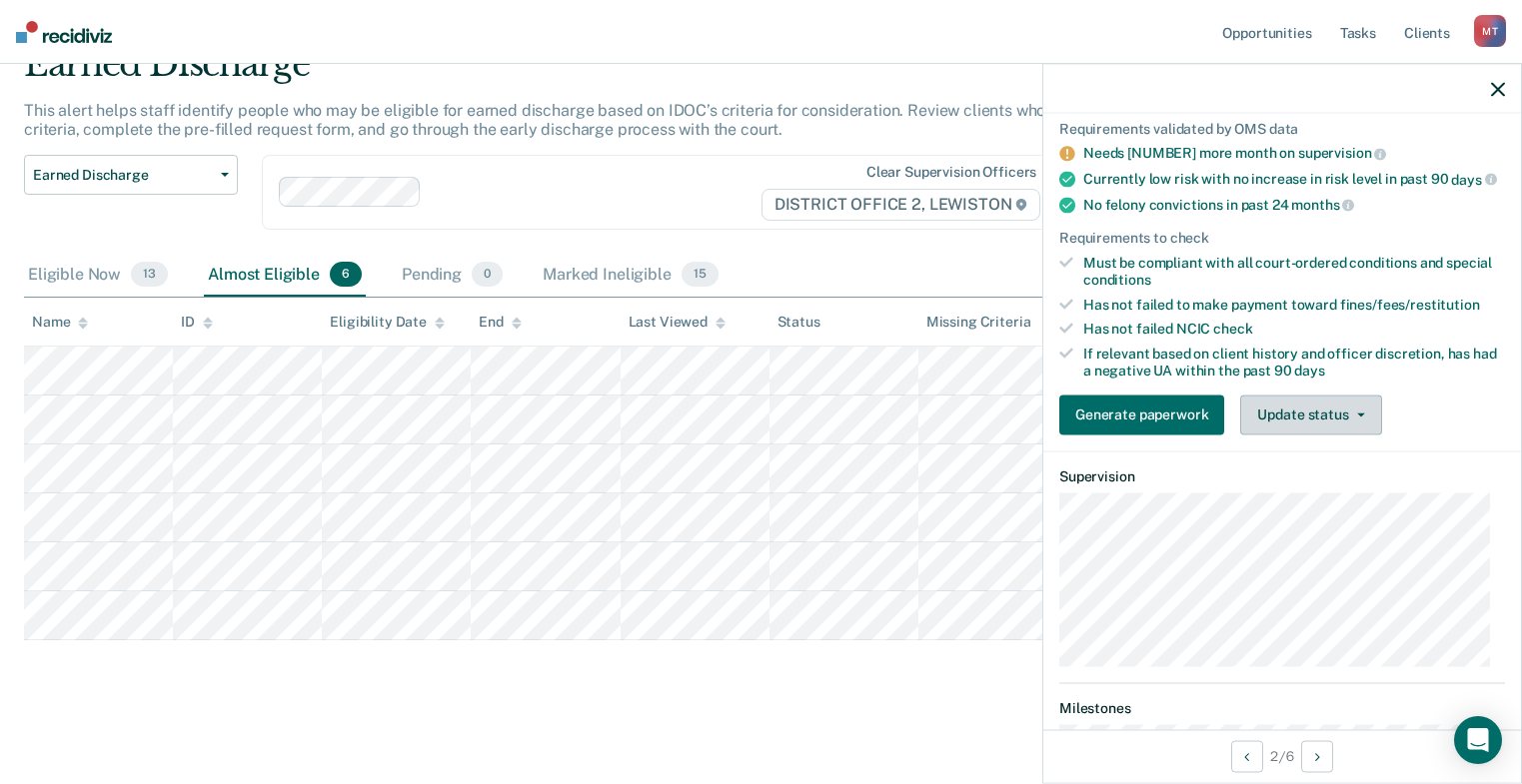click on "Update status" at bounding box center (1310, 414) 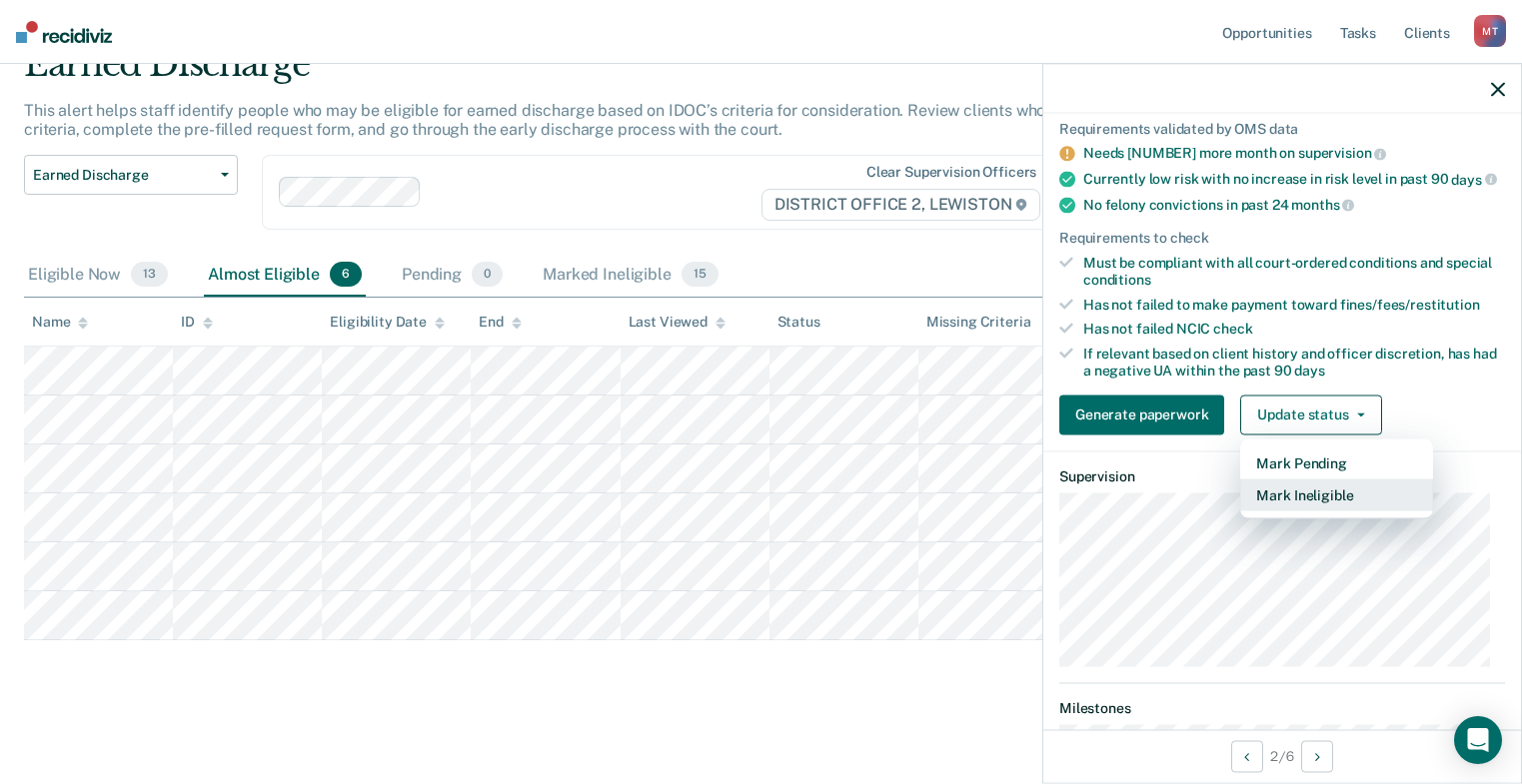 click on "Mark Ineligible" at bounding box center [1336, 494] 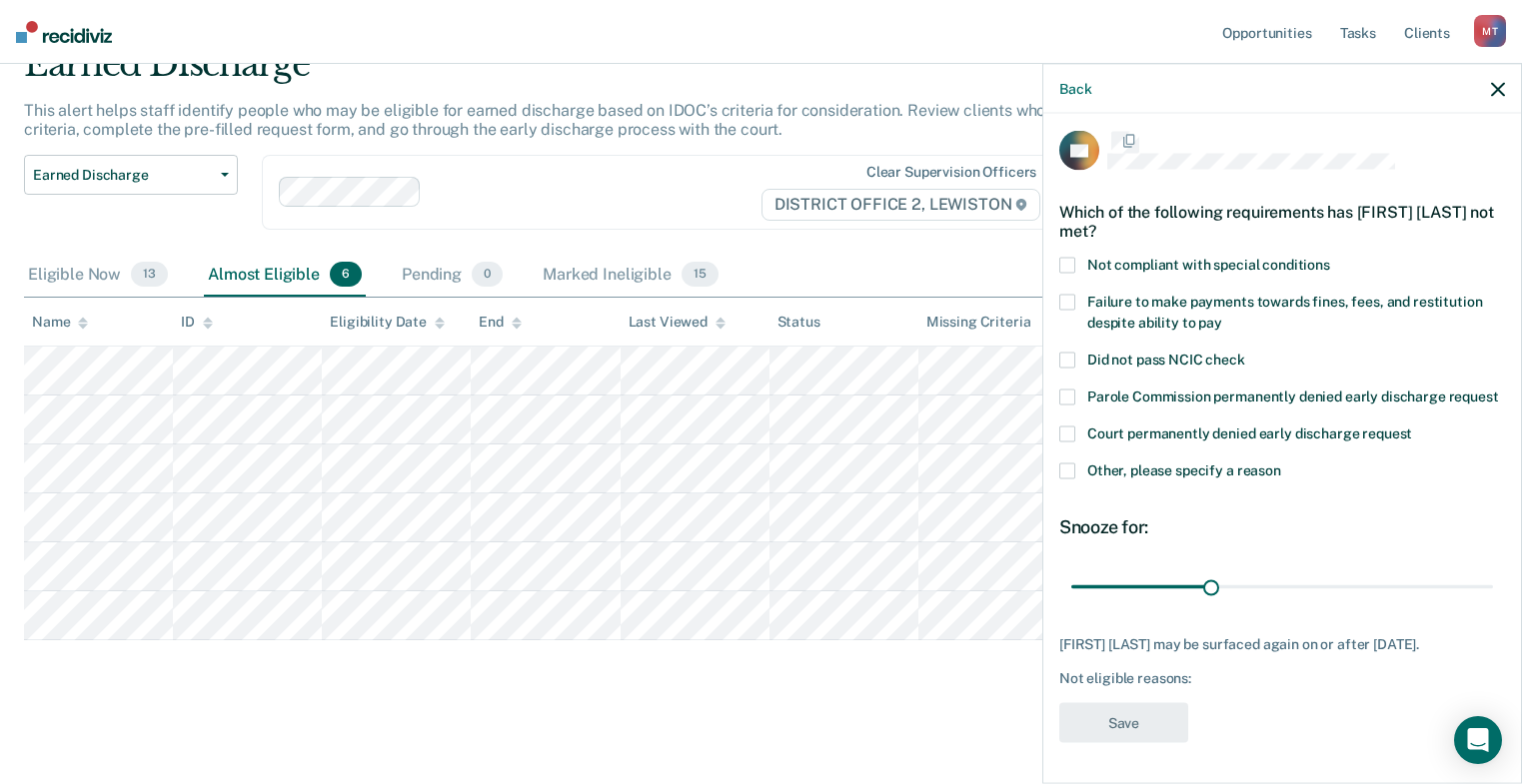 scroll, scrollTop: 28, scrollLeft: 0, axis: vertical 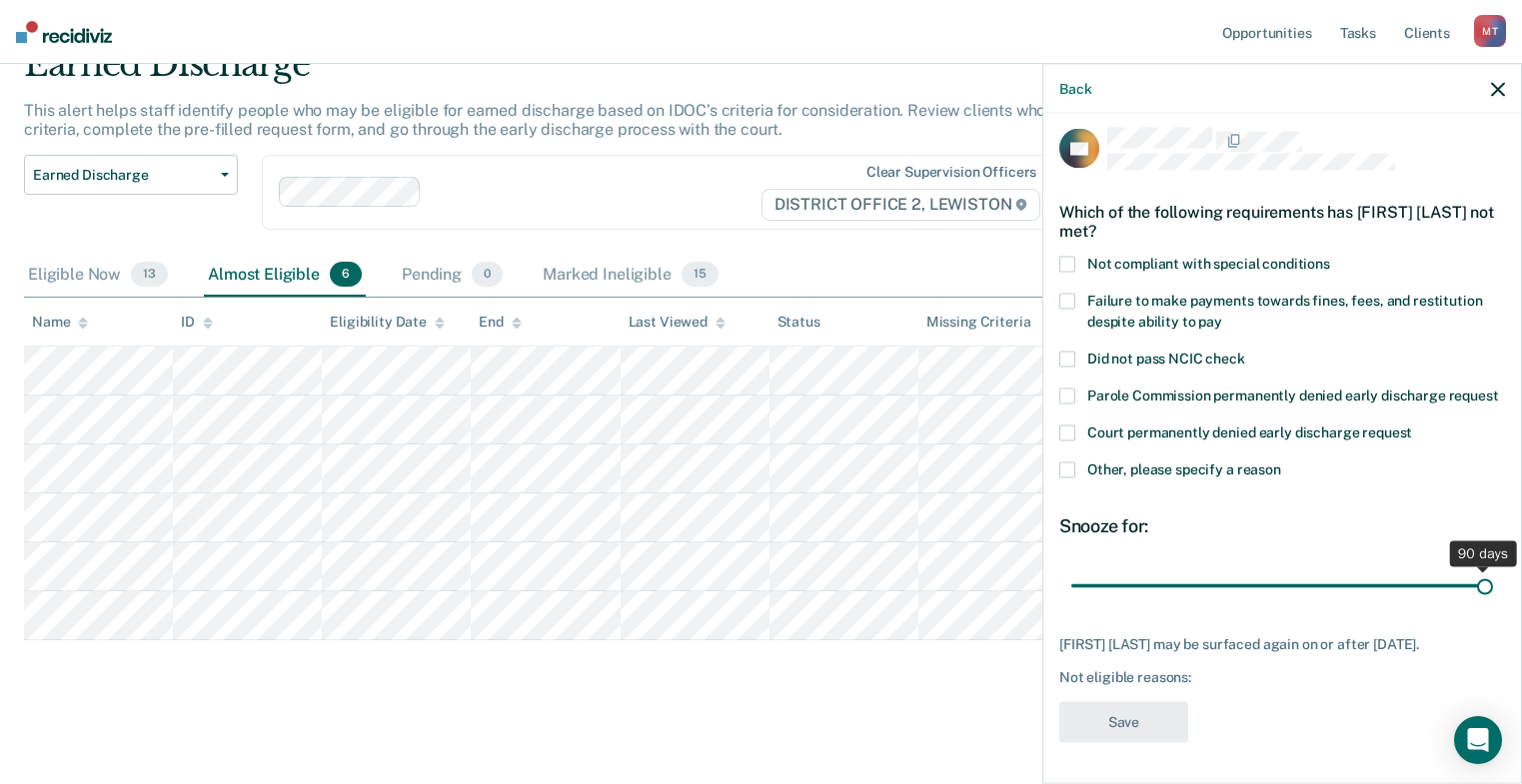 drag, startPoint x: 1217, startPoint y: 580, endPoint x: 1666, endPoint y: 581, distance: 449.0011 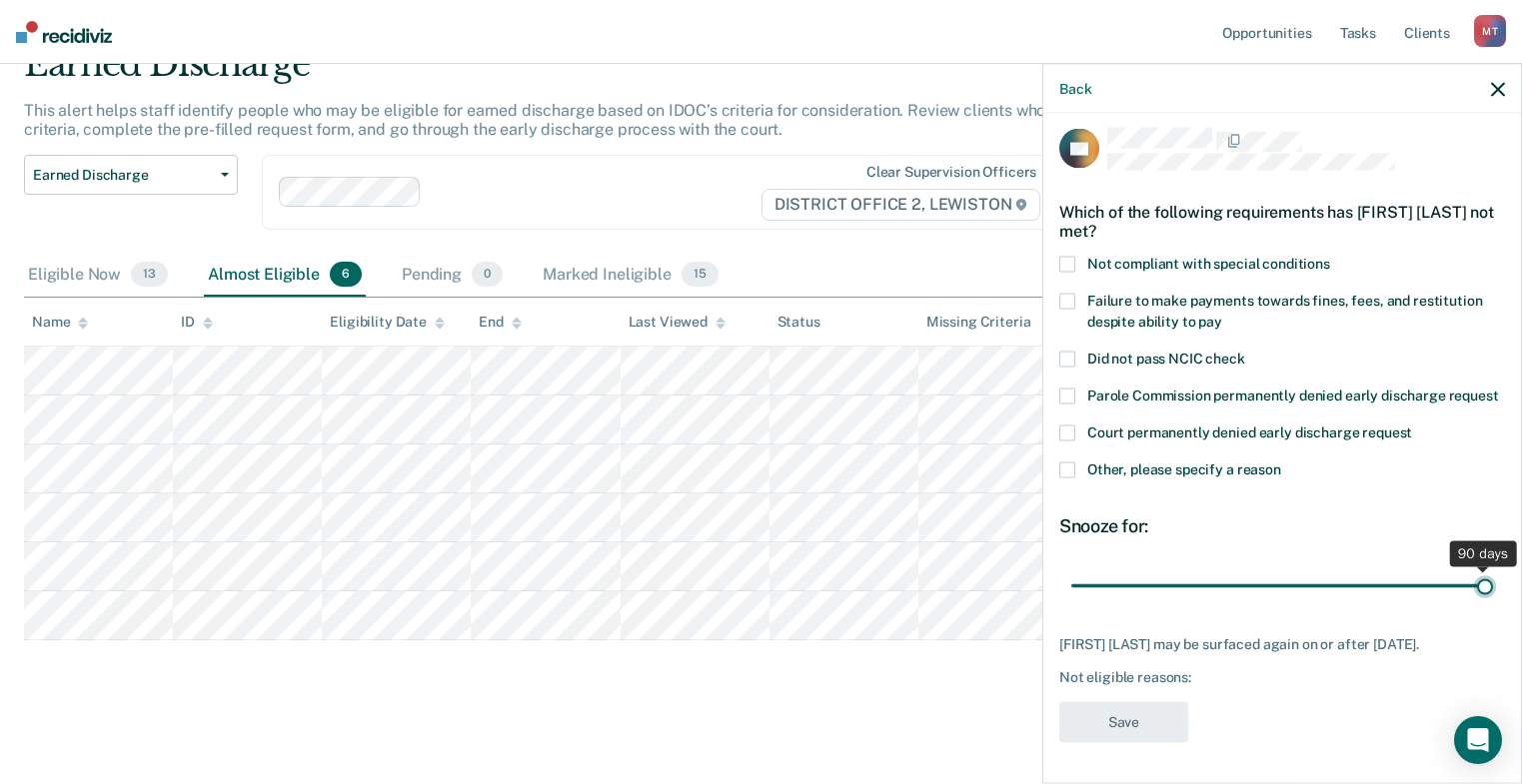 type on "90" 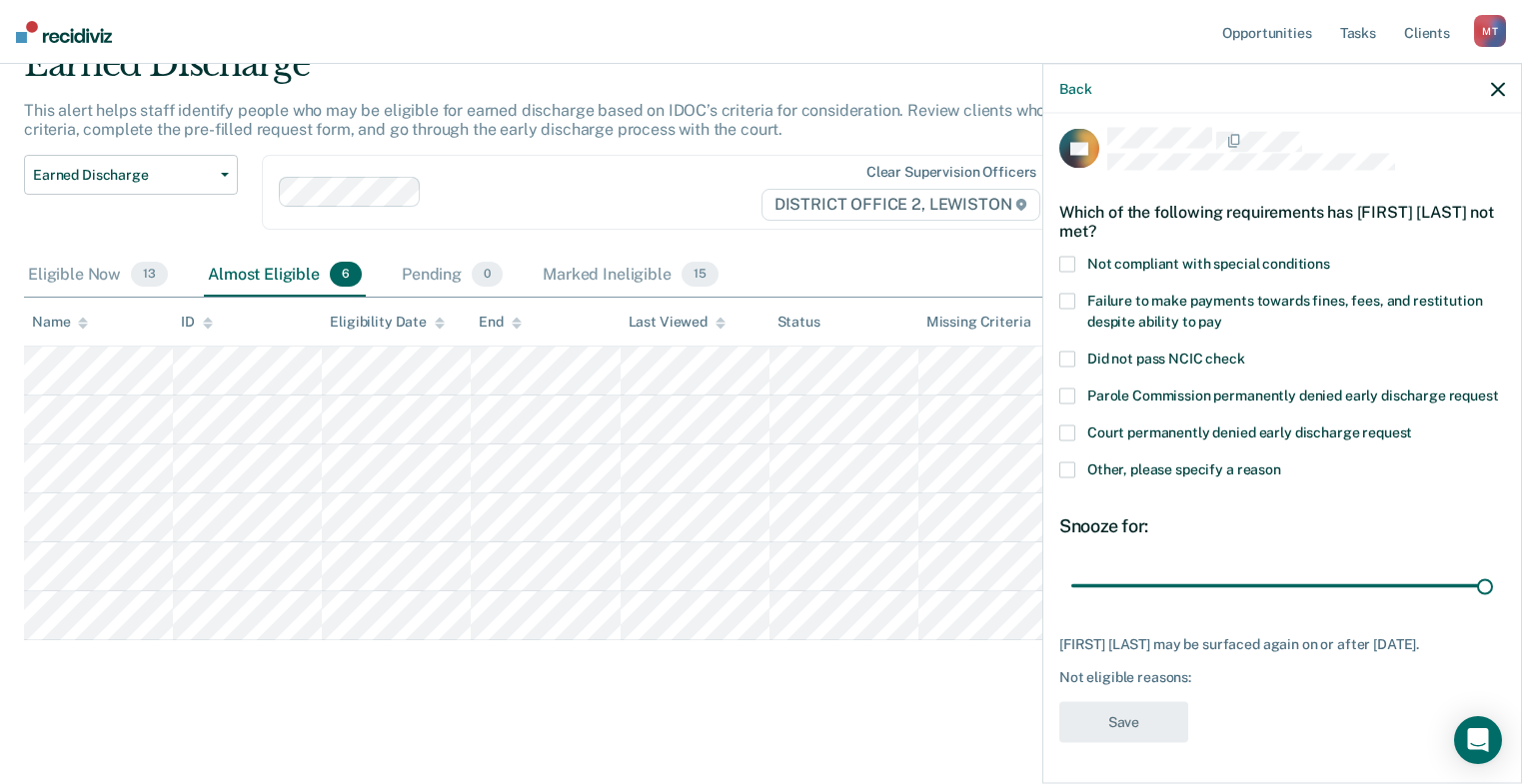 click on "Other, please specify a reason" at bounding box center [1282, 472] 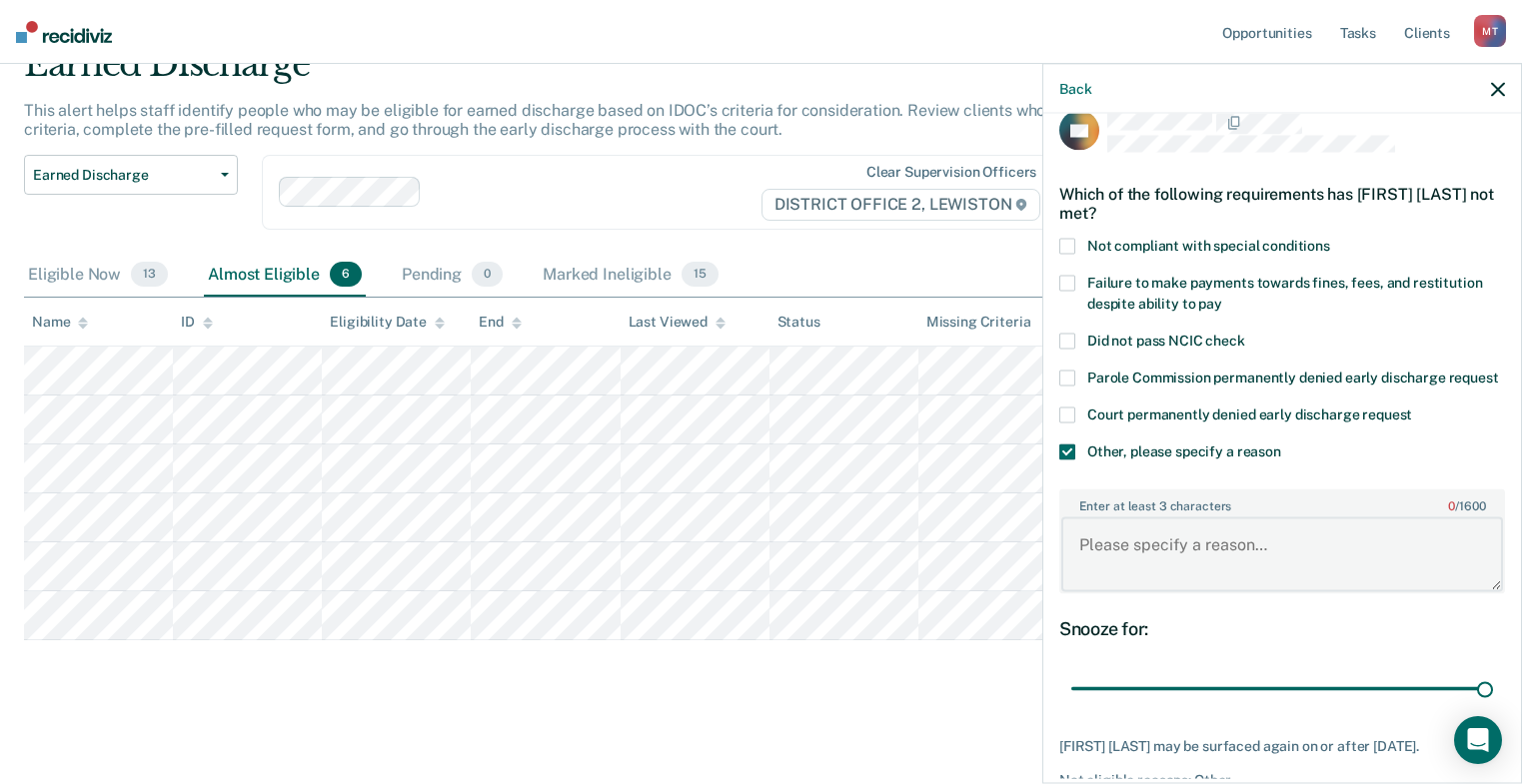 click on "Enter at least 3 characters 0  /  1600" at bounding box center [1282, 554] 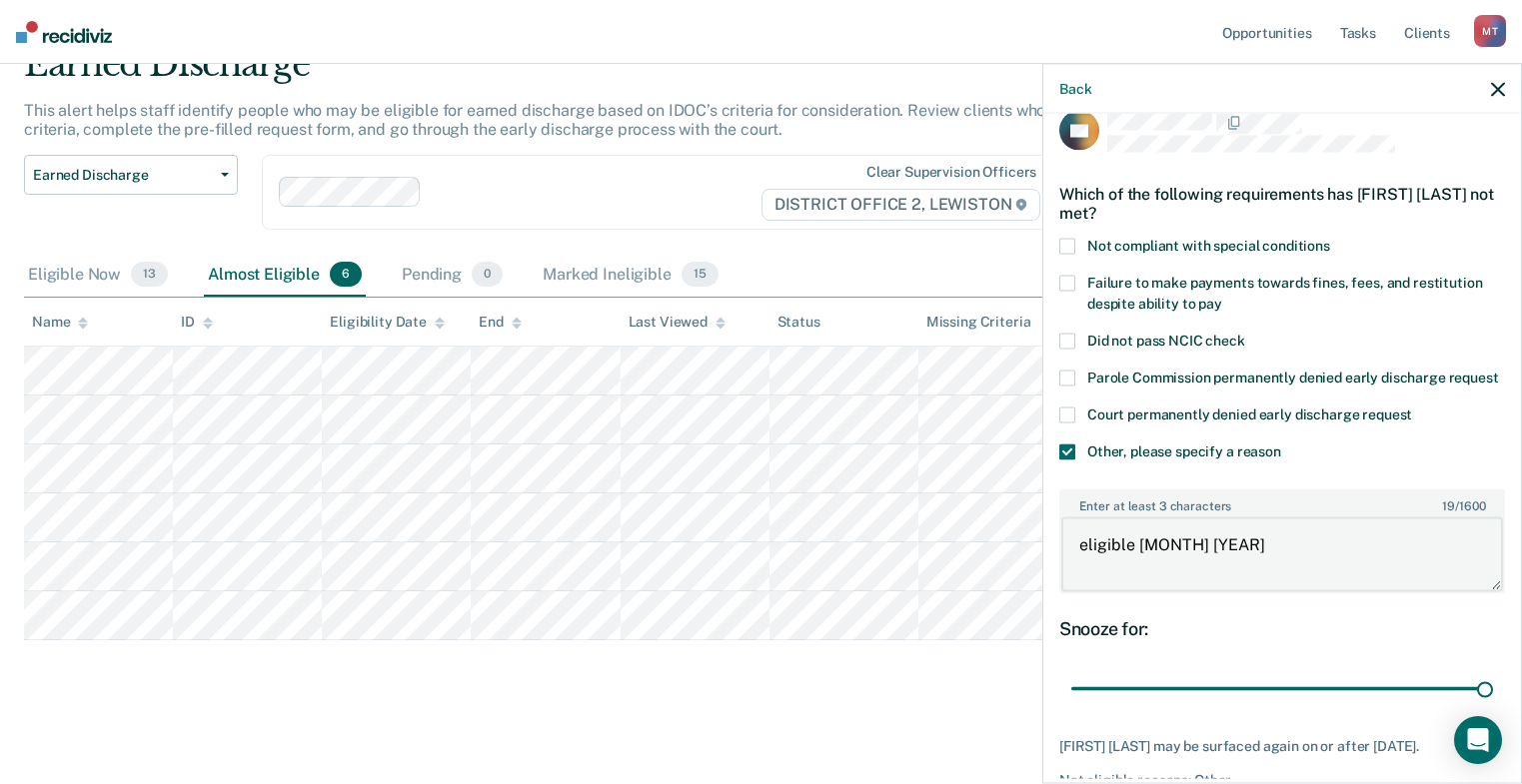 click on "eligible [MONTH] [YEAR]" at bounding box center (1282, 554) 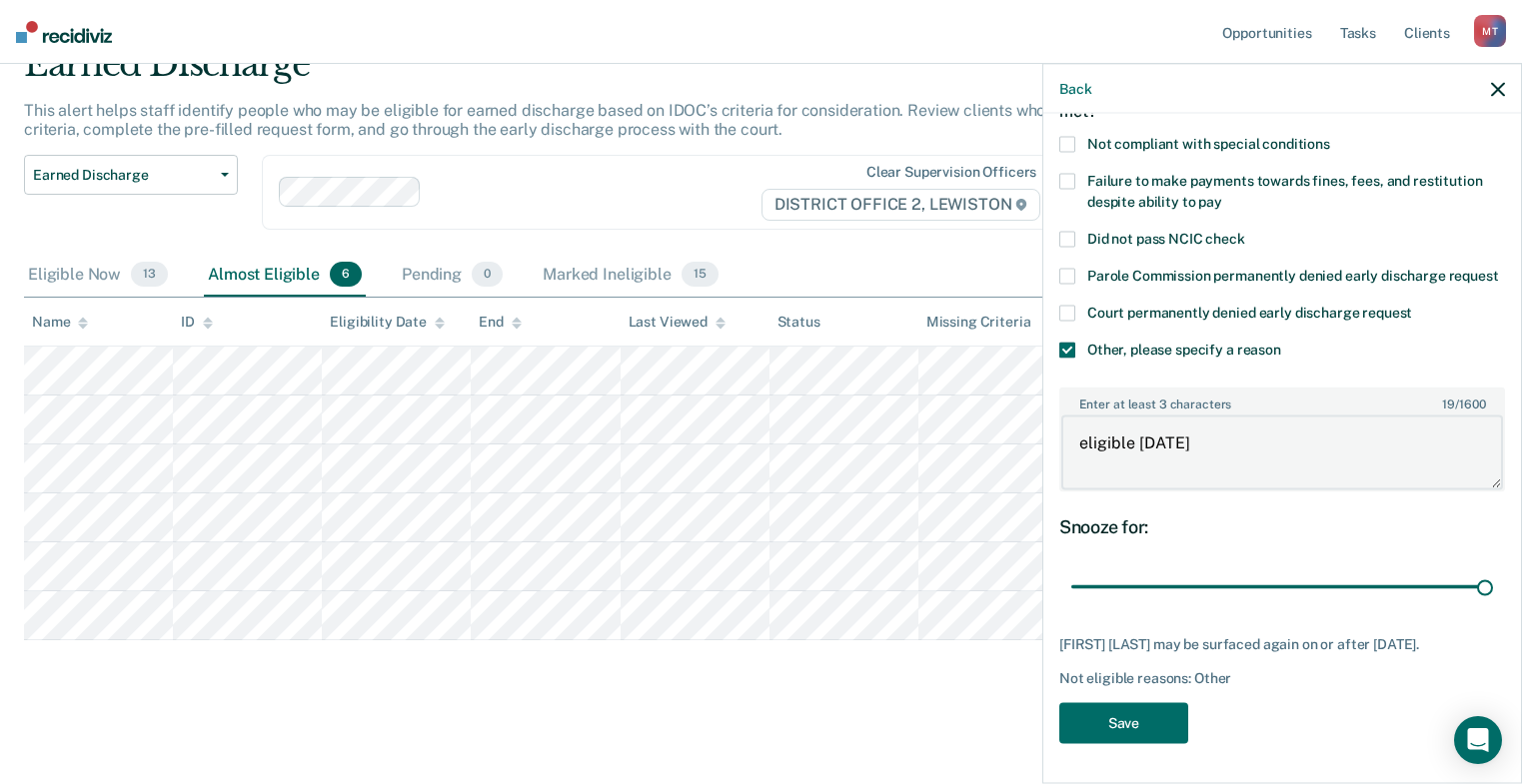 scroll, scrollTop: 149, scrollLeft: 0, axis: vertical 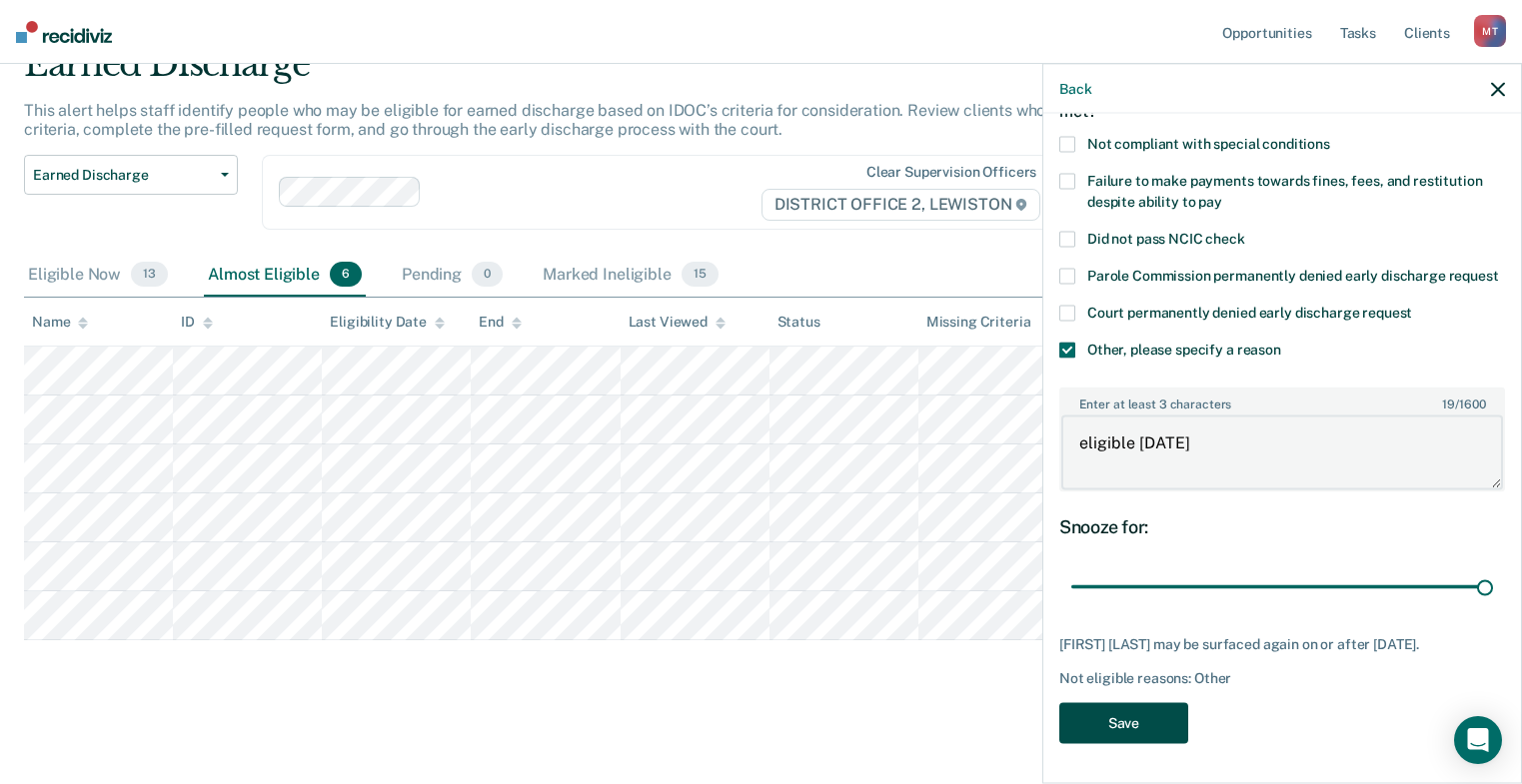 type on "eligible [DATE]" 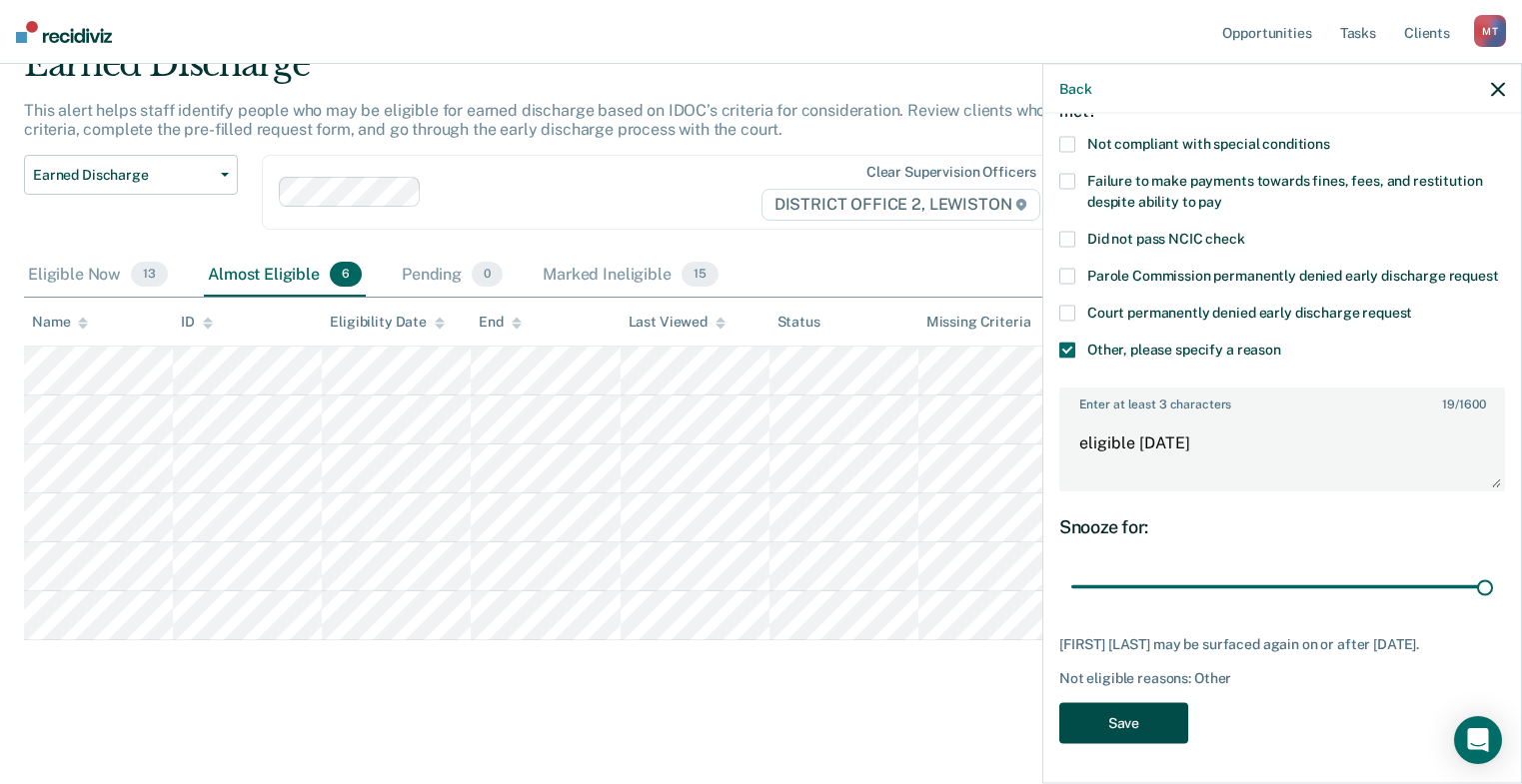 click on "Save" at bounding box center [1123, 722] 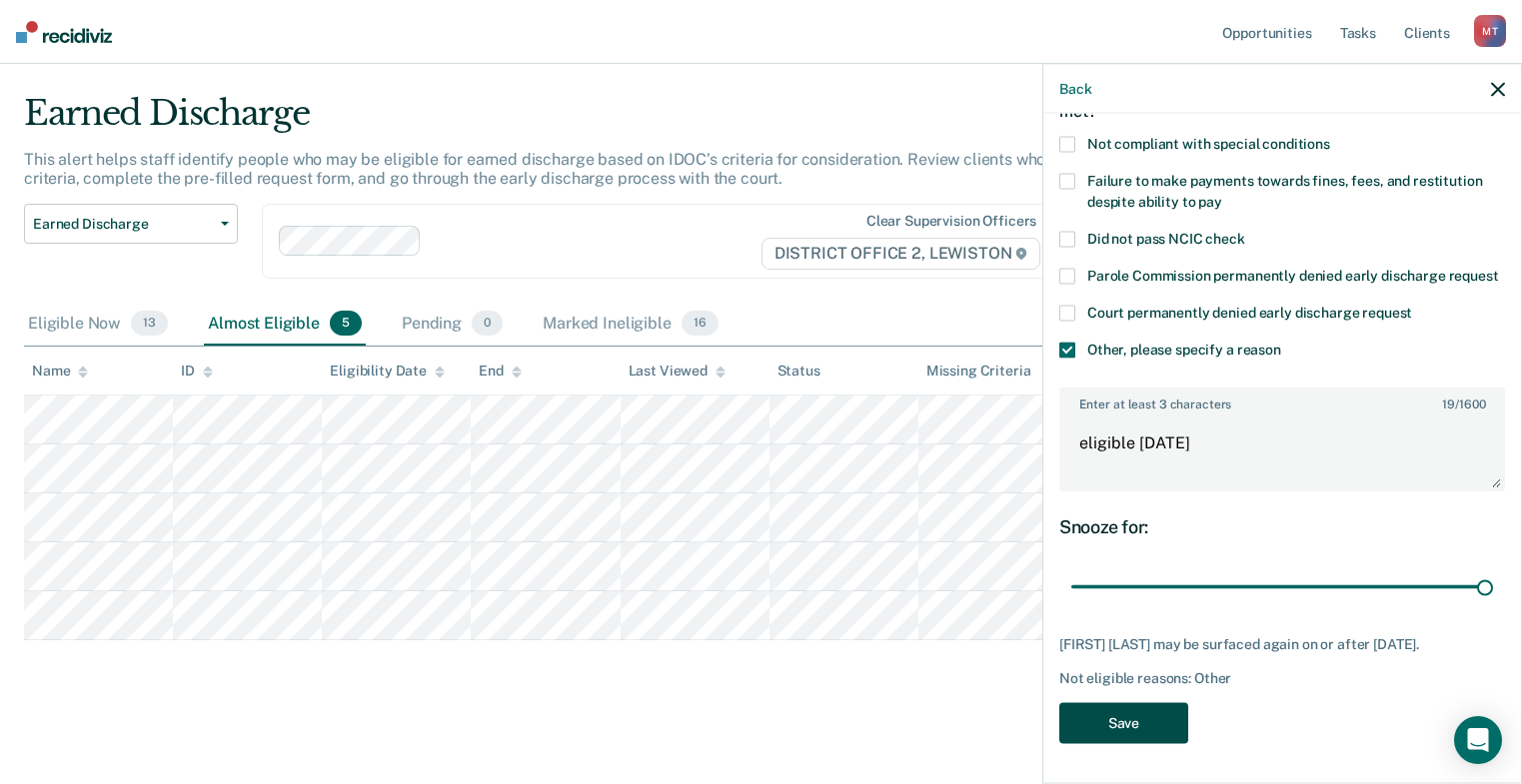 scroll, scrollTop: 56, scrollLeft: 0, axis: vertical 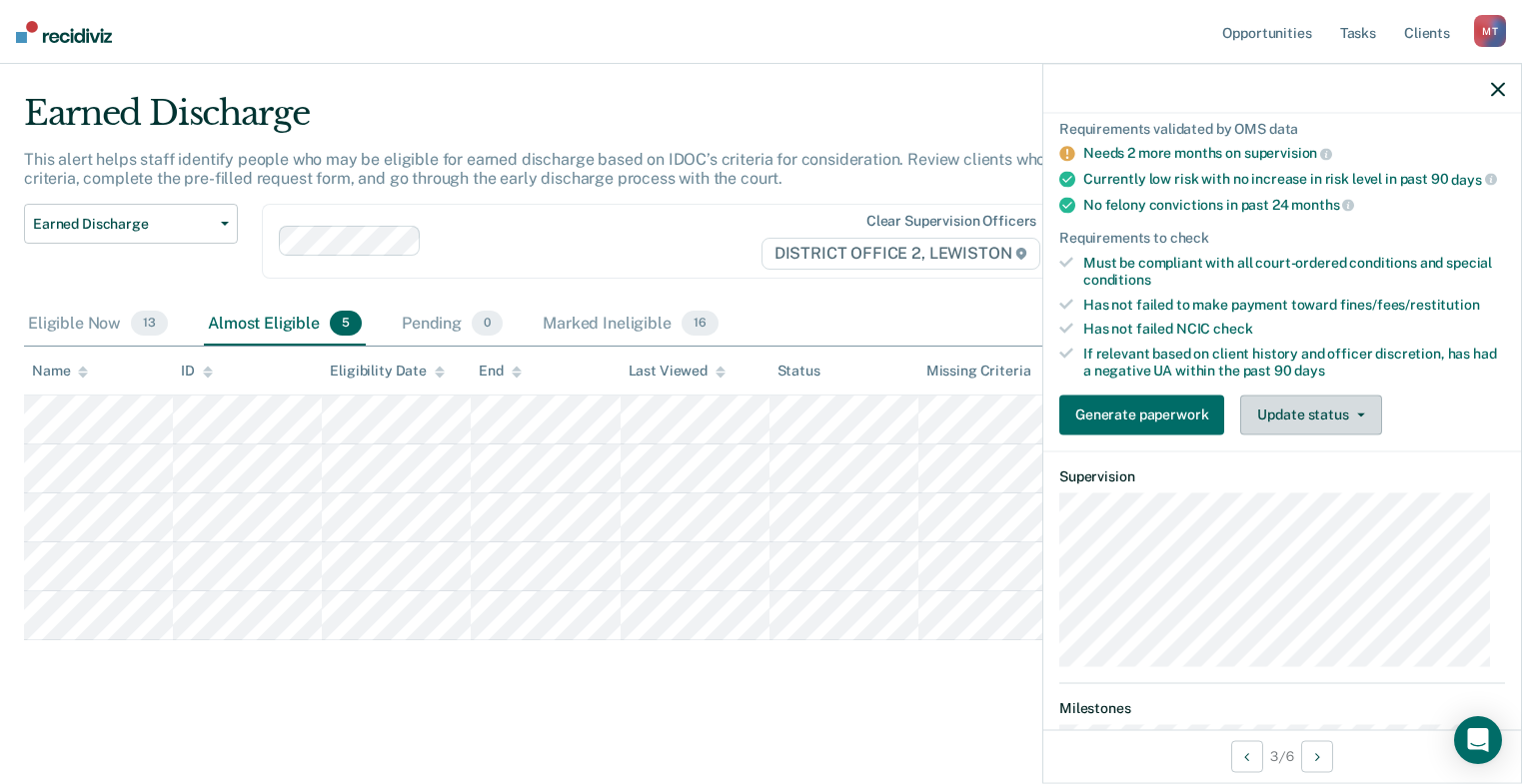 click on "Update status" at bounding box center [1310, 414] 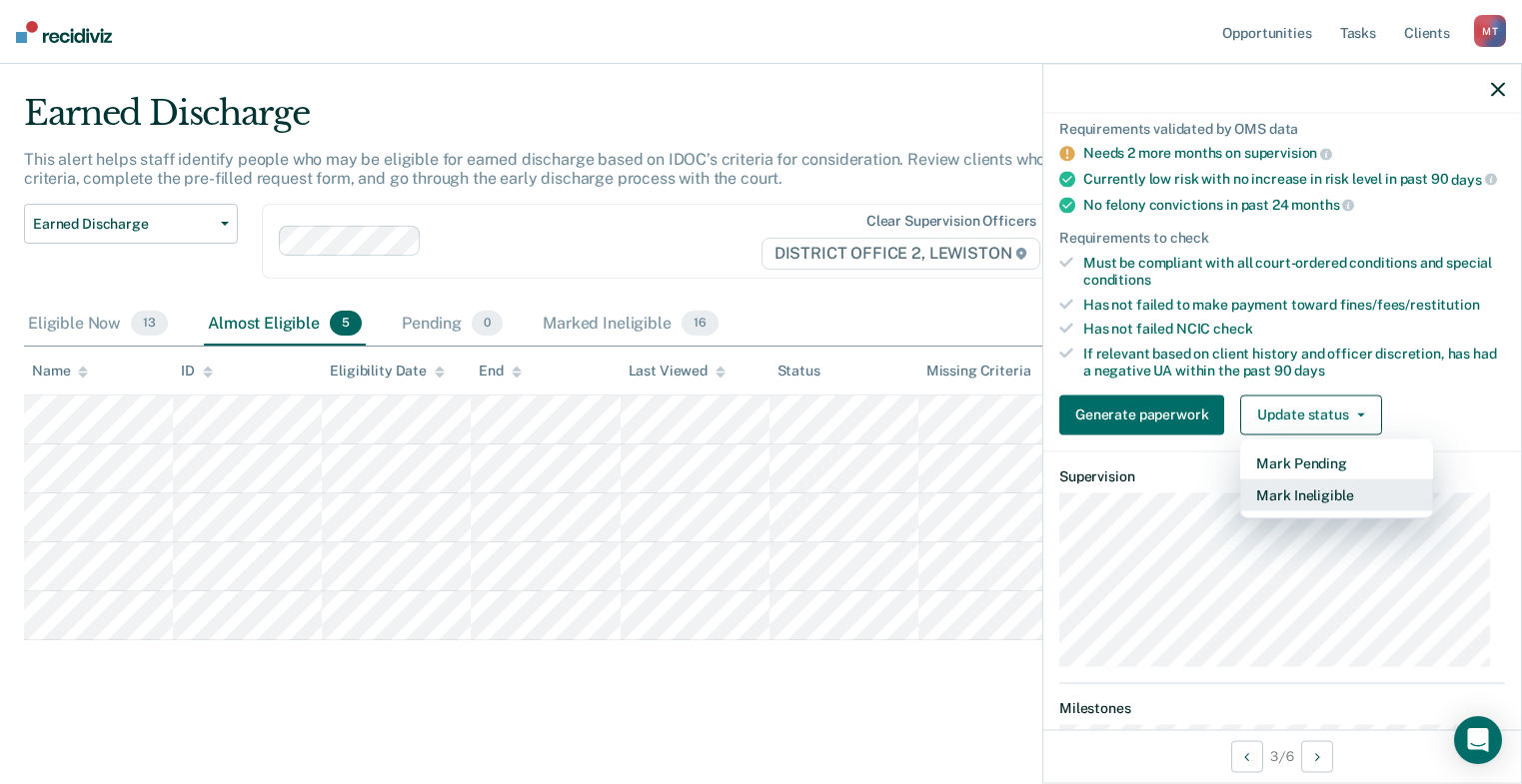 click on "Mark Ineligible" at bounding box center (1336, 494) 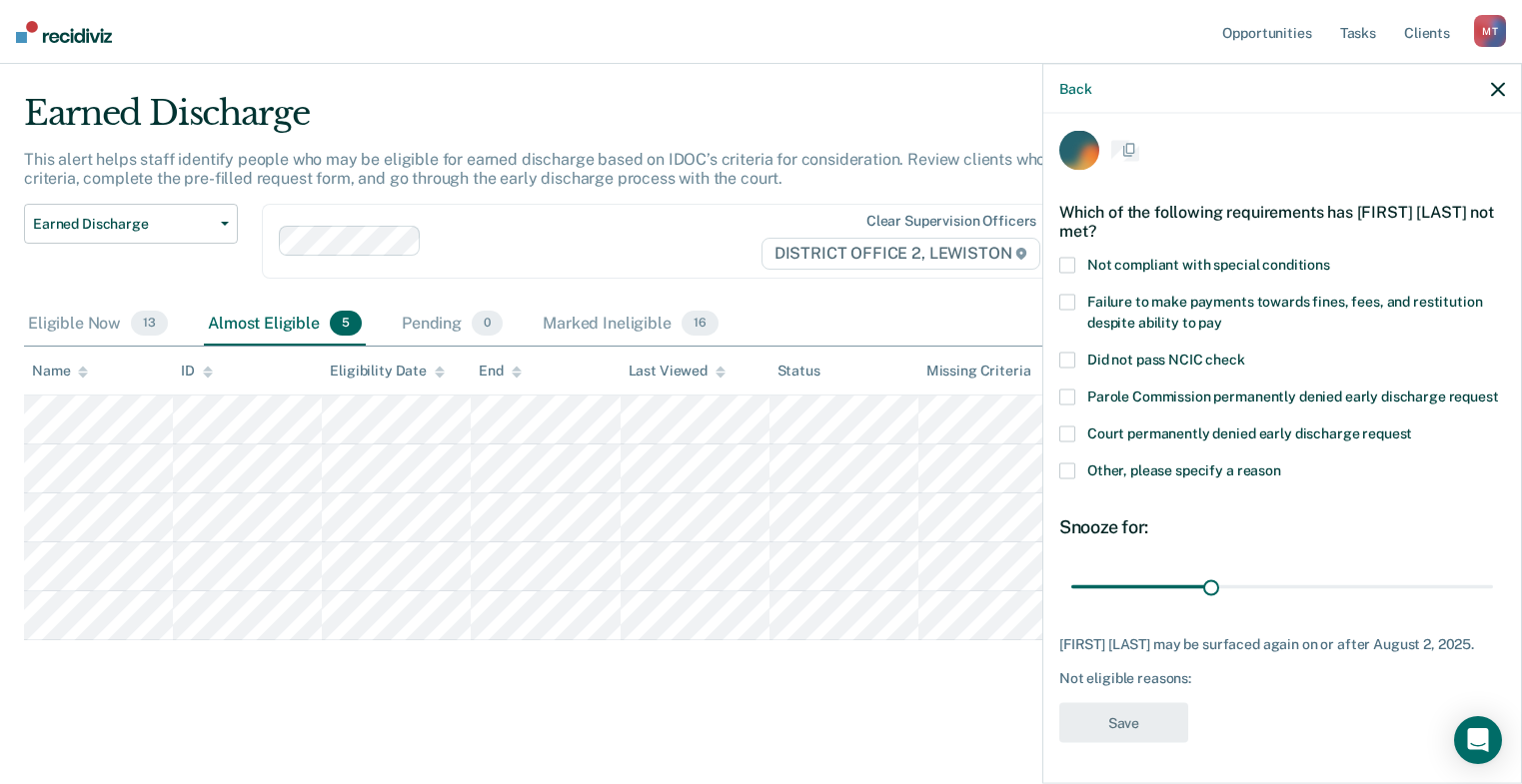 scroll, scrollTop: 28, scrollLeft: 0, axis: vertical 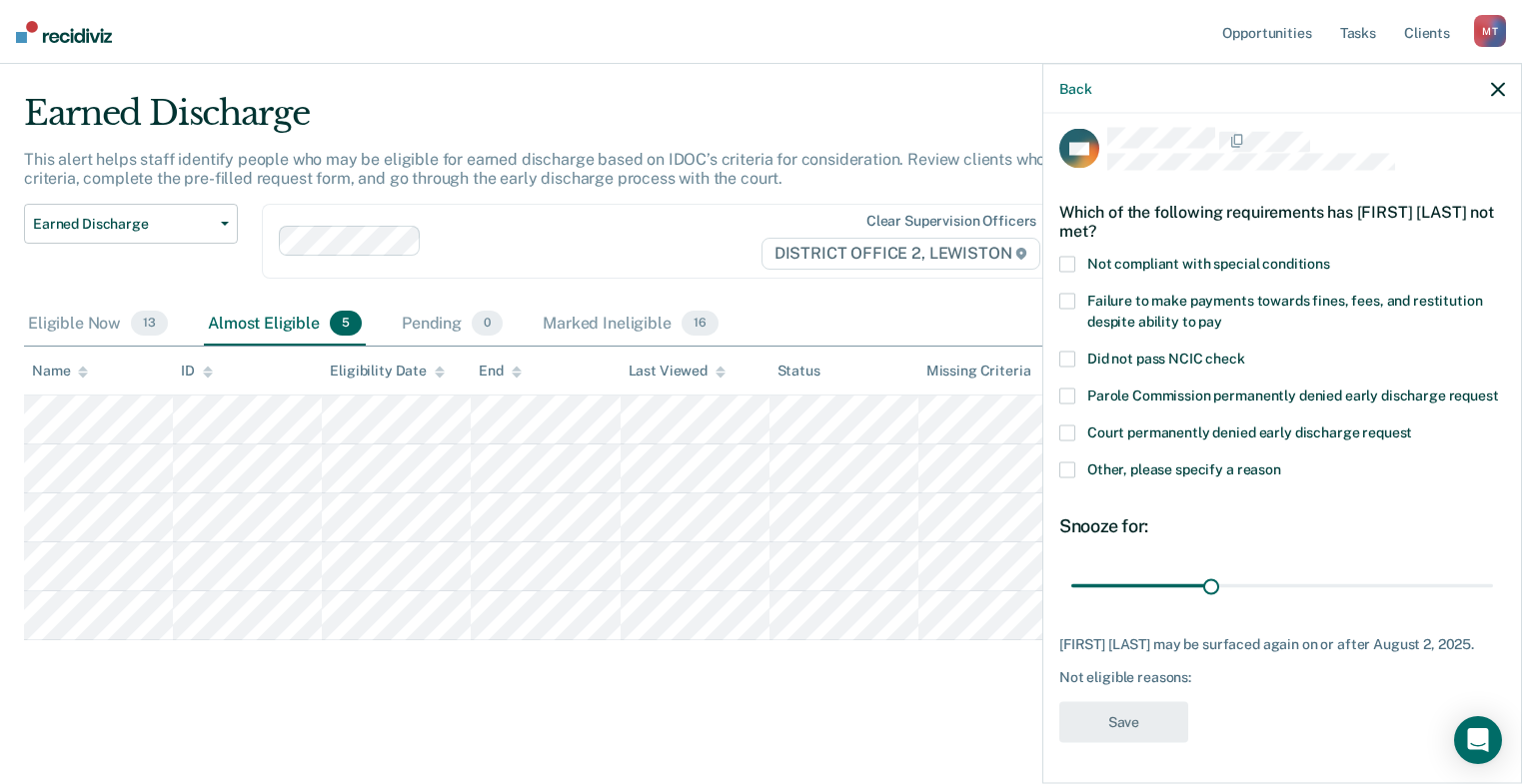 drag, startPoint x: 1069, startPoint y: 464, endPoint x: 1095, endPoint y: 495, distance: 40.459857 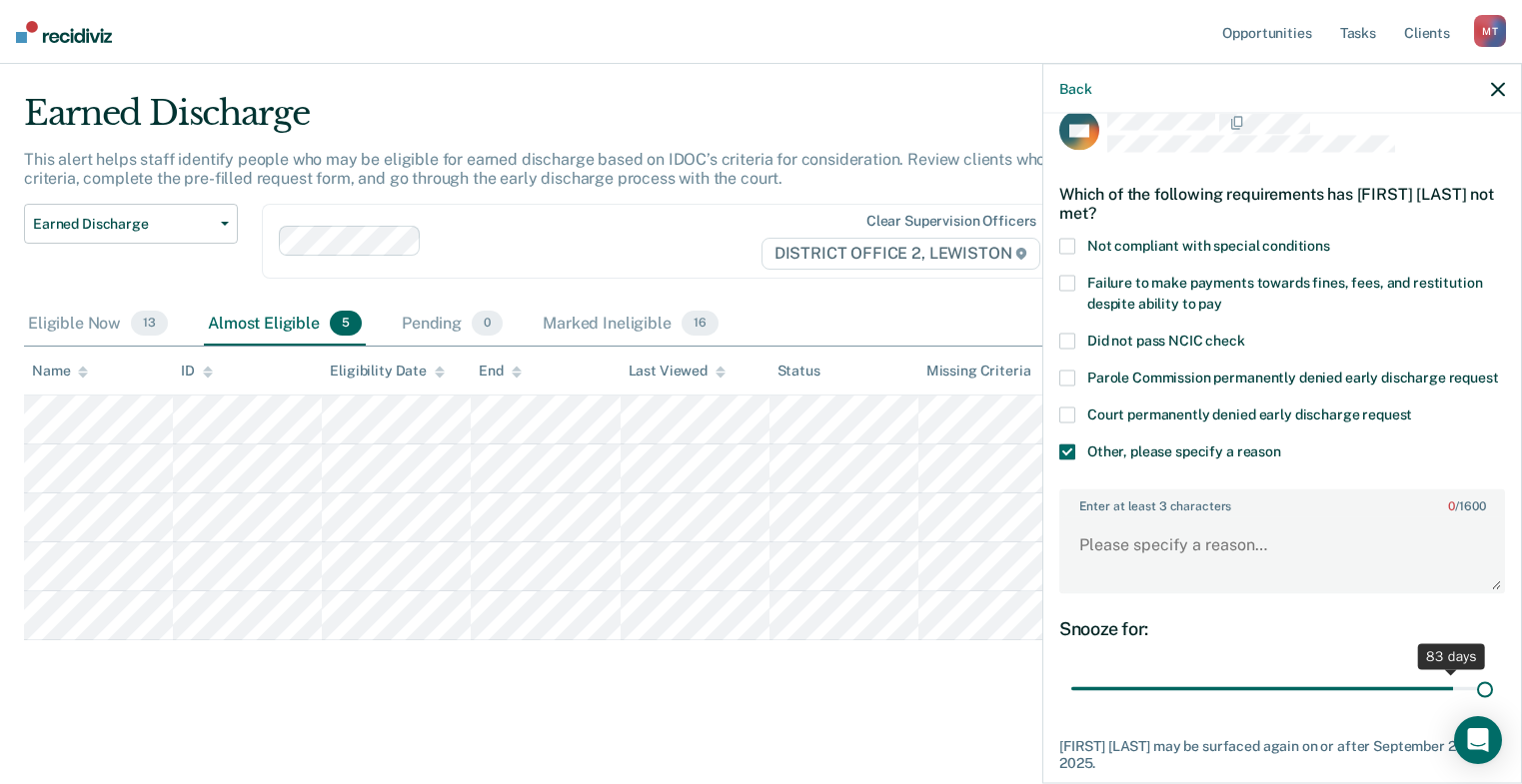 drag, startPoint x: 1252, startPoint y: 712, endPoint x: 1630, endPoint y: 729, distance: 378.38208 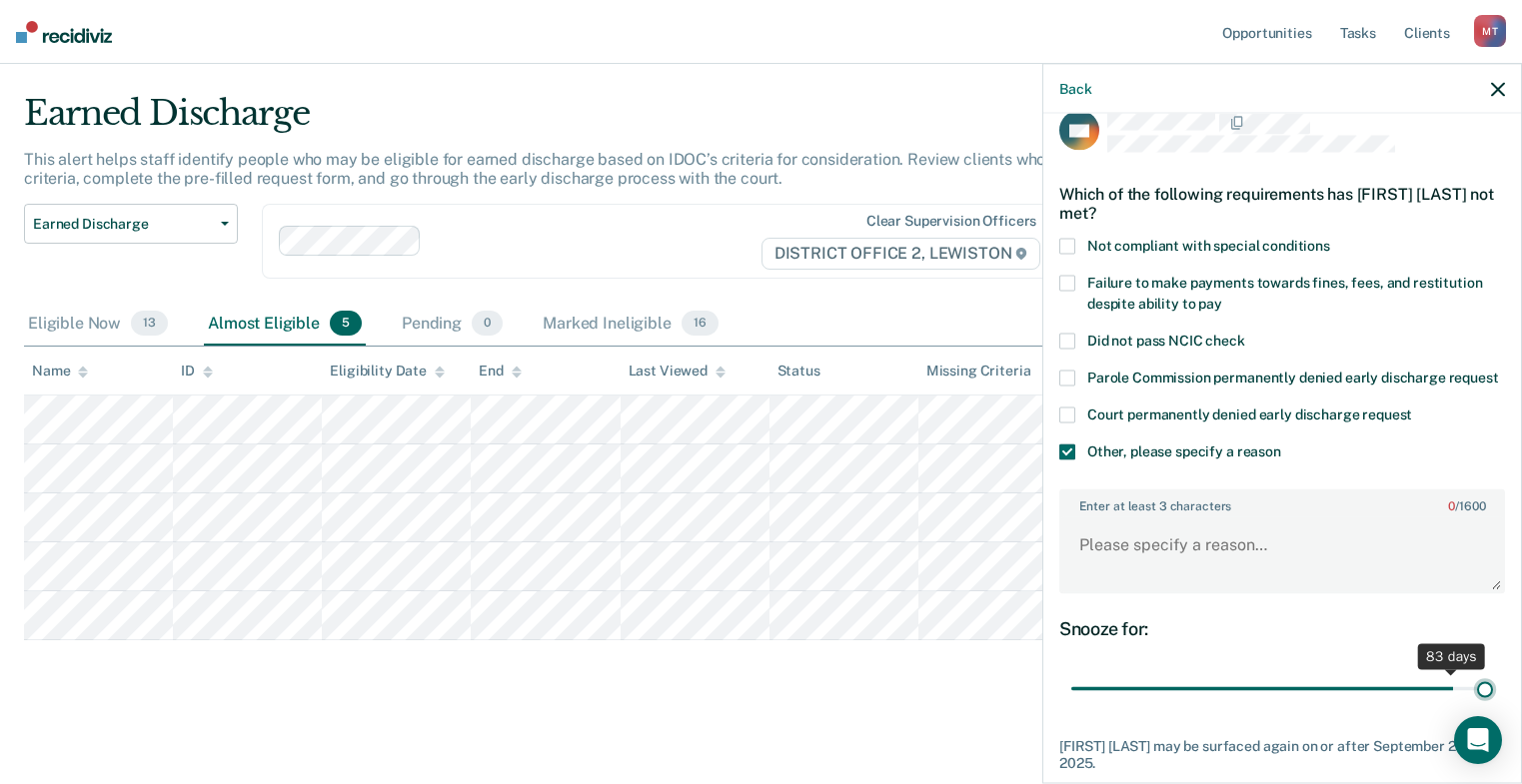 type on "90" 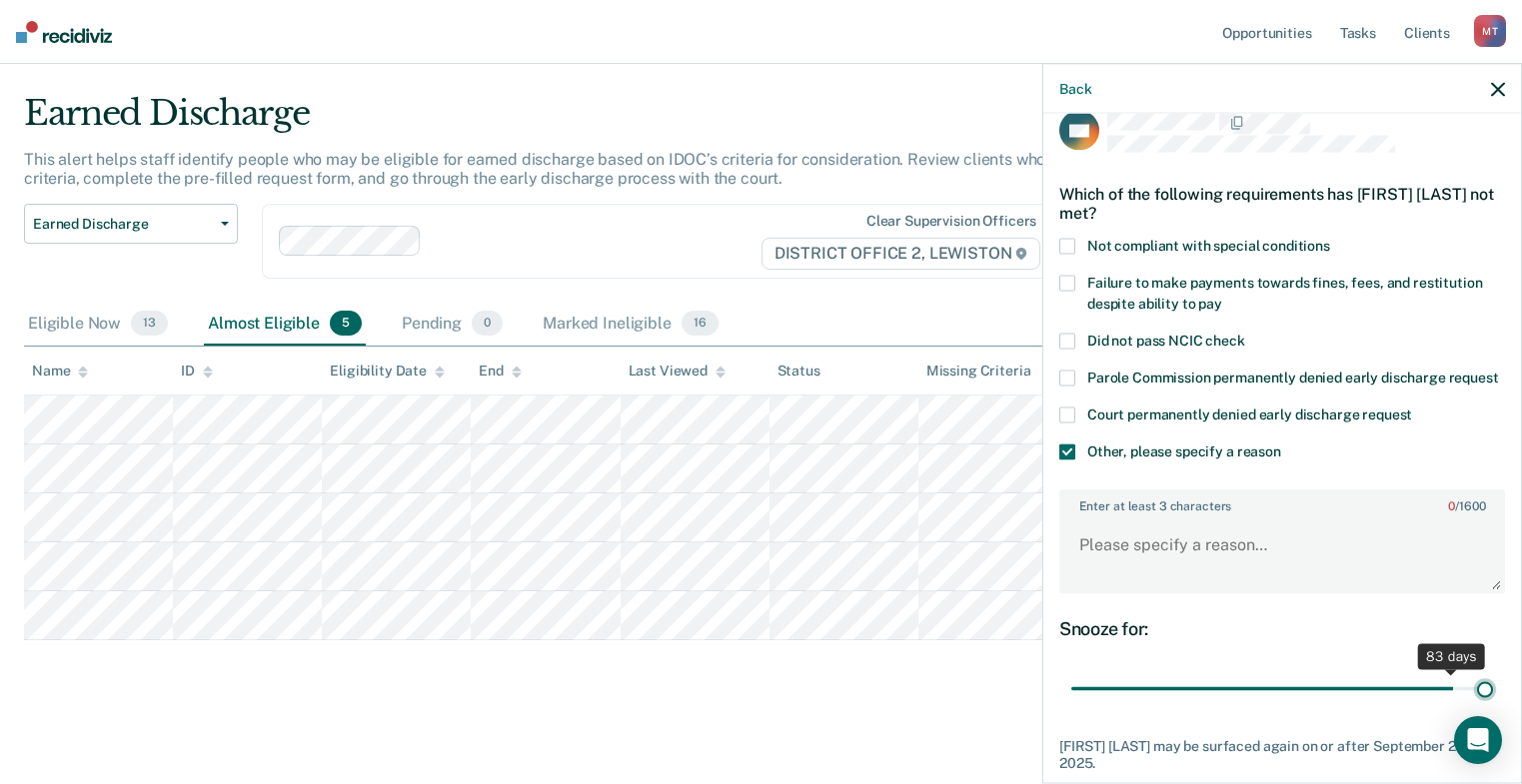 click at bounding box center (1282, 688) 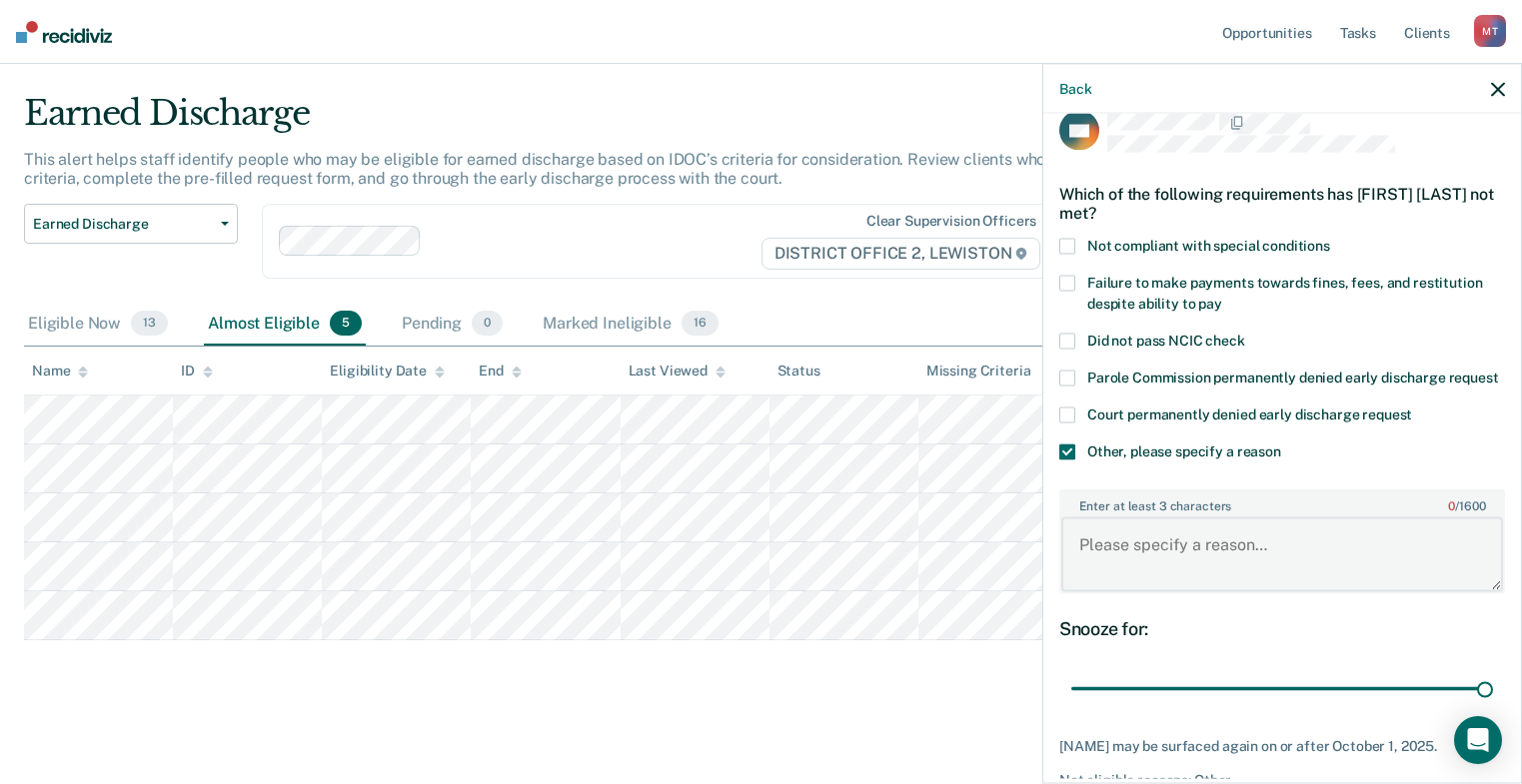 click on "Enter at least 3 characters 0  /  1600" at bounding box center (1282, 554) 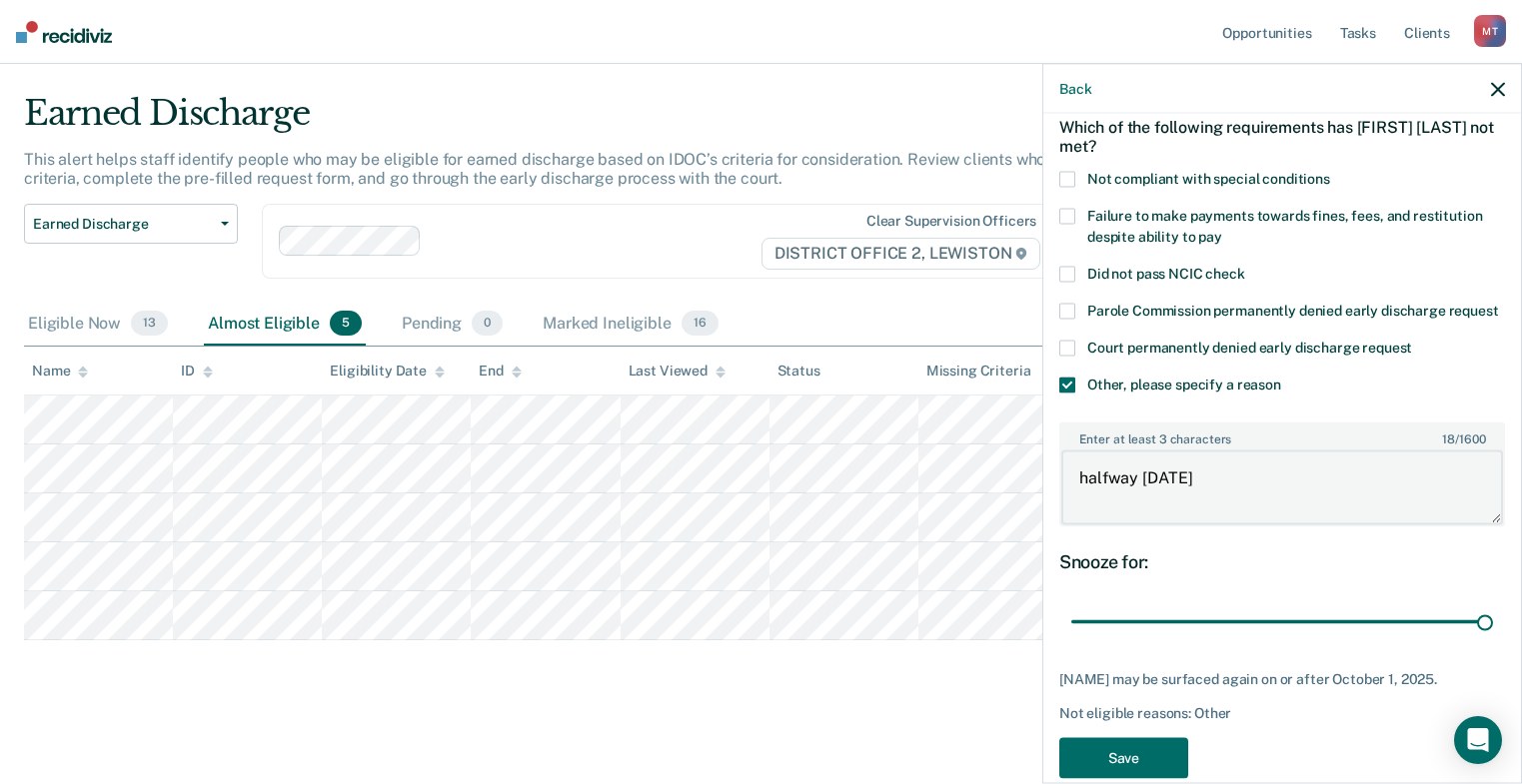 scroll, scrollTop: 149, scrollLeft: 0, axis: vertical 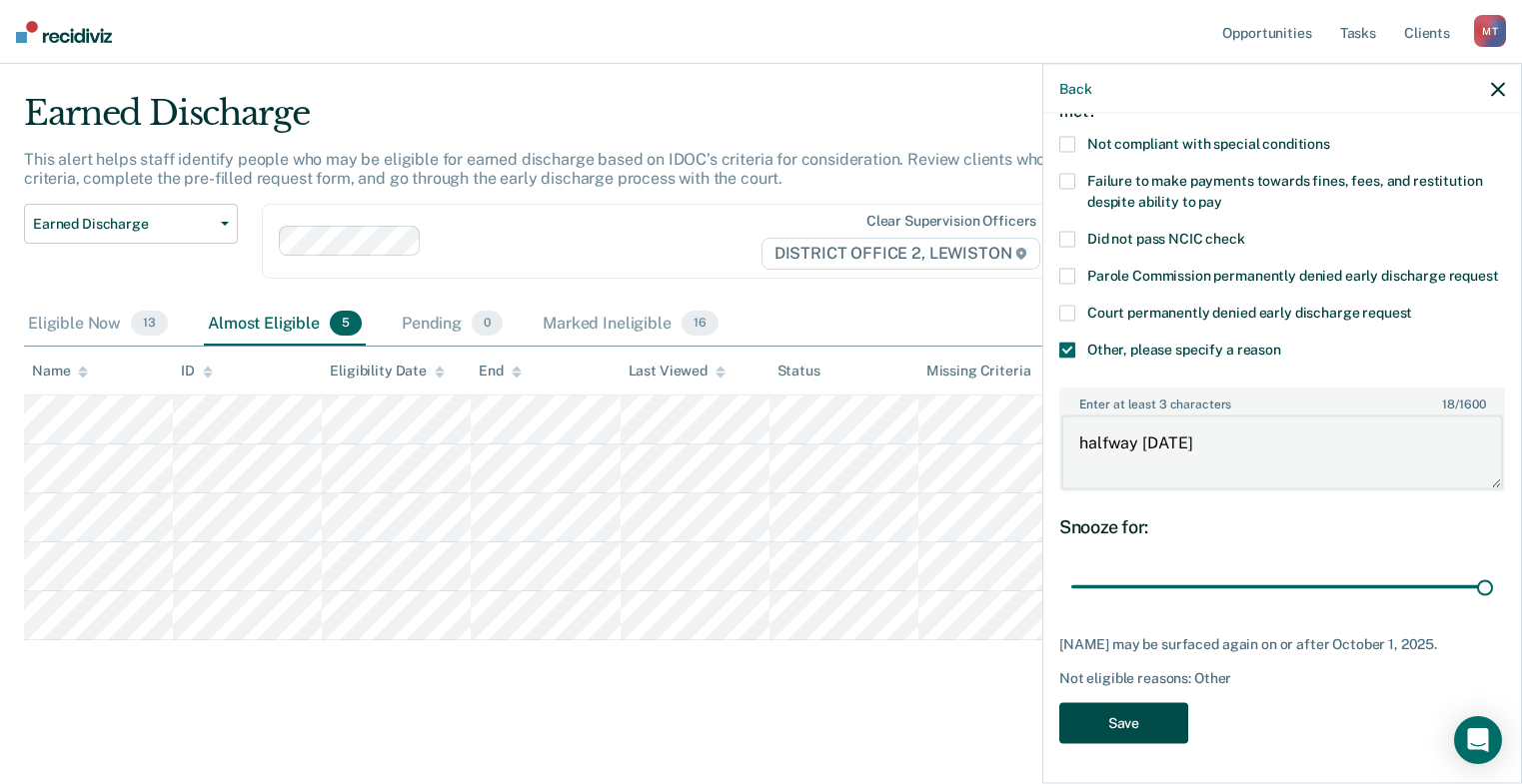 type on "halfway [DATE]" 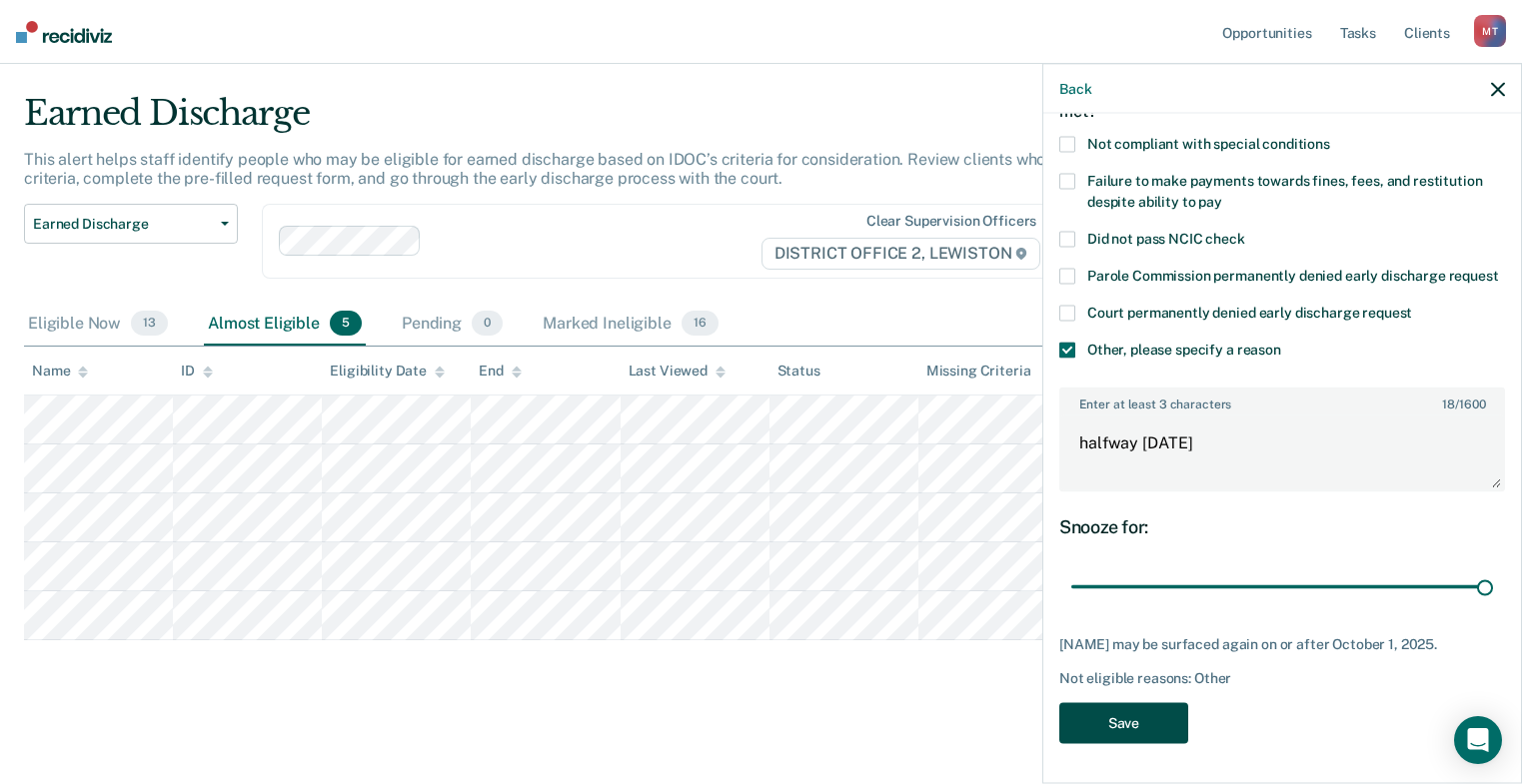 click on "Save" at bounding box center (1123, 722) 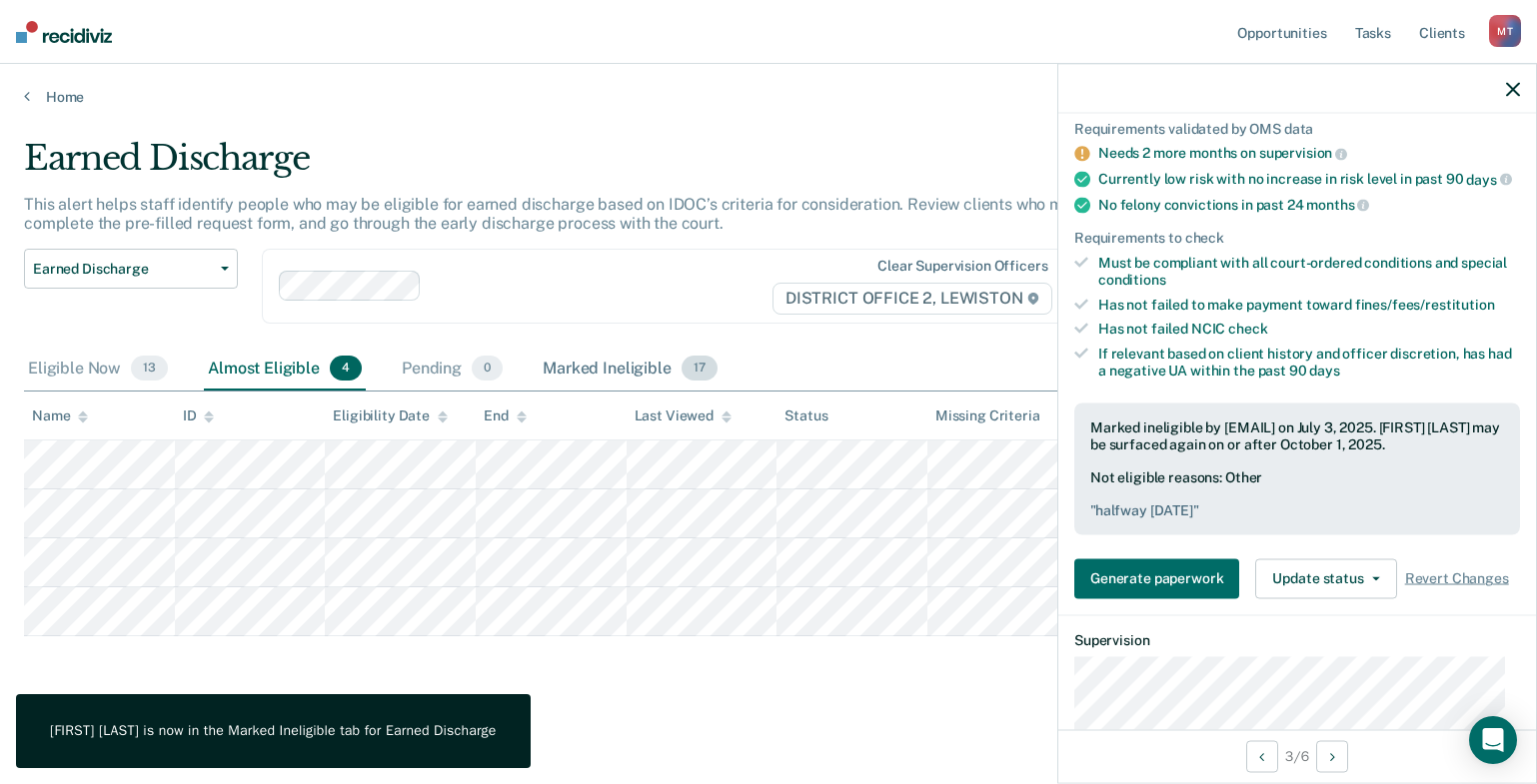 click on "Marked Ineligible 17" at bounding box center (630, 370) 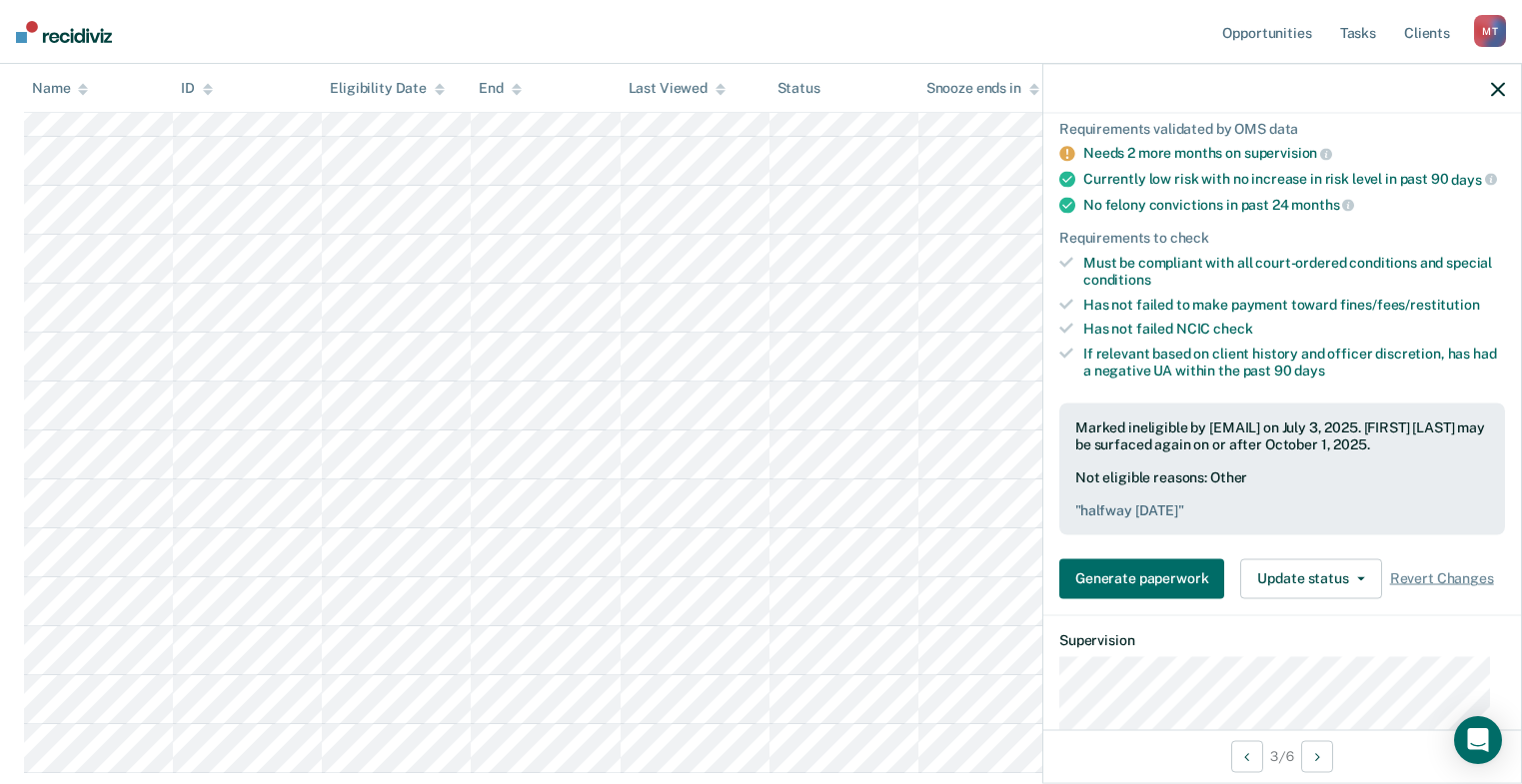 scroll, scrollTop: 632, scrollLeft: 0, axis: vertical 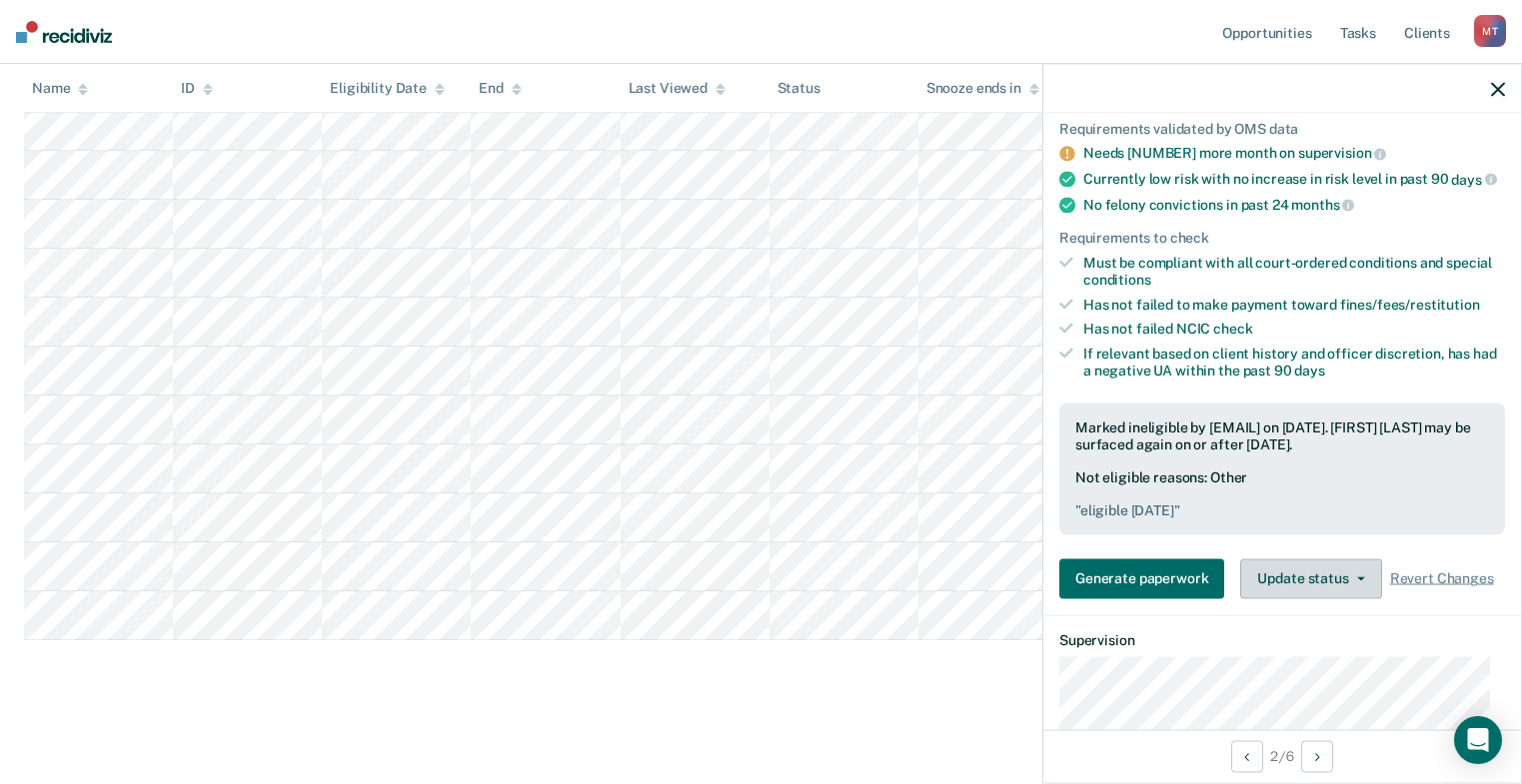 click on "Update status" at bounding box center [1310, 578] 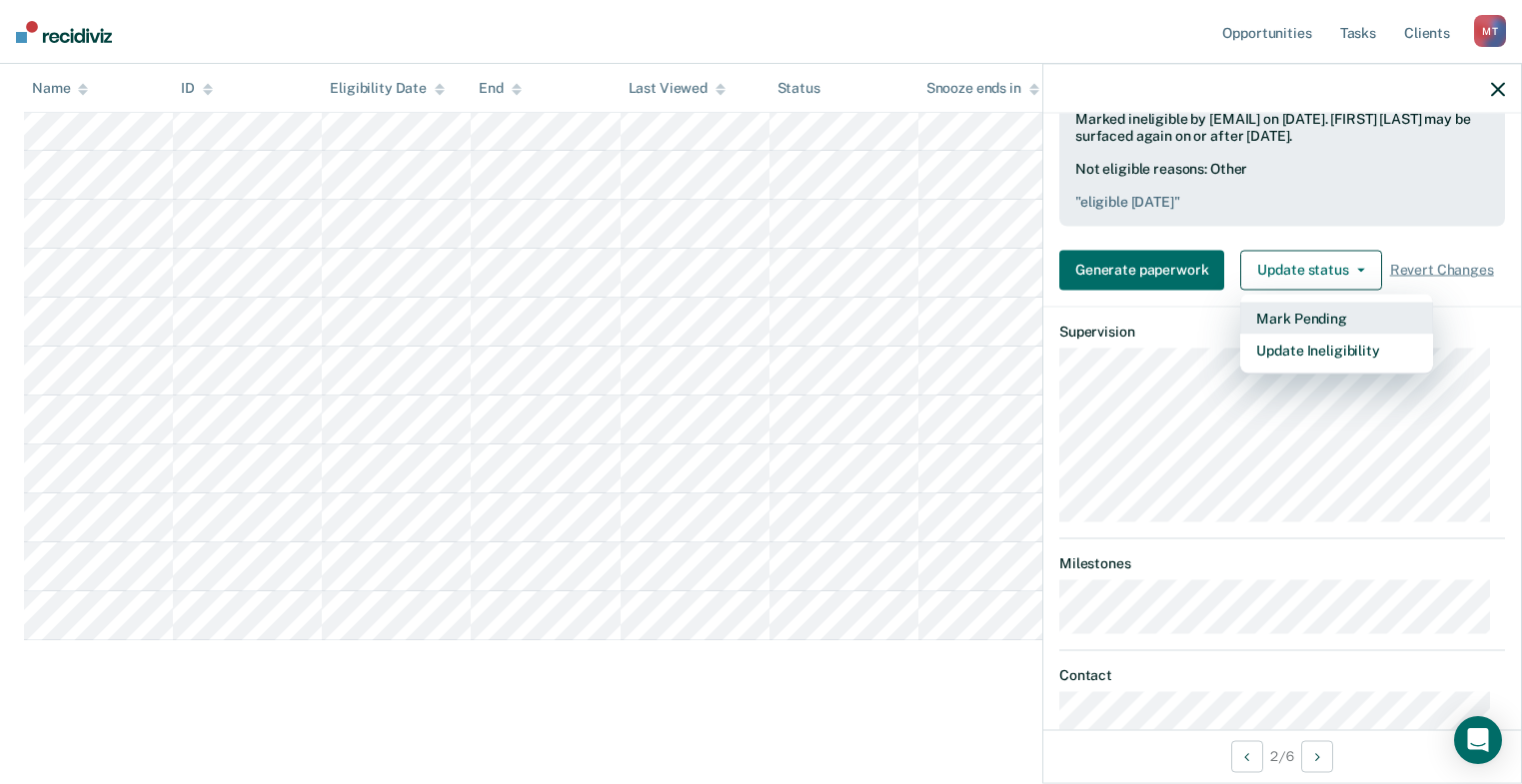 scroll, scrollTop: 249, scrollLeft: 0, axis: vertical 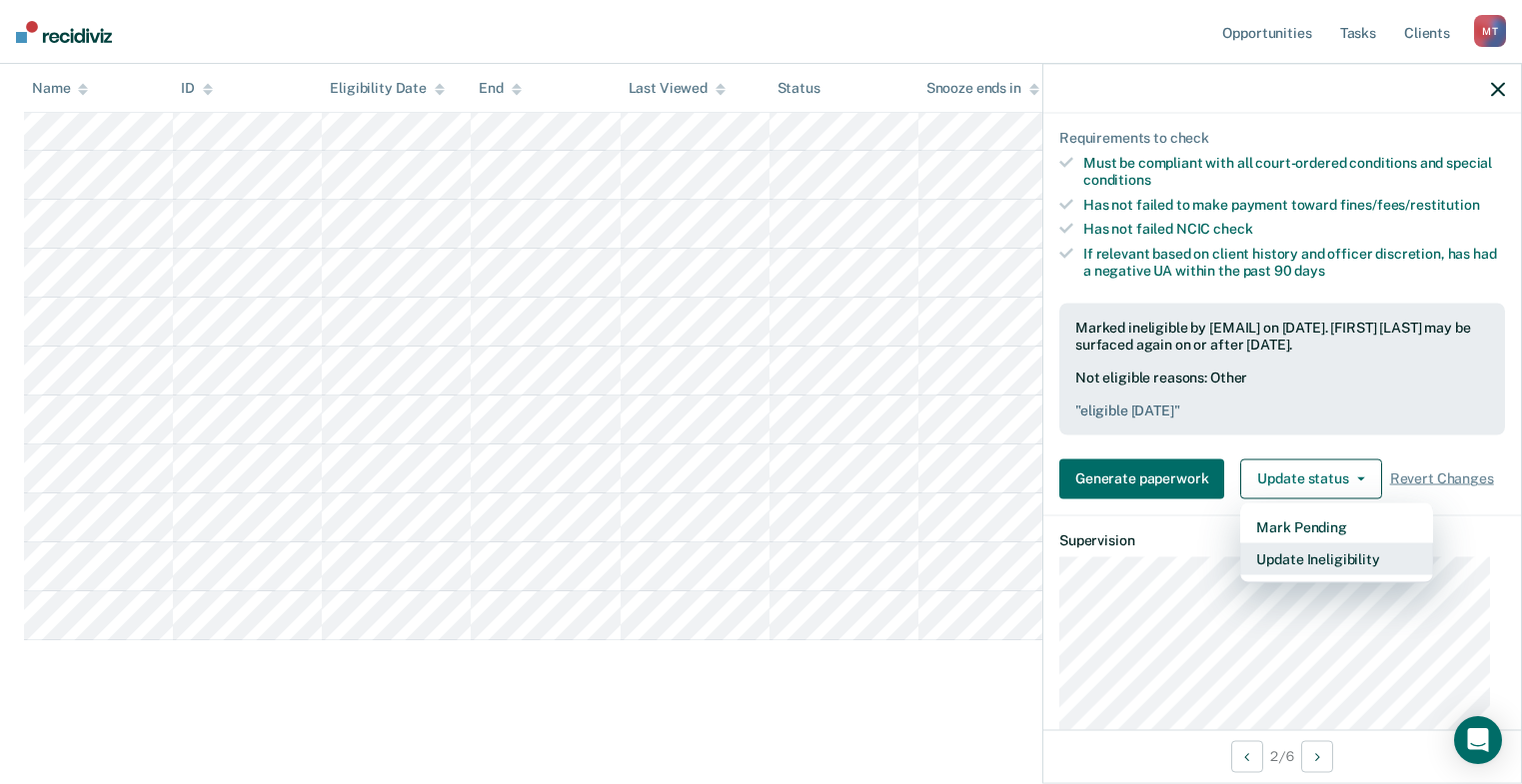 click on "Update Ineligibility" at bounding box center [1336, 558] 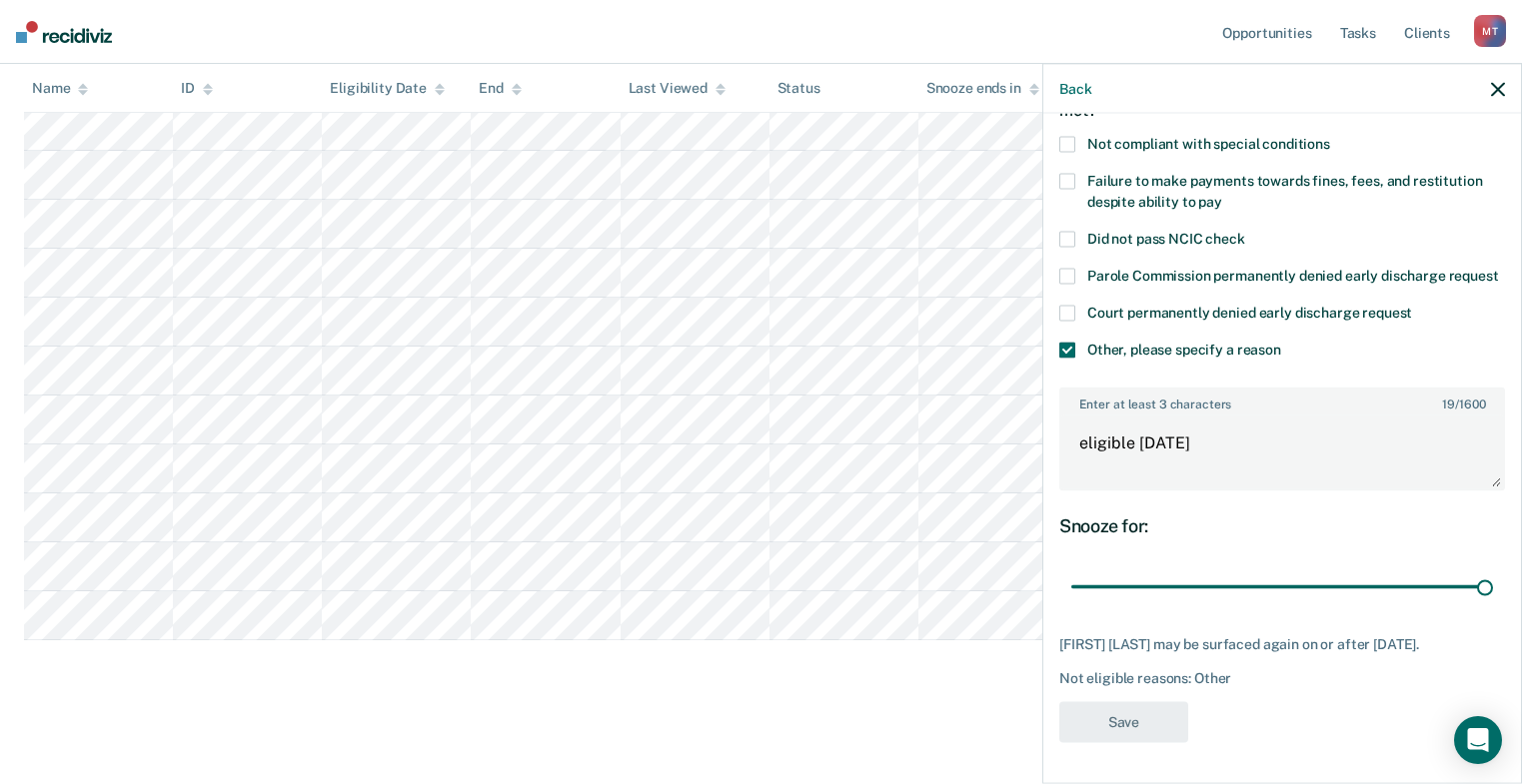 scroll, scrollTop: 149, scrollLeft: 0, axis: vertical 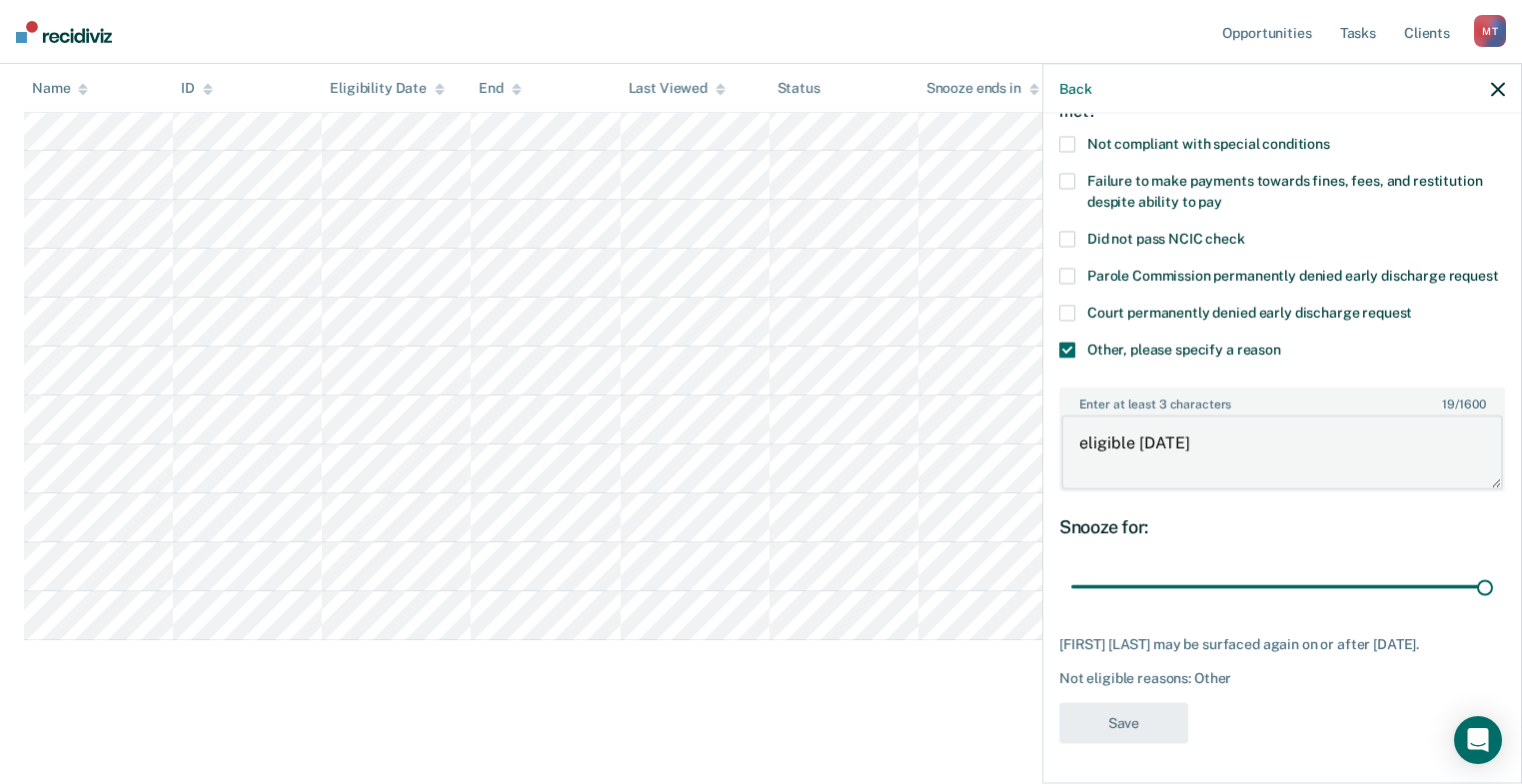 drag, startPoint x: 1226, startPoint y: 443, endPoint x: 1138, endPoint y: 440, distance: 88.051122 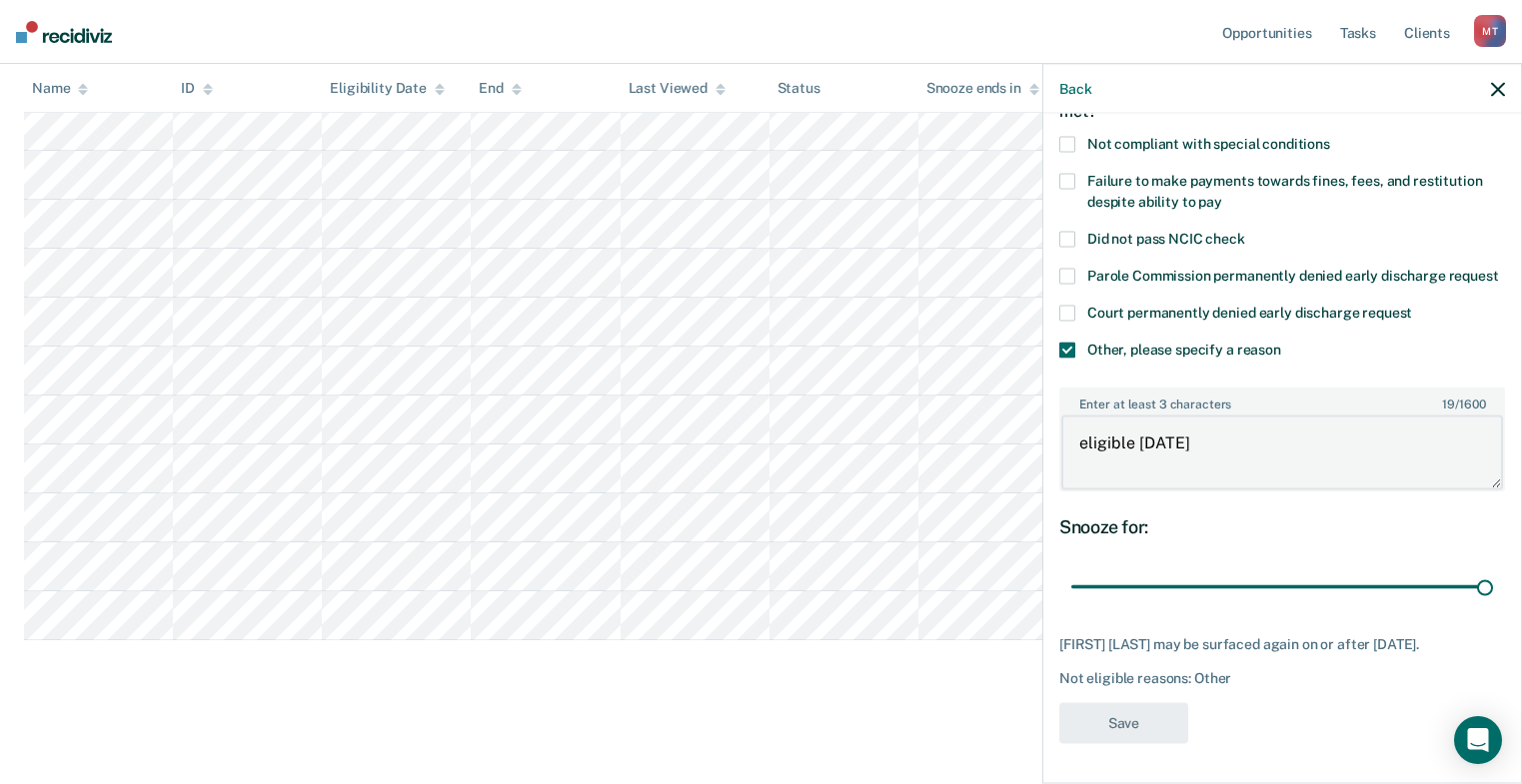 click on "eligible [DATE]" at bounding box center [1282, 452] 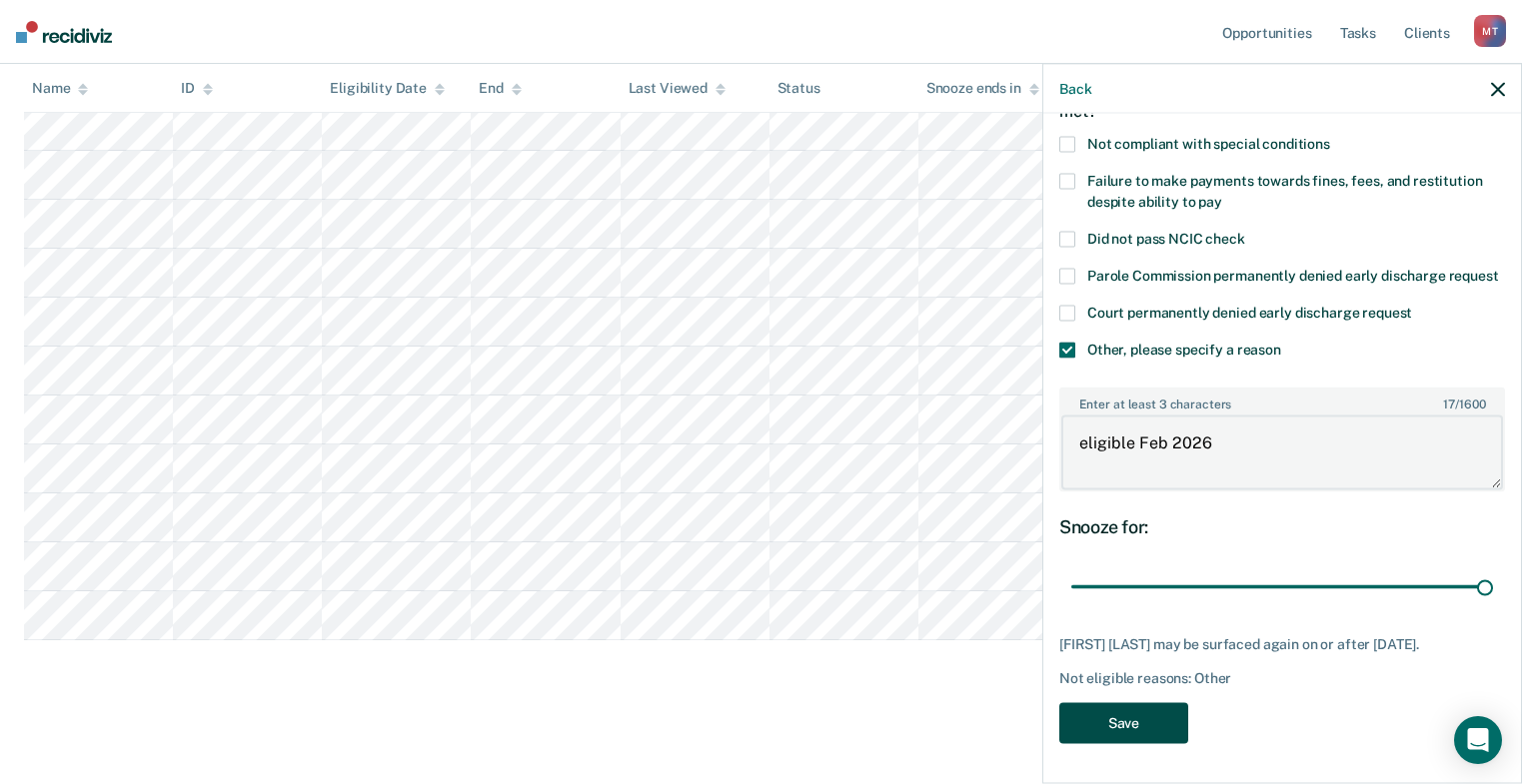type on "eligible Feb 2026" 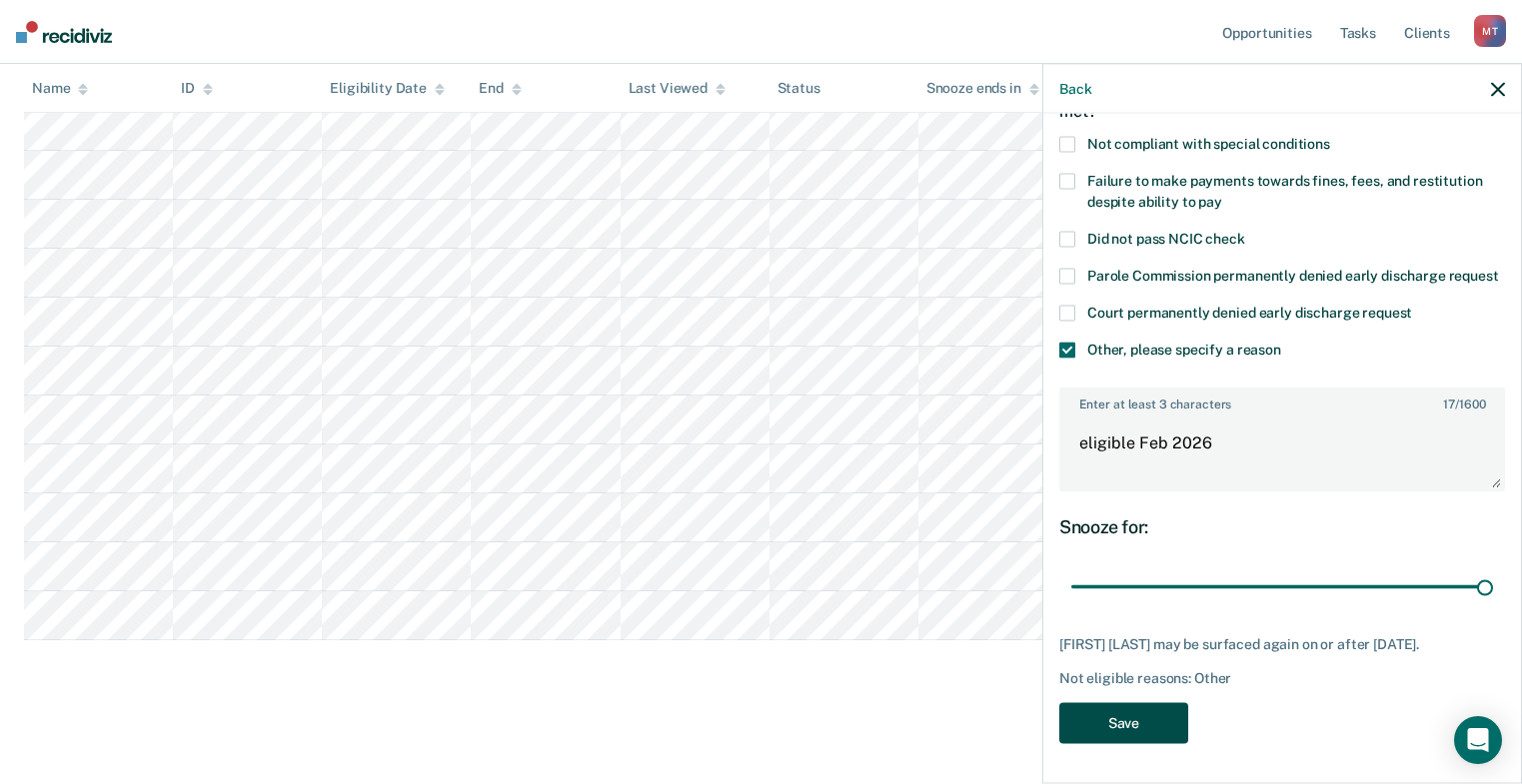 click on "Save" at bounding box center (1123, 722) 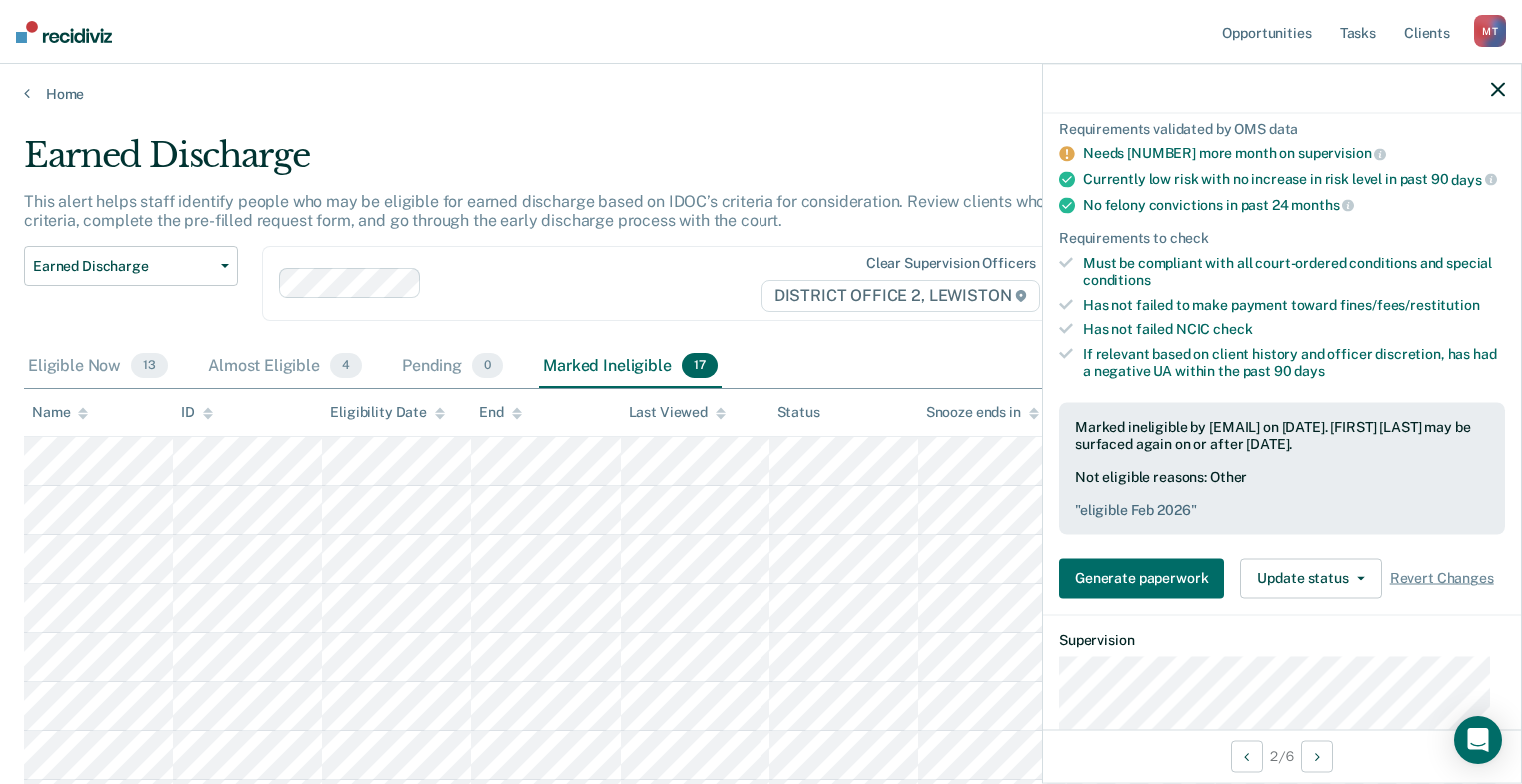 scroll, scrollTop: 0, scrollLeft: 0, axis: both 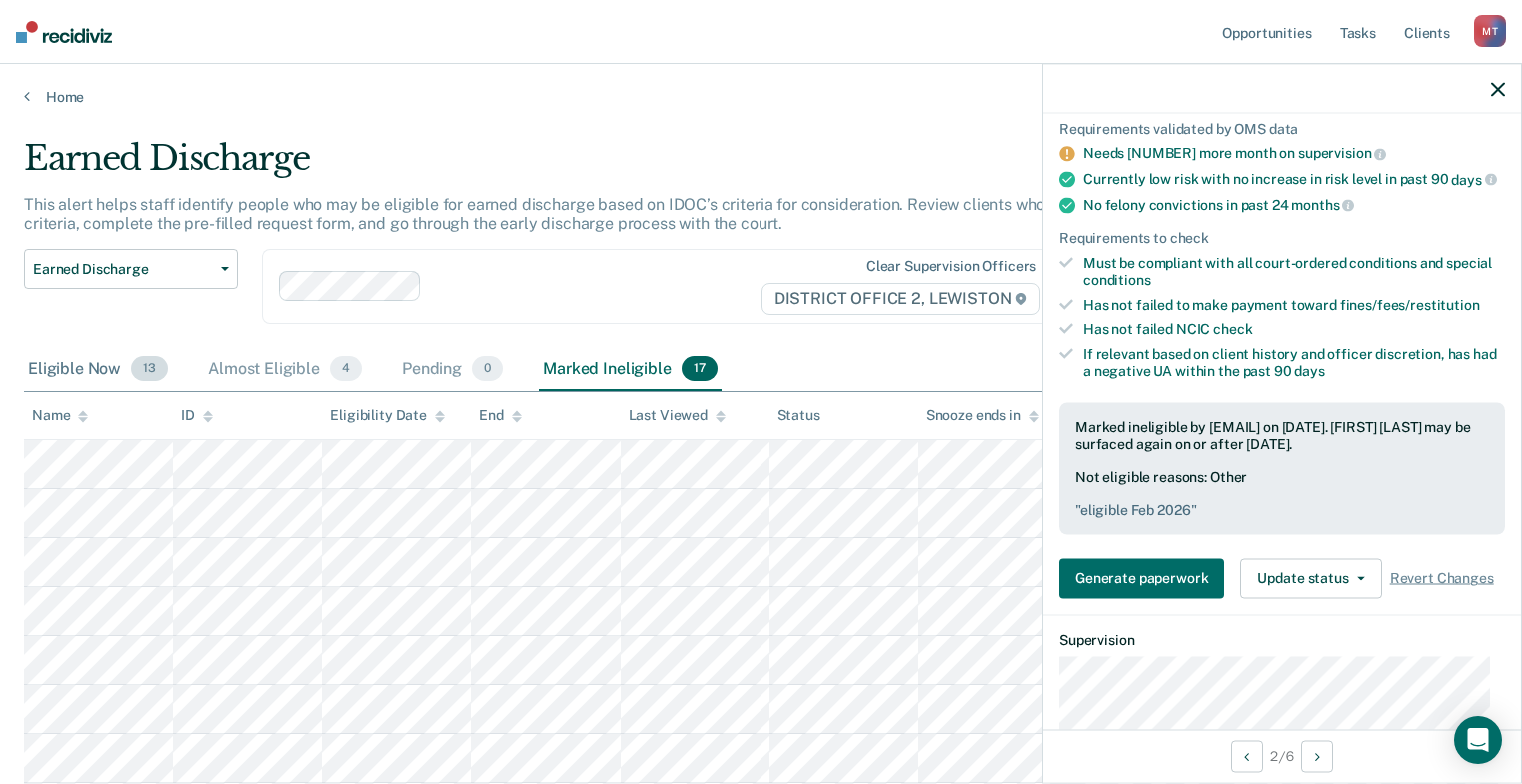 click on "Eligible Now 13" at bounding box center (98, 370) 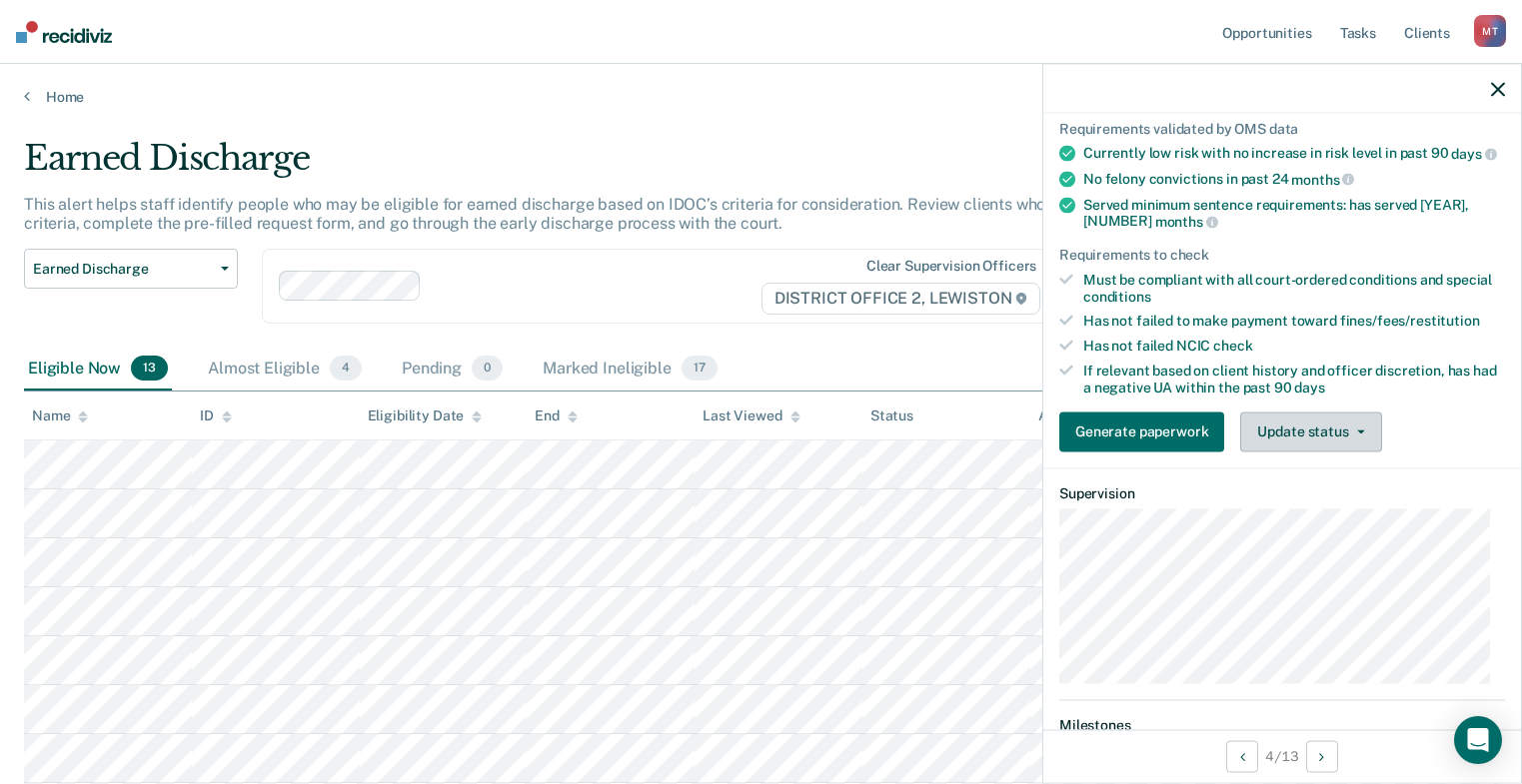 click on "Update status" at bounding box center [1310, 431] 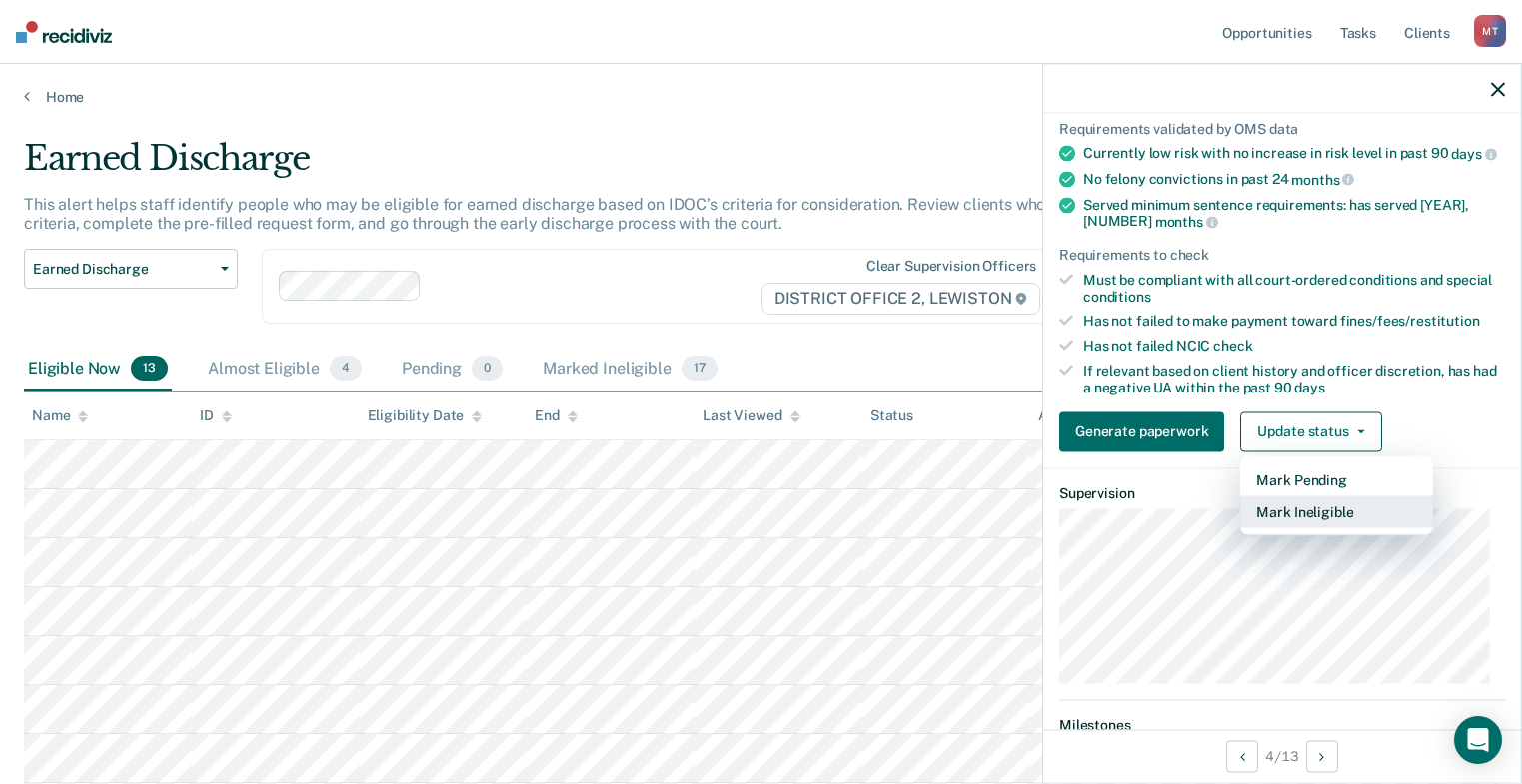 click on "Mark Ineligible" at bounding box center (1336, 511) 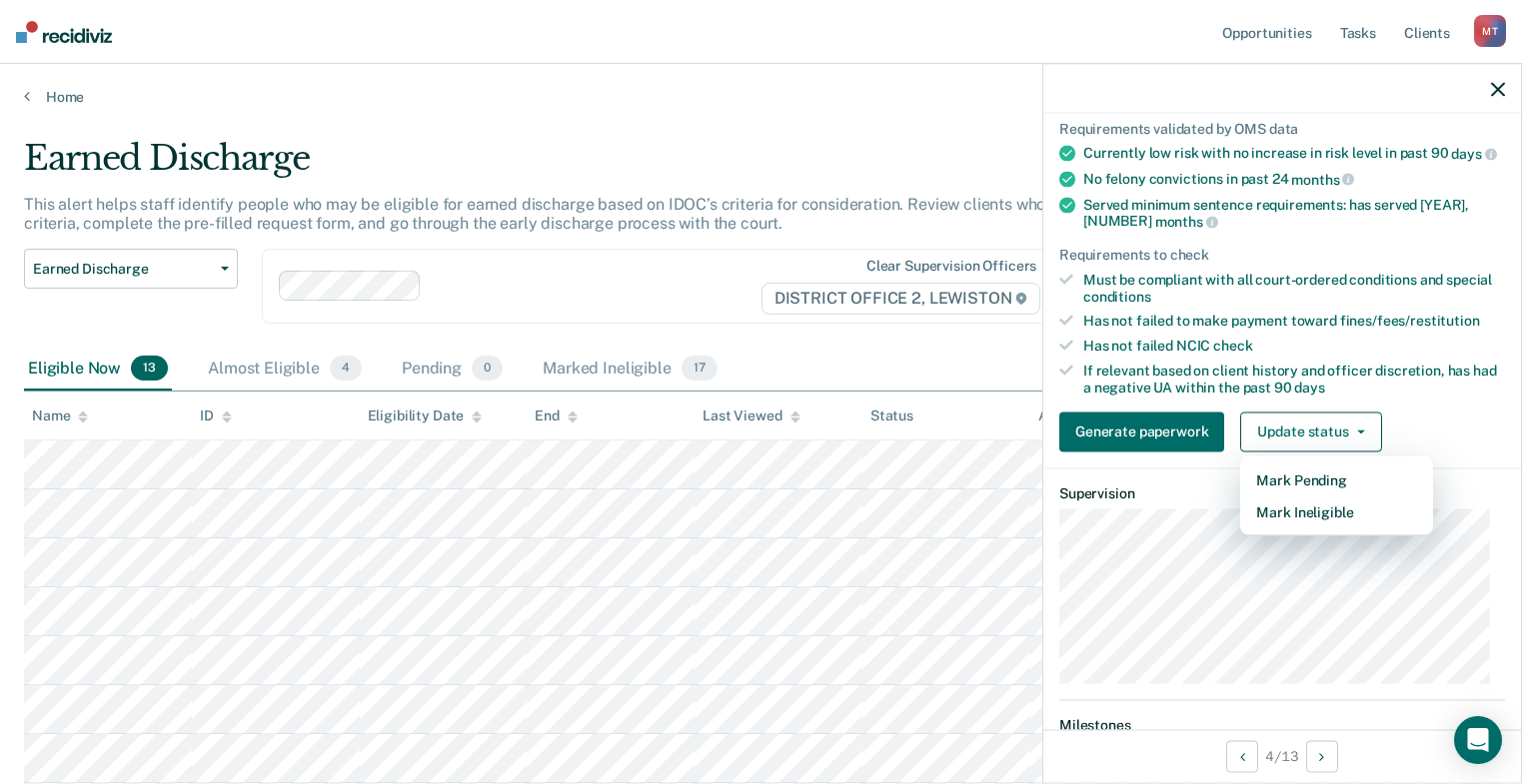 scroll, scrollTop: 28, scrollLeft: 0, axis: vertical 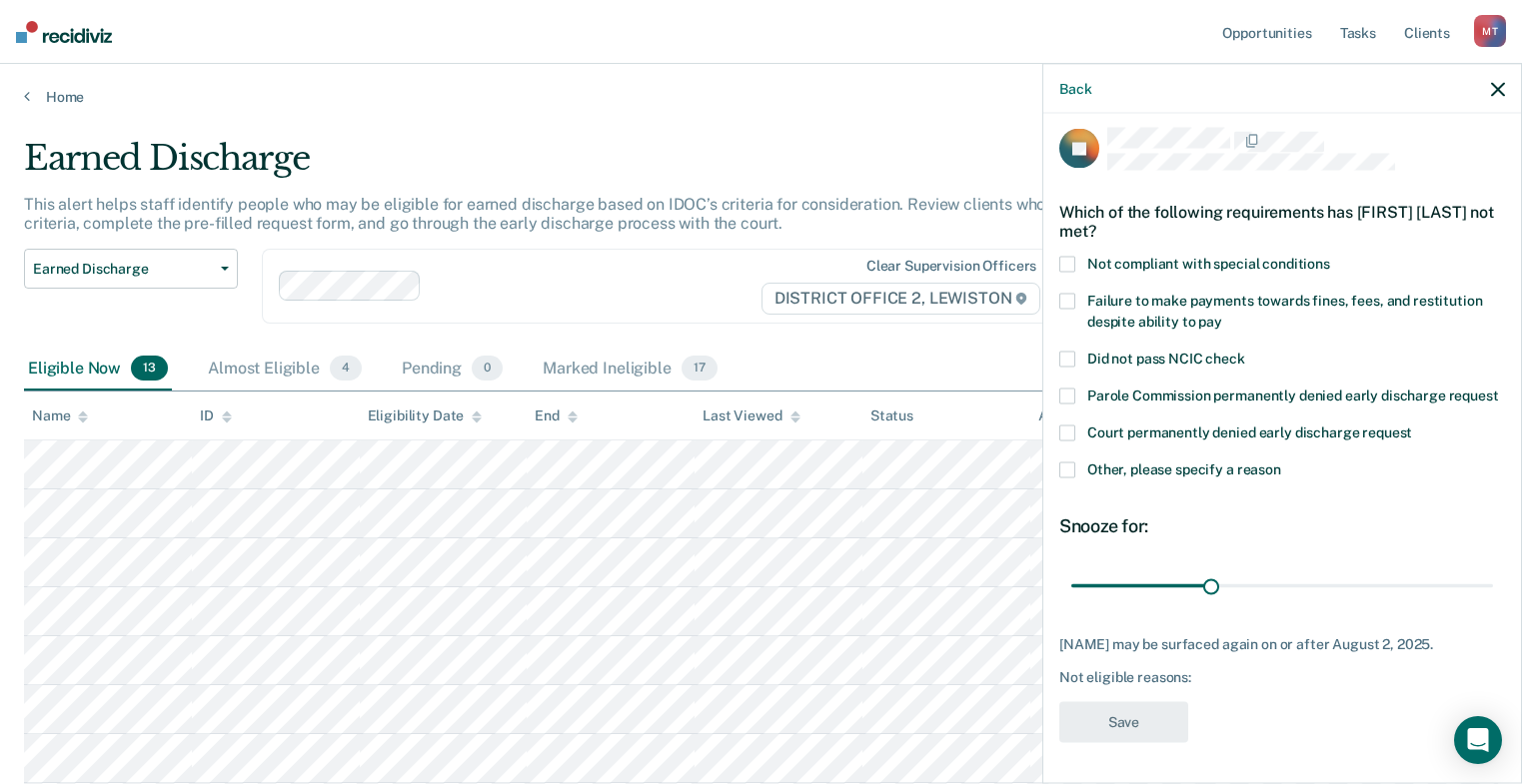 click on "JF Which of the following requirements has [FIRST] [LAST] not met? Not compliant with special conditions Failure to make payments towards fines, fees, and restitution despite ability to pay Did not pass NCIC check Parole Commission permanently denied early discharge request Court permanently denied early discharge request Other, please specify a reason Snooze for: 30 days [FIRST] [LAST] may be surfaced again on or after August 2, 2025. Not eligible reasons: Save" at bounding box center (1282, 441) 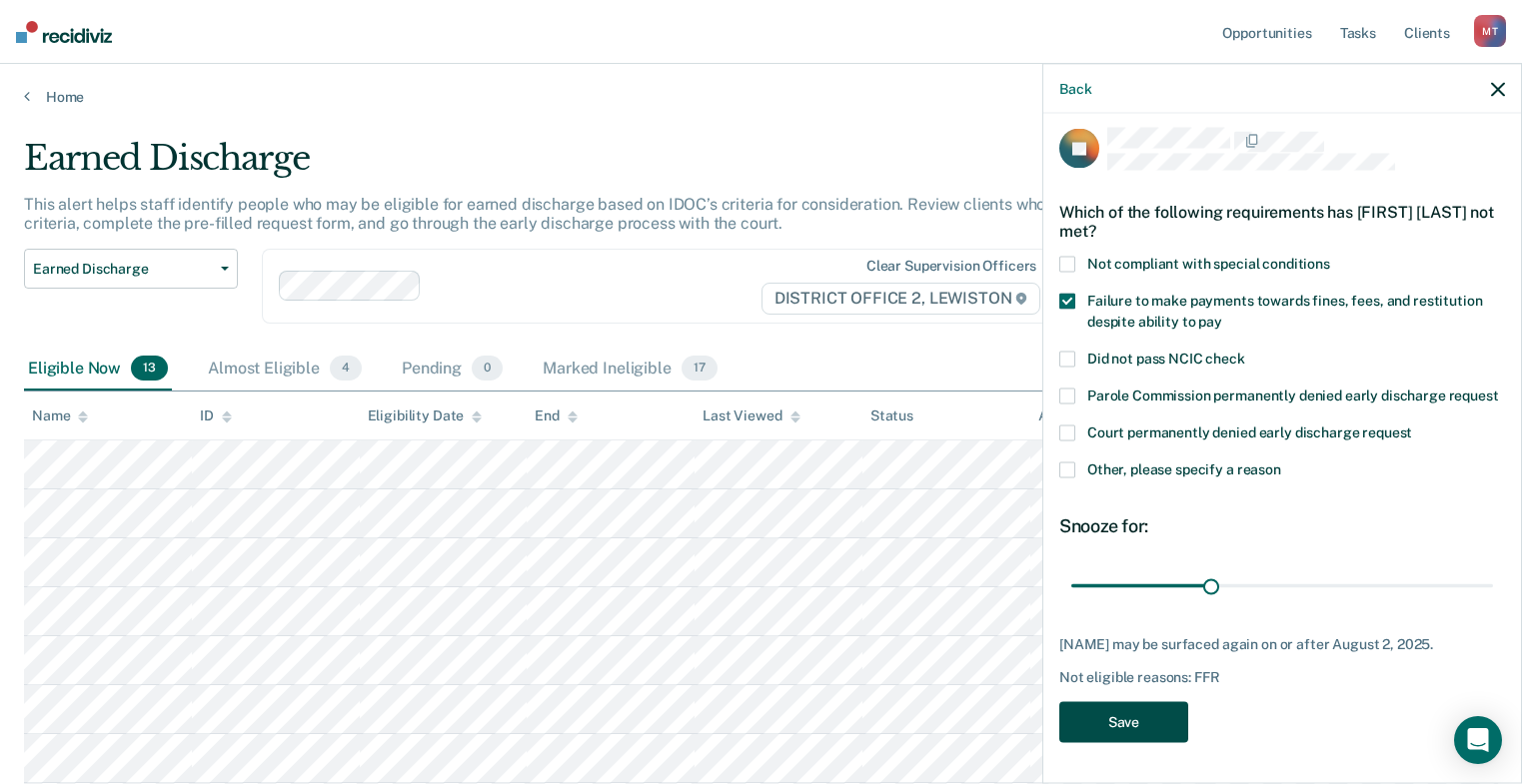 click on "Save" at bounding box center [1123, 722] 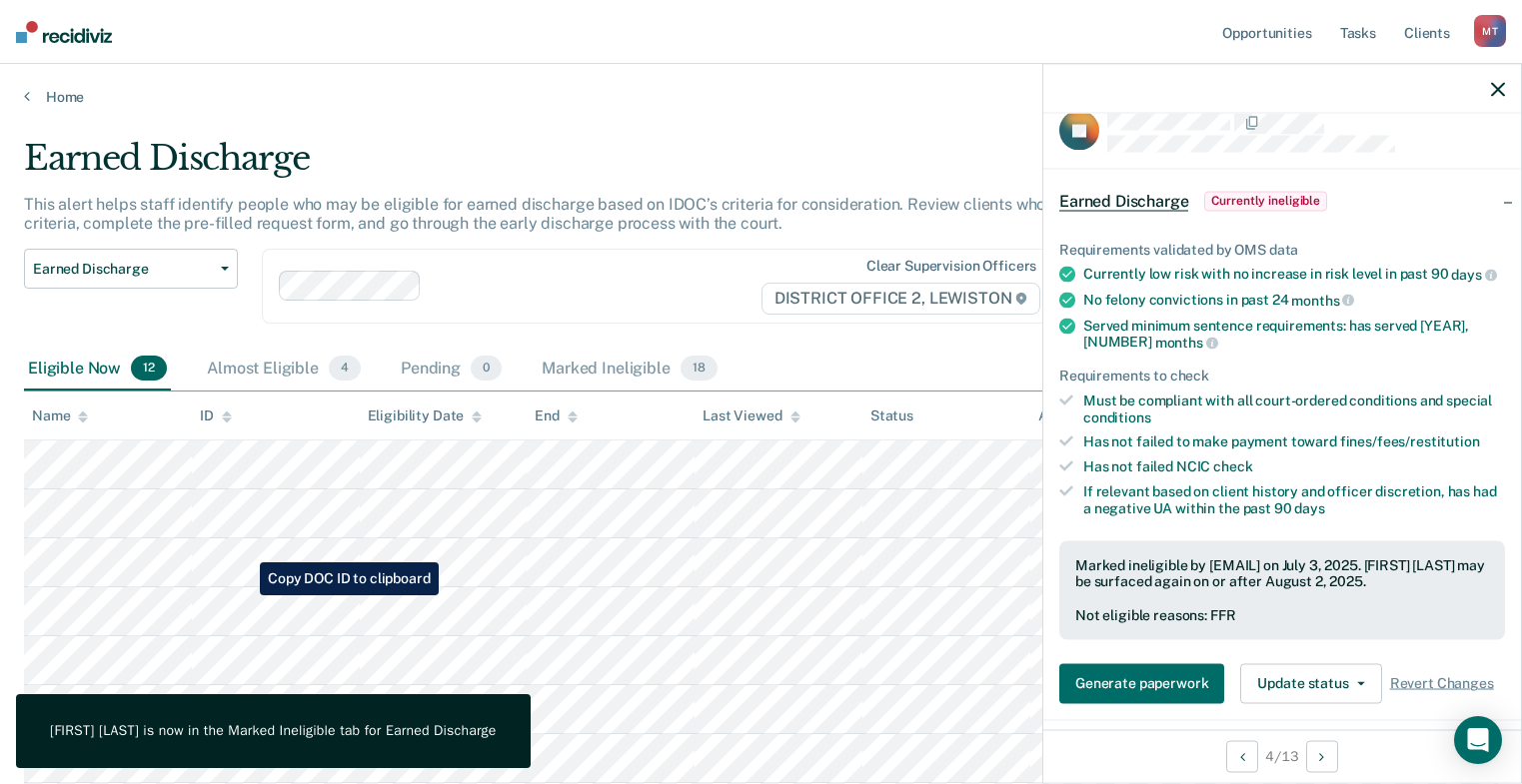 scroll, scrollTop: 100, scrollLeft: 0, axis: vertical 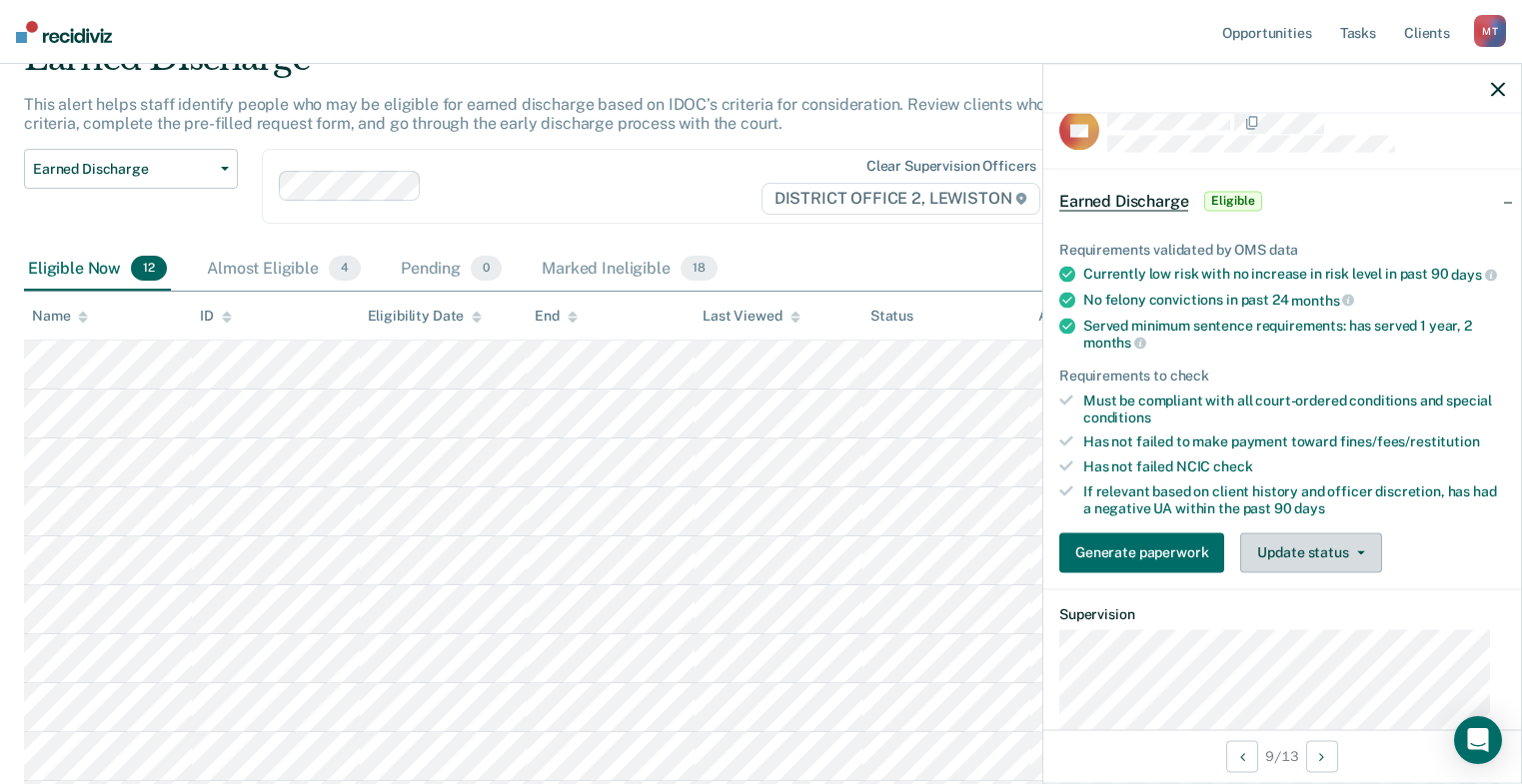 click on "Update status" at bounding box center (1310, 552) 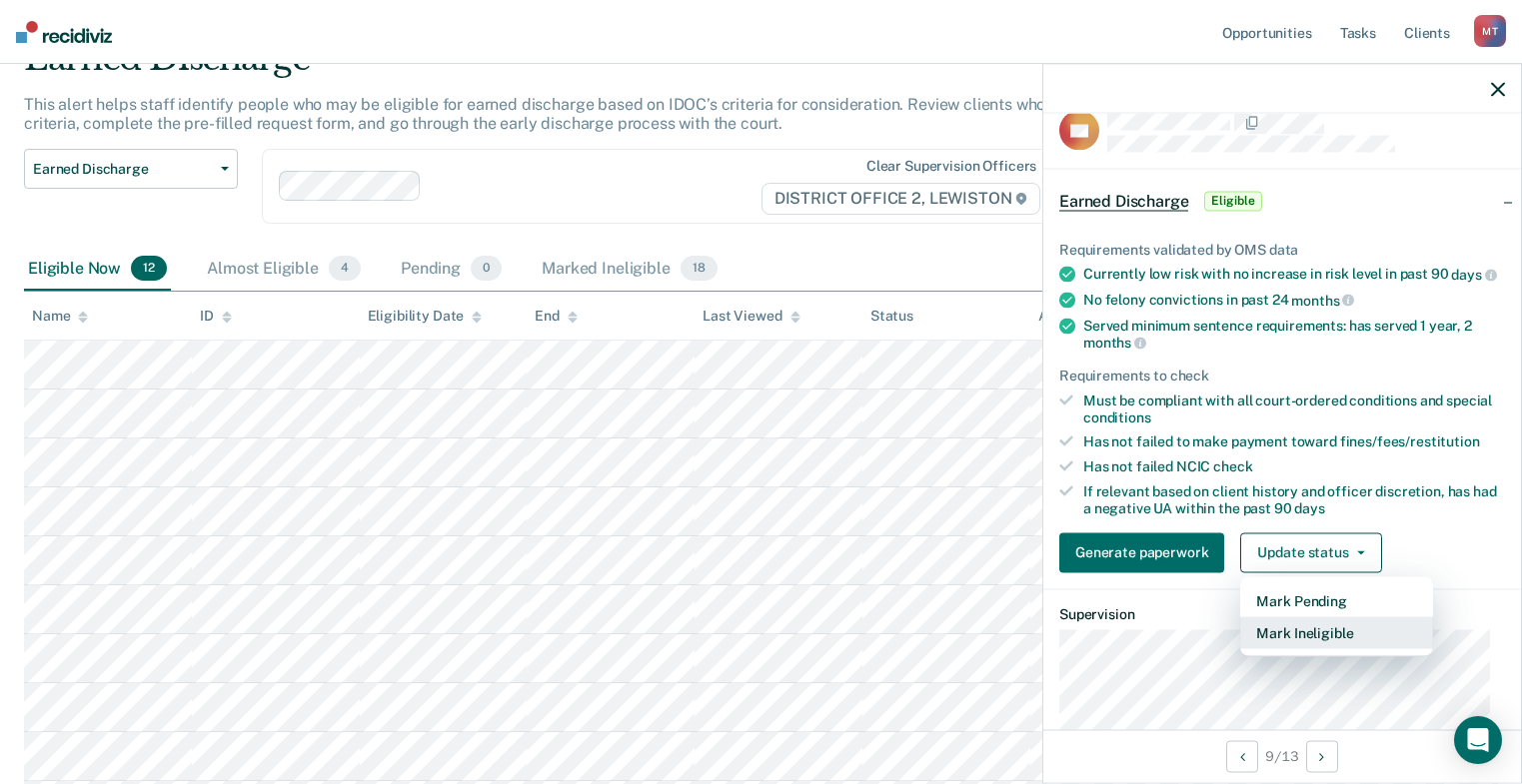 click on "Mark Ineligible" at bounding box center (1336, 632) 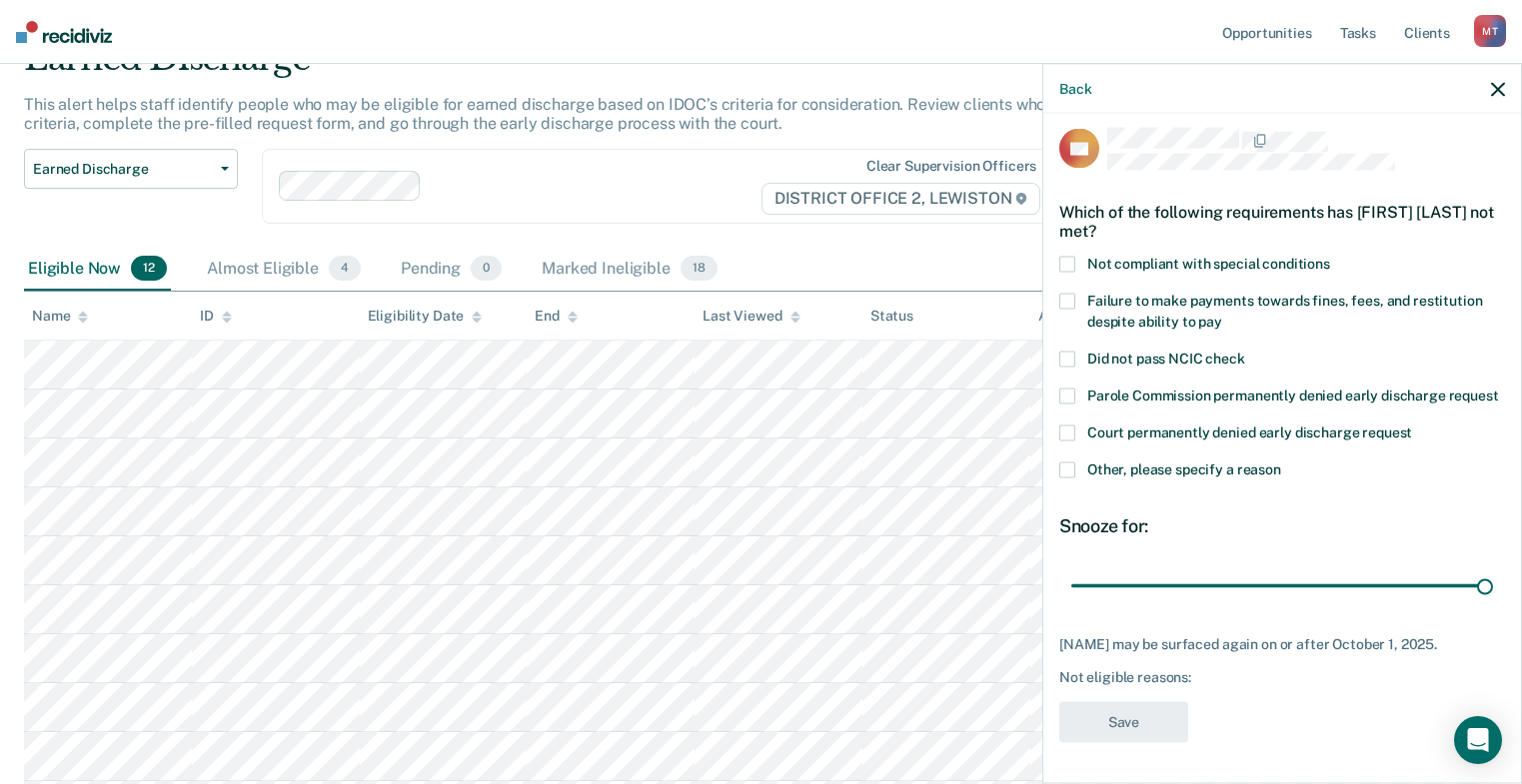 drag, startPoint x: 1207, startPoint y: 580, endPoint x: 1509, endPoint y: 563, distance: 302.4781 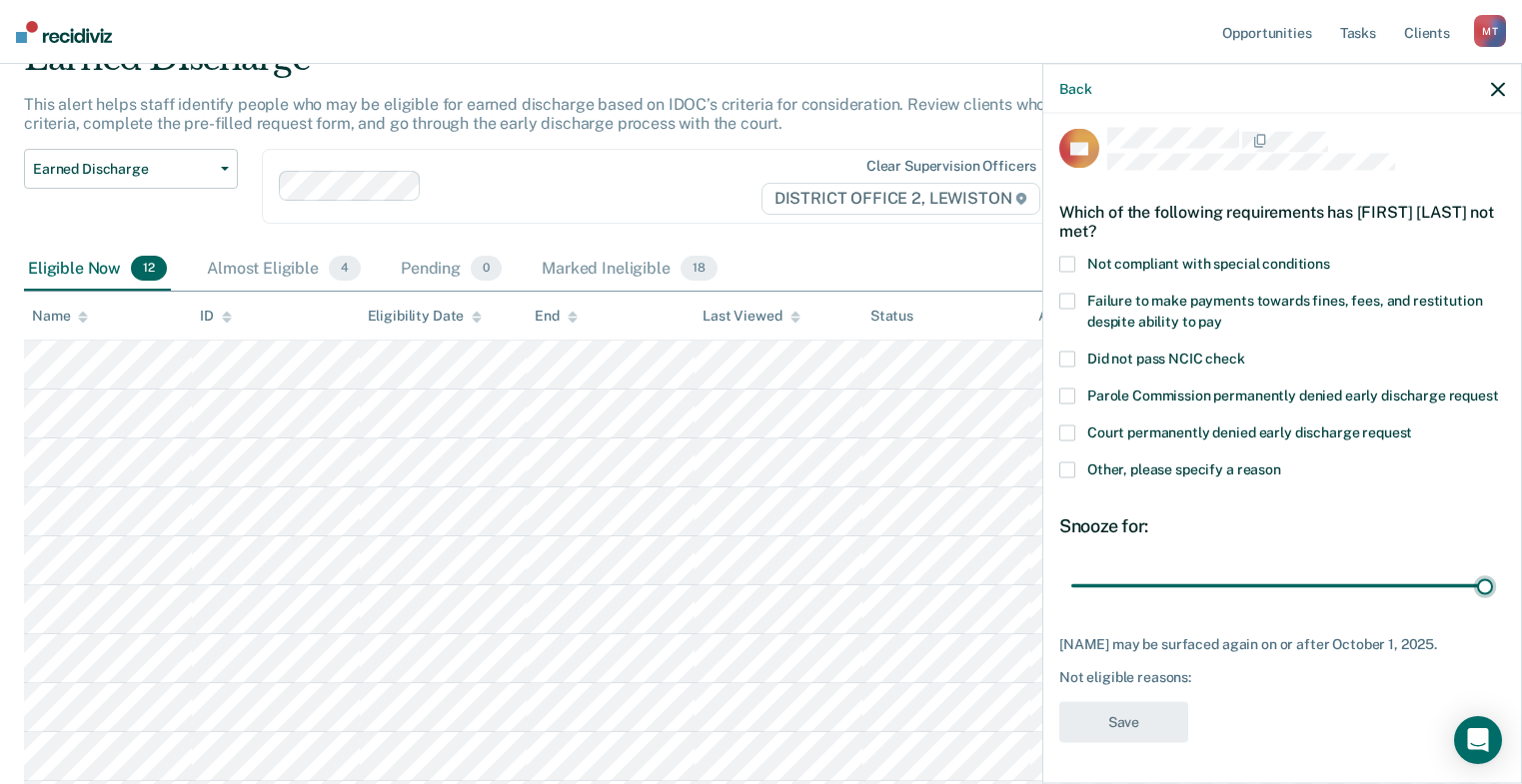 type on "90" 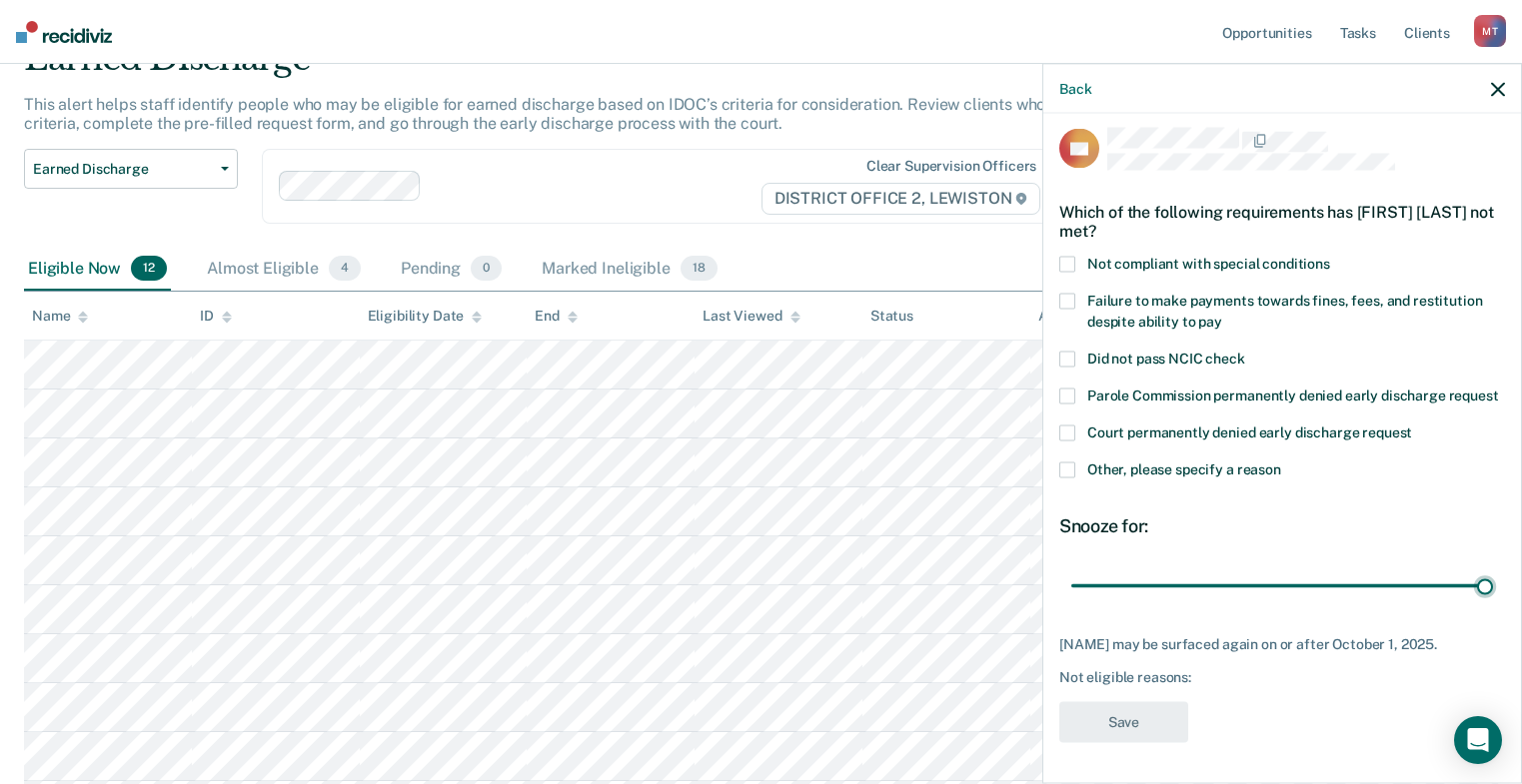 click at bounding box center (1282, 585) 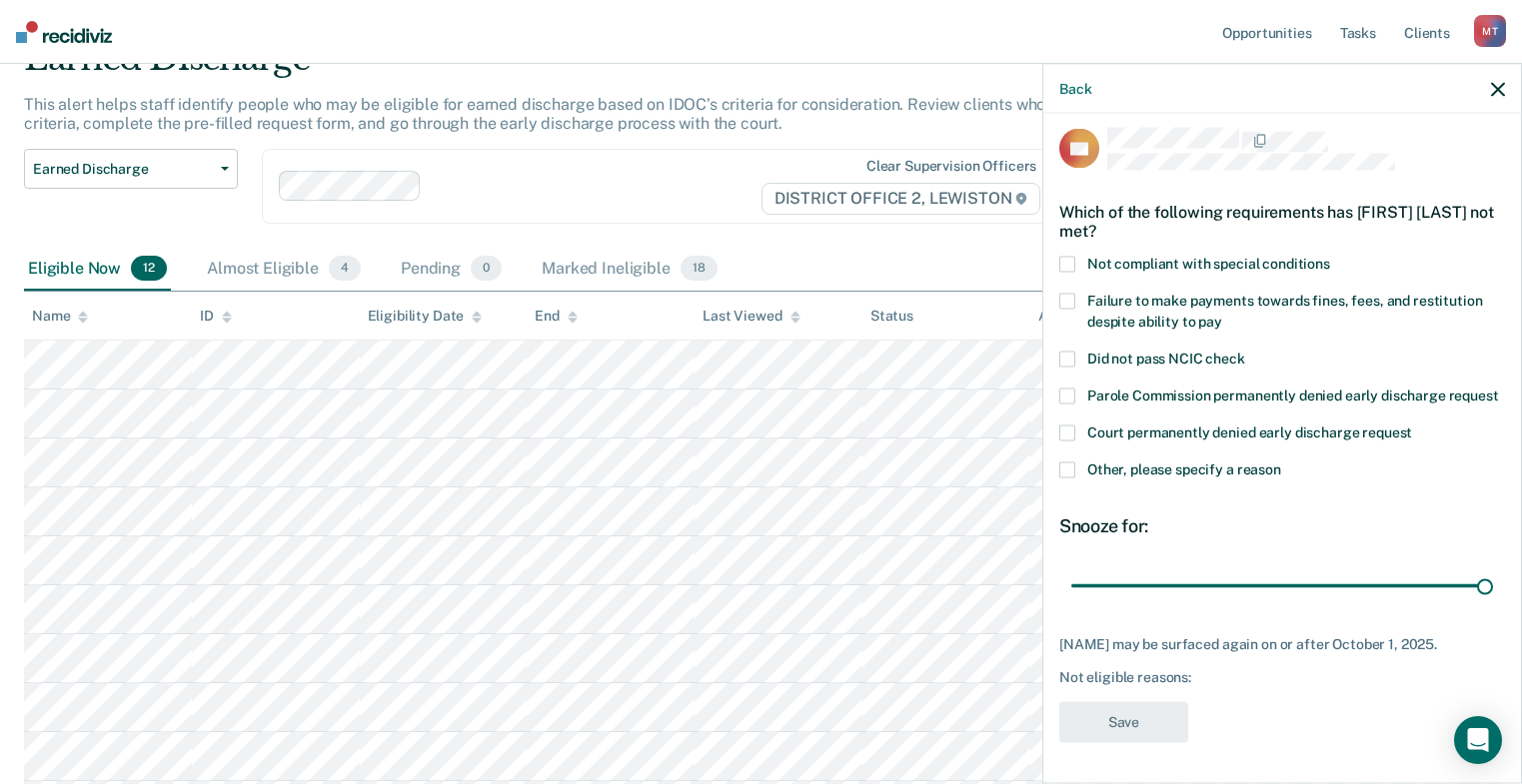 click at bounding box center (1067, 470) 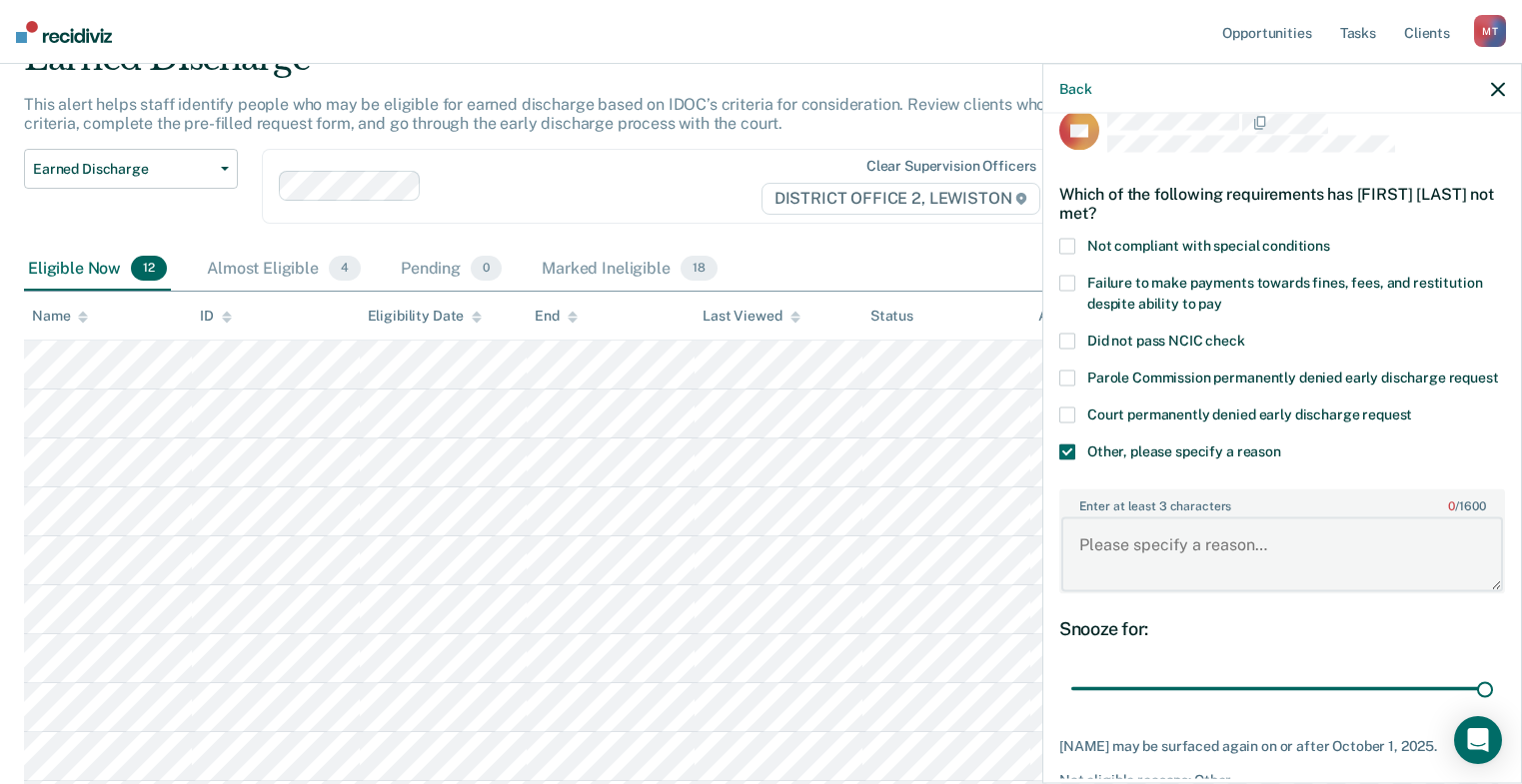 click on "Enter at least 3 characters 0  /  1600" at bounding box center [1282, 554] 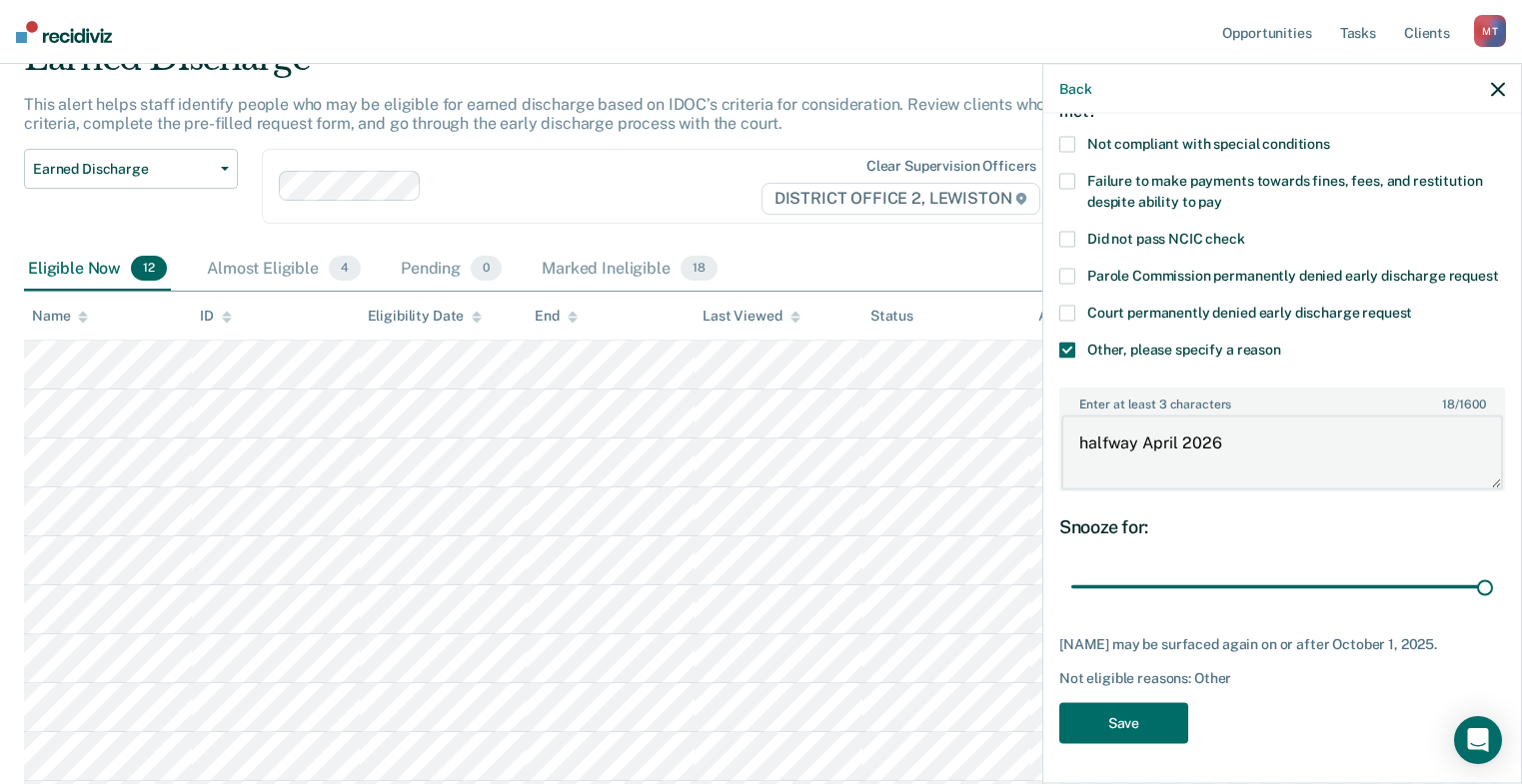 scroll, scrollTop: 149, scrollLeft: 0, axis: vertical 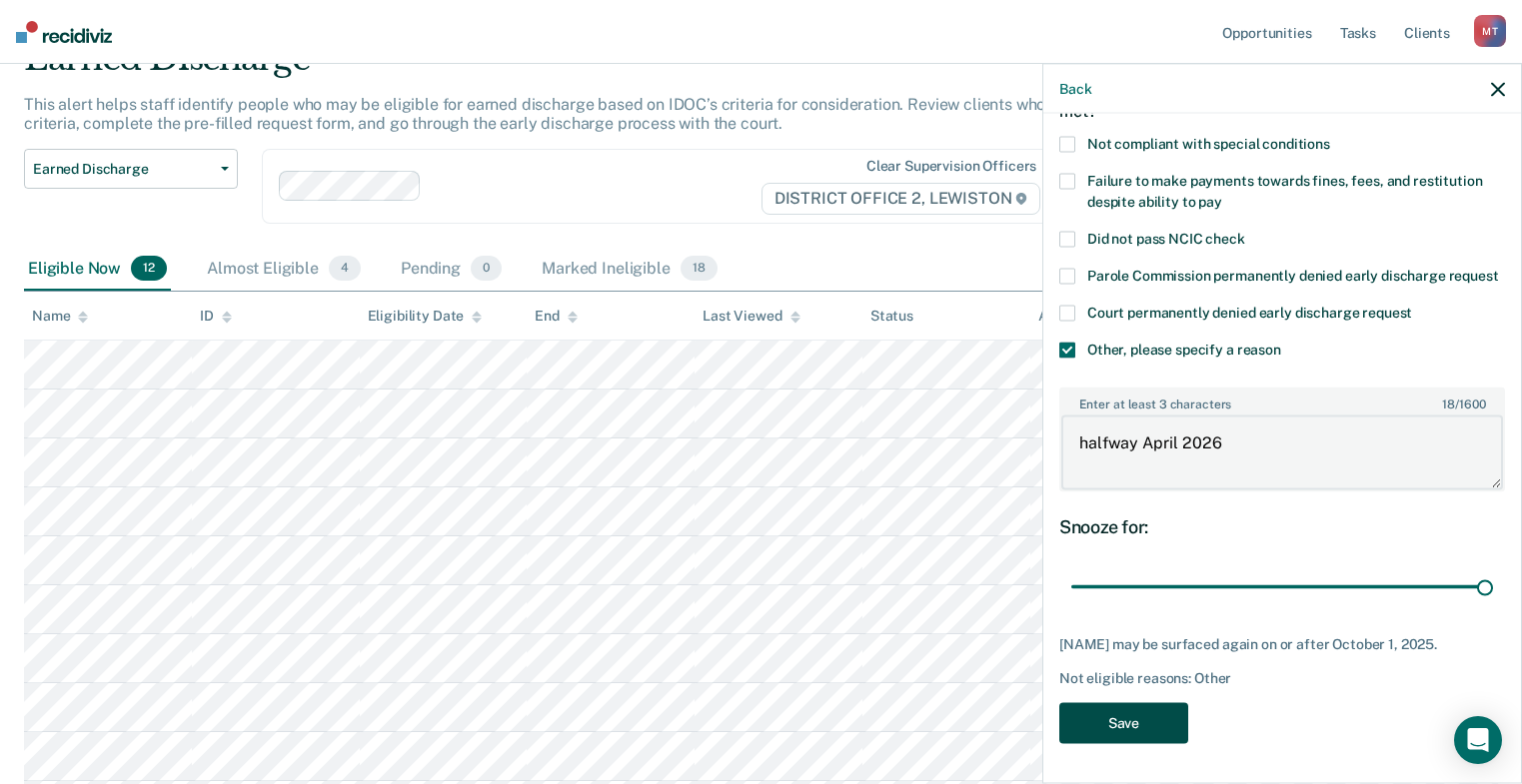 type on "halfway April 2026" 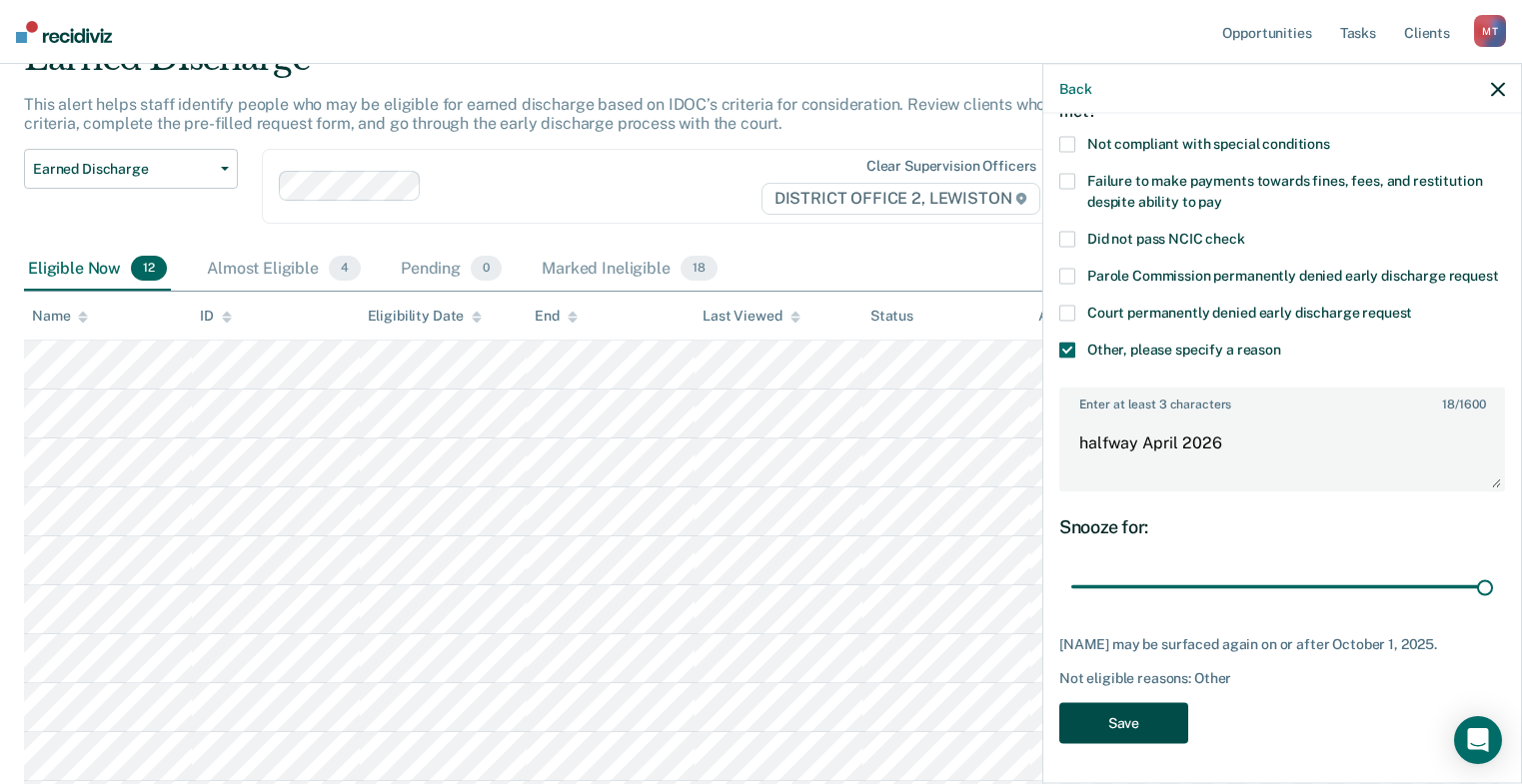 click on "Save" at bounding box center (1123, 722) 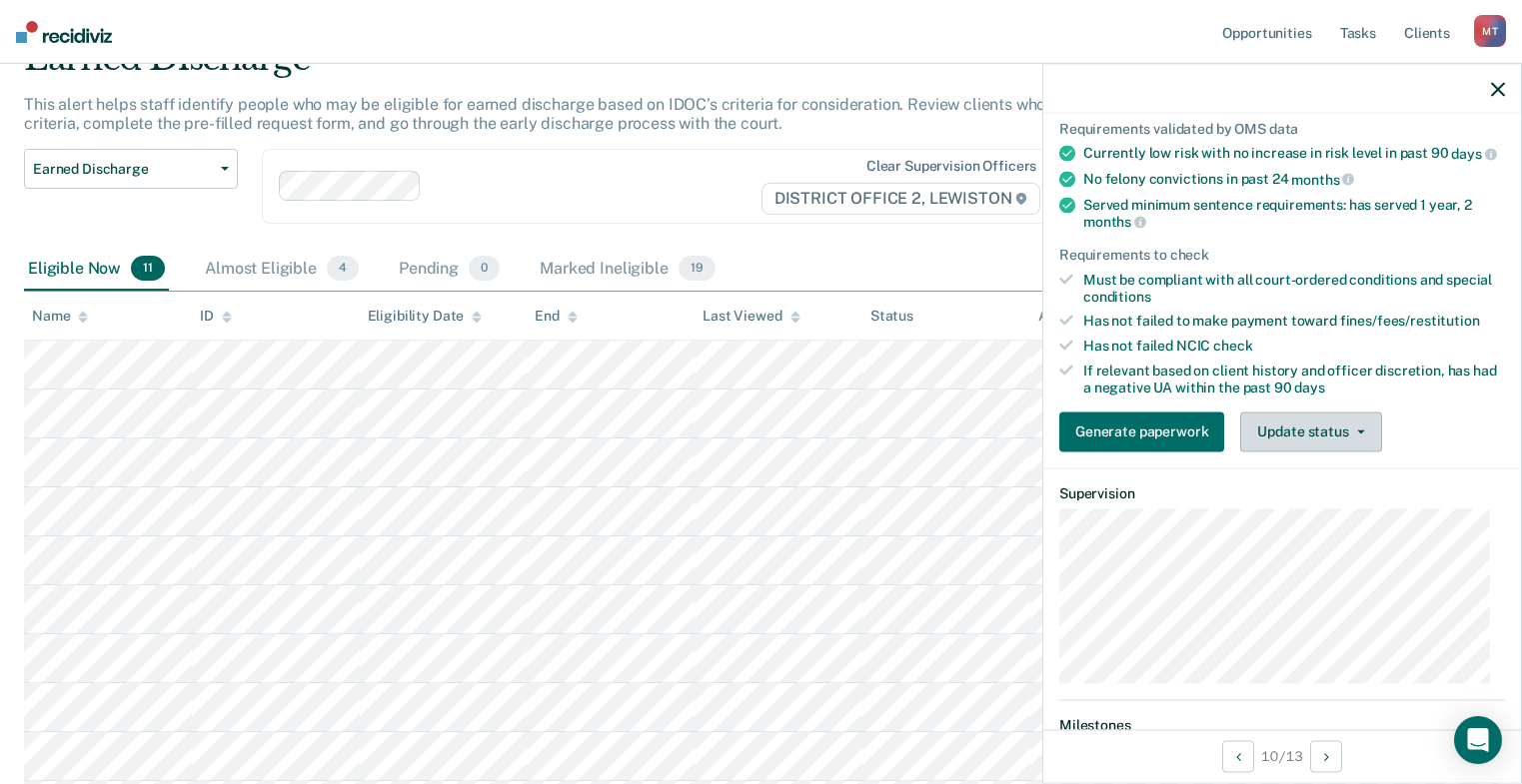 click on "Update status" at bounding box center (1310, 431) 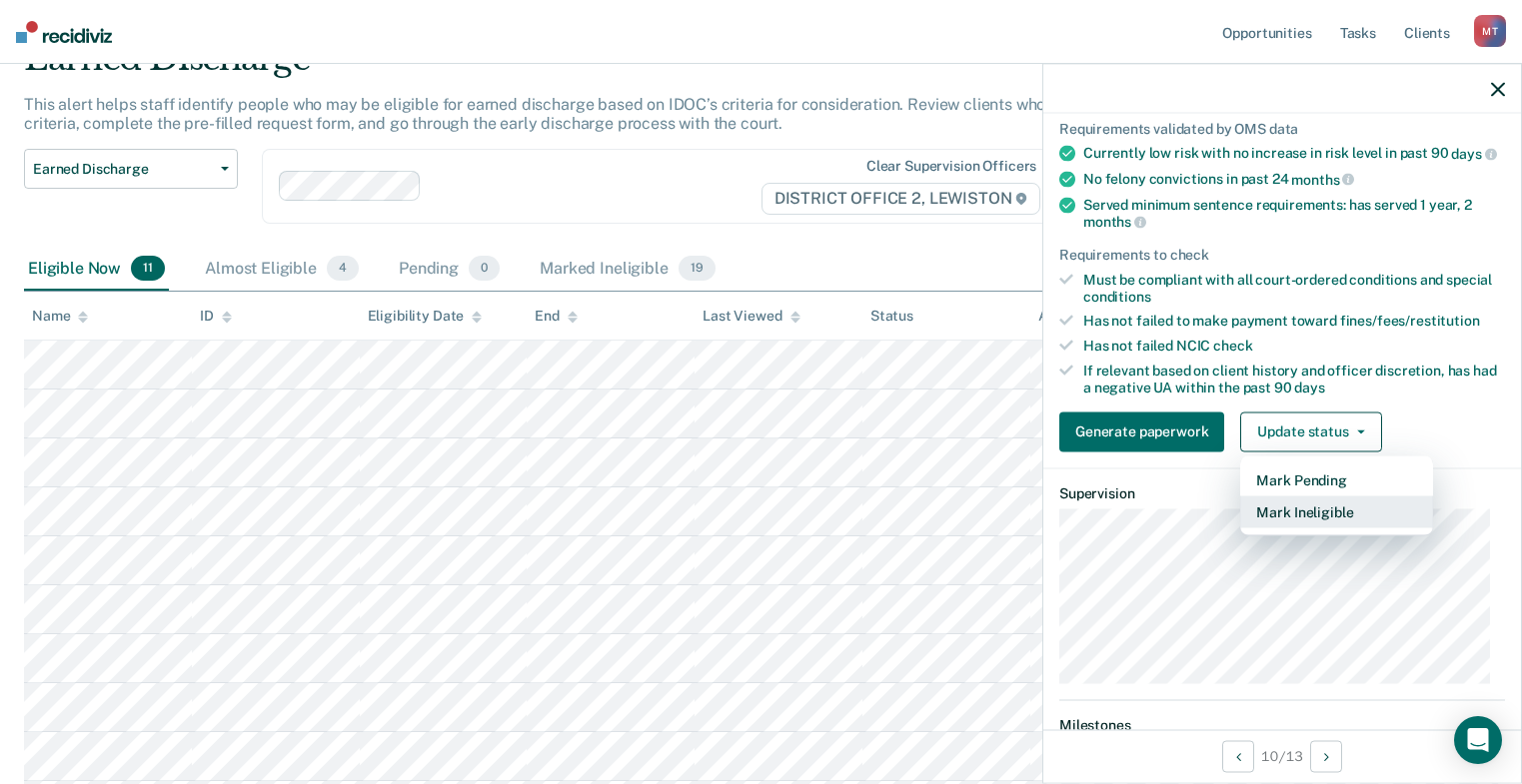 click on "Mark Ineligible" at bounding box center [1336, 511] 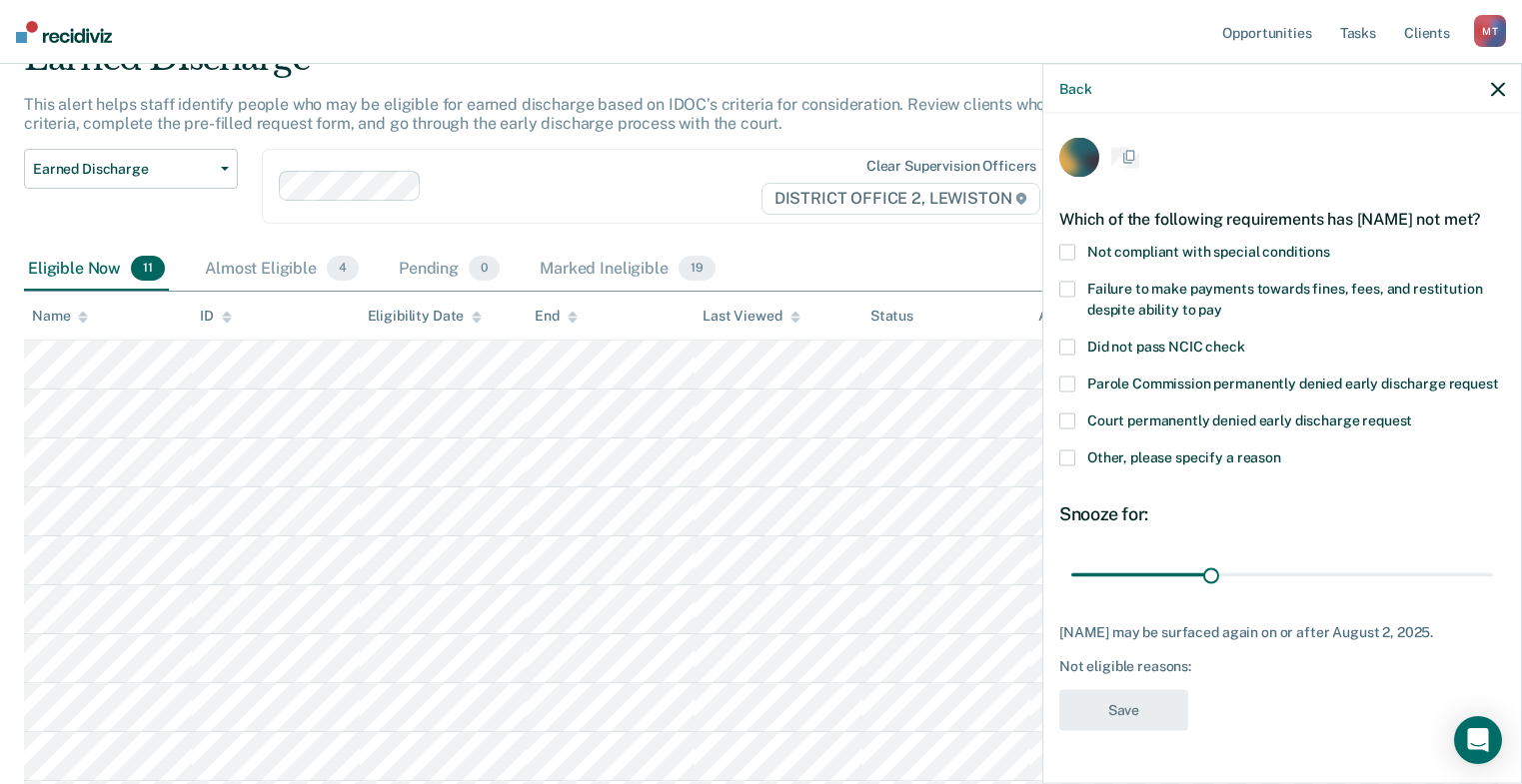 scroll, scrollTop: 45, scrollLeft: 0, axis: vertical 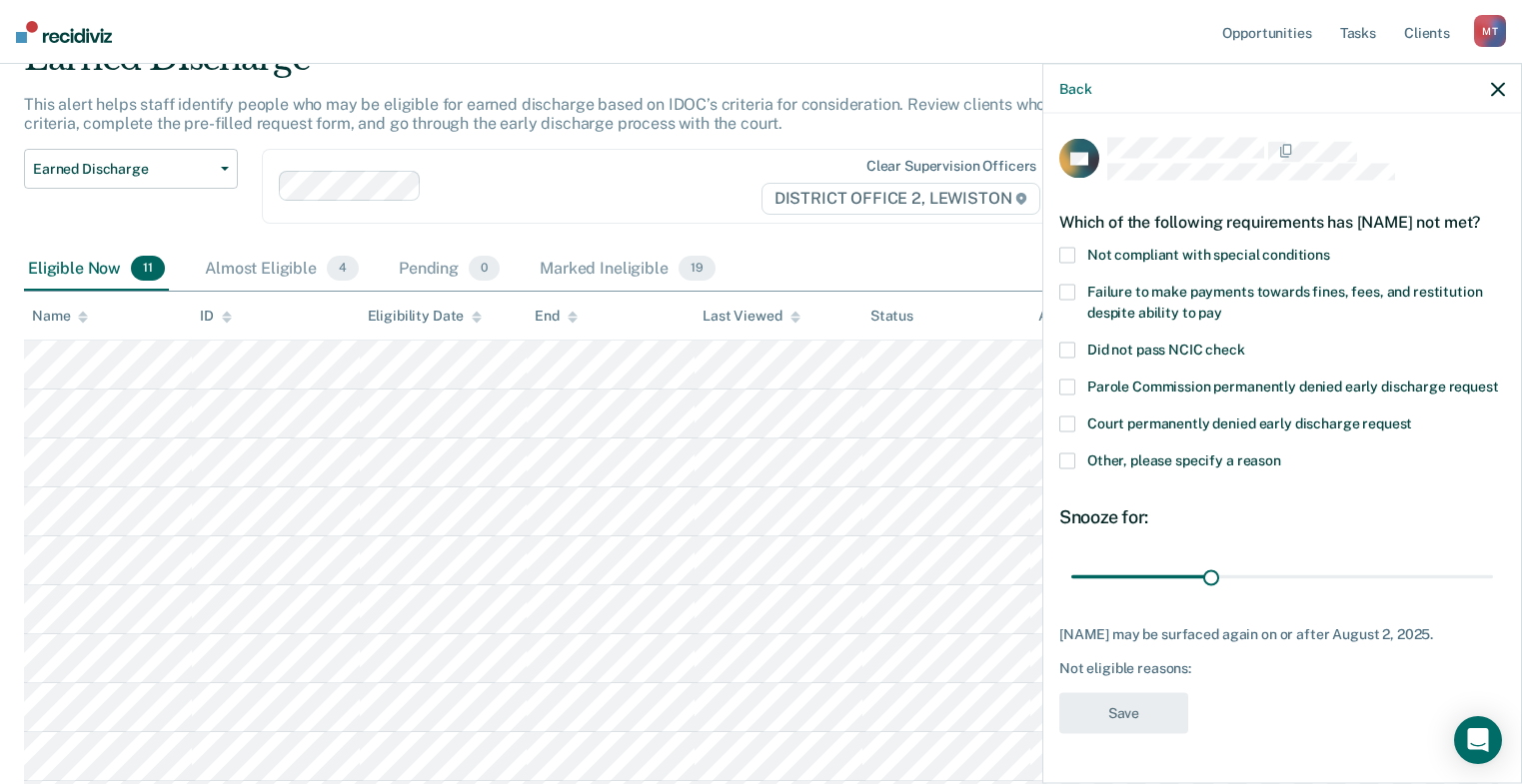 click at bounding box center (1067, 460) 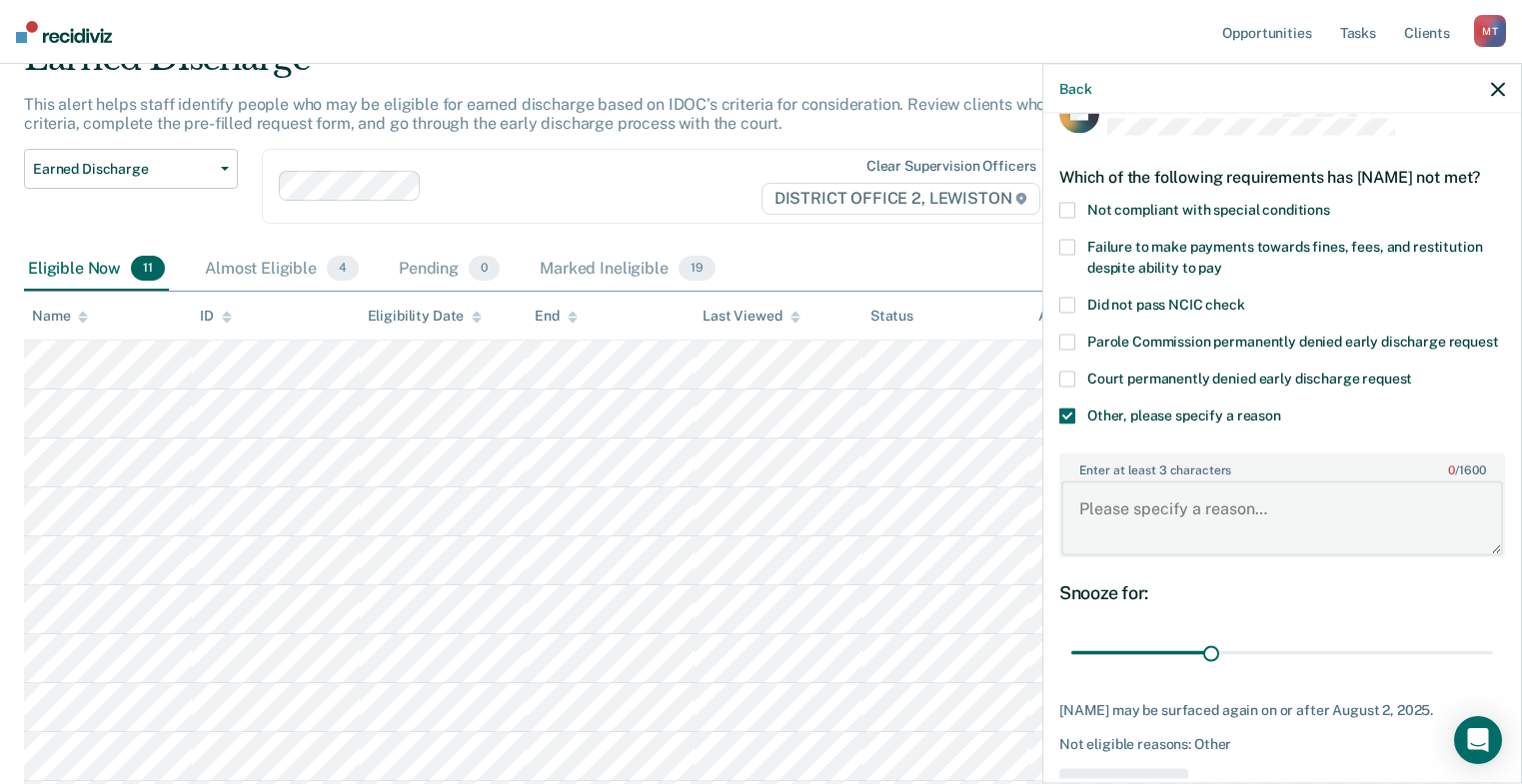 click on "Enter at least 3 characters 0  /  1600" at bounding box center (1282, 518) 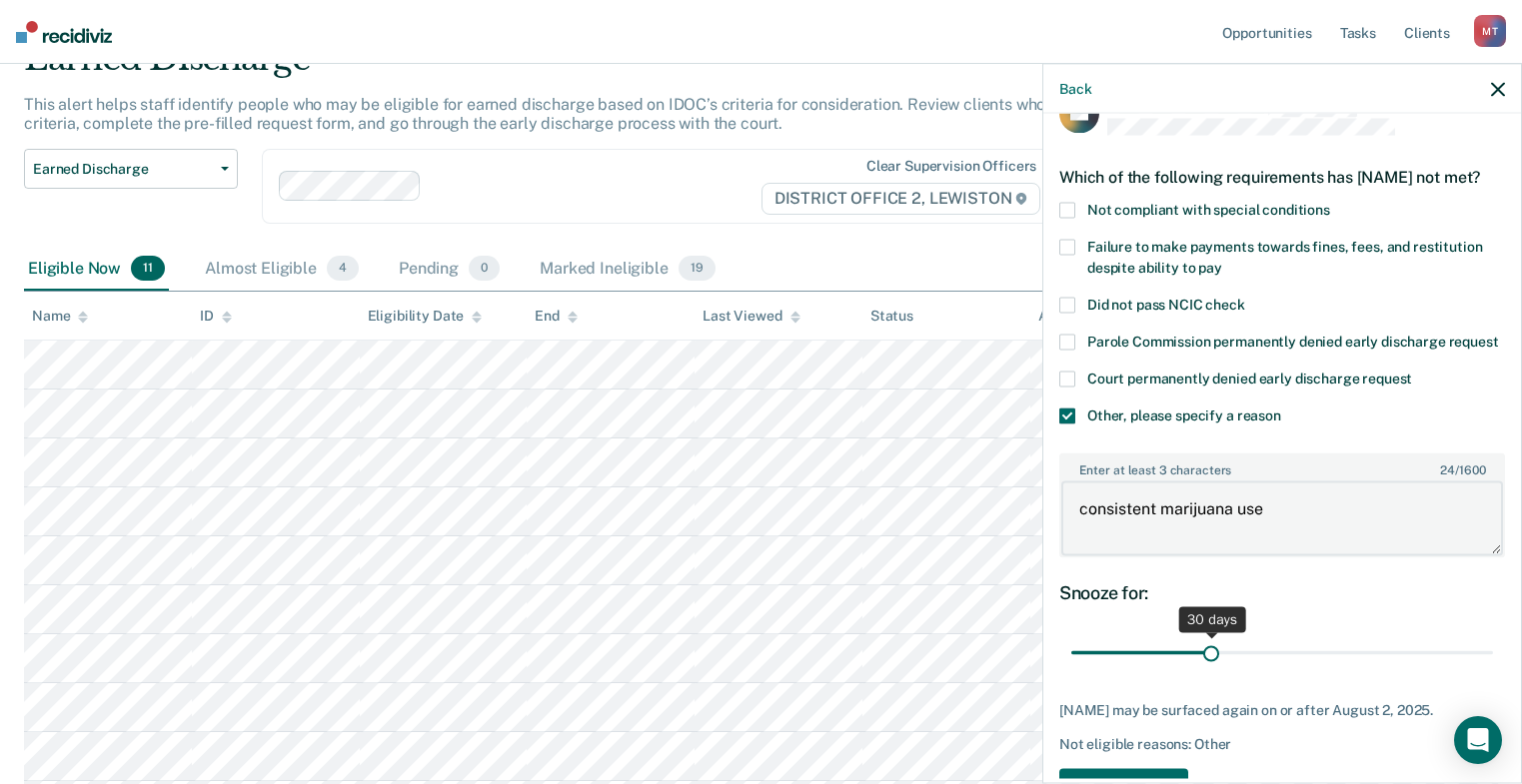 type on "consistent marijuana use" 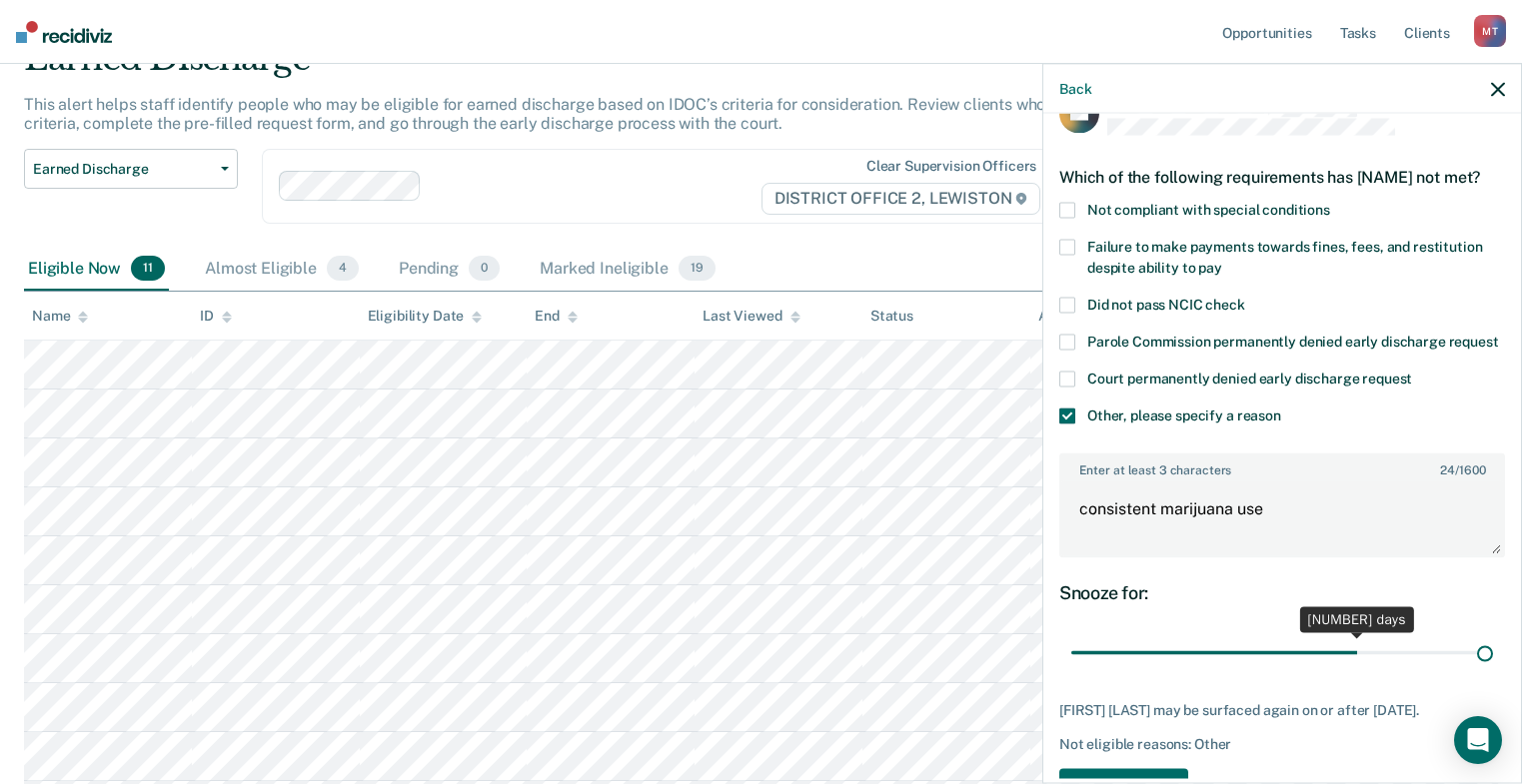 drag, startPoint x: 1198, startPoint y: 683, endPoint x: 1645, endPoint y: 672, distance: 447.1353 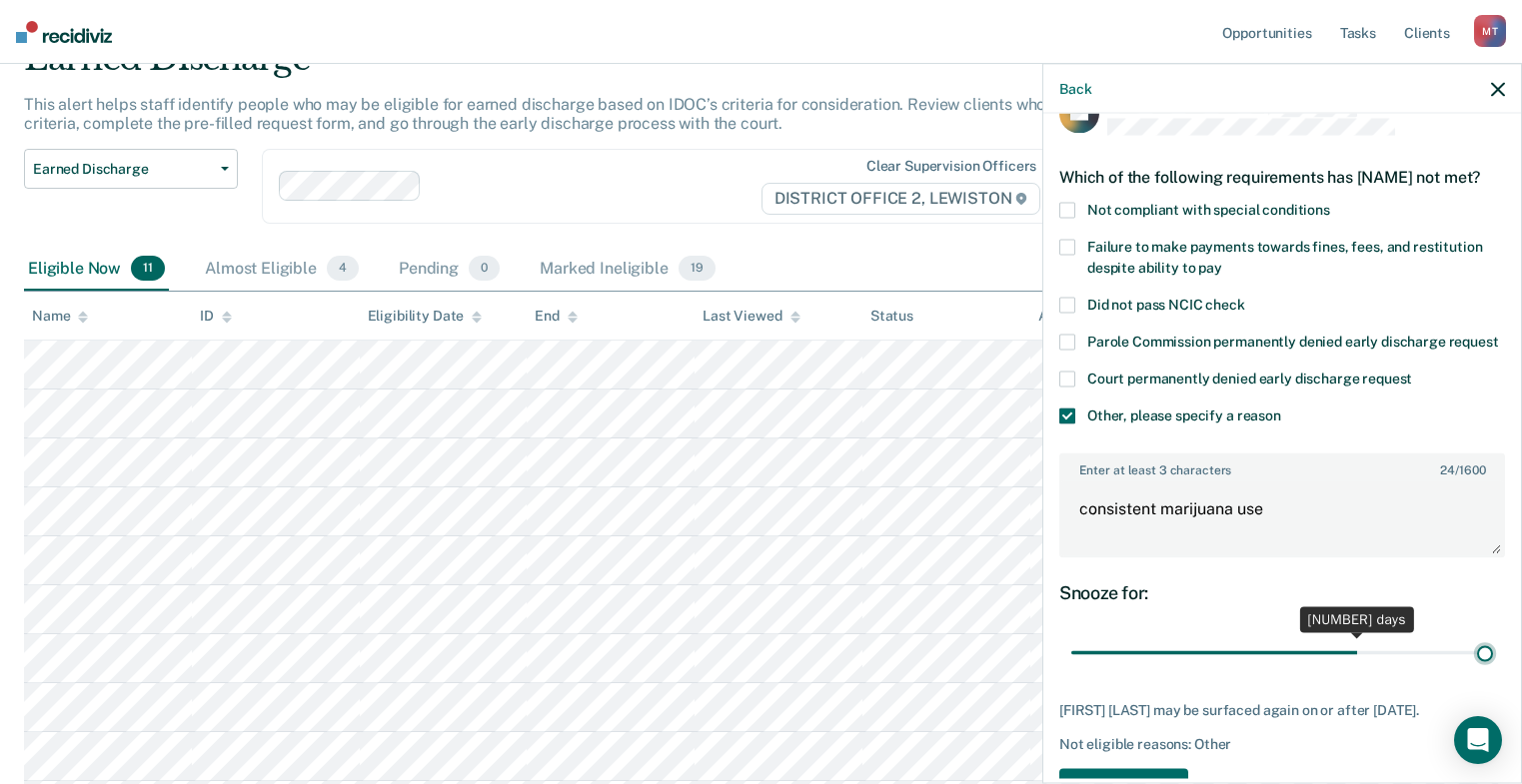 type on "90" 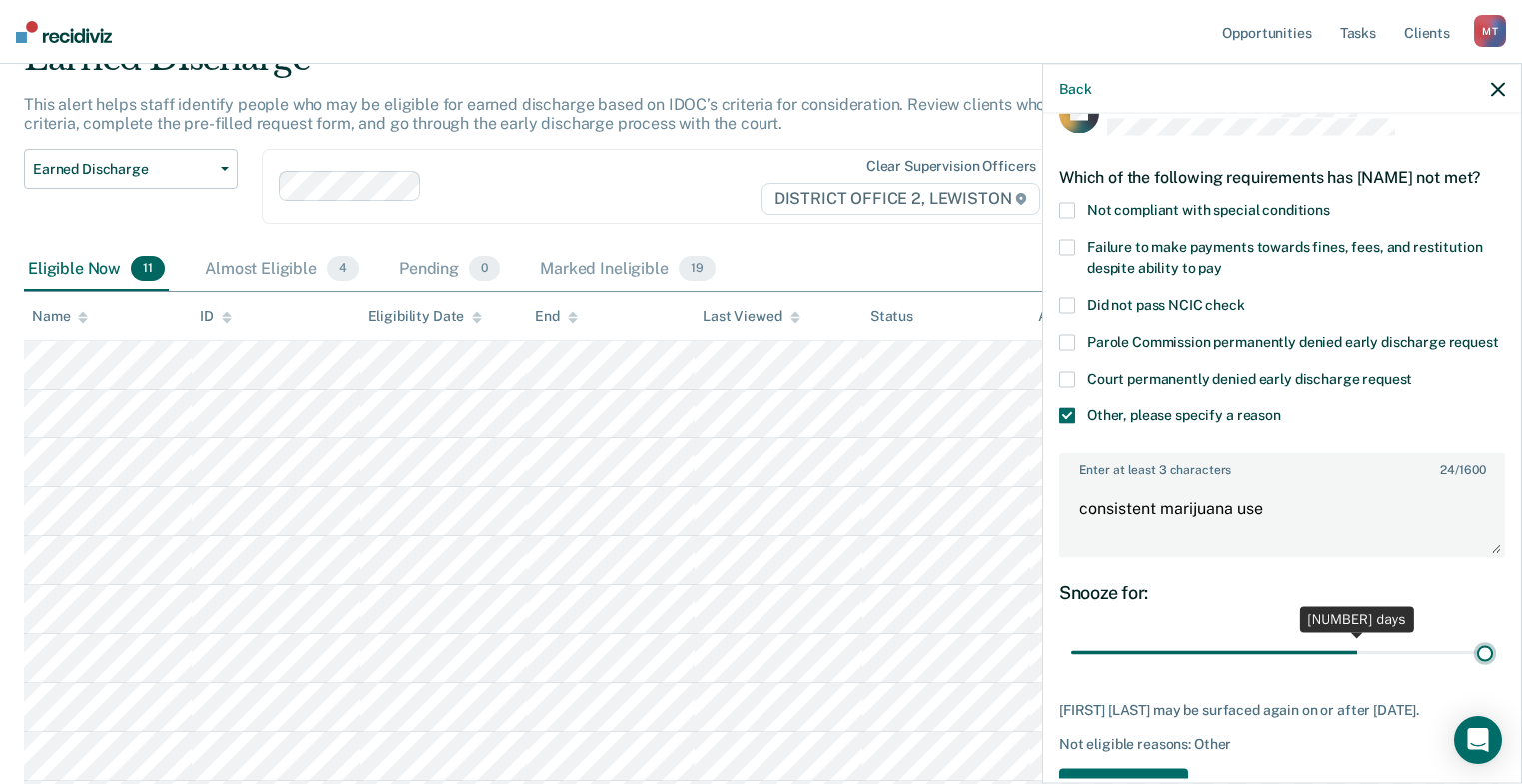 click at bounding box center [1282, 652] 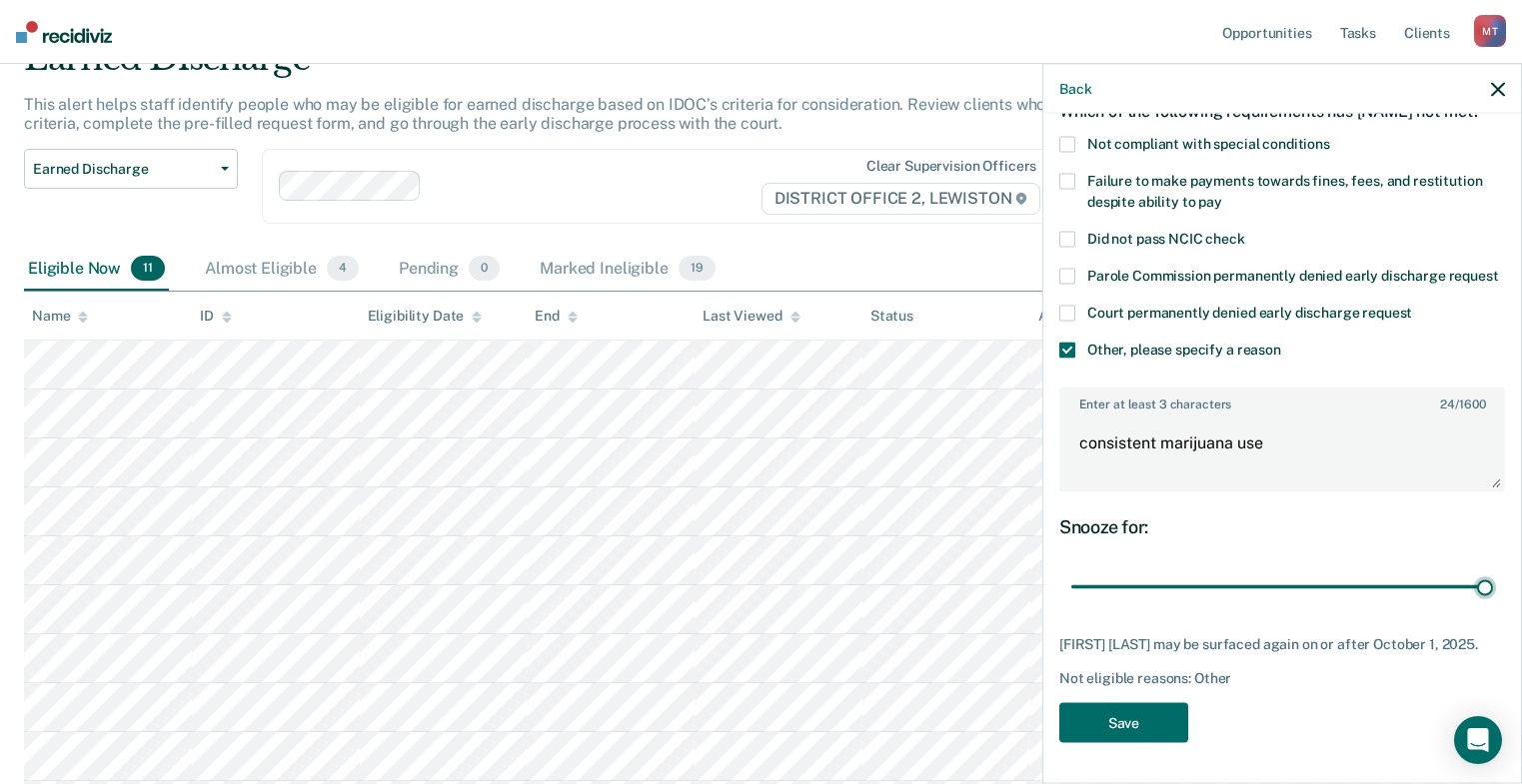 scroll, scrollTop: 166, scrollLeft: 0, axis: vertical 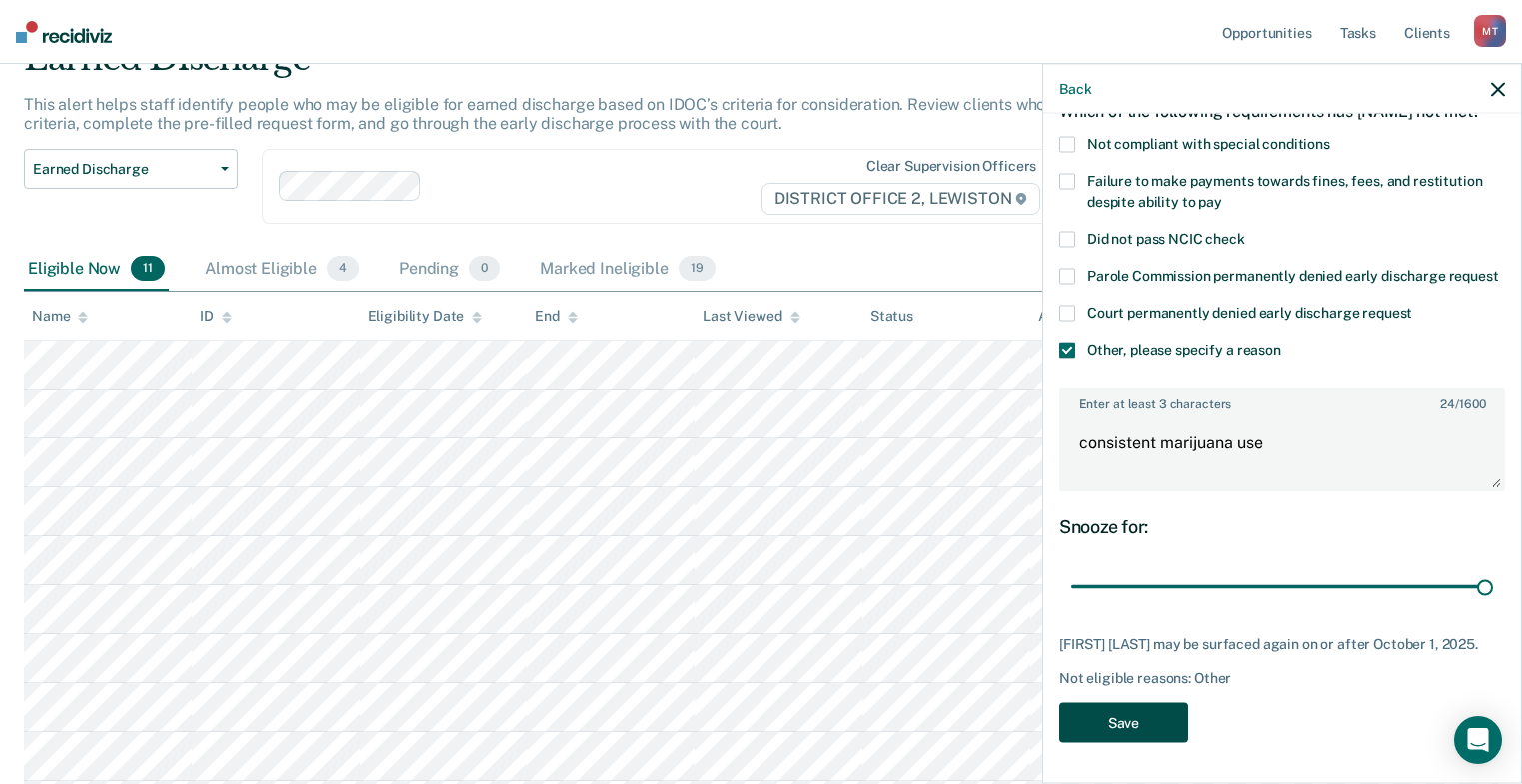 click on "Save" at bounding box center [1123, 722] 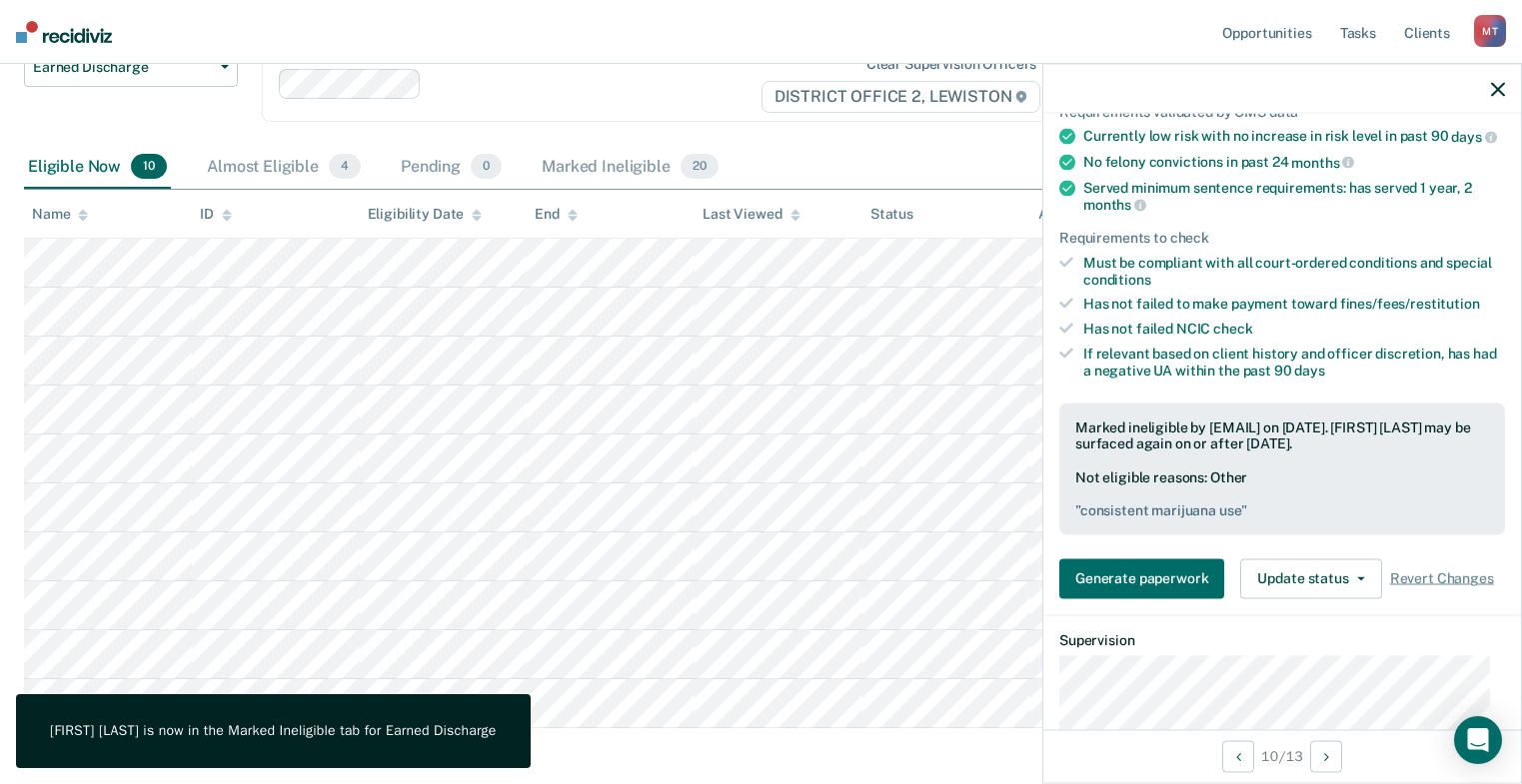 scroll, scrollTop: 290, scrollLeft: 0, axis: vertical 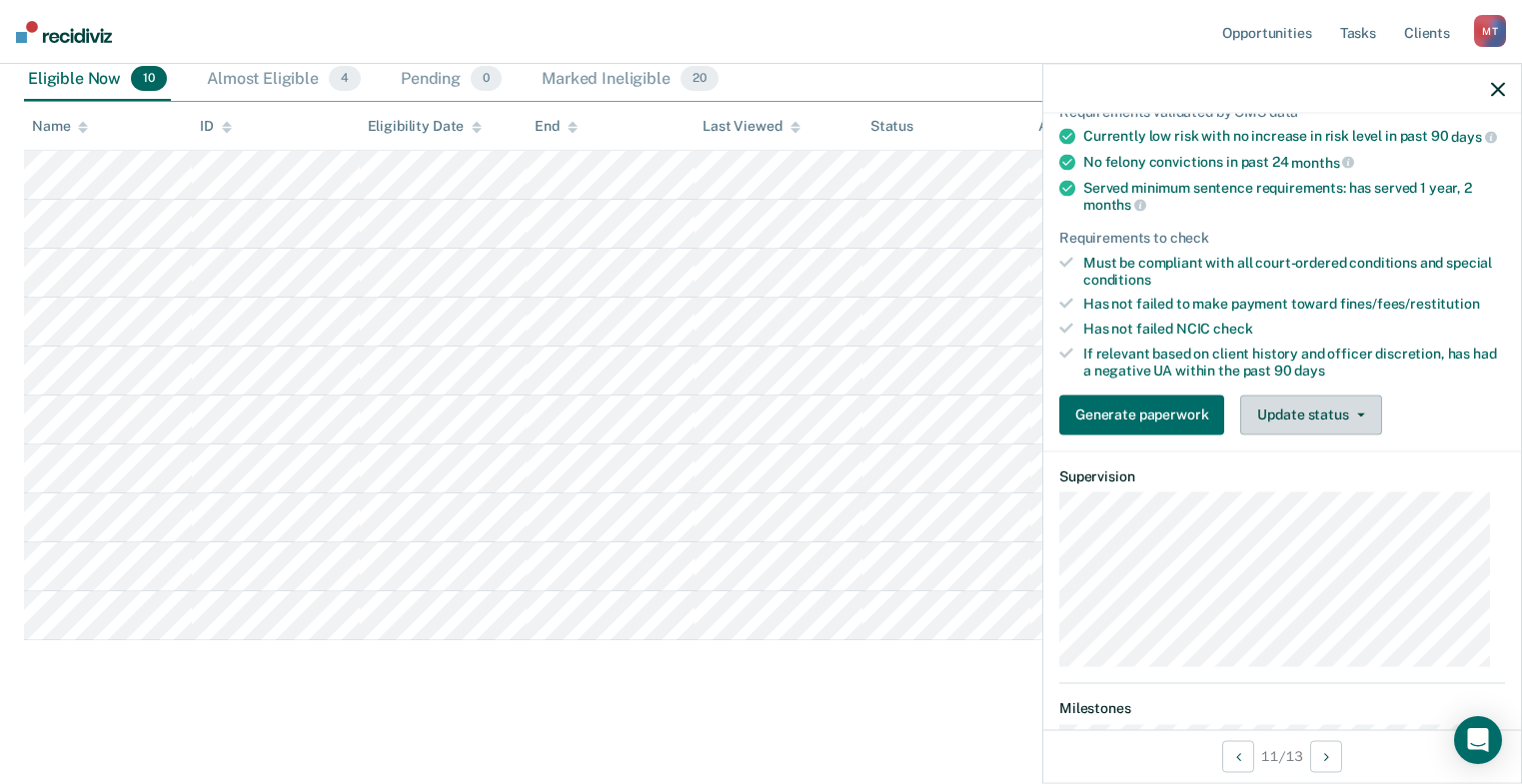 click on "Update status" at bounding box center (1310, 414) 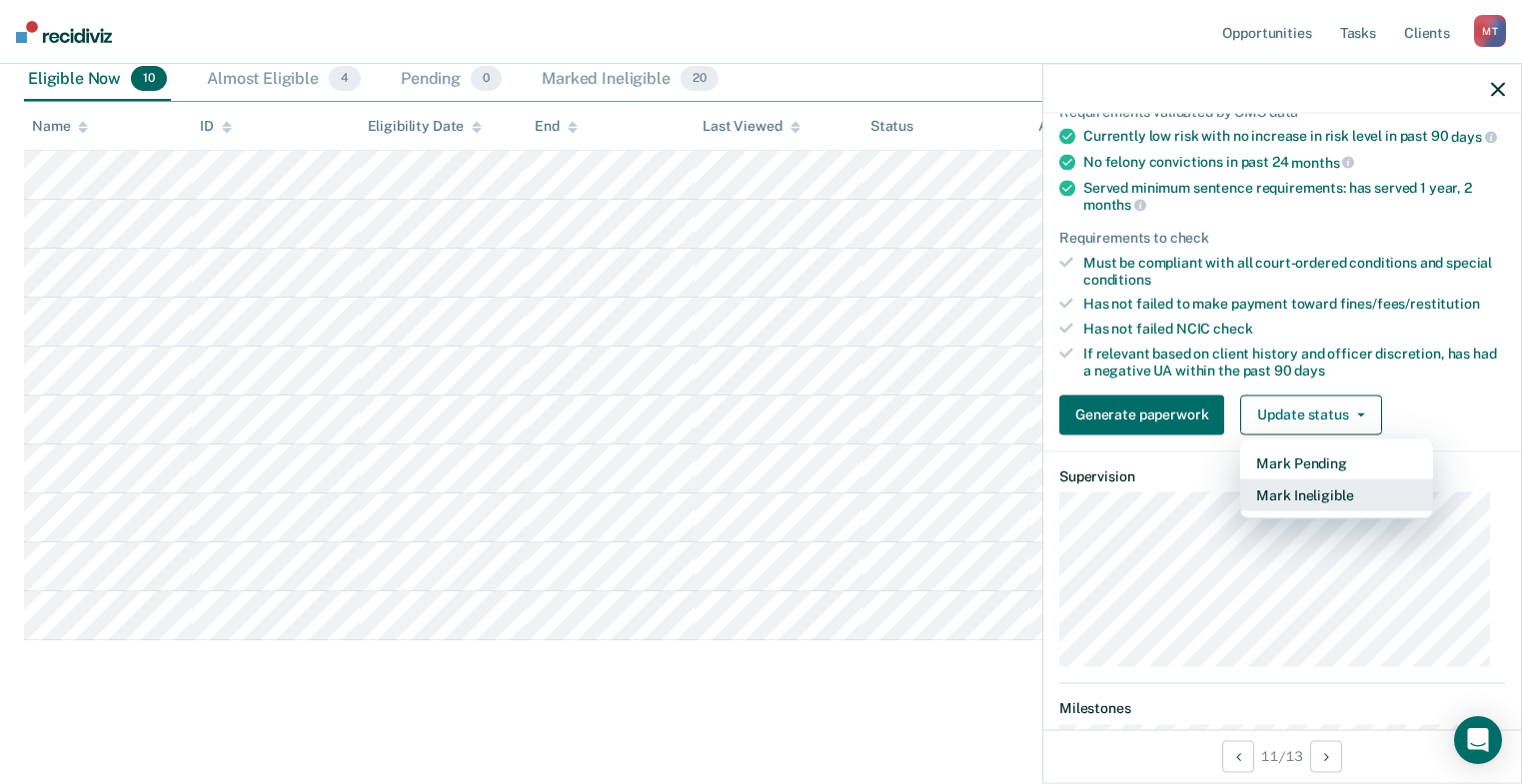 click on "Mark Ineligible" at bounding box center (1336, 494) 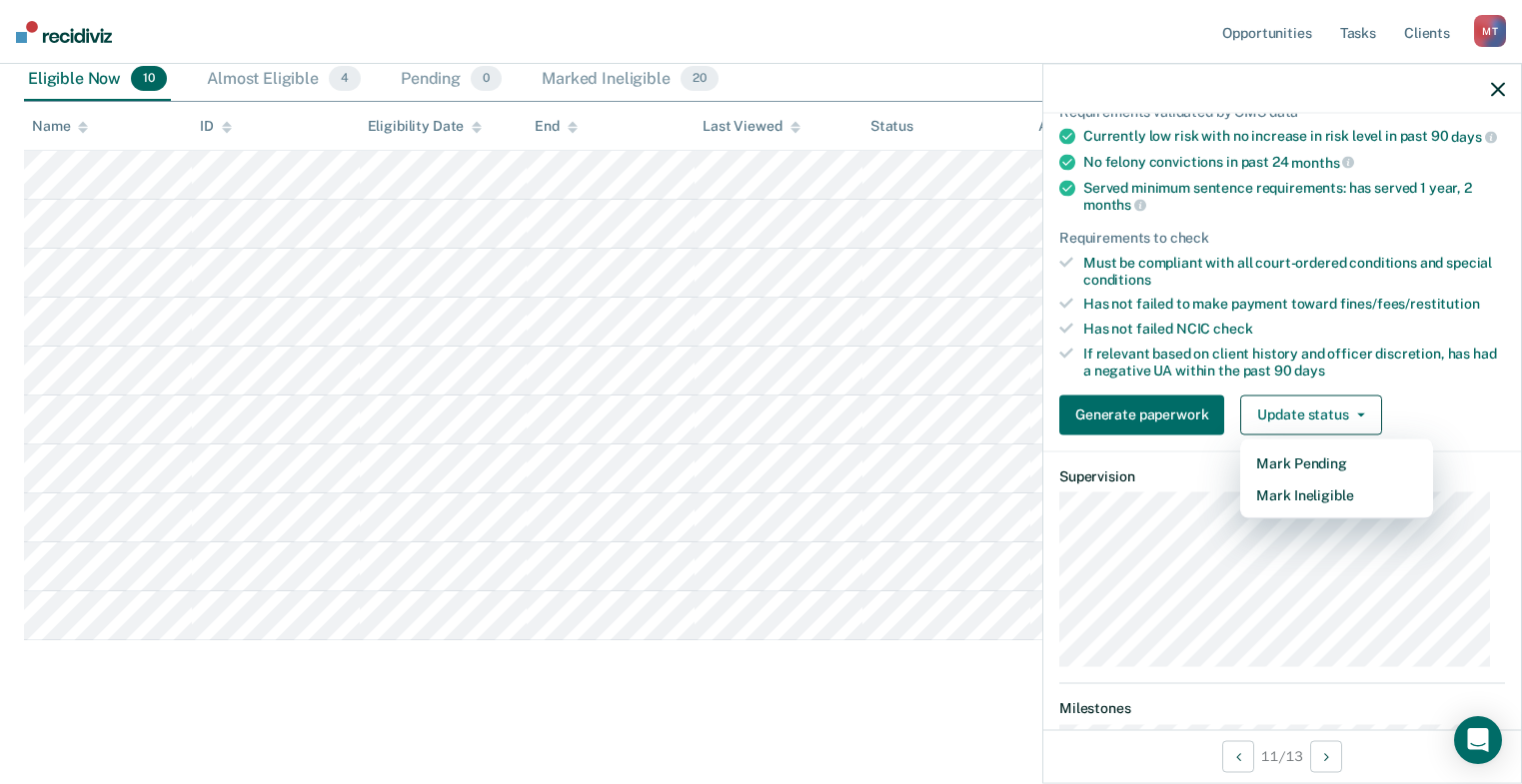 scroll, scrollTop: 28, scrollLeft: 0, axis: vertical 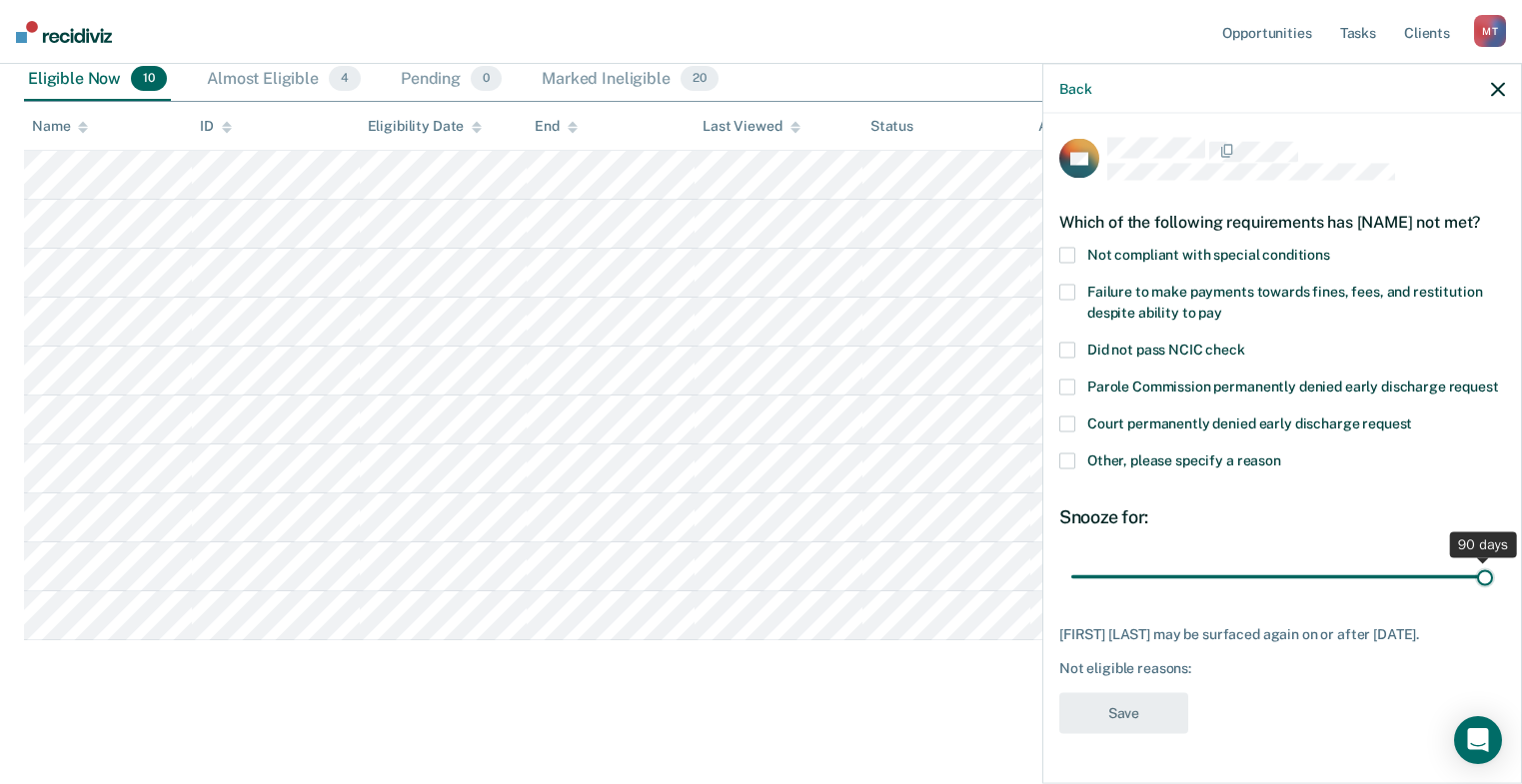 drag, startPoint x: 1215, startPoint y: 580, endPoint x: 1477, endPoint y: 591, distance: 262.2308 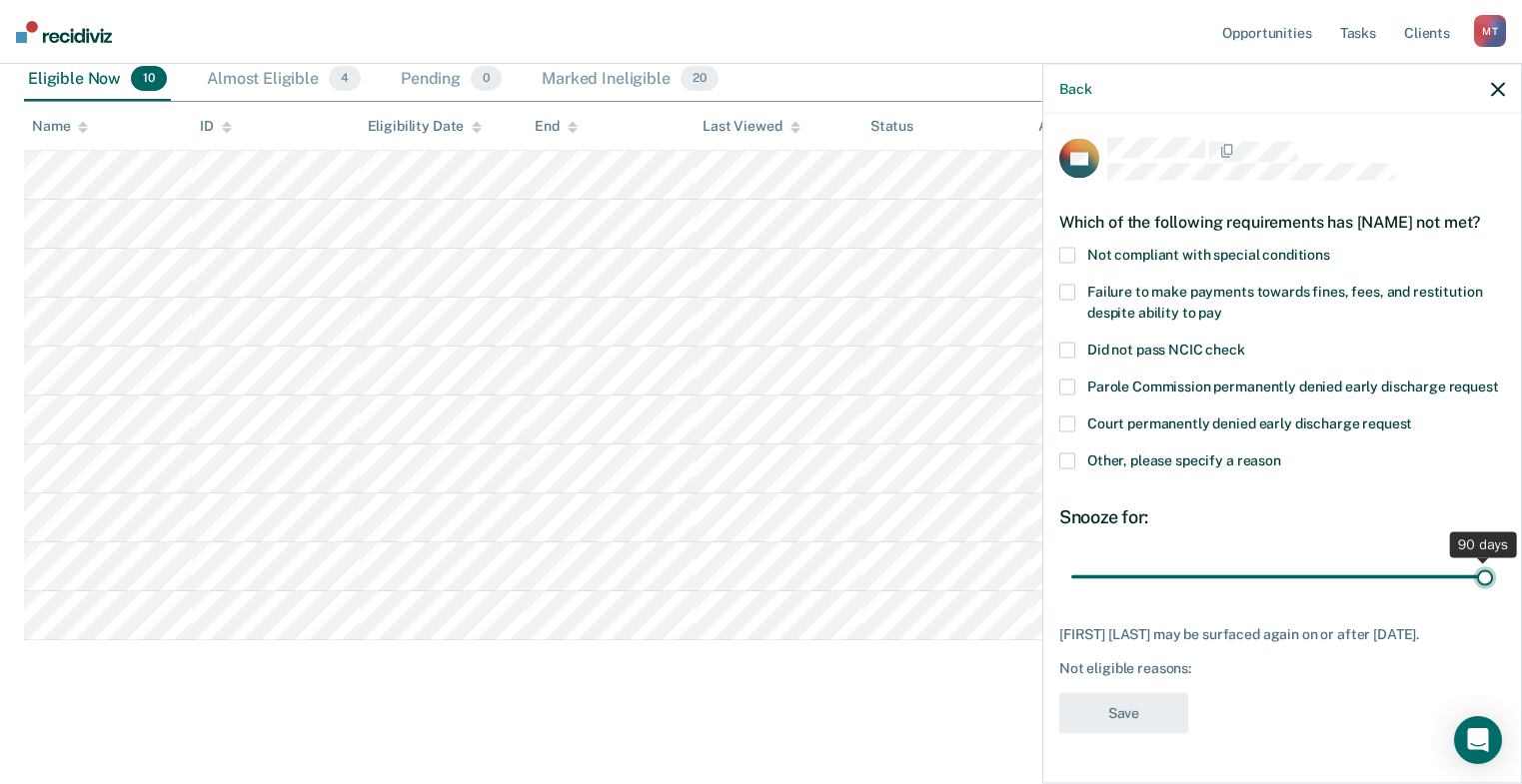 type on "90" 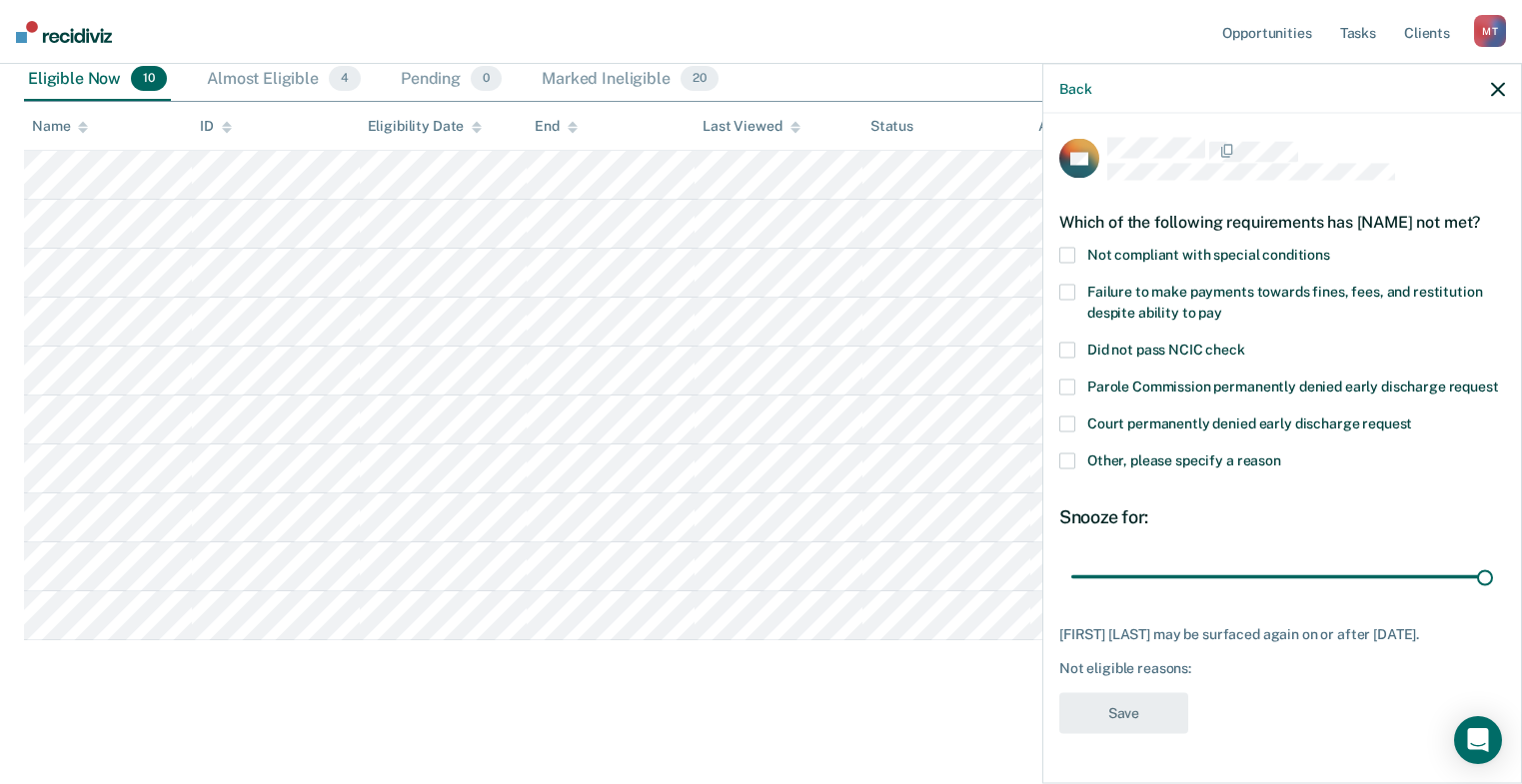 click on "DR Which of the following requirements has [FIRST] [LAST] not met? Not compliant with special conditions Failure to make payments towards fines, fees, and restitution despite ability to pay Did not pass NCIC check Parole Commission permanently denied early discharge request Court permanently denied early discharge request Other, please specify a reason Snooze for: 90 days [FIRST] [LAST] may be surfaced again on or after [DATE]. Not eligible reasons: Save" at bounding box center (1282, 446) 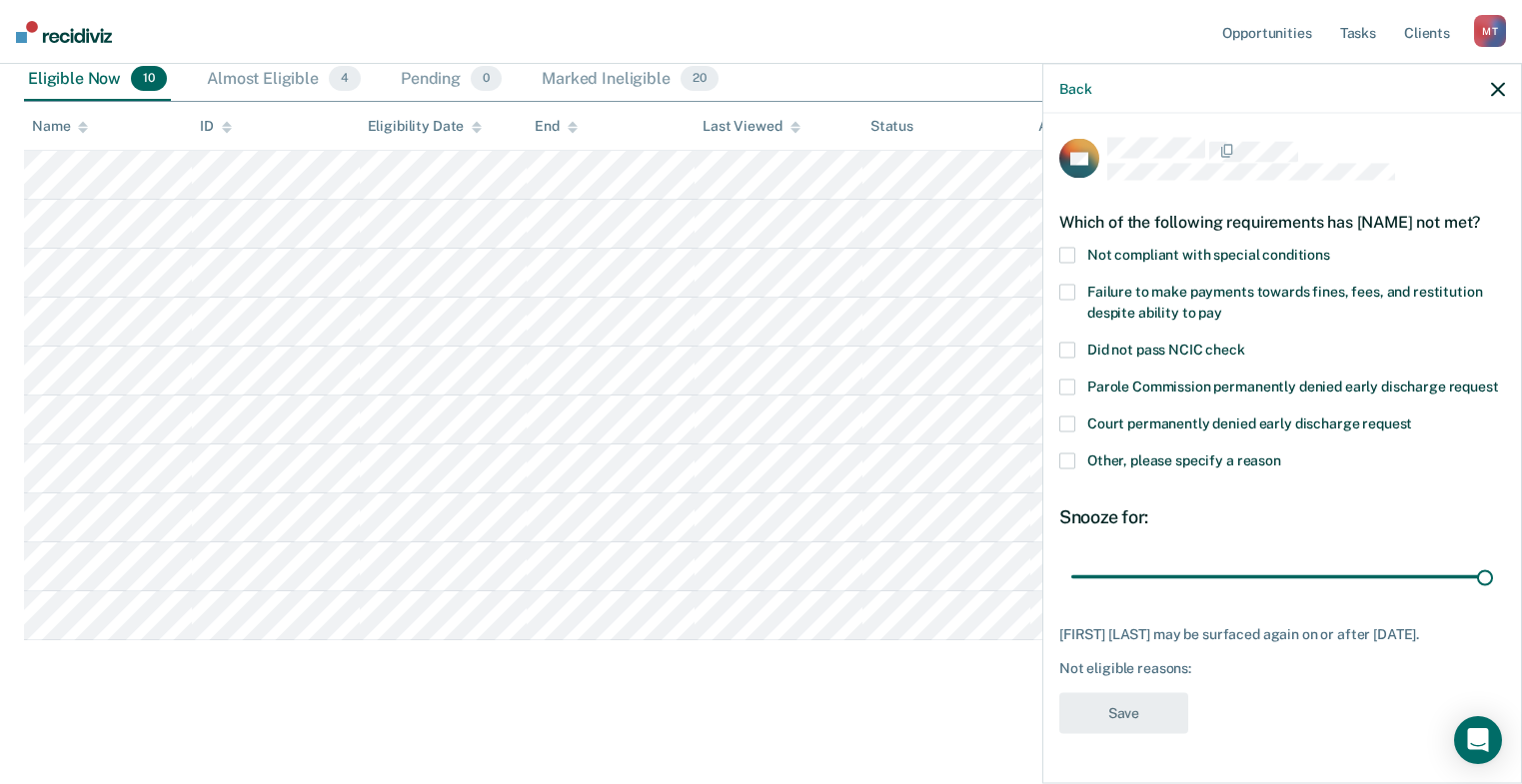 click at bounding box center [1067, 460] 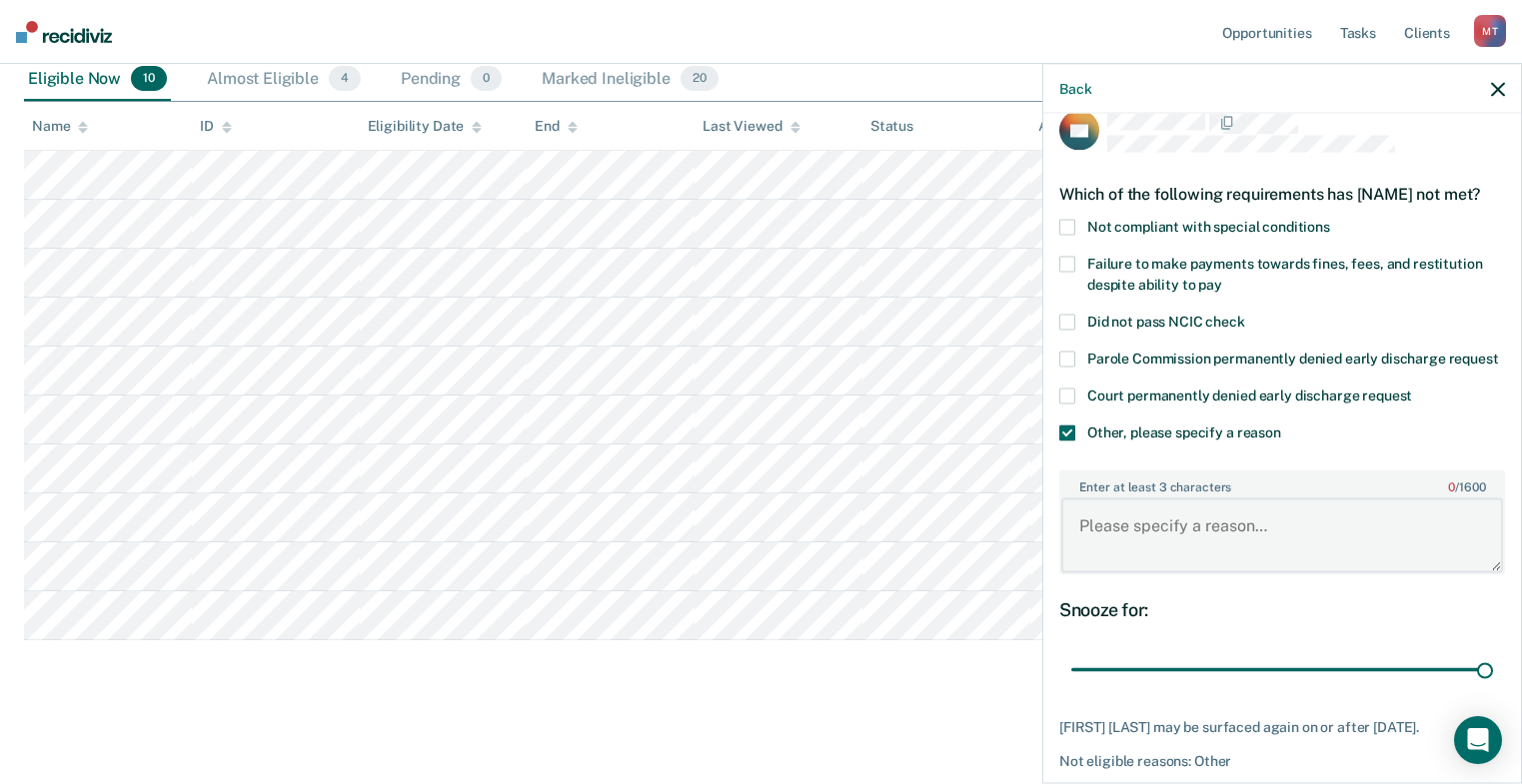 click on "Enter at least 3 characters 0  /  1600" at bounding box center (1282, 535) 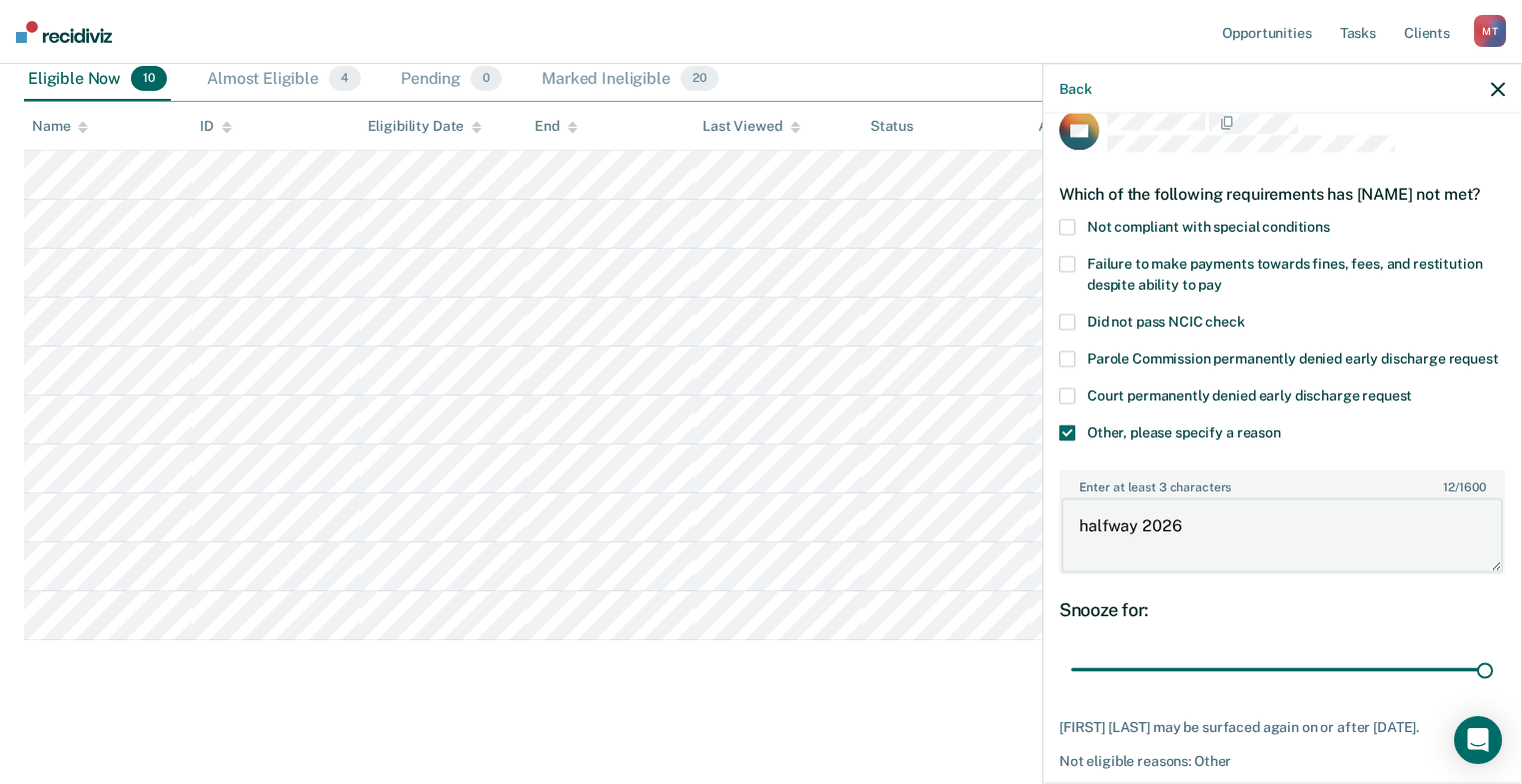 click on "halfway 2026" at bounding box center (1282, 535) 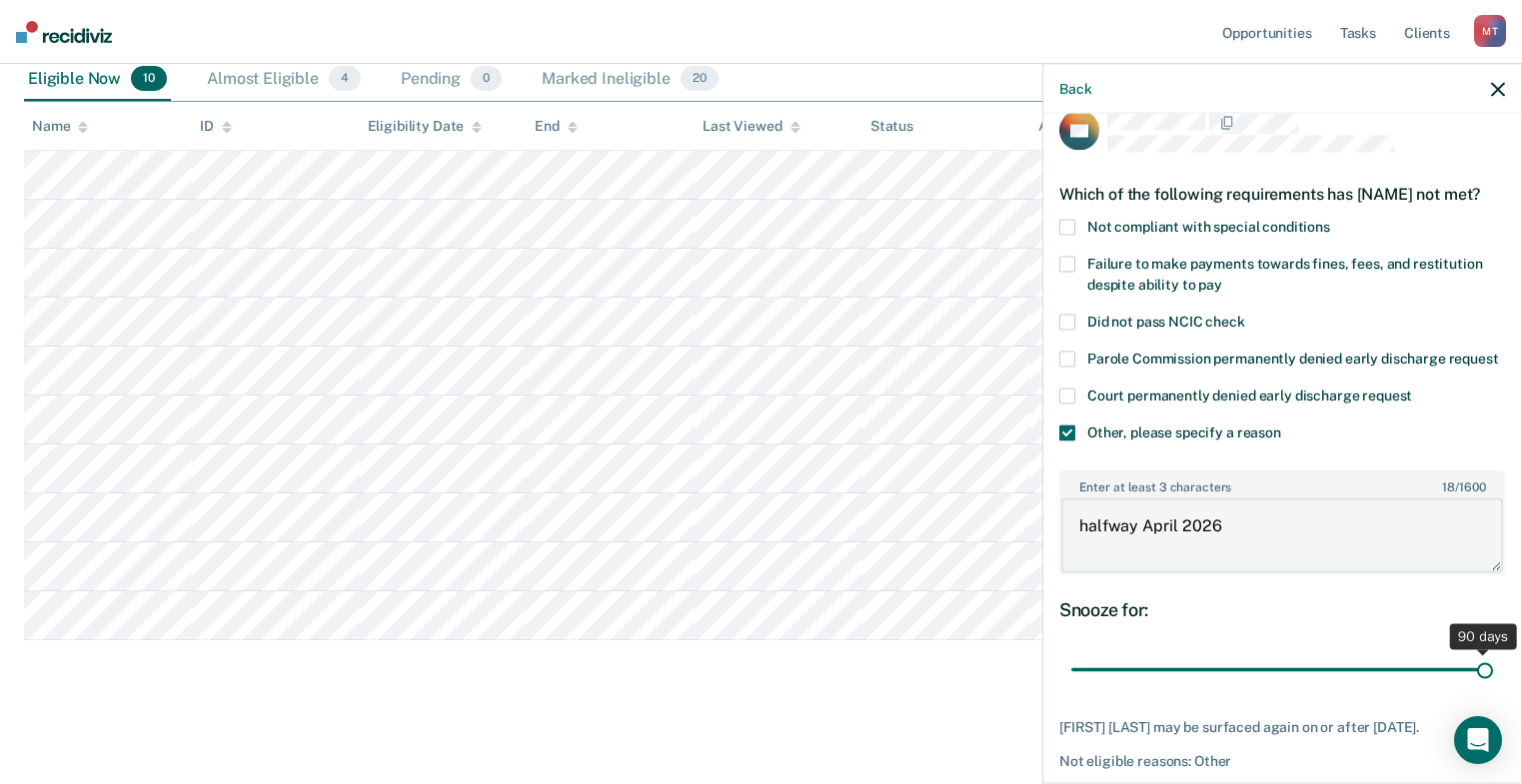 scroll, scrollTop: 149, scrollLeft: 0, axis: vertical 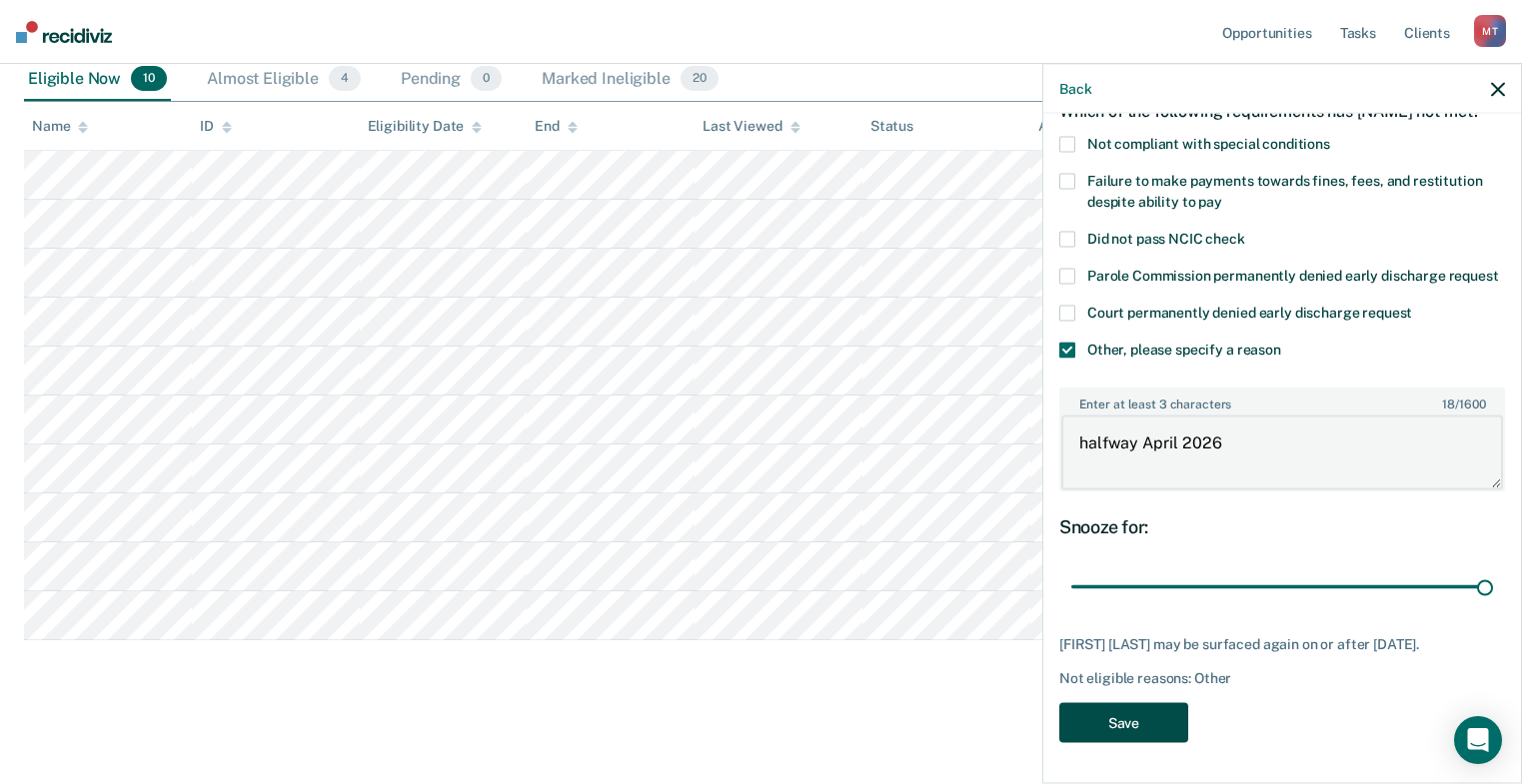type on "halfway April 2026" 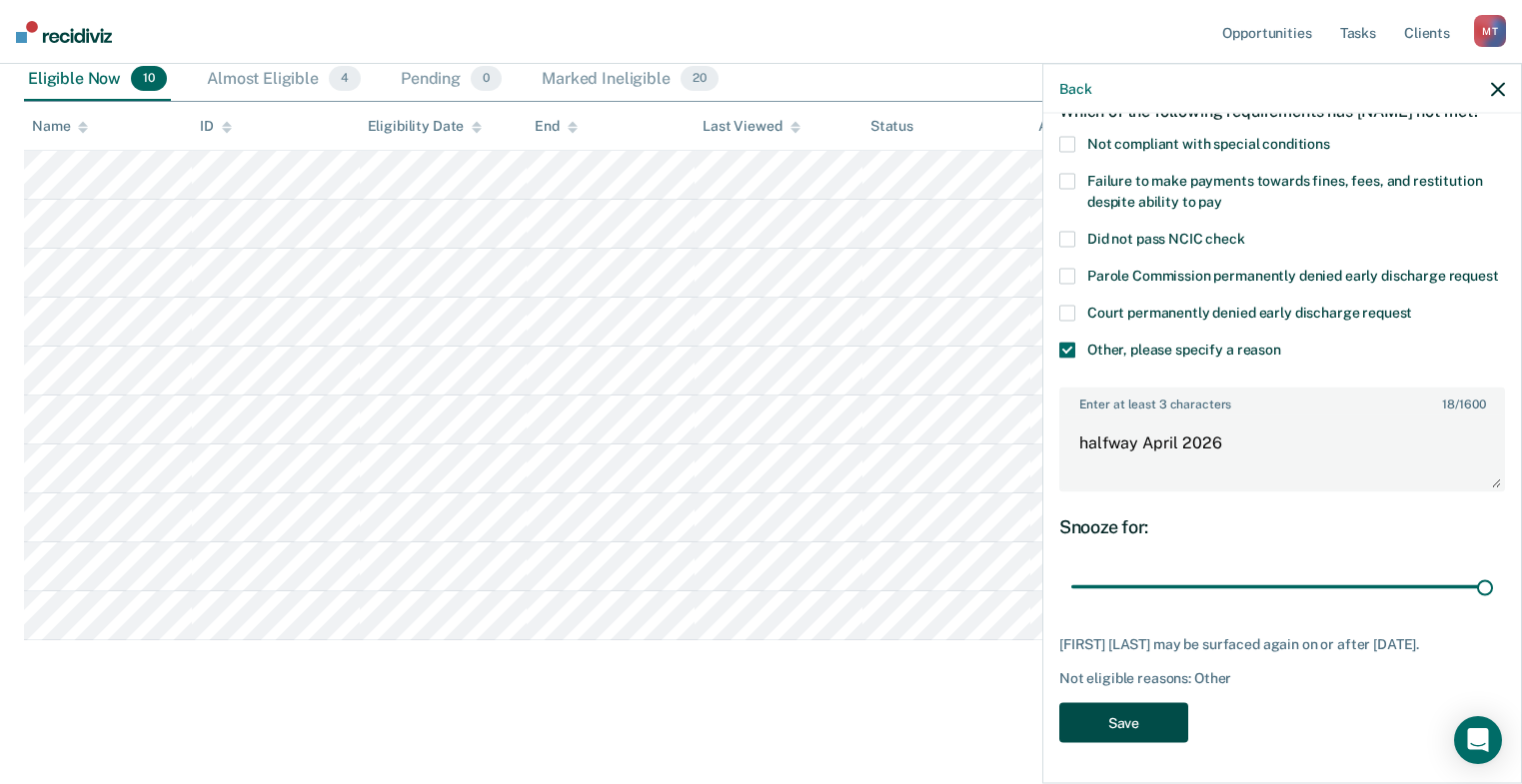 click on "Save" at bounding box center (1123, 722) 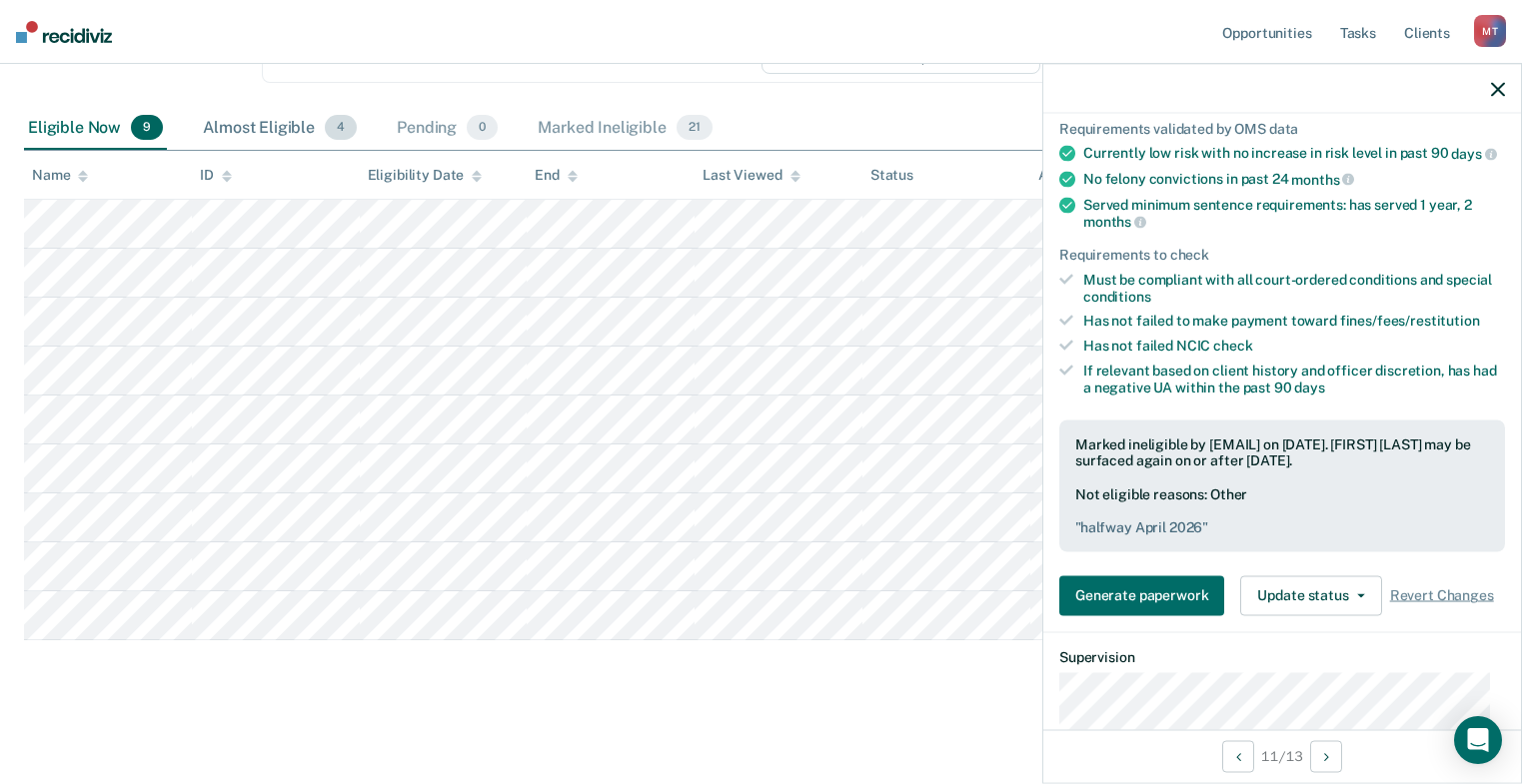 click on "Almost Eligible 4" at bounding box center (280, 129) 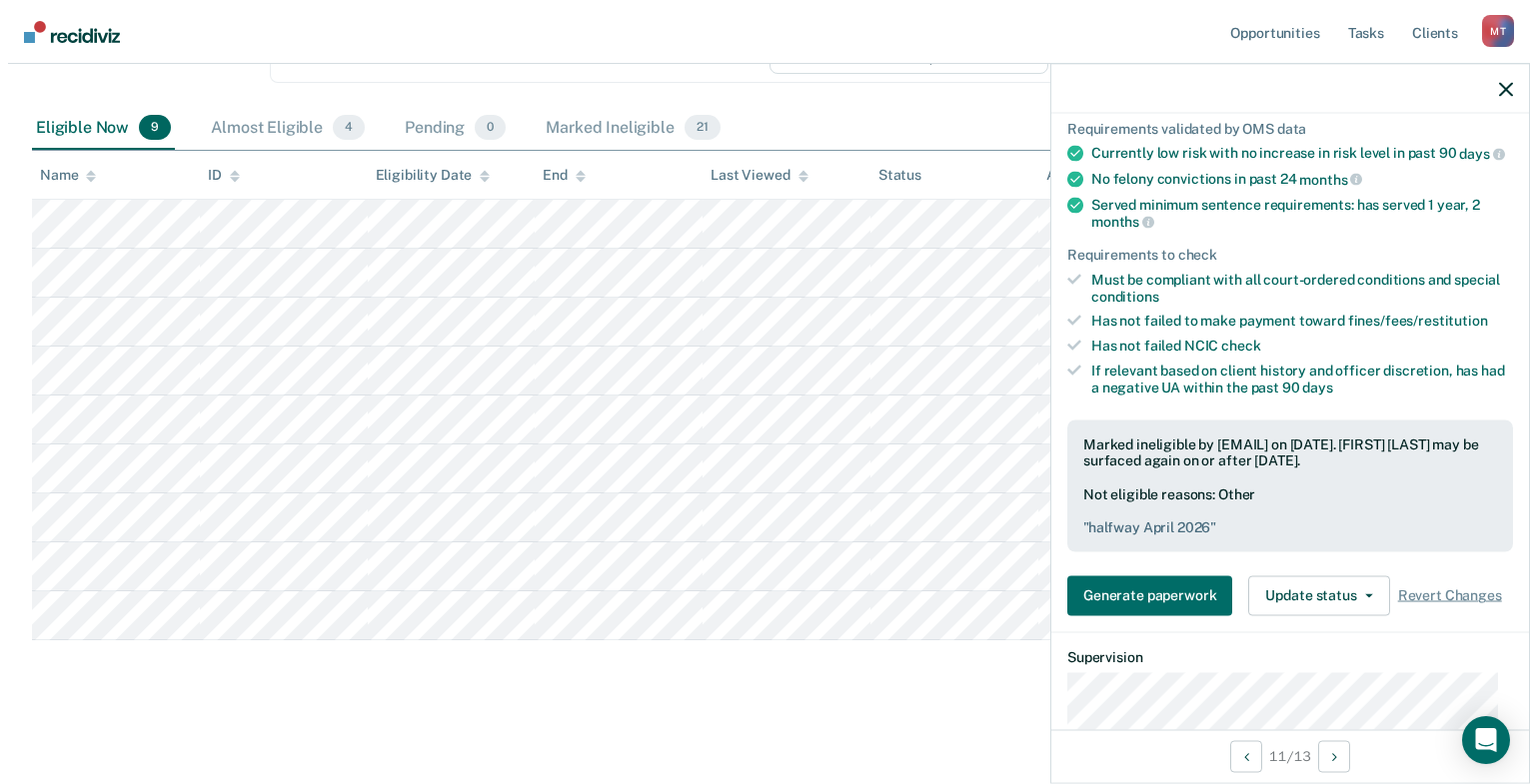 scroll, scrollTop: 0, scrollLeft: 0, axis: both 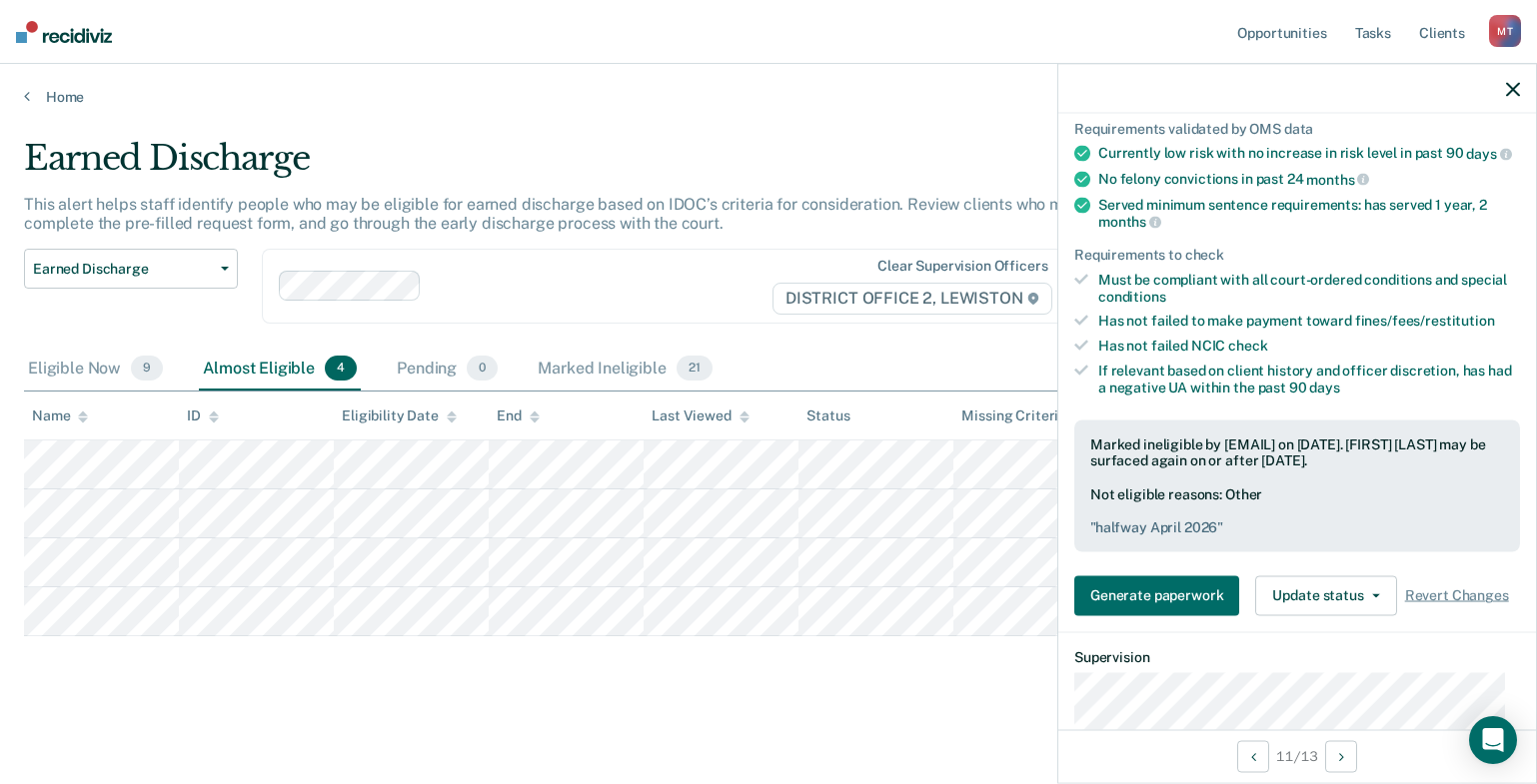 drag, startPoint x: 302, startPoint y: 114, endPoint x: 298, endPoint y: 130, distance: 16.492423 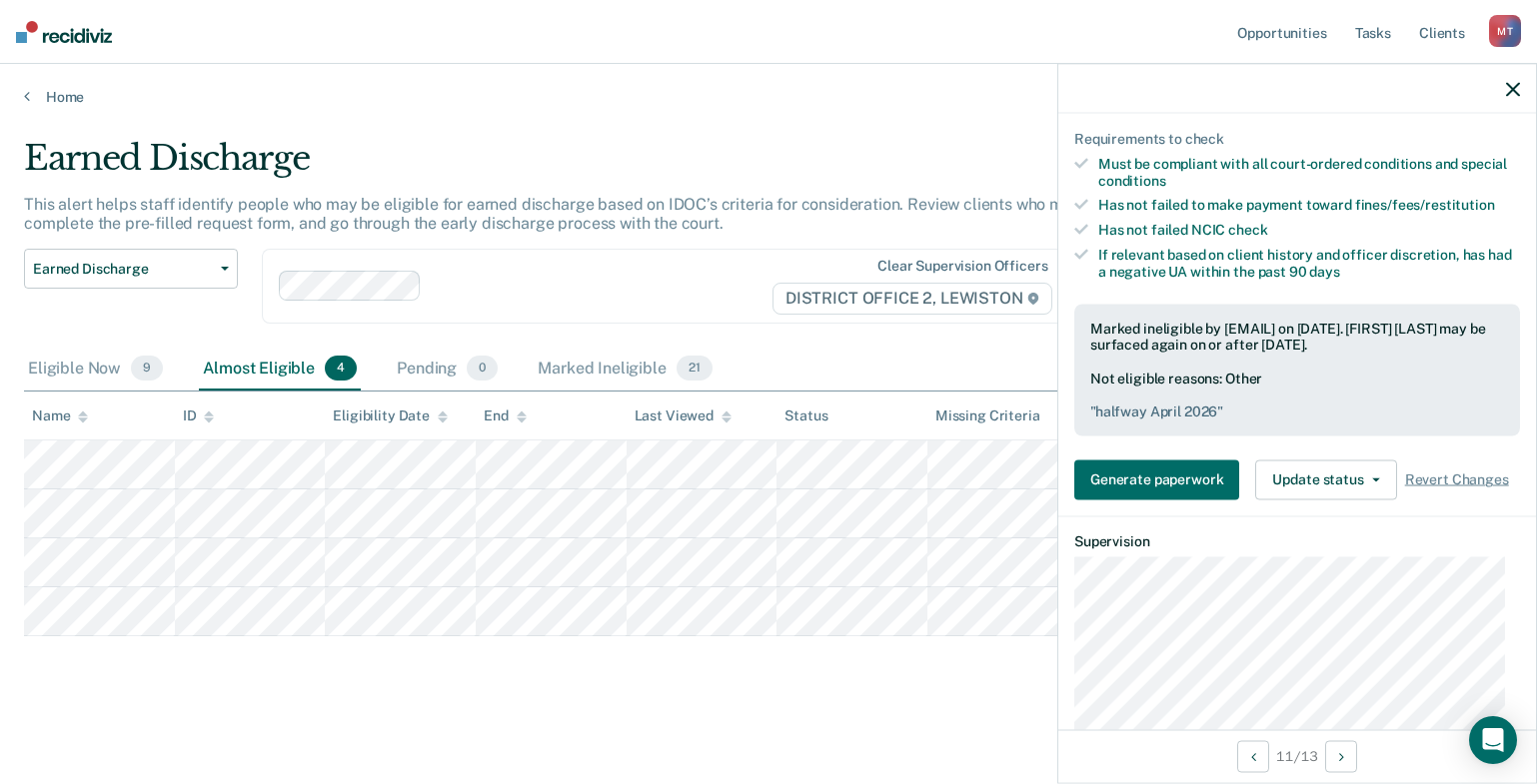 scroll, scrollTop: 448, scrollLeft: 0, axis: vertical 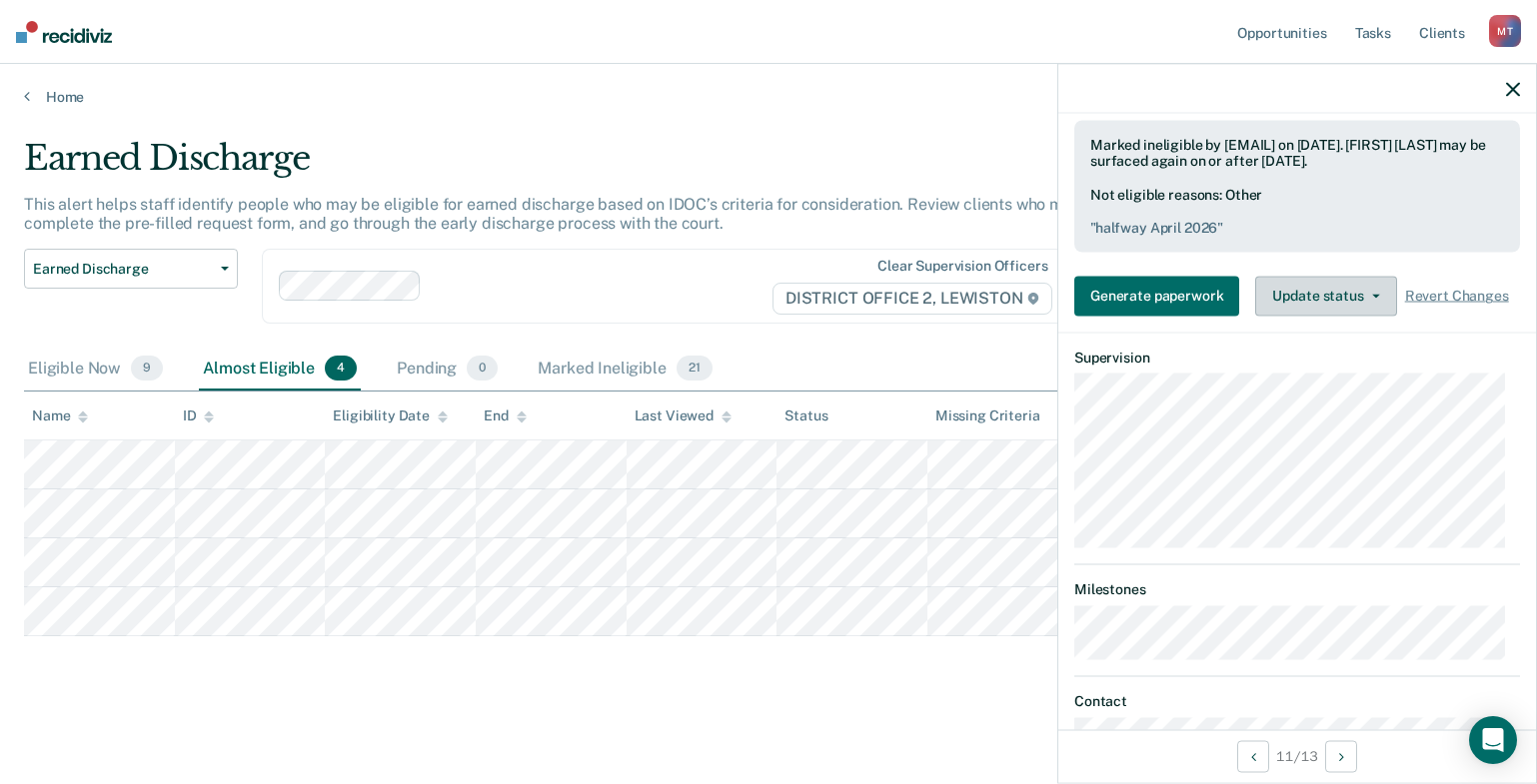 click on "Update status" at bounding box center [1325, 296] 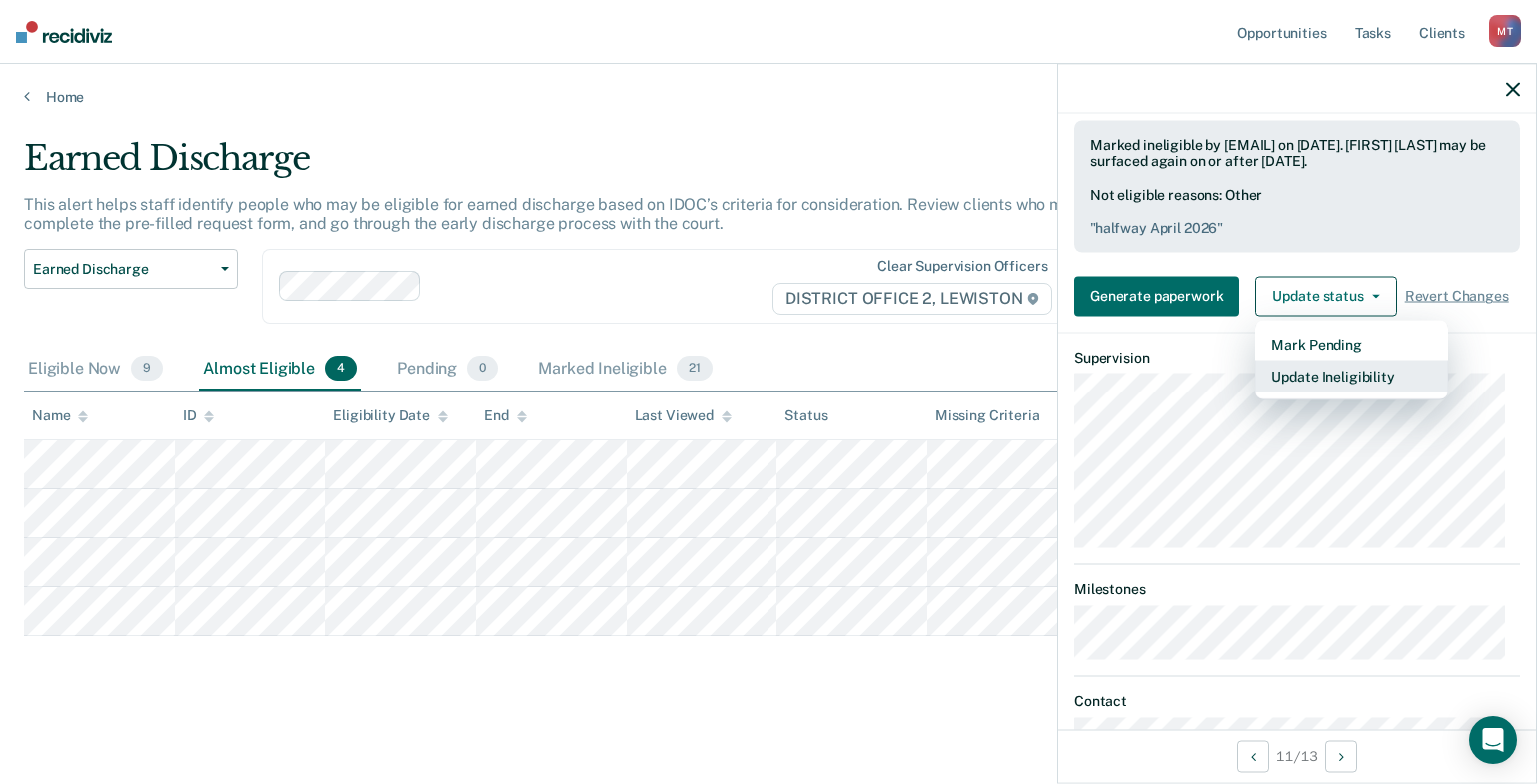 click on "Update Ineligibility" at bounding box center (1351, 376) 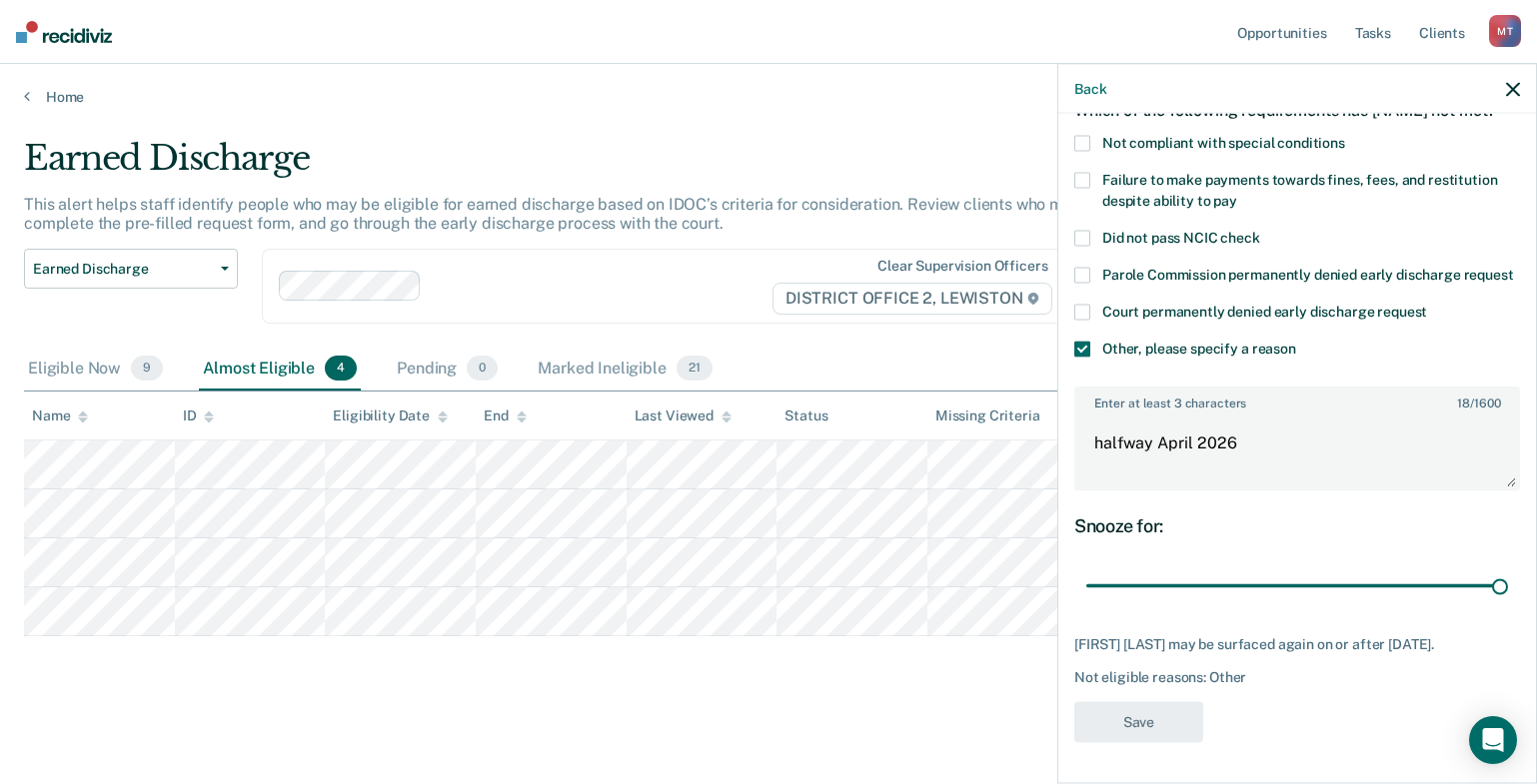 scroll, scrollTop: 149, scrollLeft: 0, axis: vertical 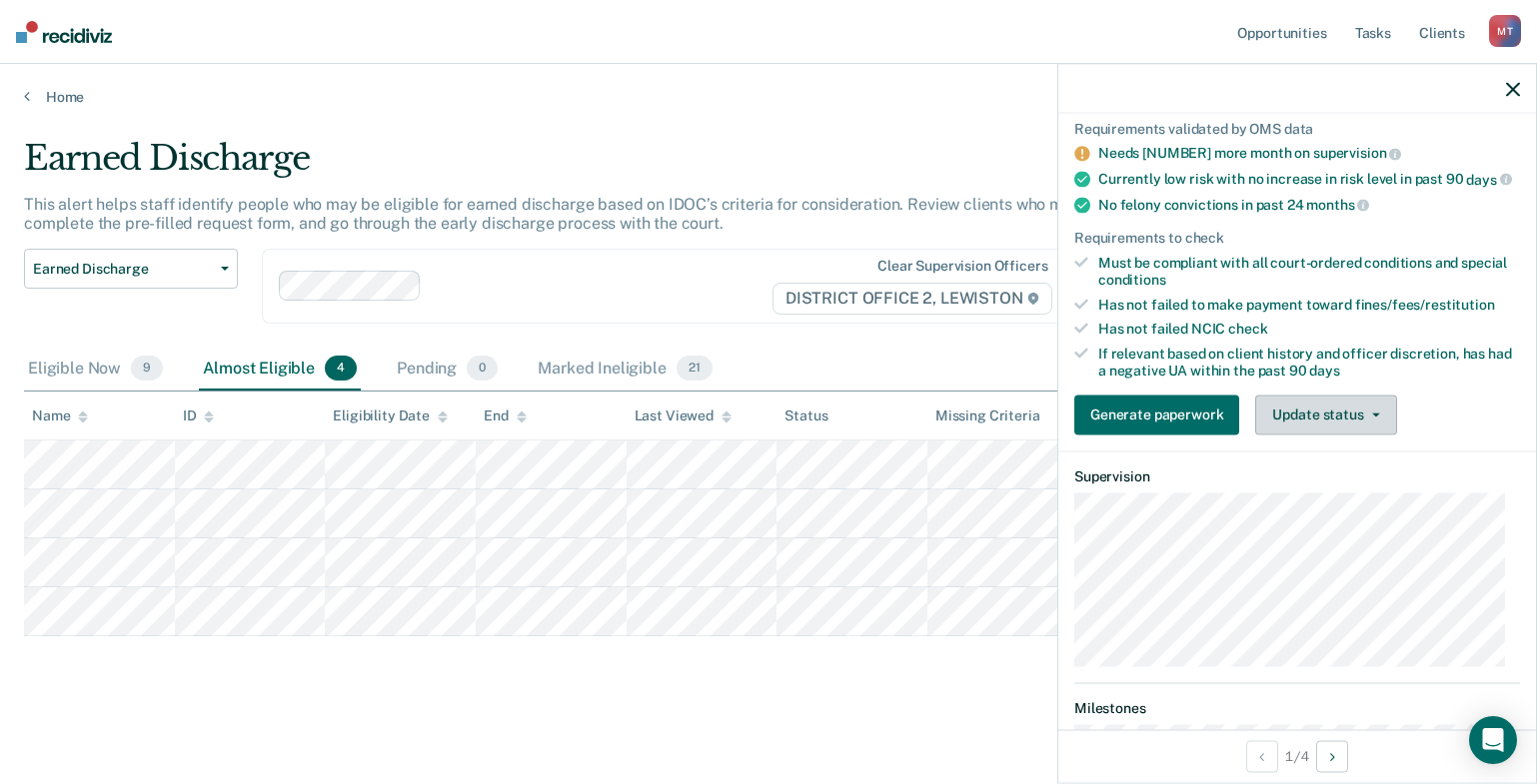click on "Update status" at bounding box center (1325, 414) 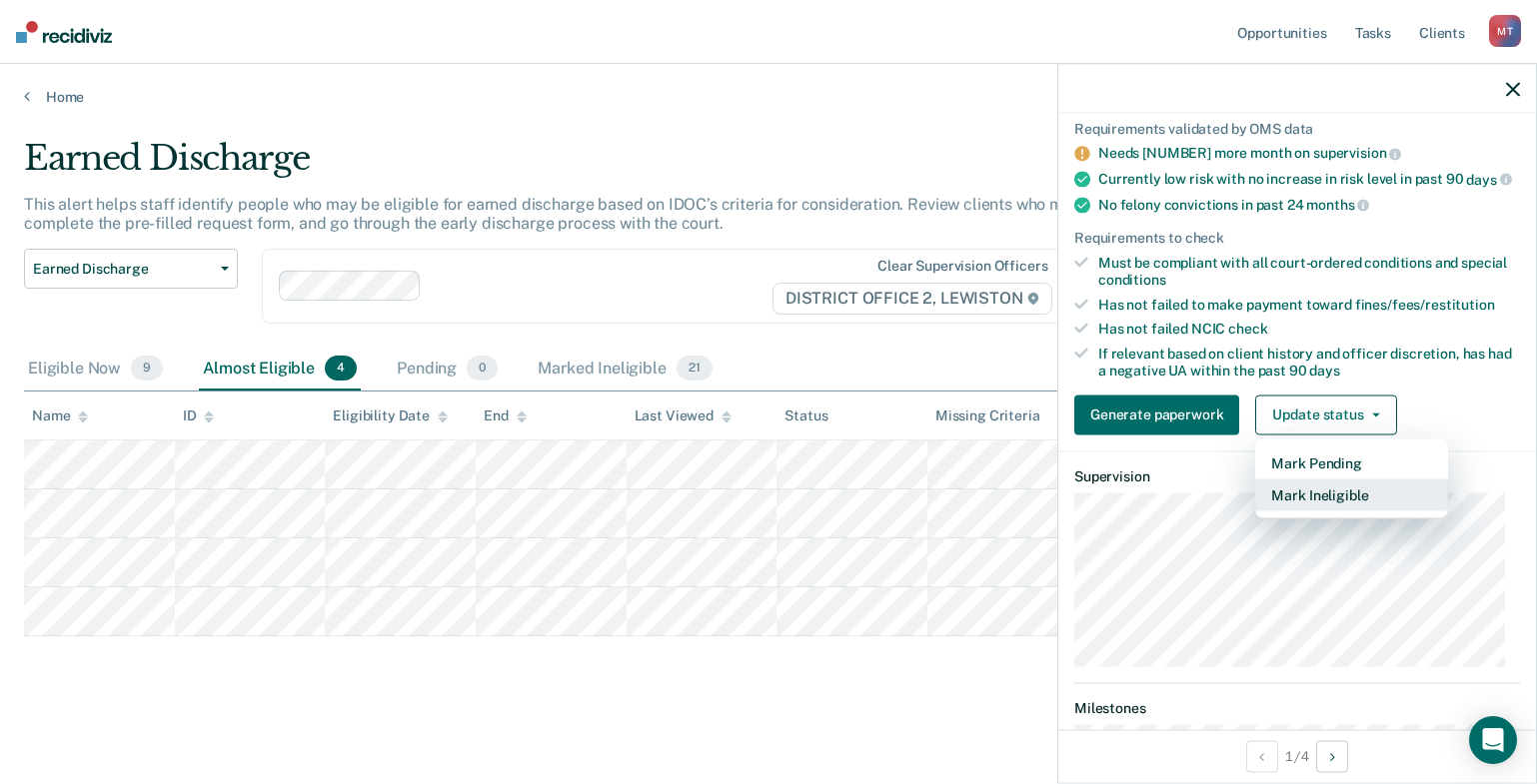 click on "Mark Ineligible" at bounding box center [1351, 494] 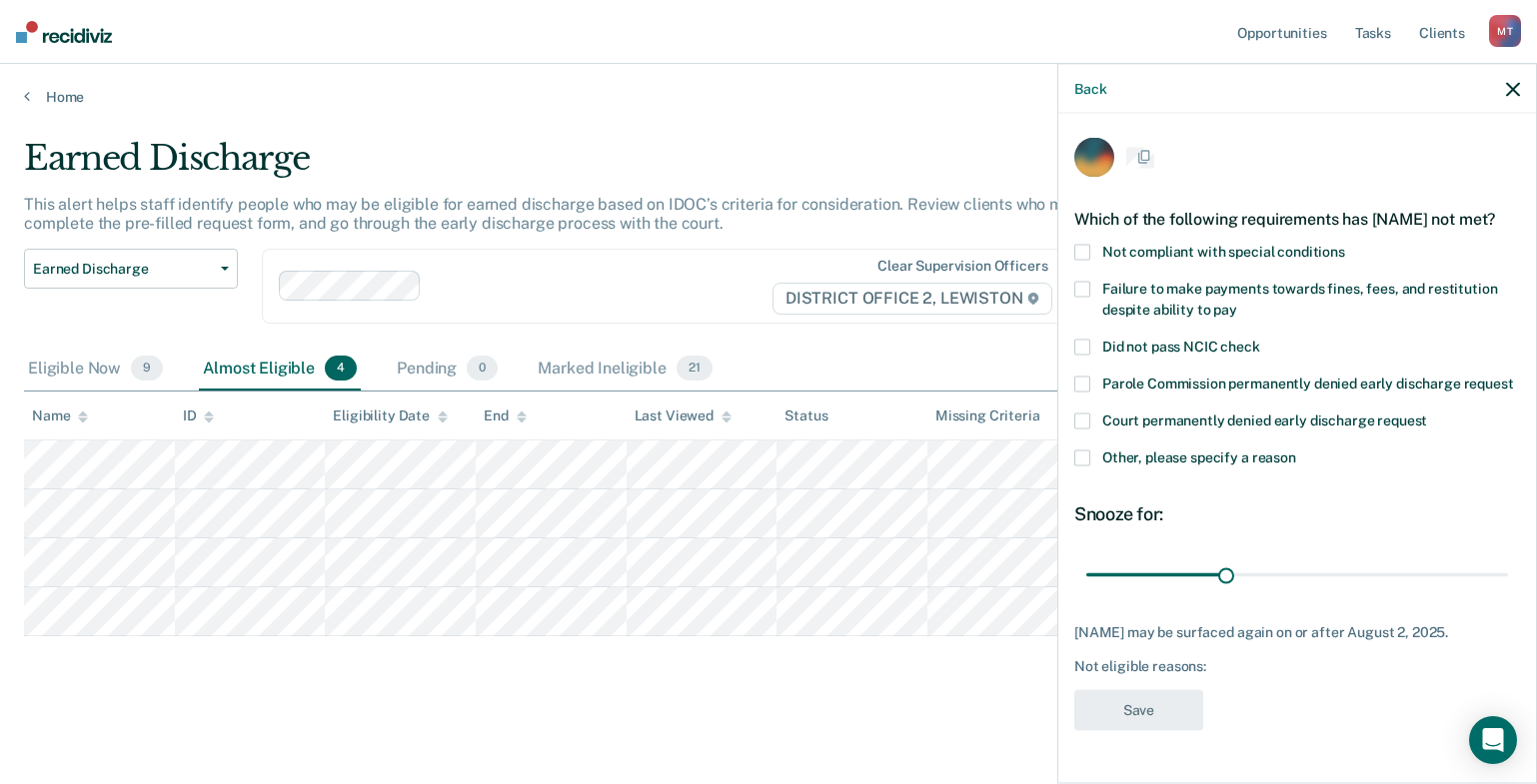scroll, scrollTop: 28, scrollLeft: 0, axis: vertical 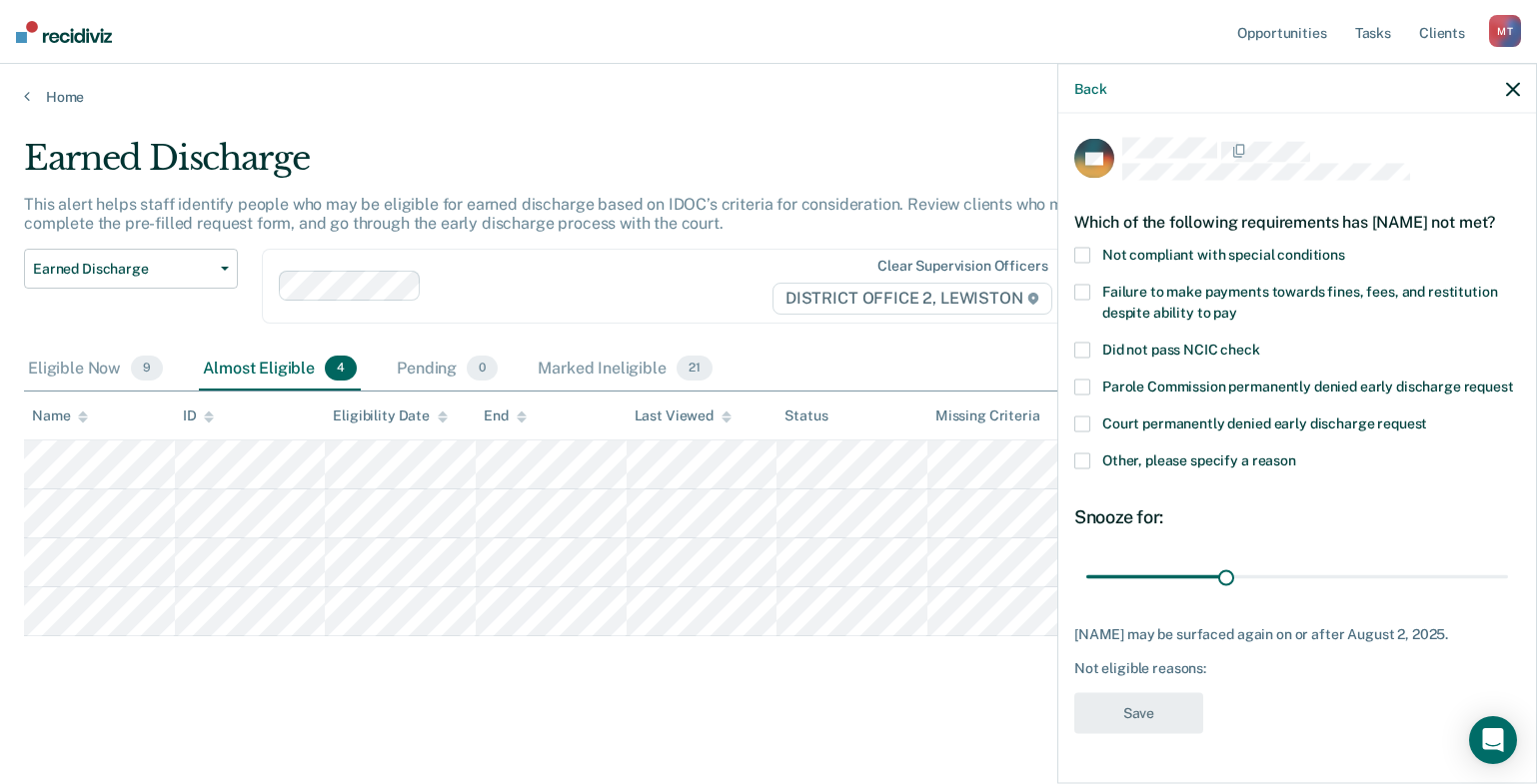 click at bounding box center [1082, 460] 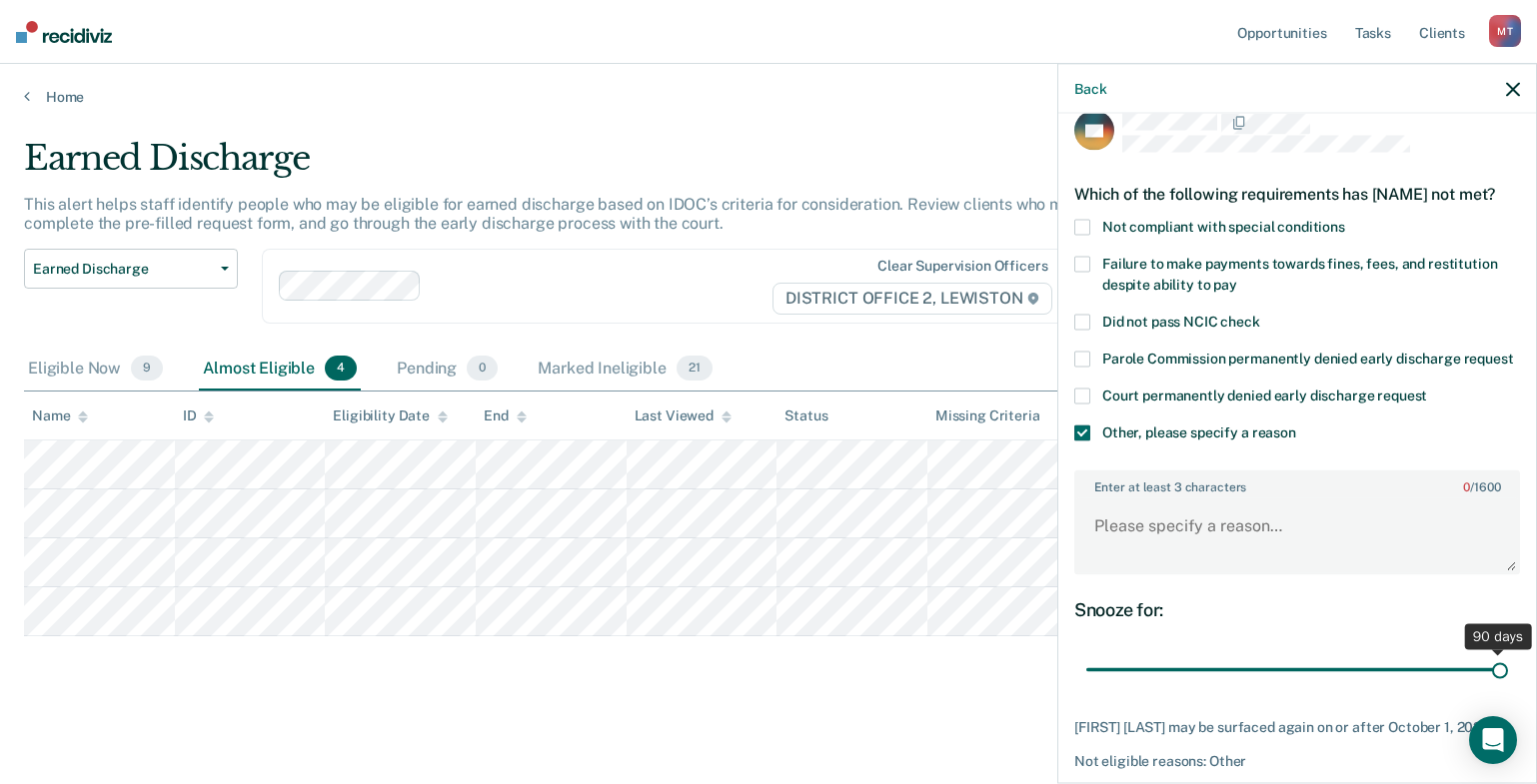 drag, startPoint x: 1219, startPoint y: 708, endPoint x: 1591, endPoint y: 710, distance: 372.00538 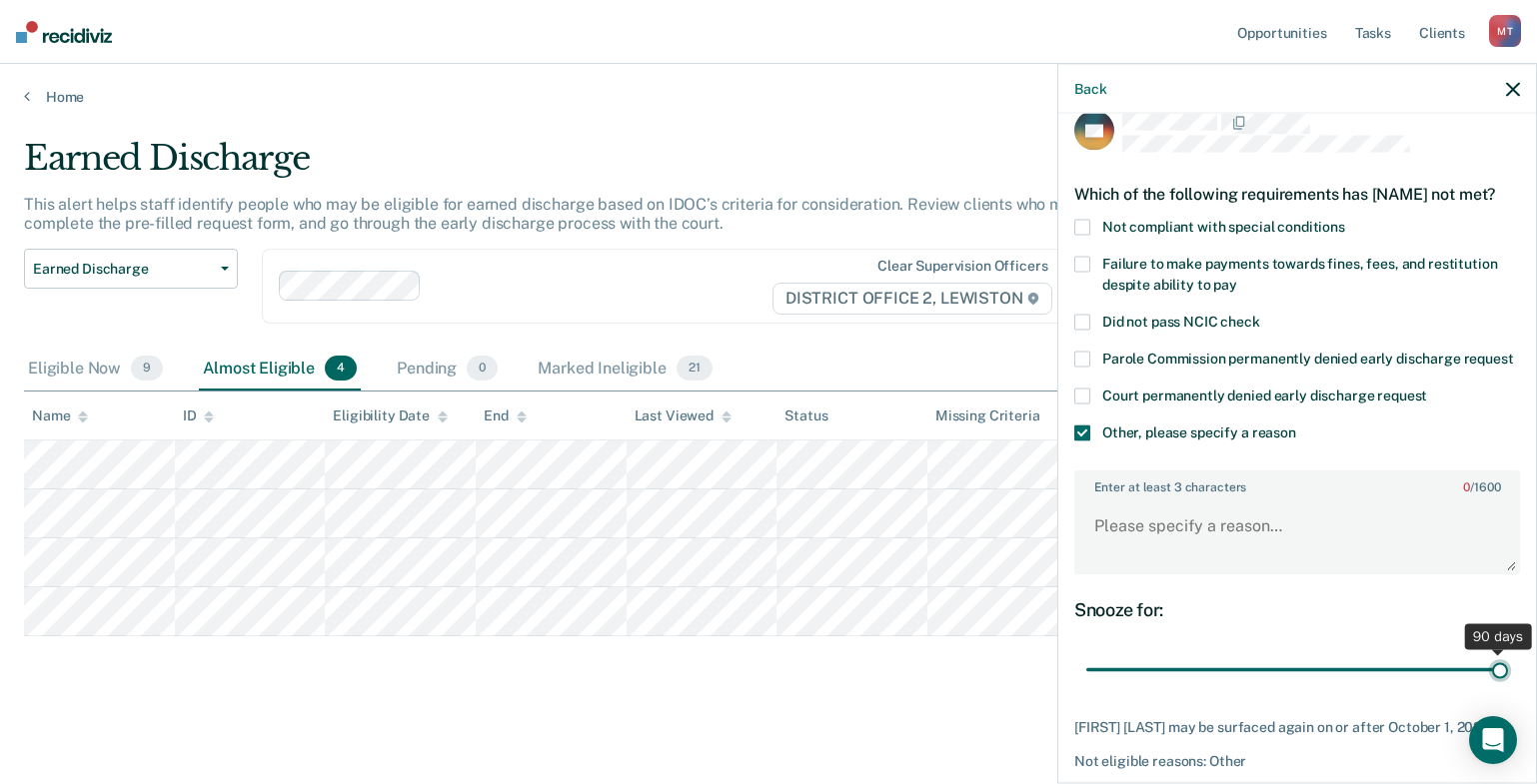 type on "90" 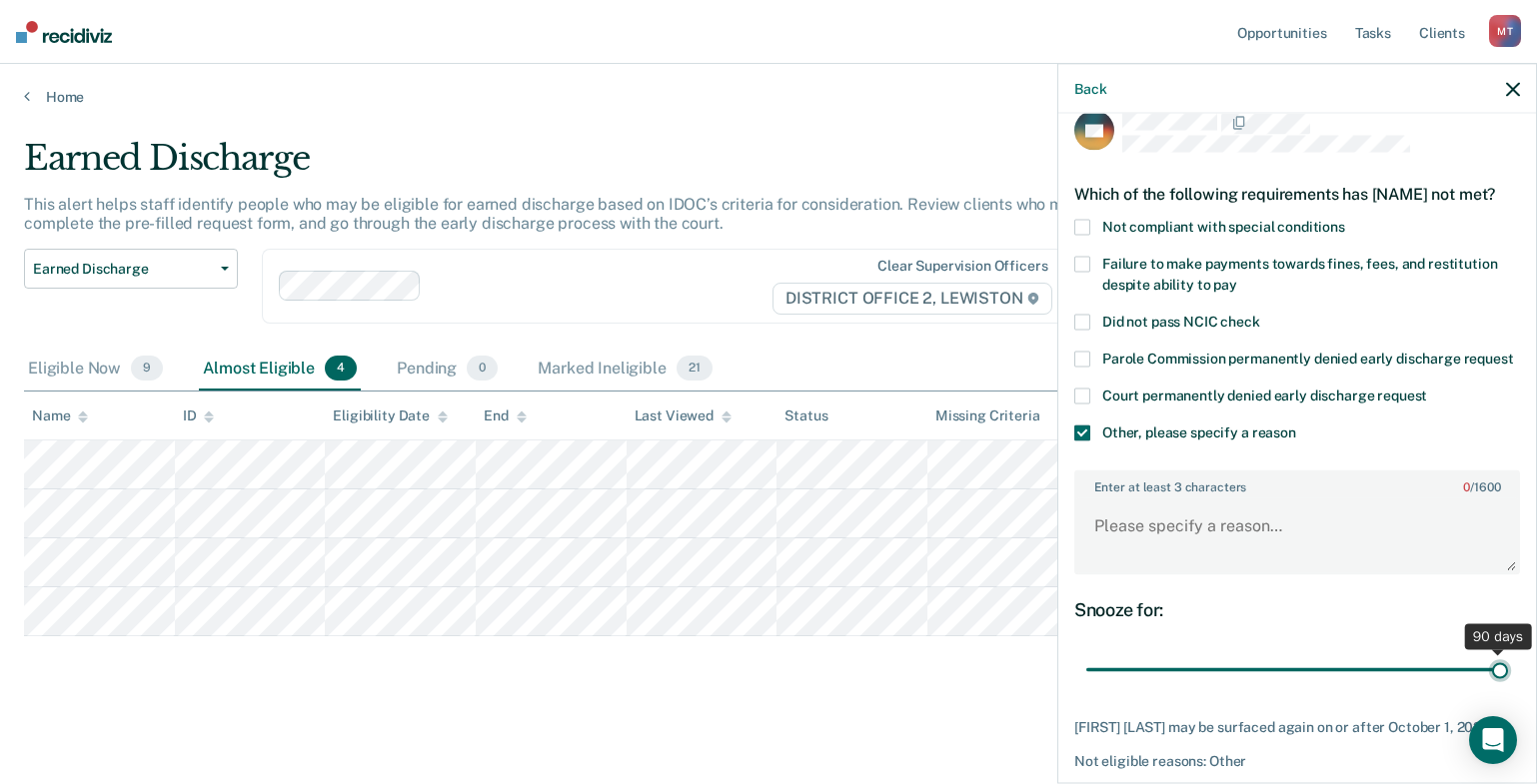 click at bounding box center (1297, 669) 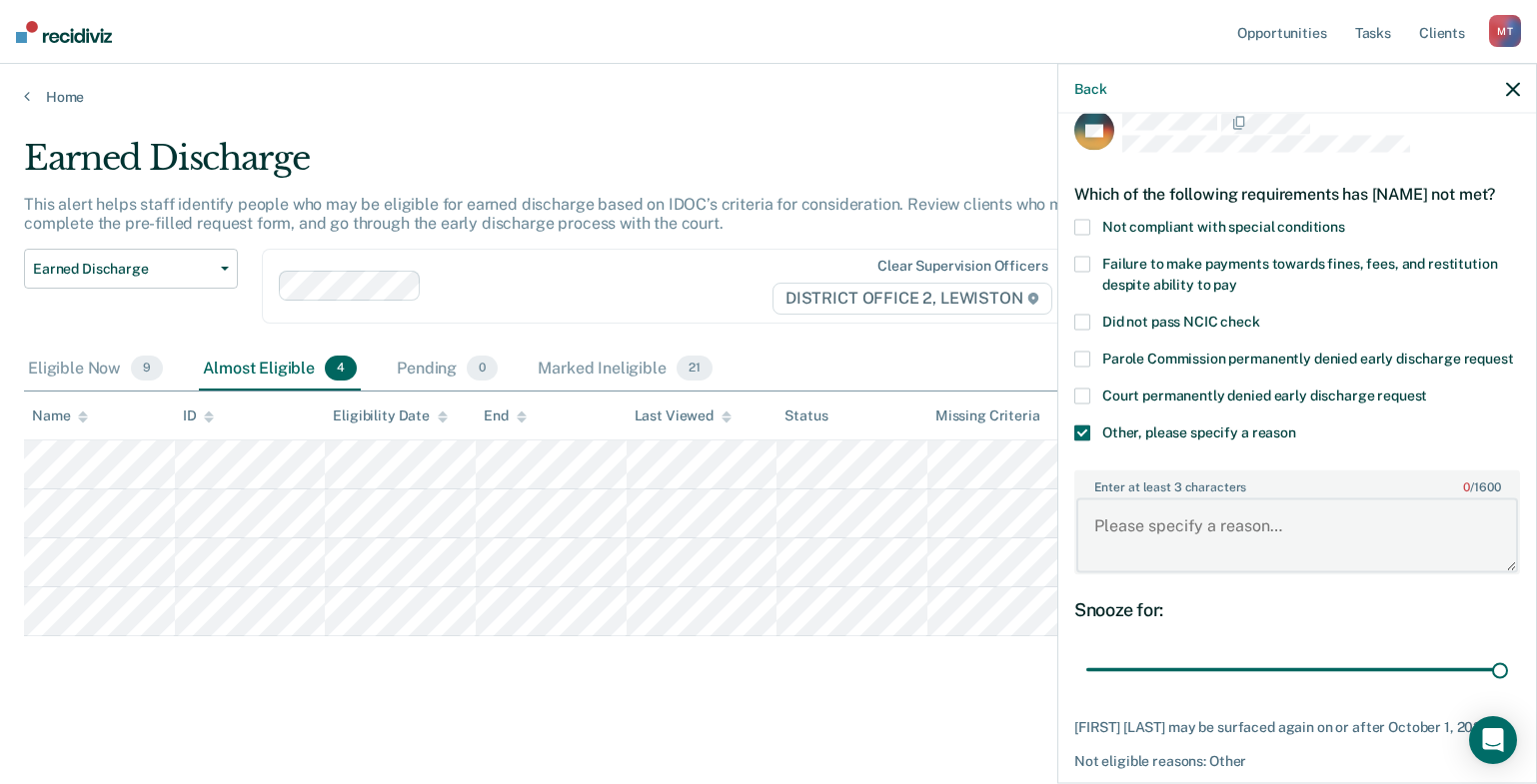 click on "Enter at least 3 characters 0  /  1600" at bounding box center (1297, 535) 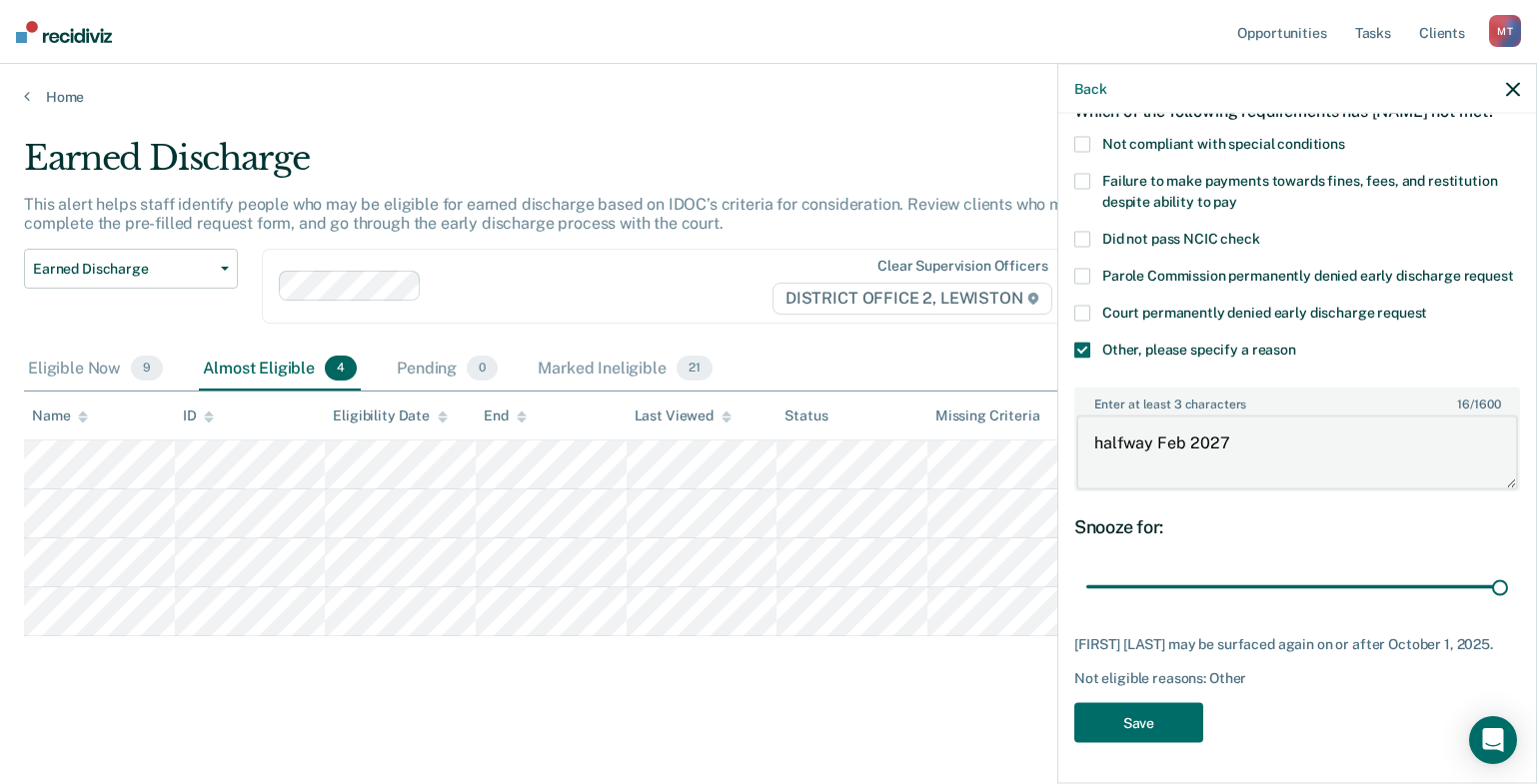 scroll, scrollTop: 149, scrollLeft: 0, axis: vertical 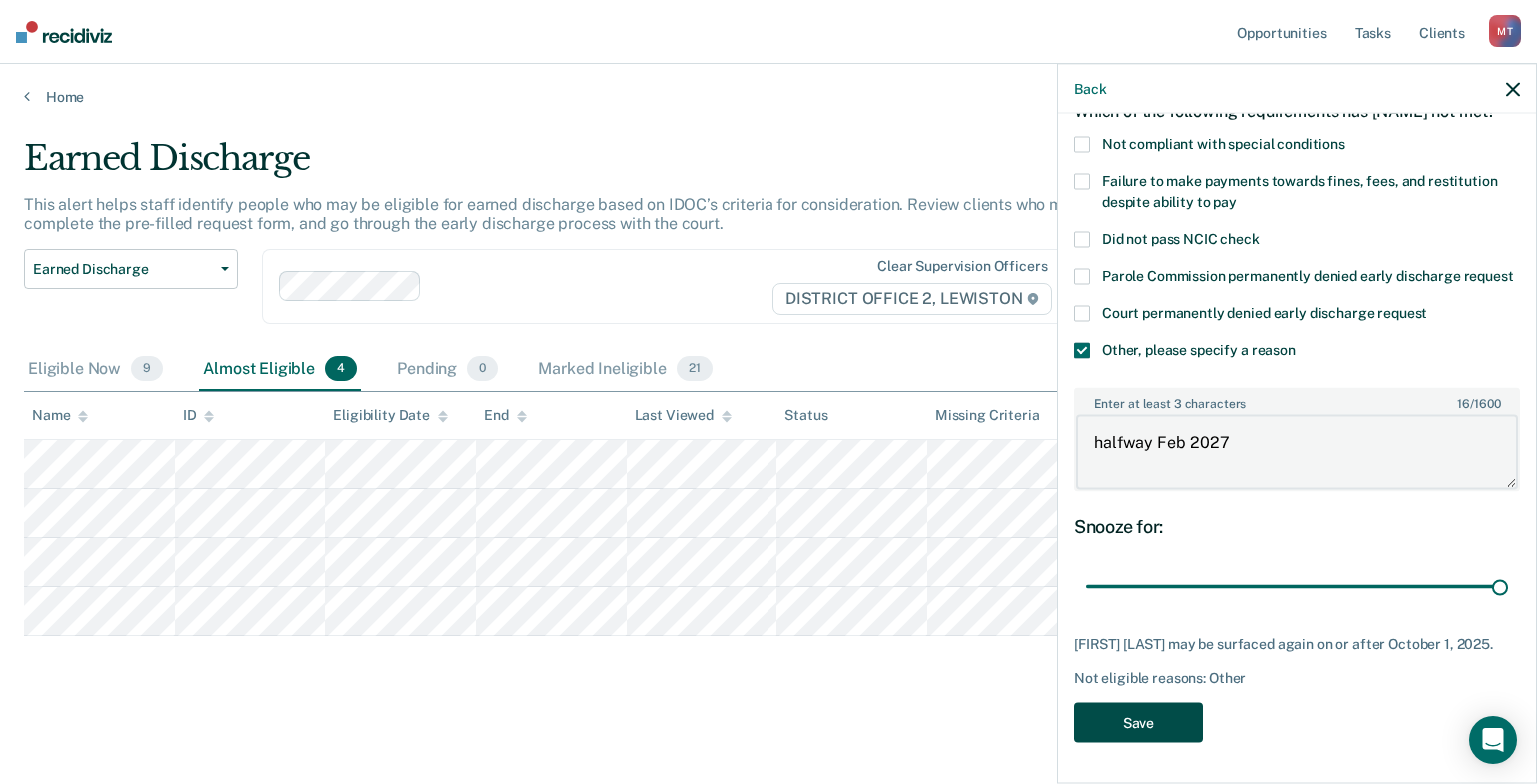 type on "halfway Feb 2027" 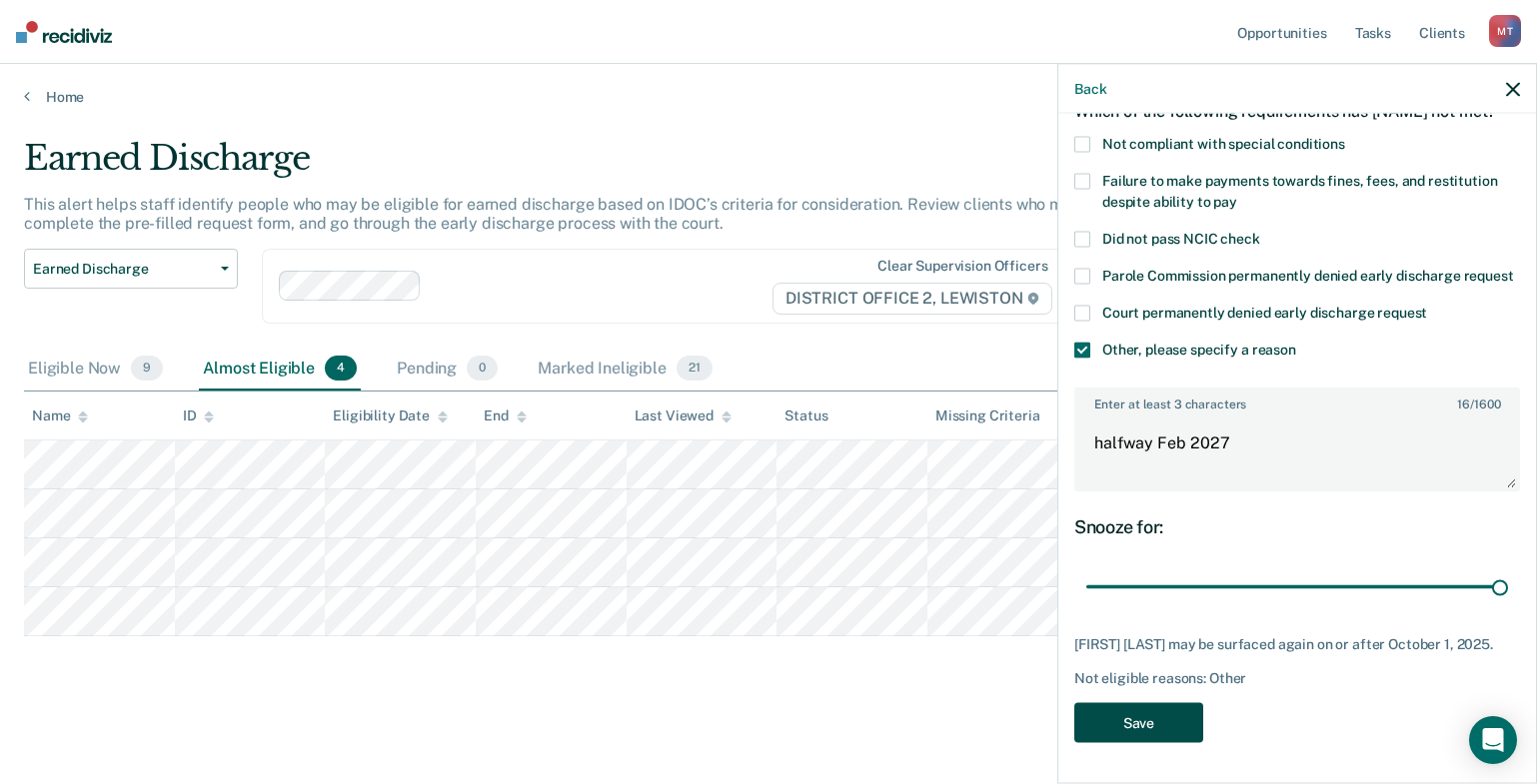 click on "Save" at bounding box center (1138, 722) 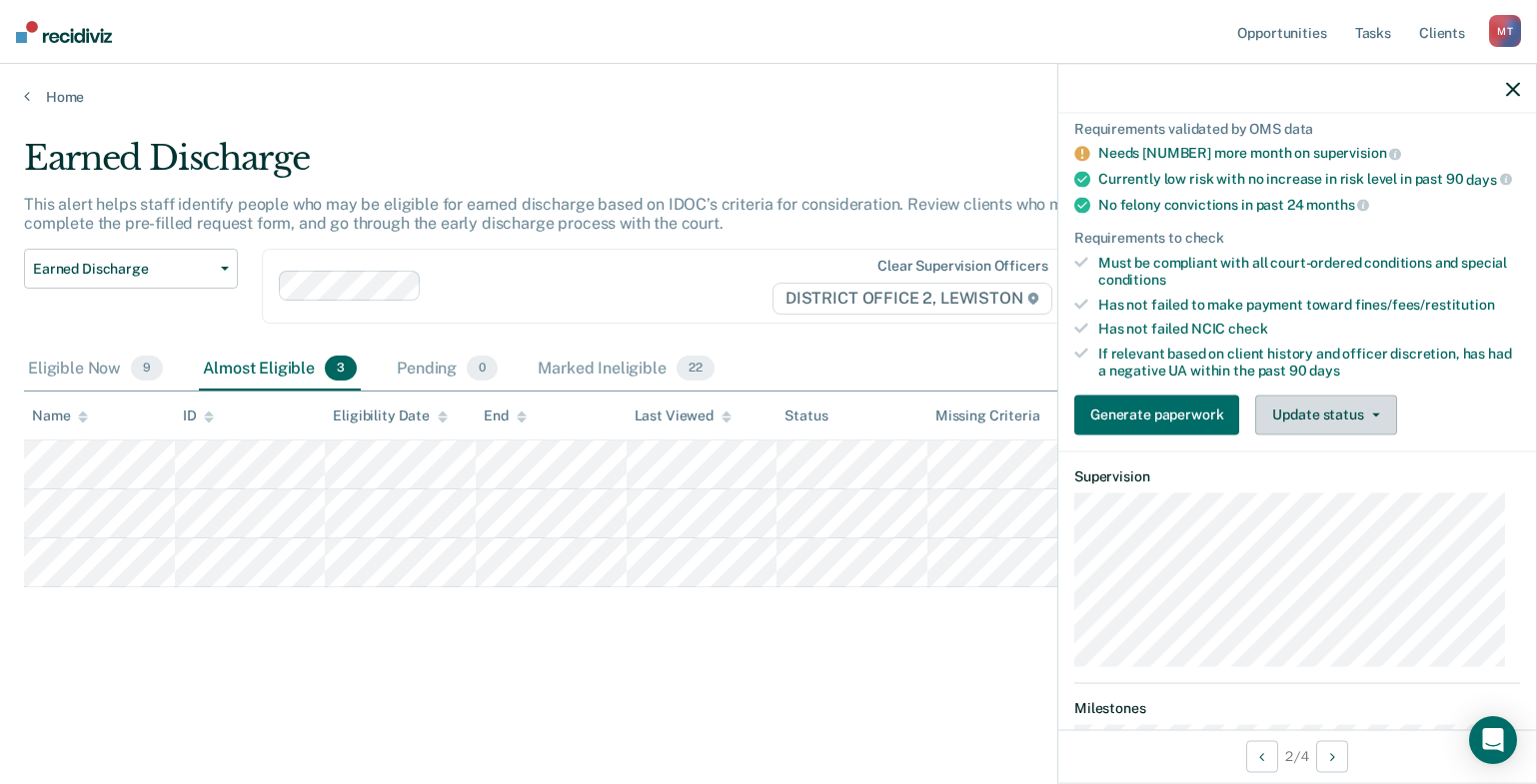 click on "Update status" at bounding box center (1325, 414) 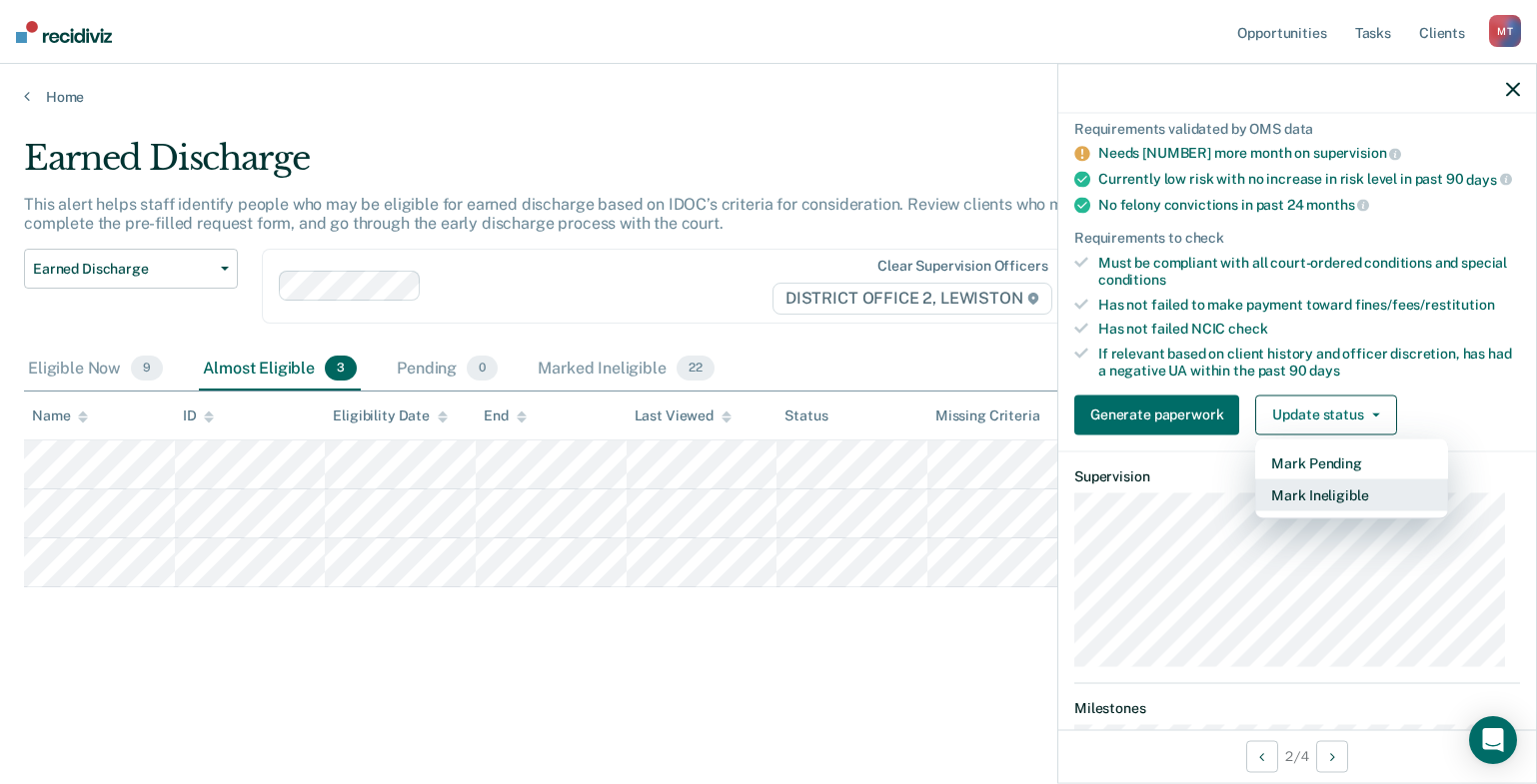 click on "Mark Ineligible" at bounding box center (1351, 494) 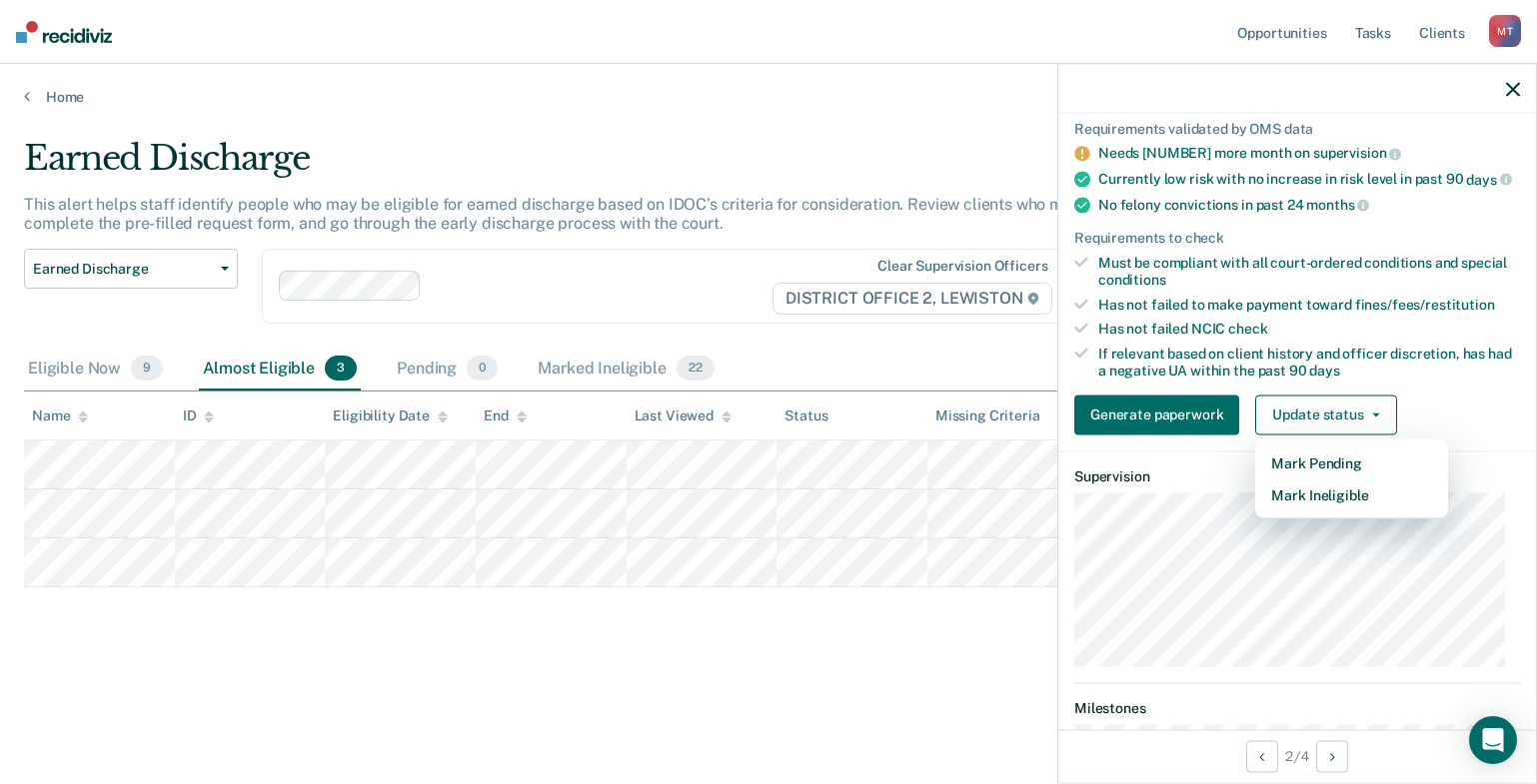 scroll, scrollTop: 28, scrollLeft: 0, axis: vertical 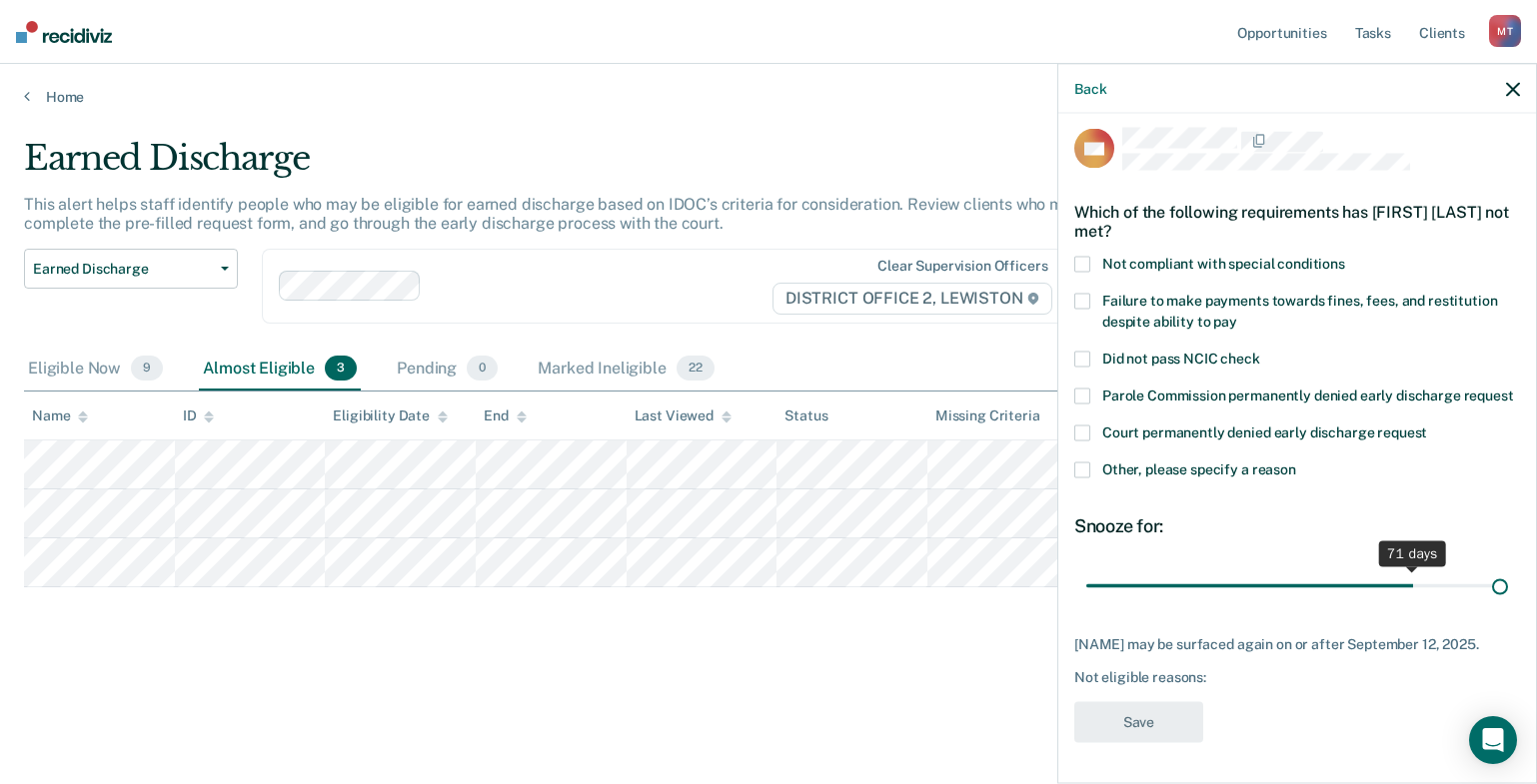 drag, startPoint x: 1281, startPoint y: 582, endPoint x: 1544, endPoint y: 564, distance: 263.61525 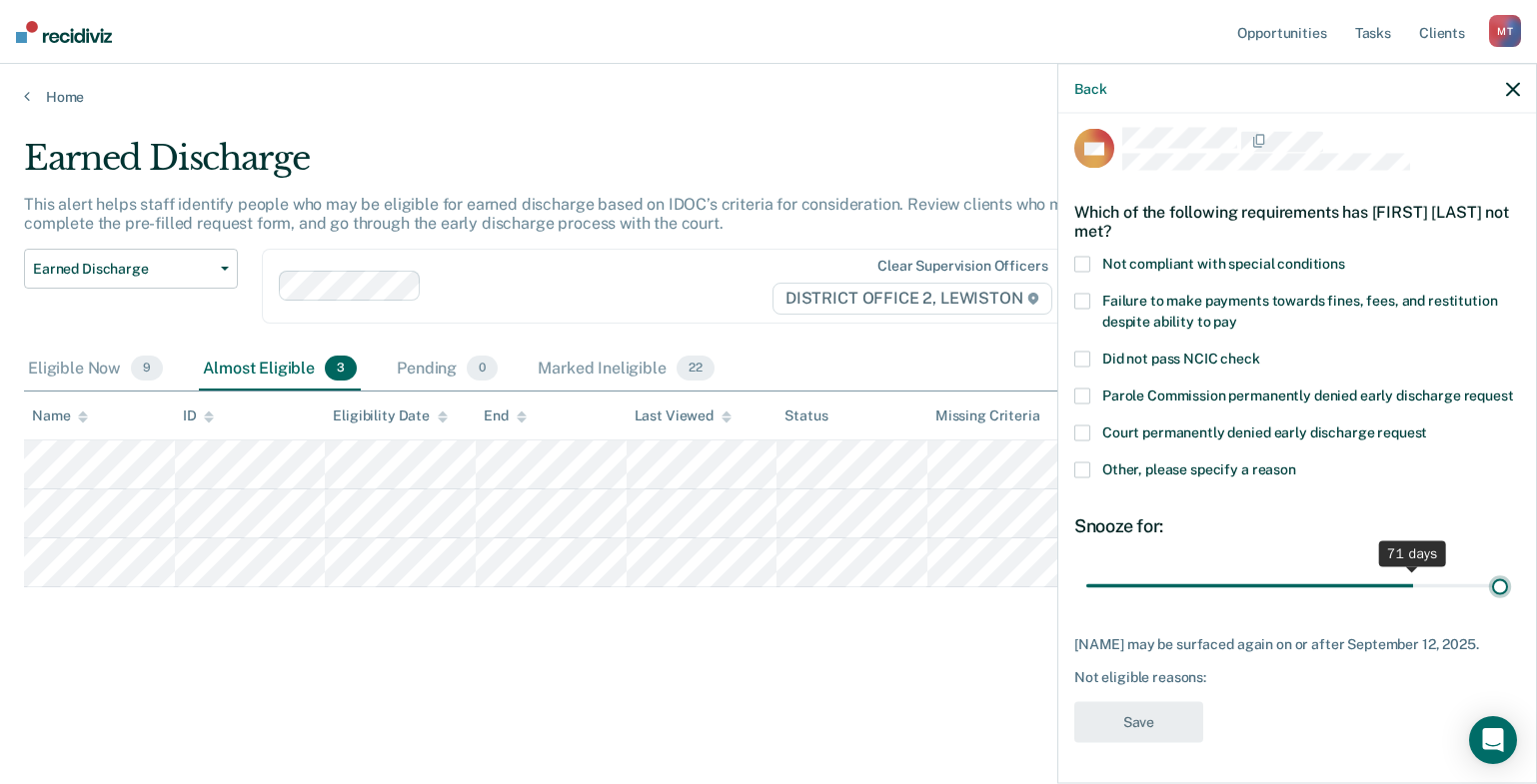 type on "90" 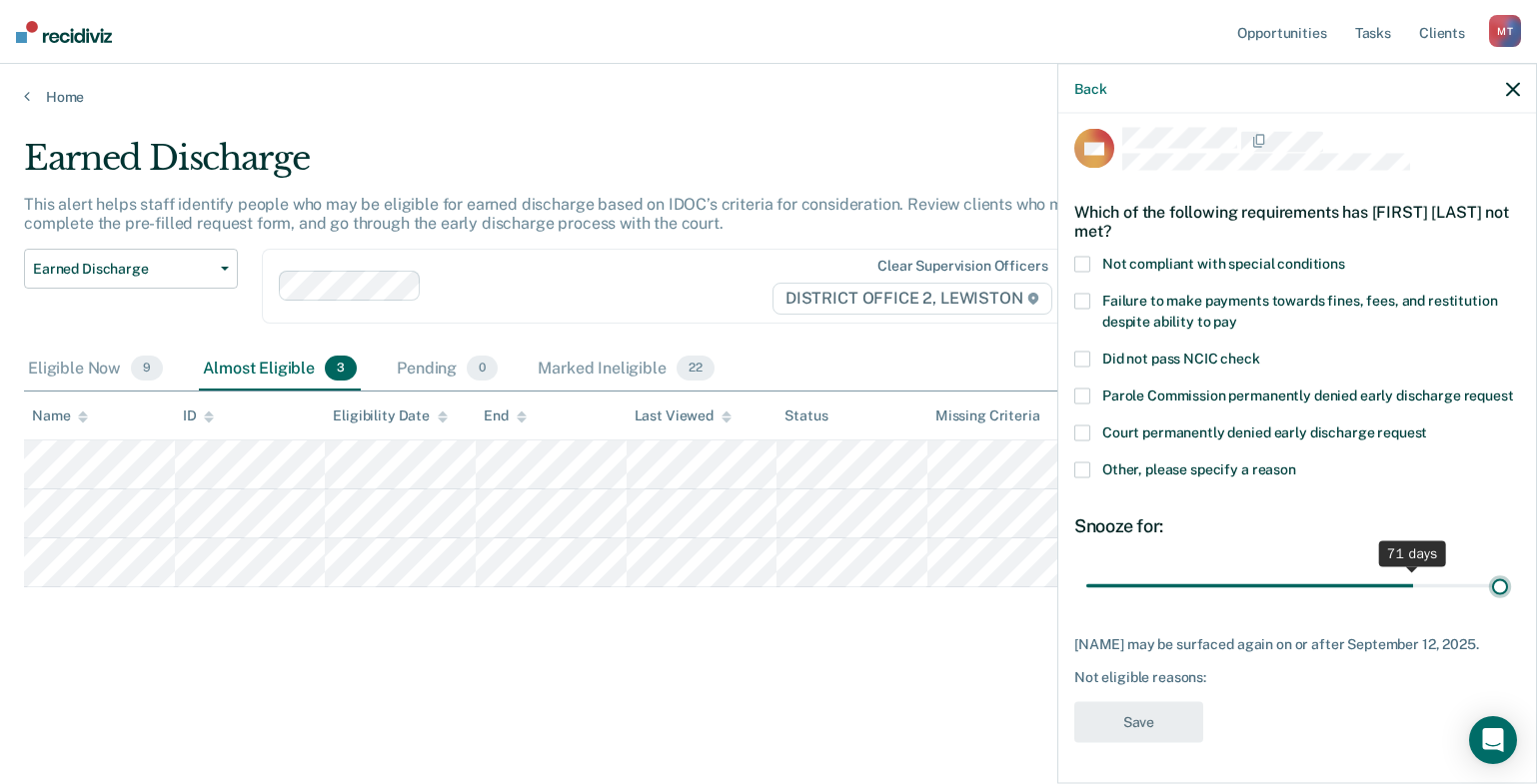 click at bounding box center [1297, 585] 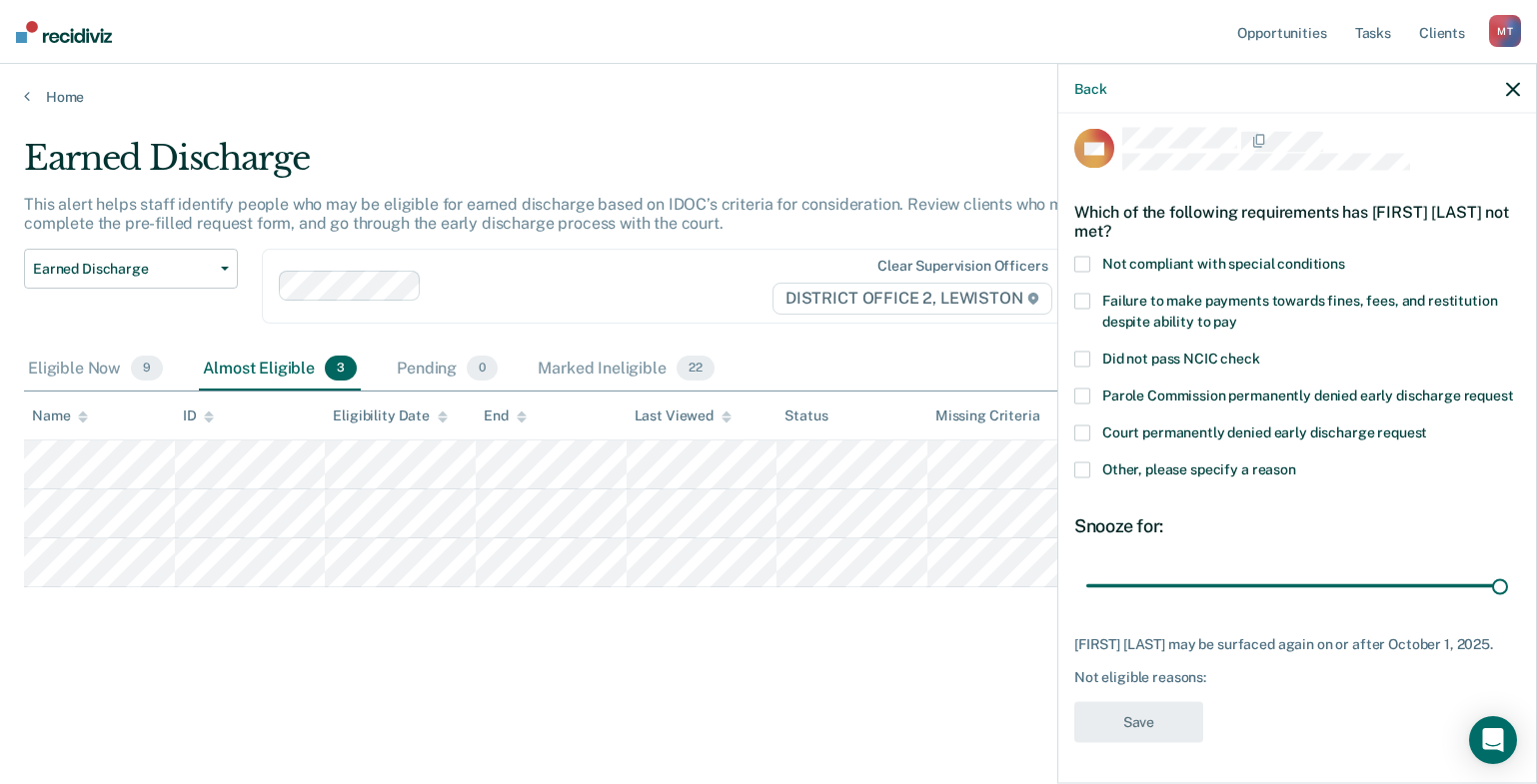 click at bounding box center [1082, 470] 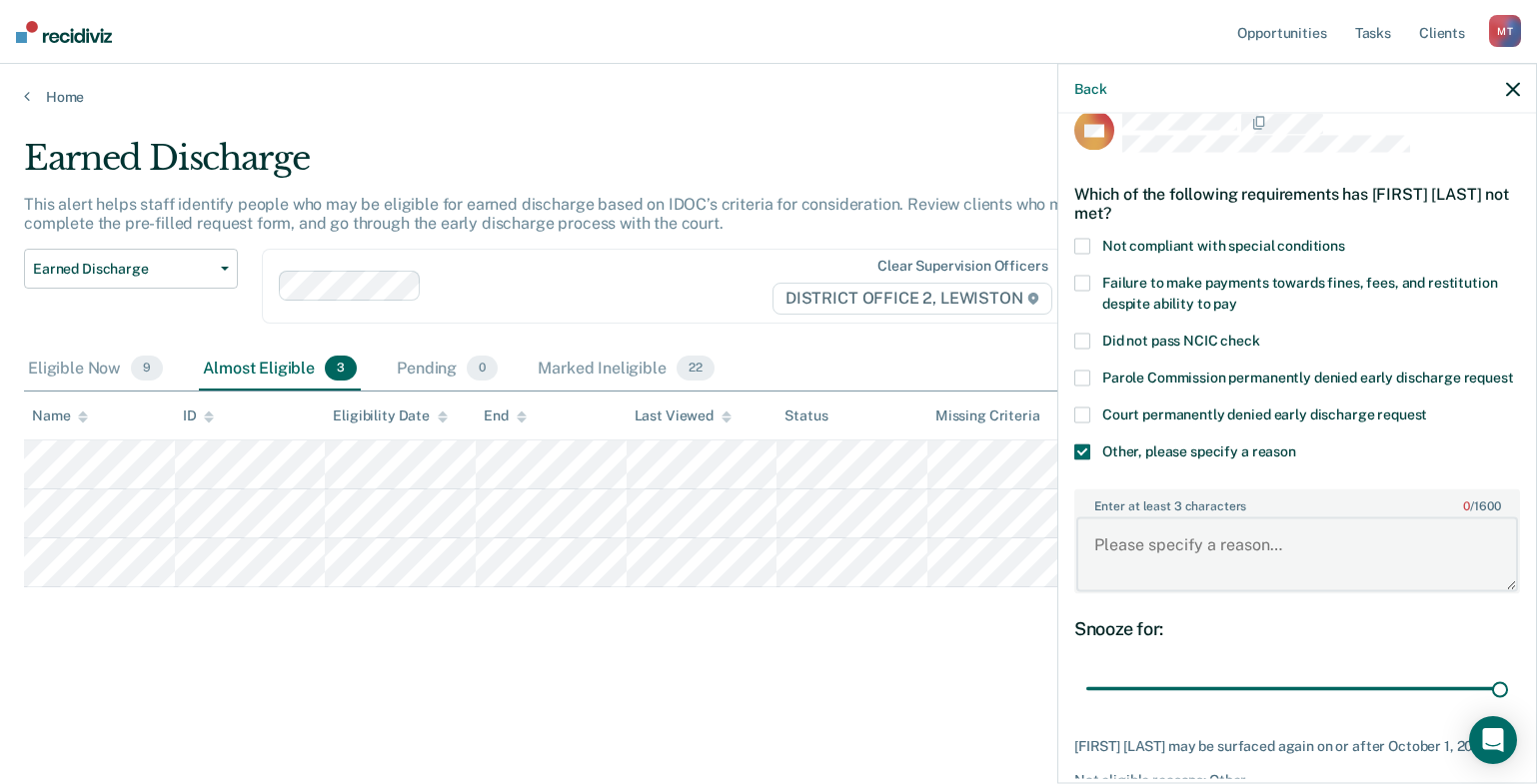 click on "Enter at least 3 characters 0  /  1600" at bounding box center [1297, 554] 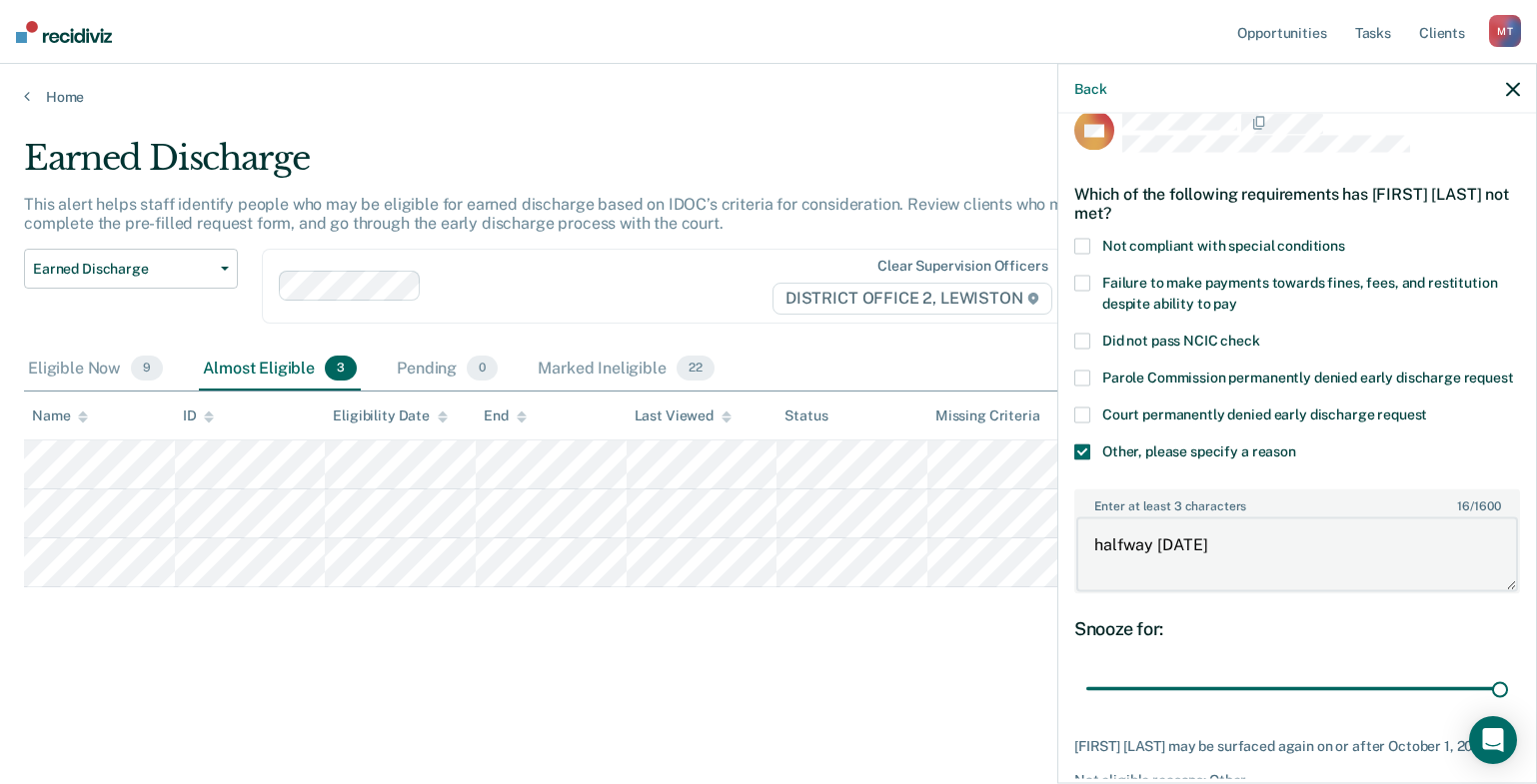 drag, startPoint x: 1249, startPoint y: 562, endPoint x: 1077, endPoint y: 563, distance: 172.00291 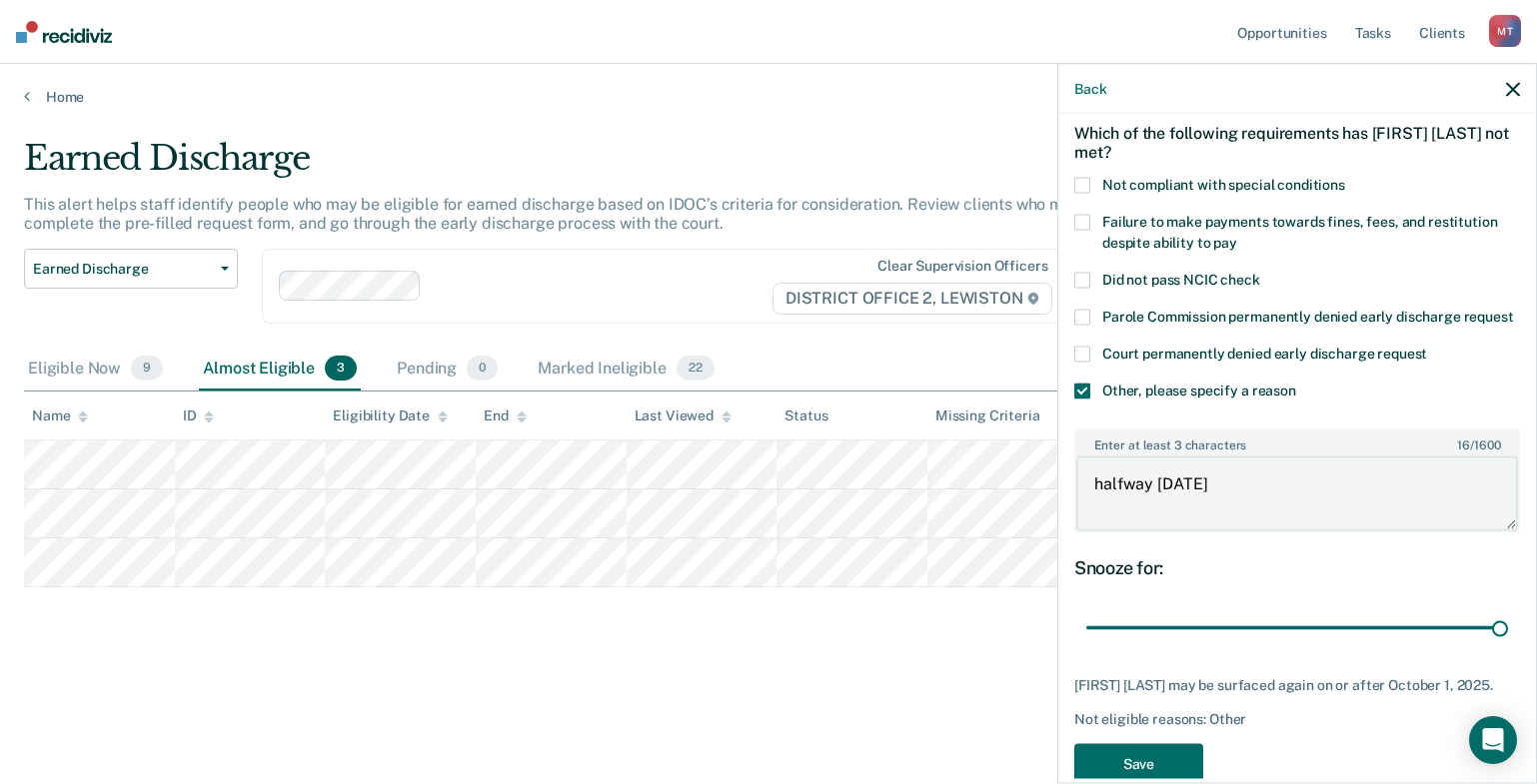 scroll, scrollTop: 149, scrollLeft: 0, axis: vertical 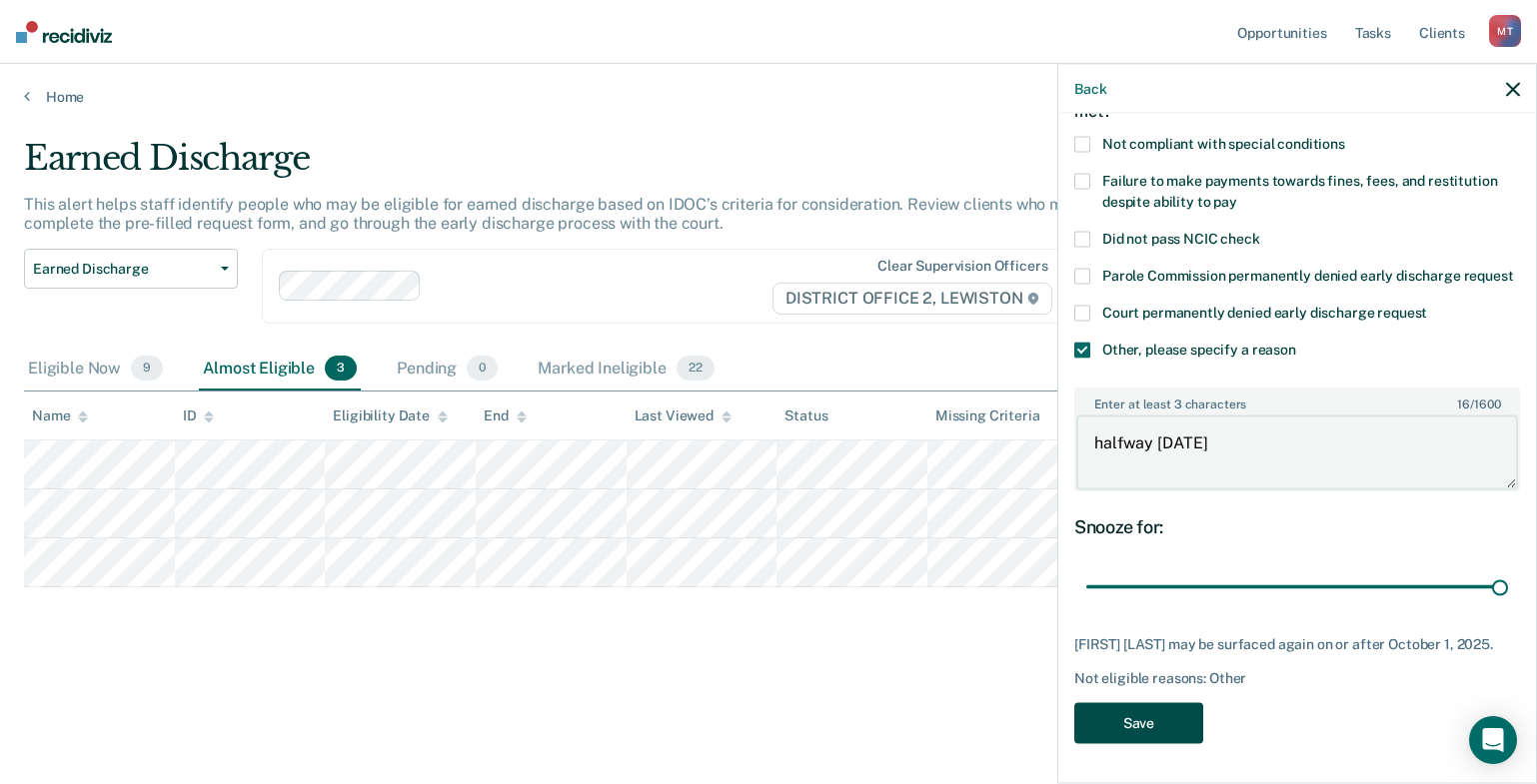 type on "halfway [DATE]" 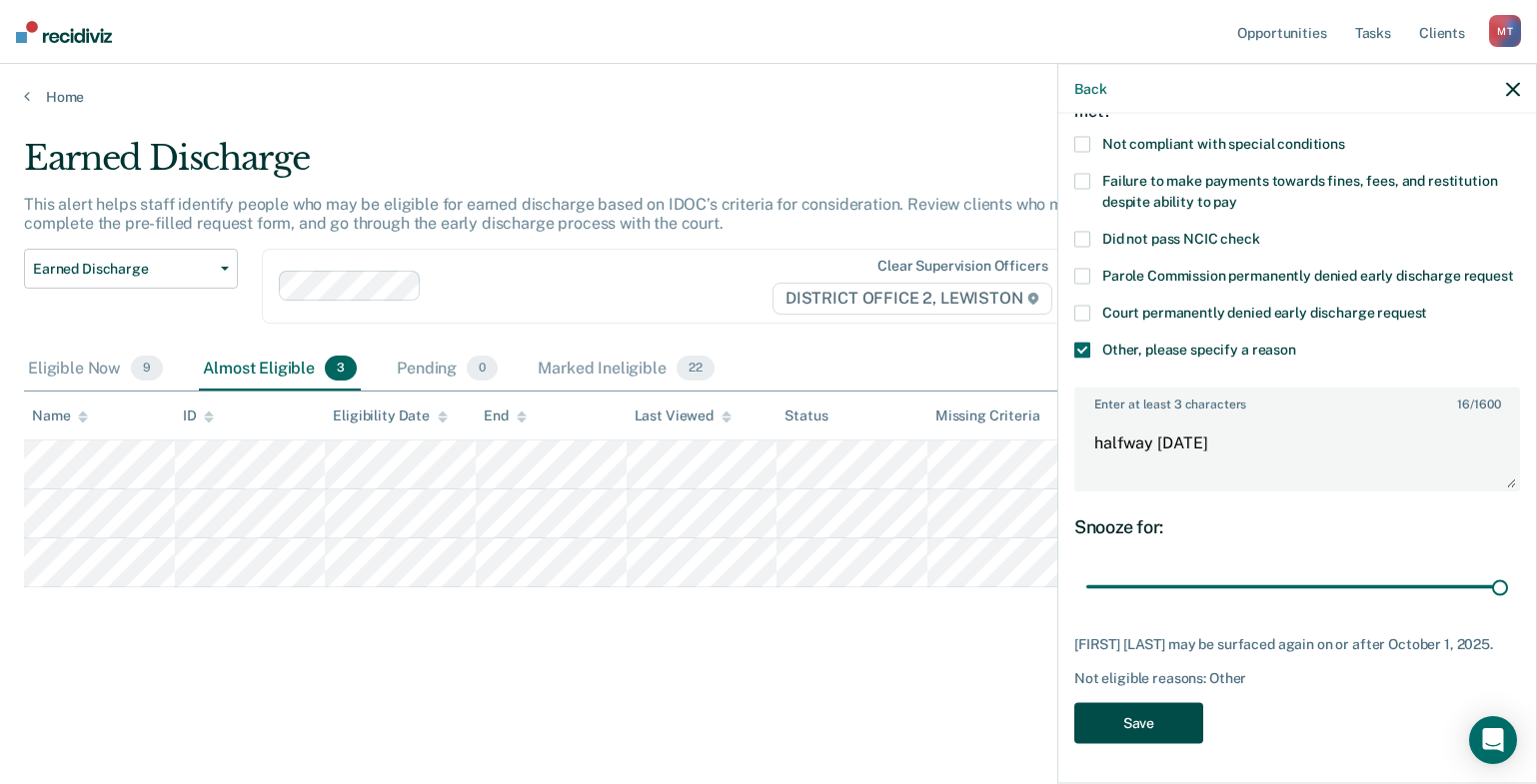 click on "Save" at bounding box center (1138, 722) 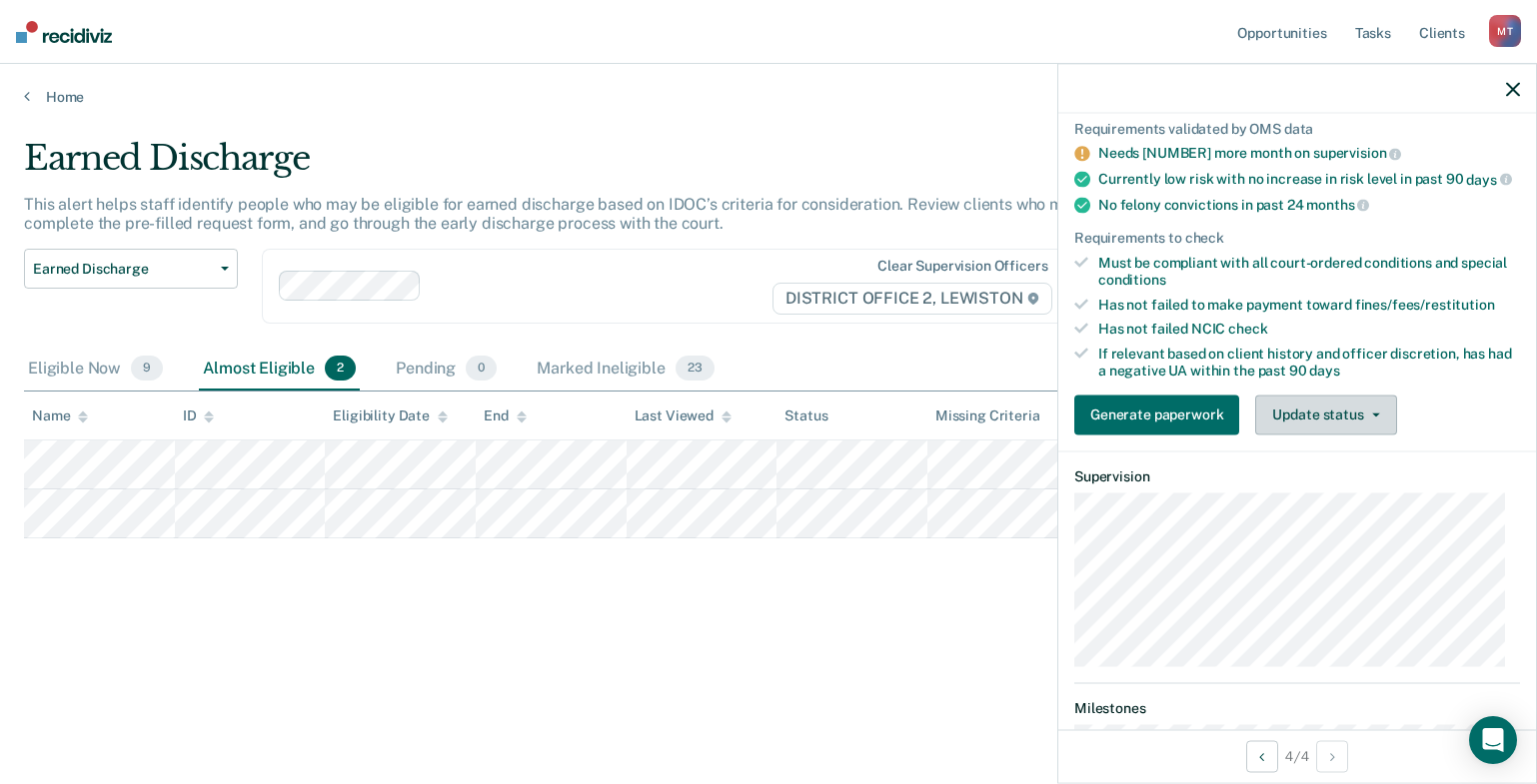 click on "Update status" at bounding box center (1325, 414) 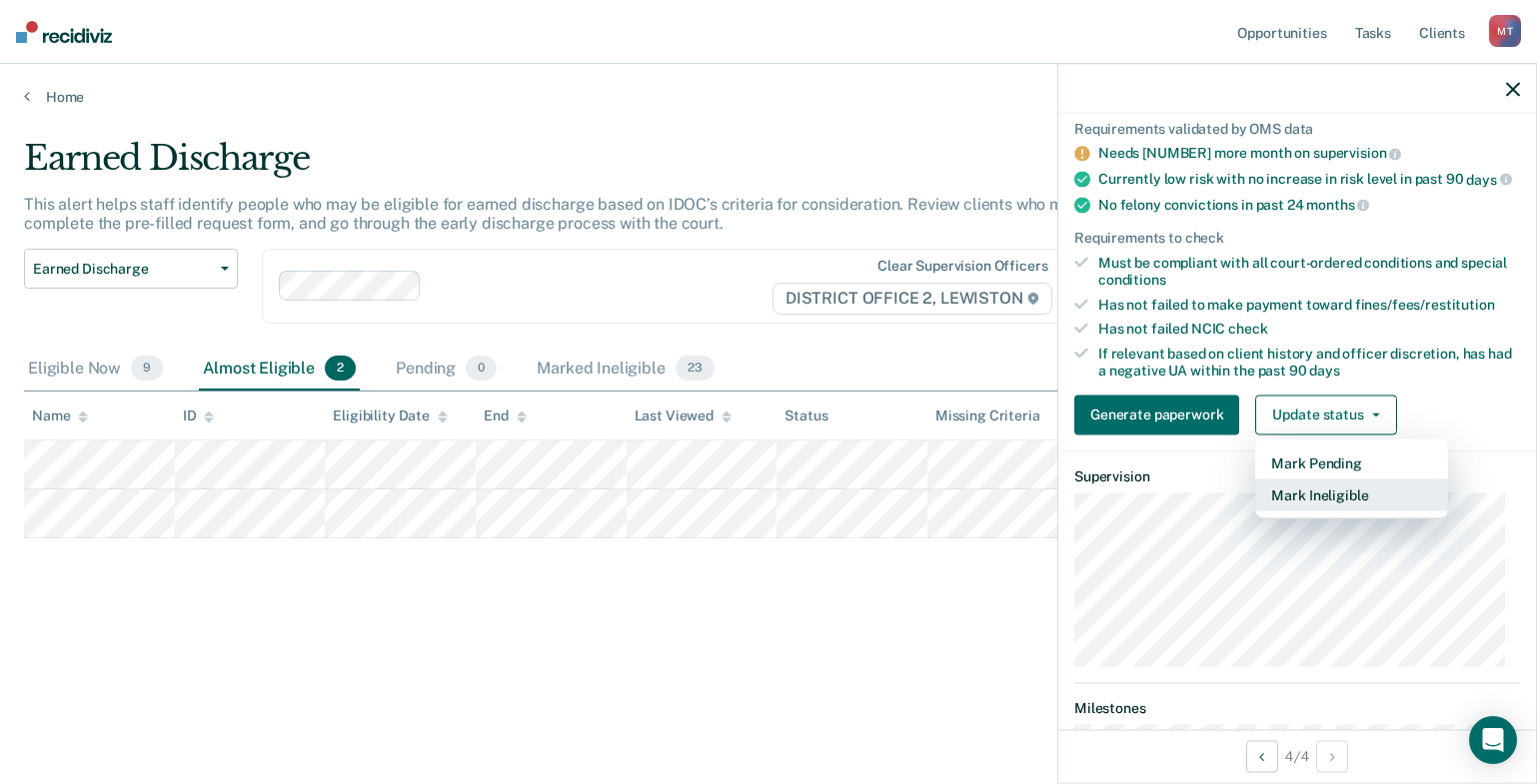 click on "Mark Ineligible" at bounding box center (1351, 494) 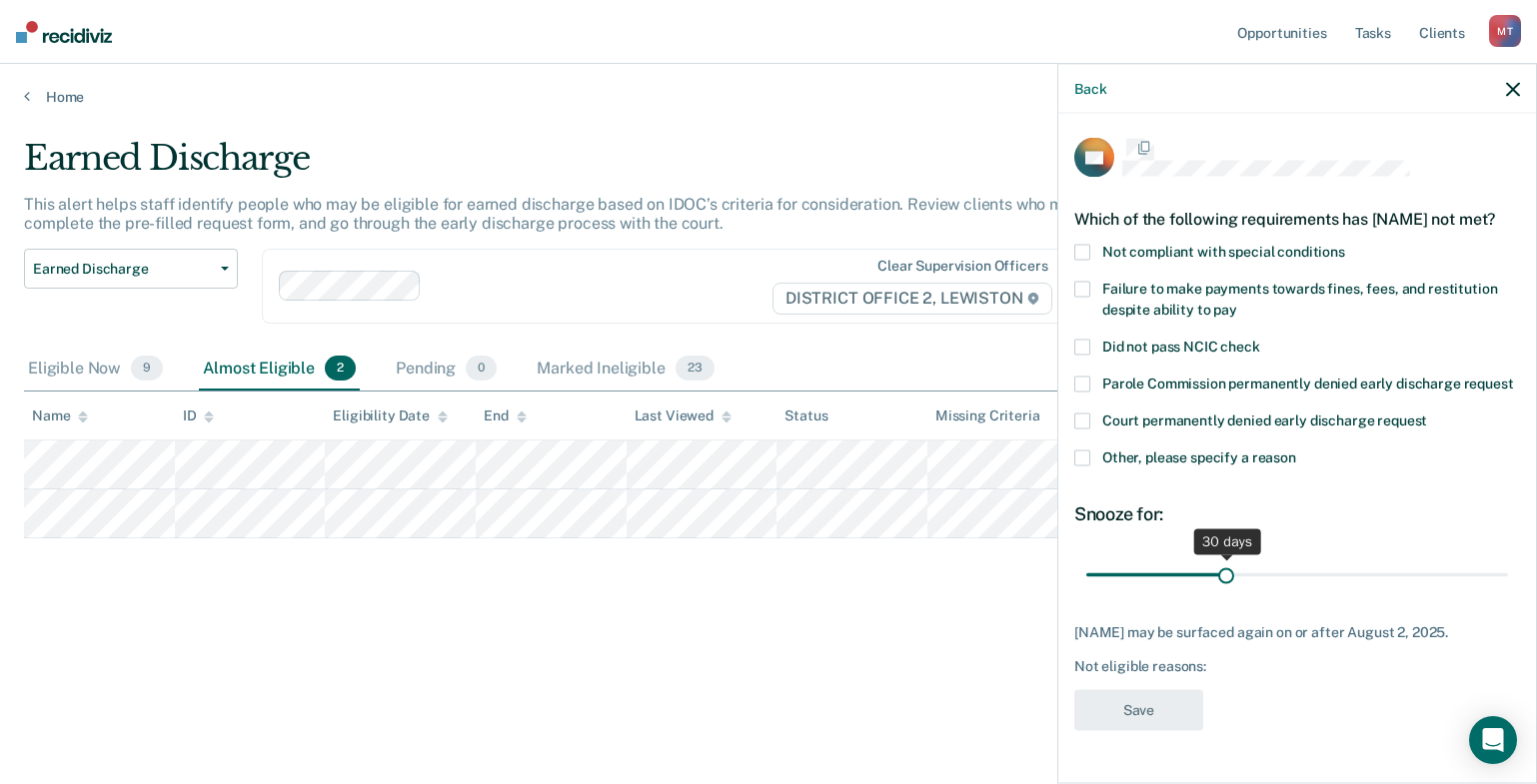 scroll, scrollTop: 28, scrollLeft: 0, axis: vertical 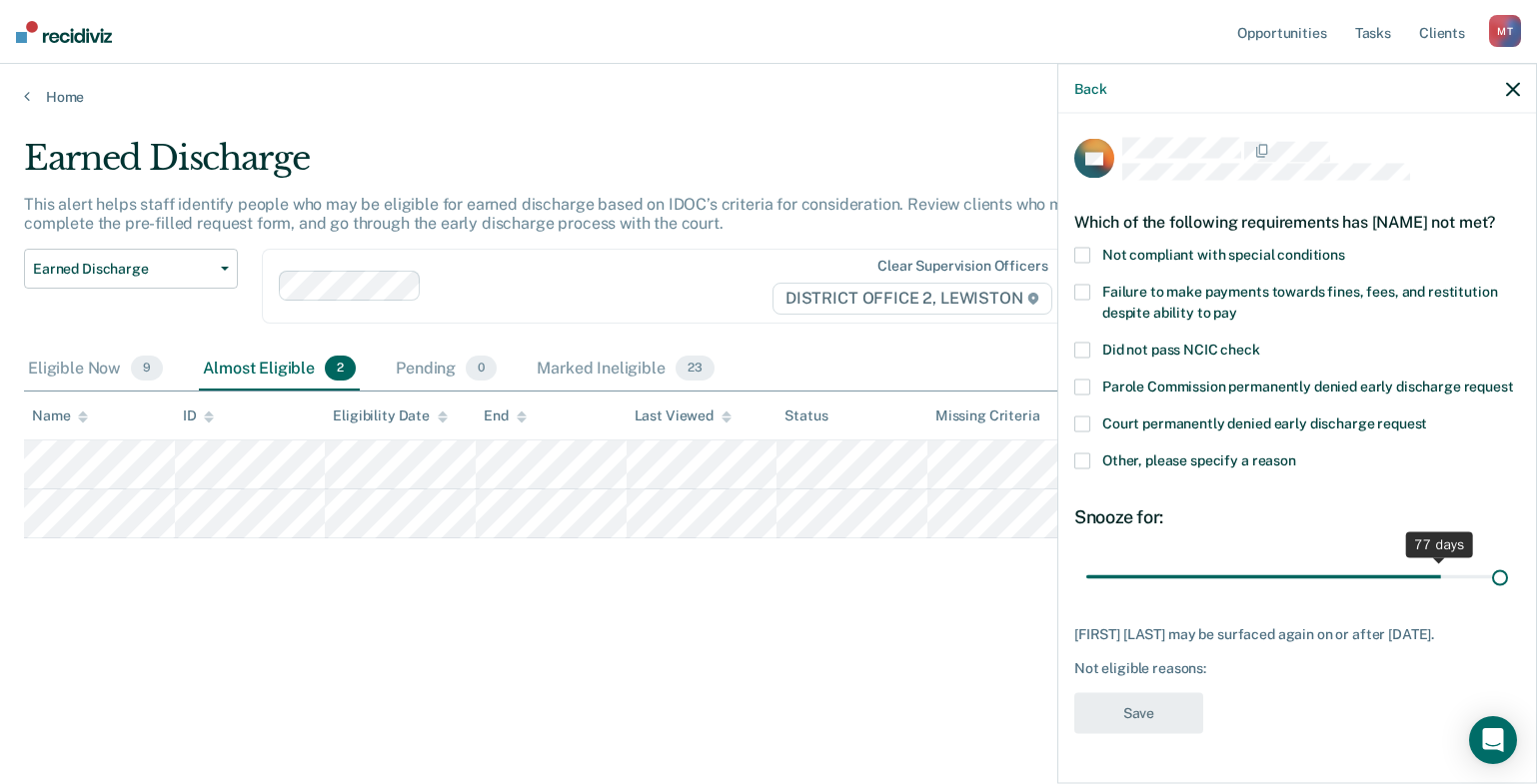 drag, startPoint x: 1227, startPoint y: 589, endPoint x: 1533, endPoint y: 590, distance: 306.00163 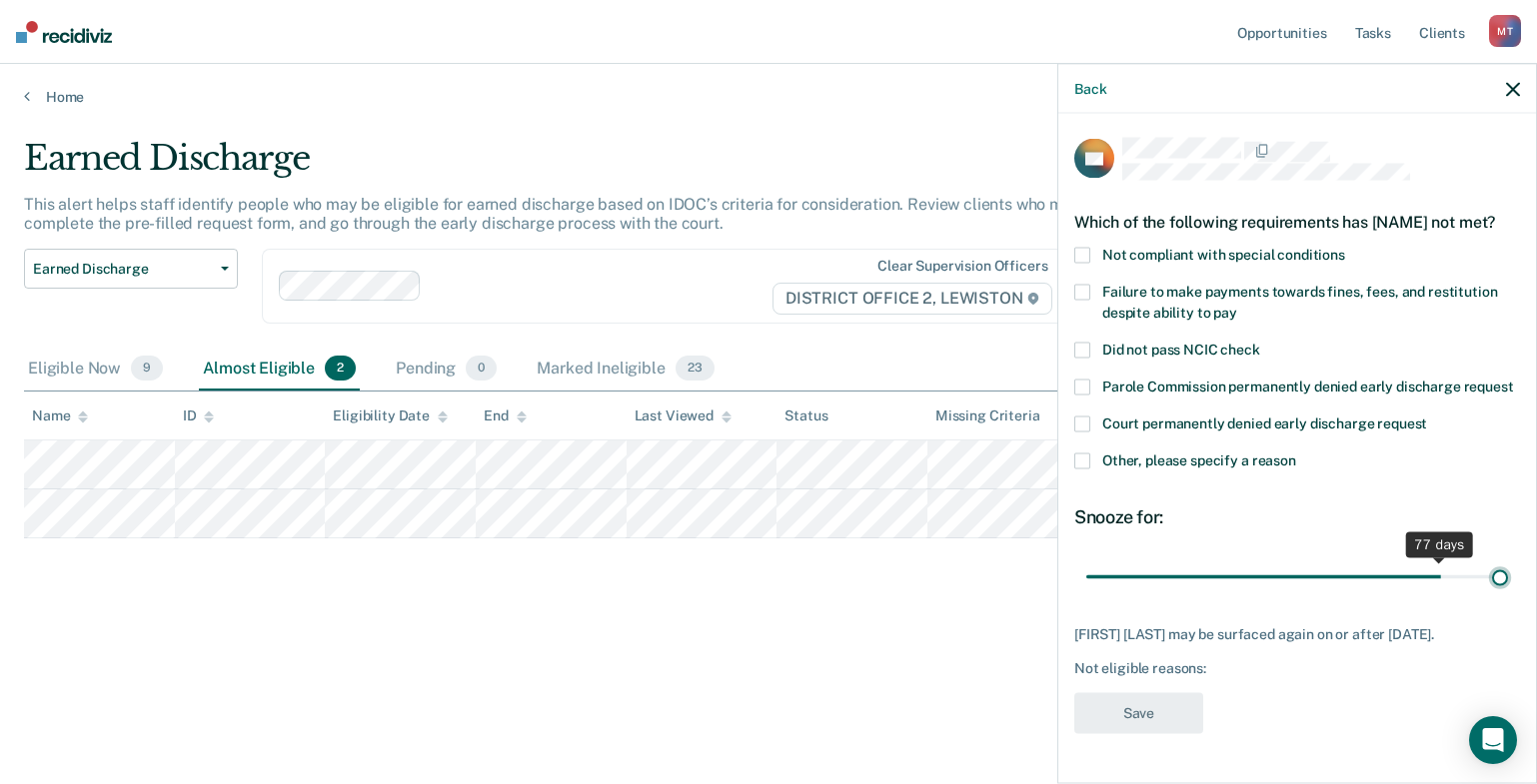 type on "90" 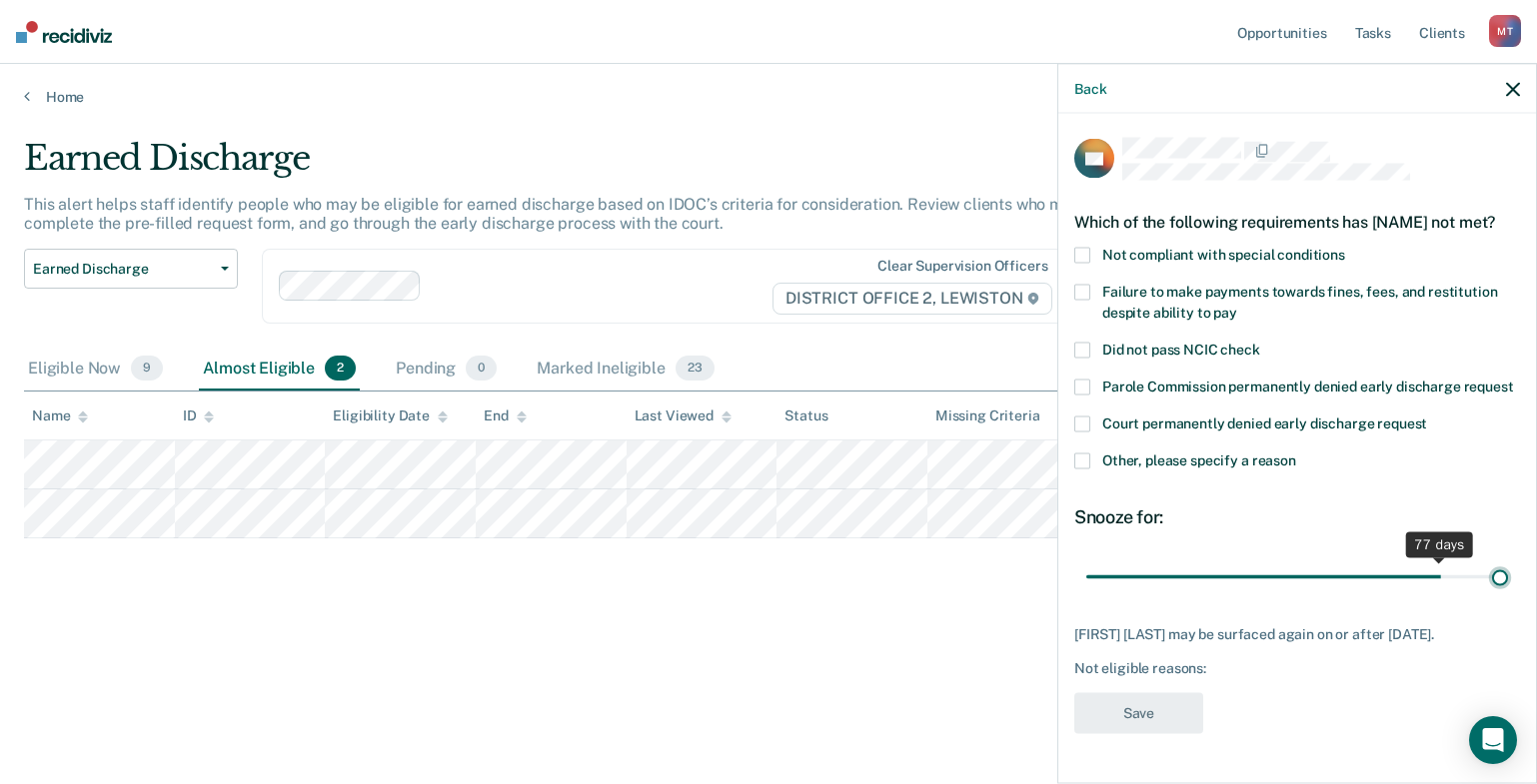 click at bounding box center (1297, 576) 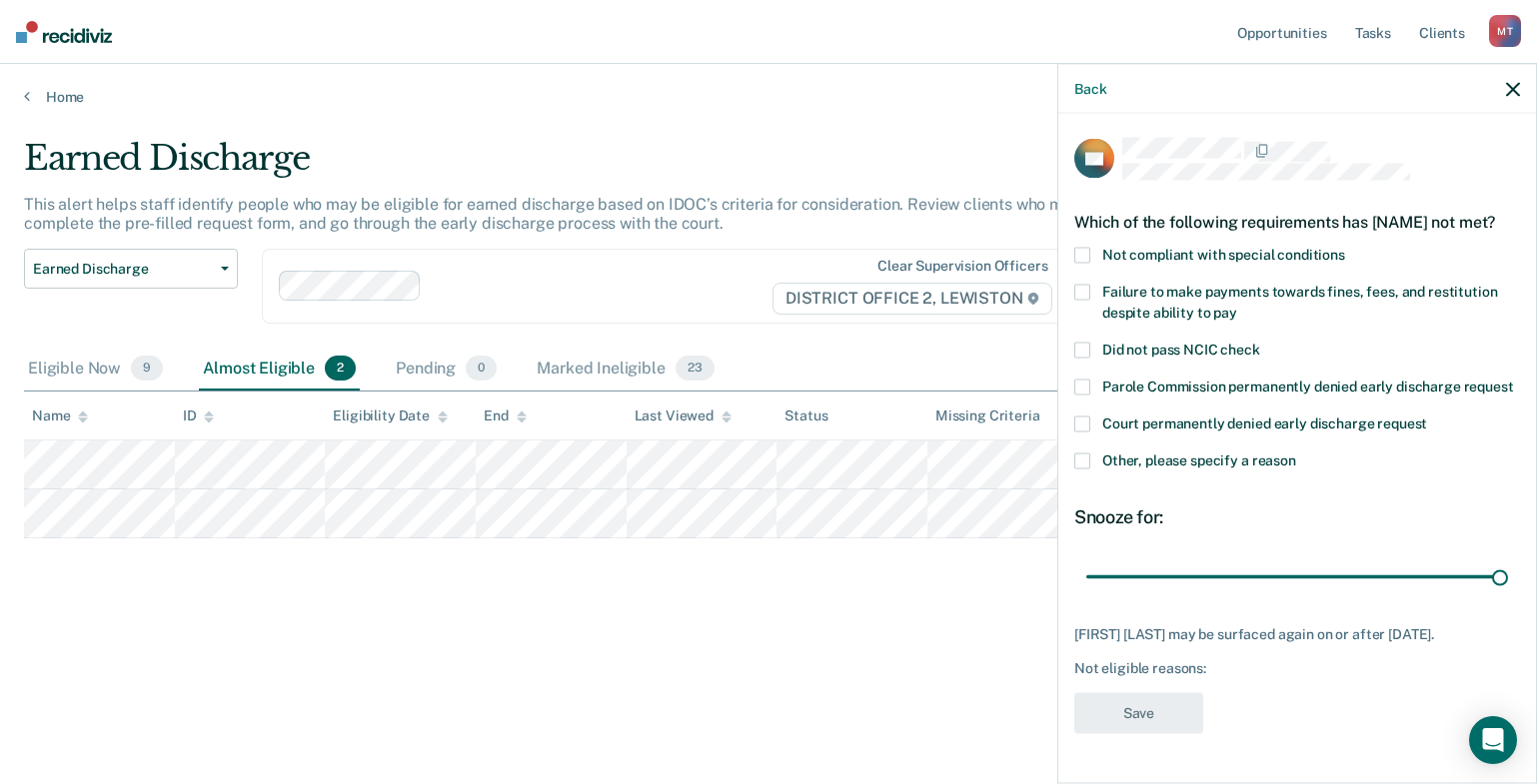 click at bounding box center [1082, 460] 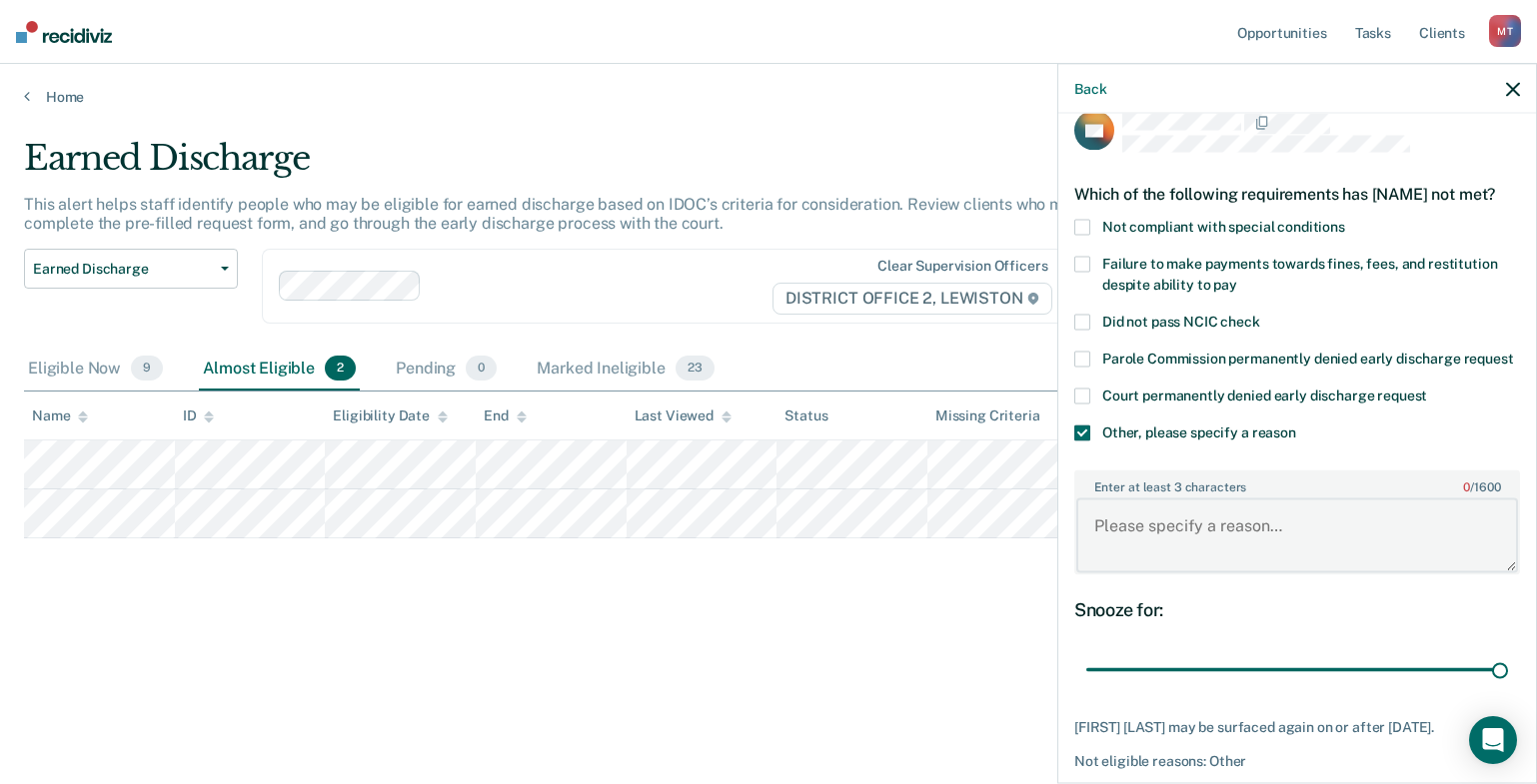 click on "Enter at least 3 characters 0  /  1600" at bounding box center [1297, 535] 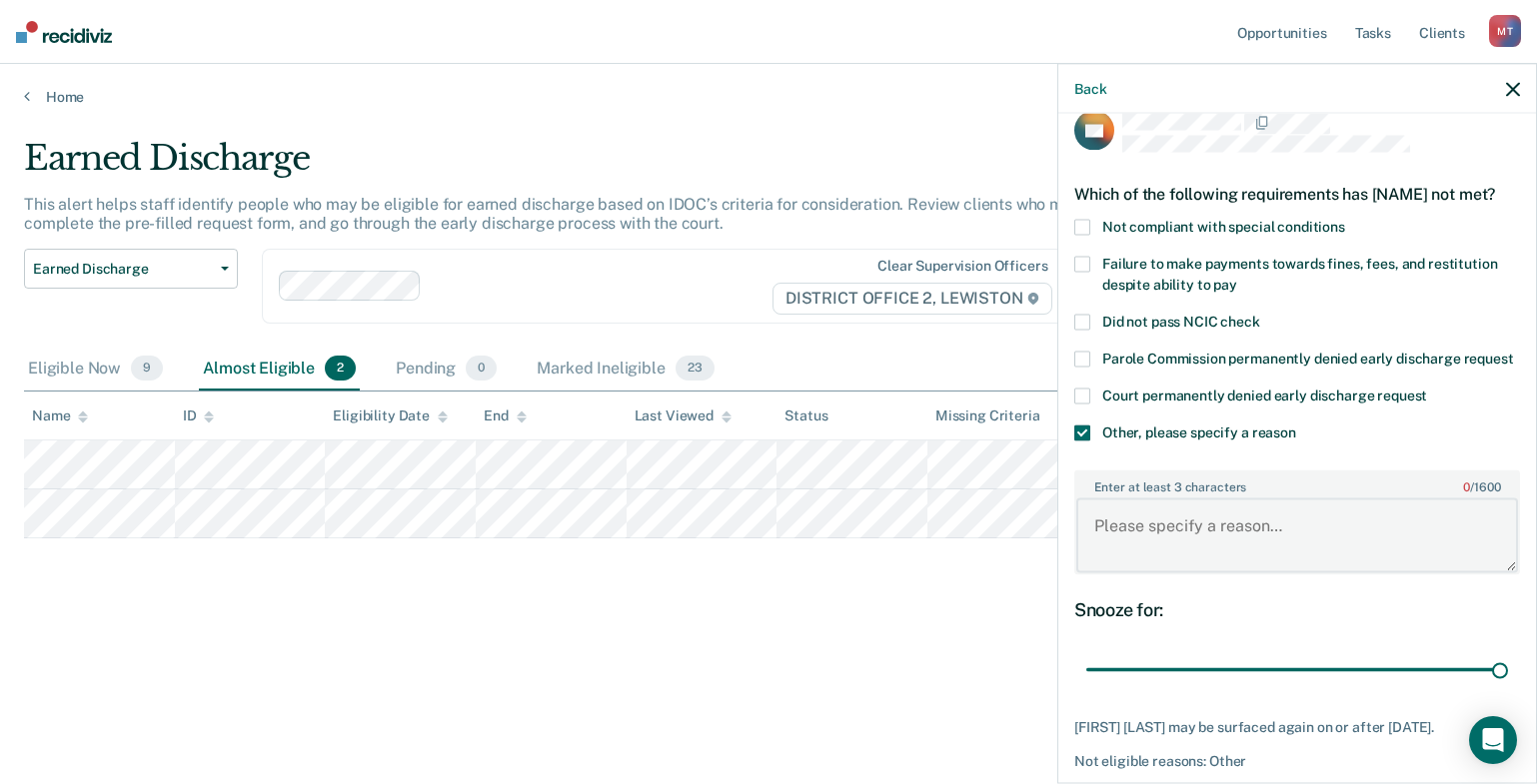 paste on "halfway [DATE]" 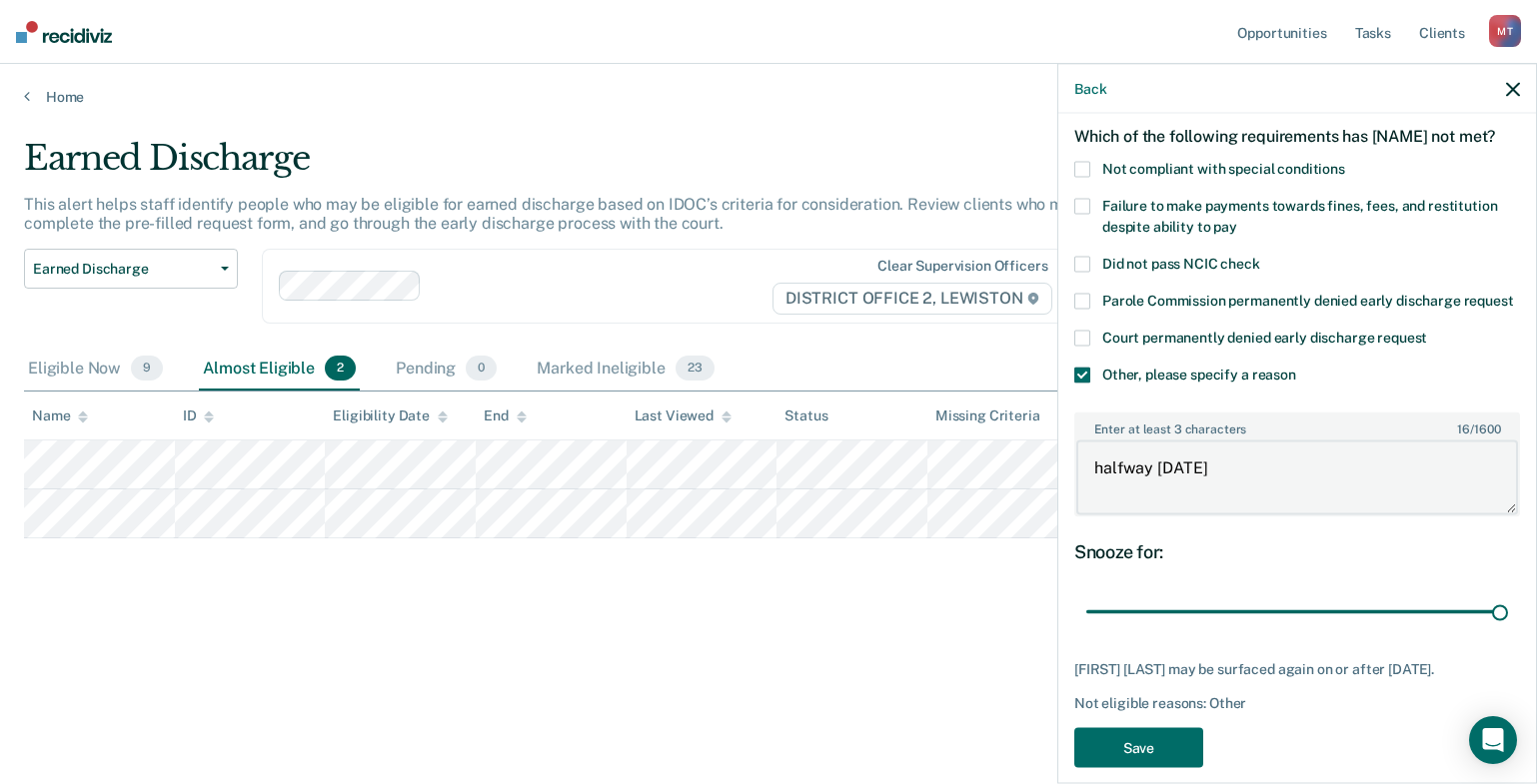 scroll, scrollTop: 149, scrollLeft: 0, axis: vertical 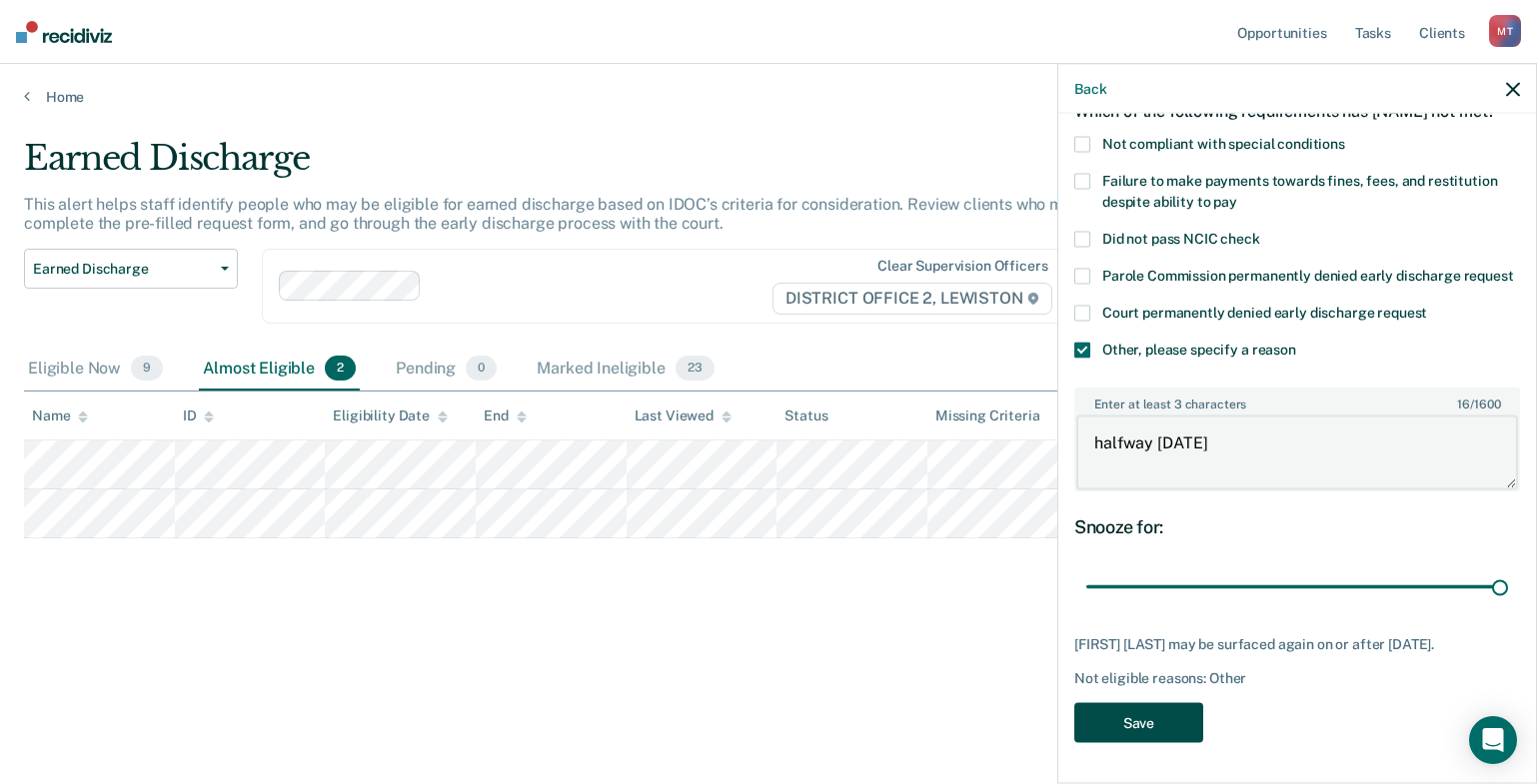 type on "halfway [DATE]" 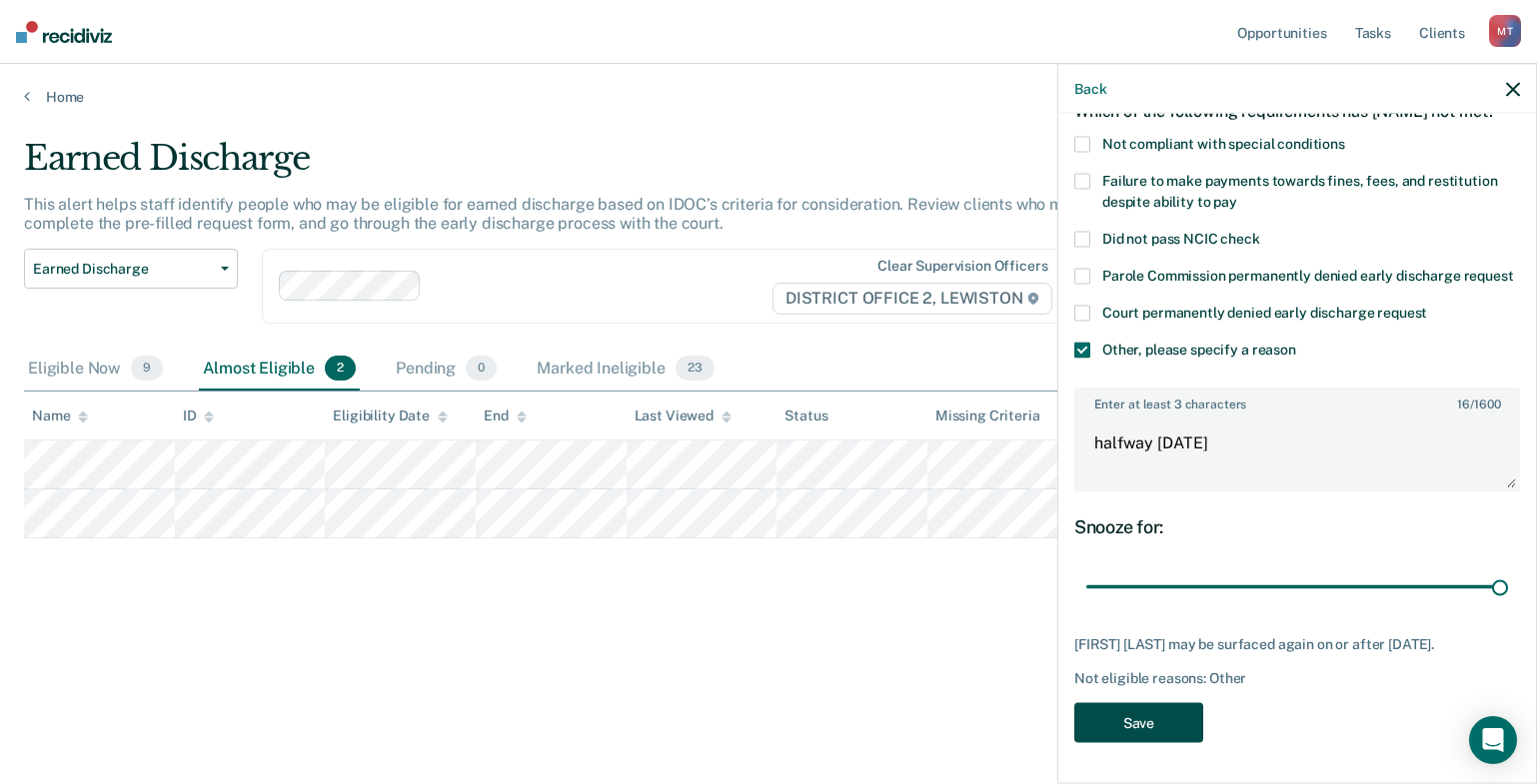click on "Save" at bounding box center (1138, 722) 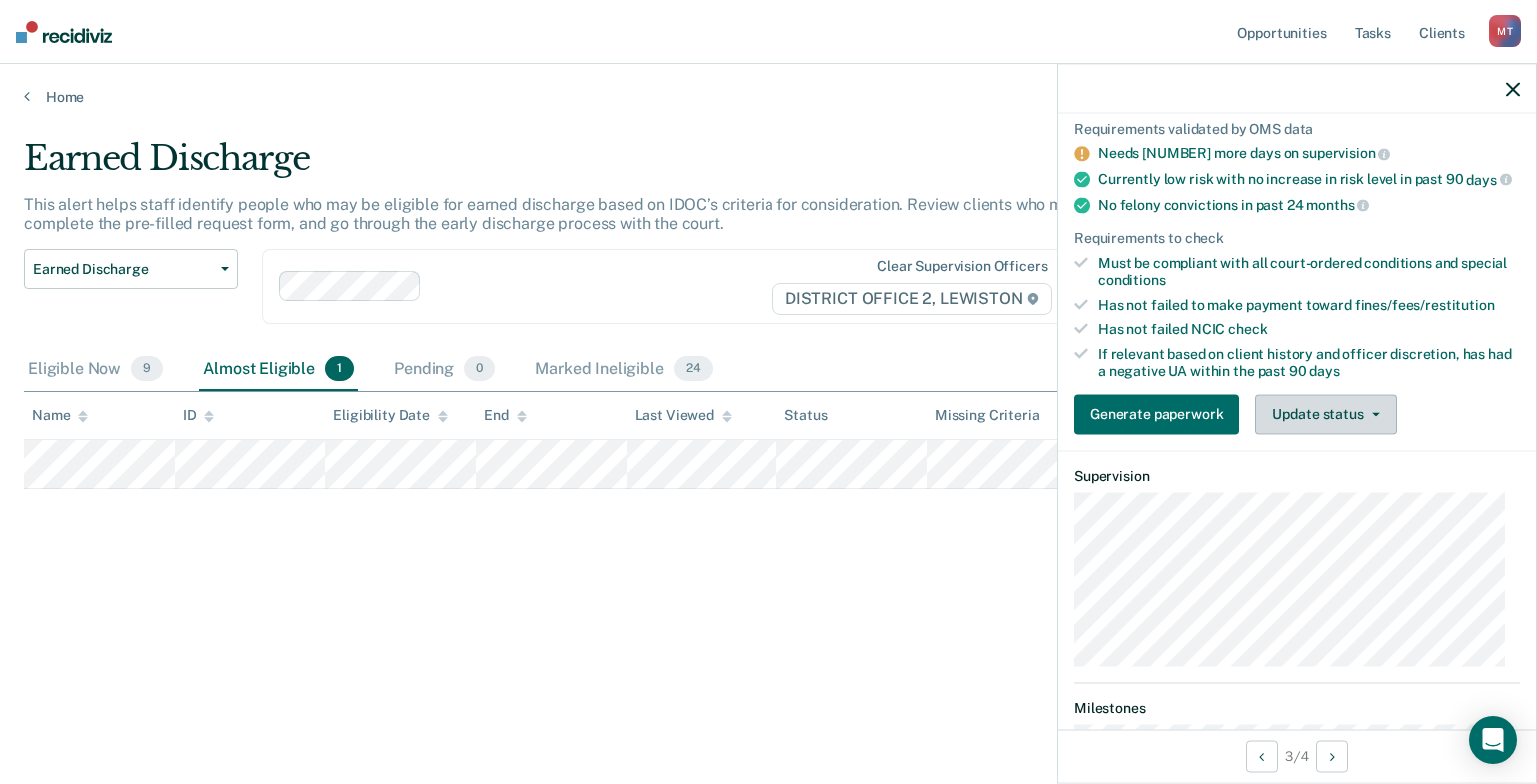 click on "Update status" at bounding box center (1325, 414) 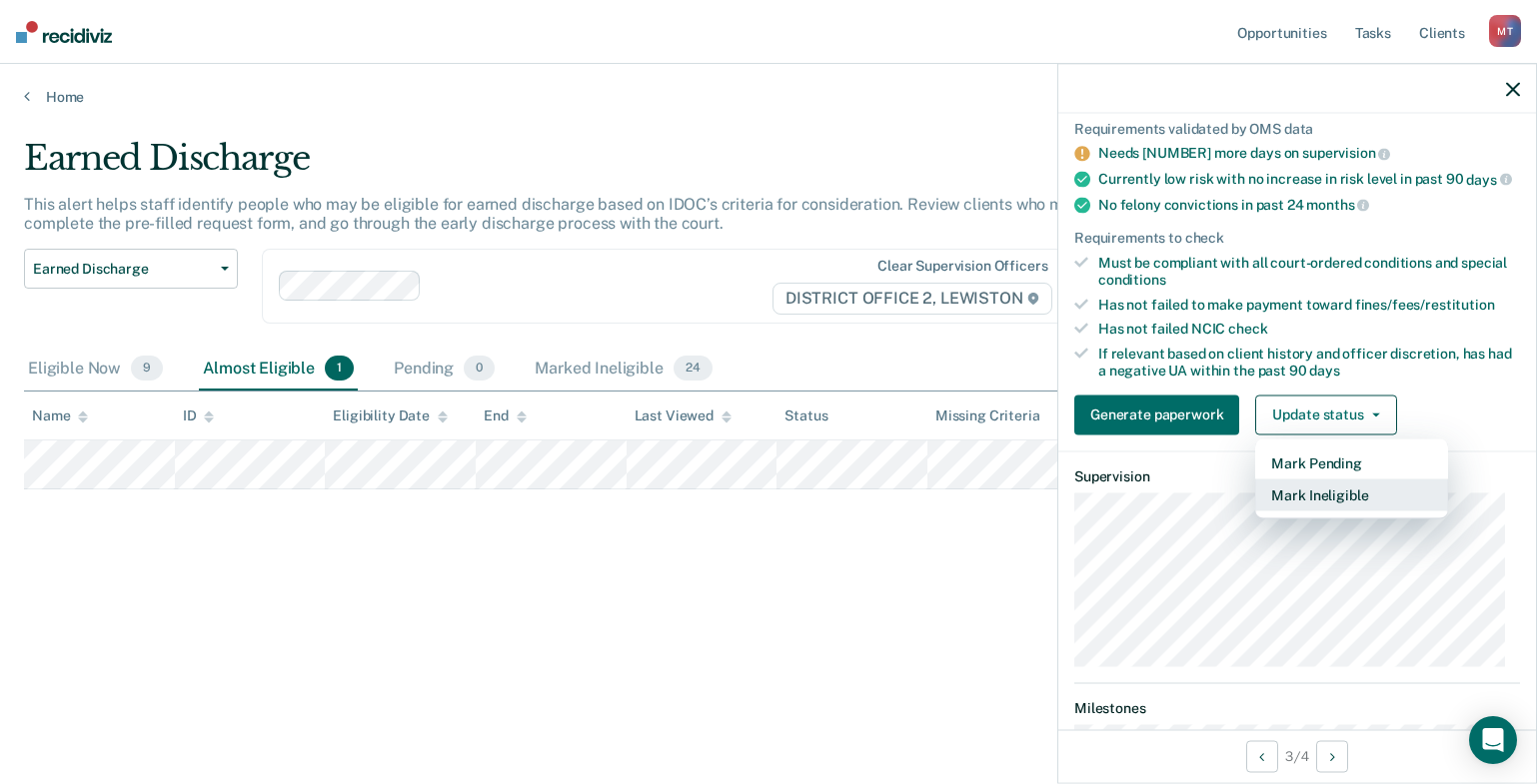 click on "Mark Ineligible" at bounding box center [1351, 494] 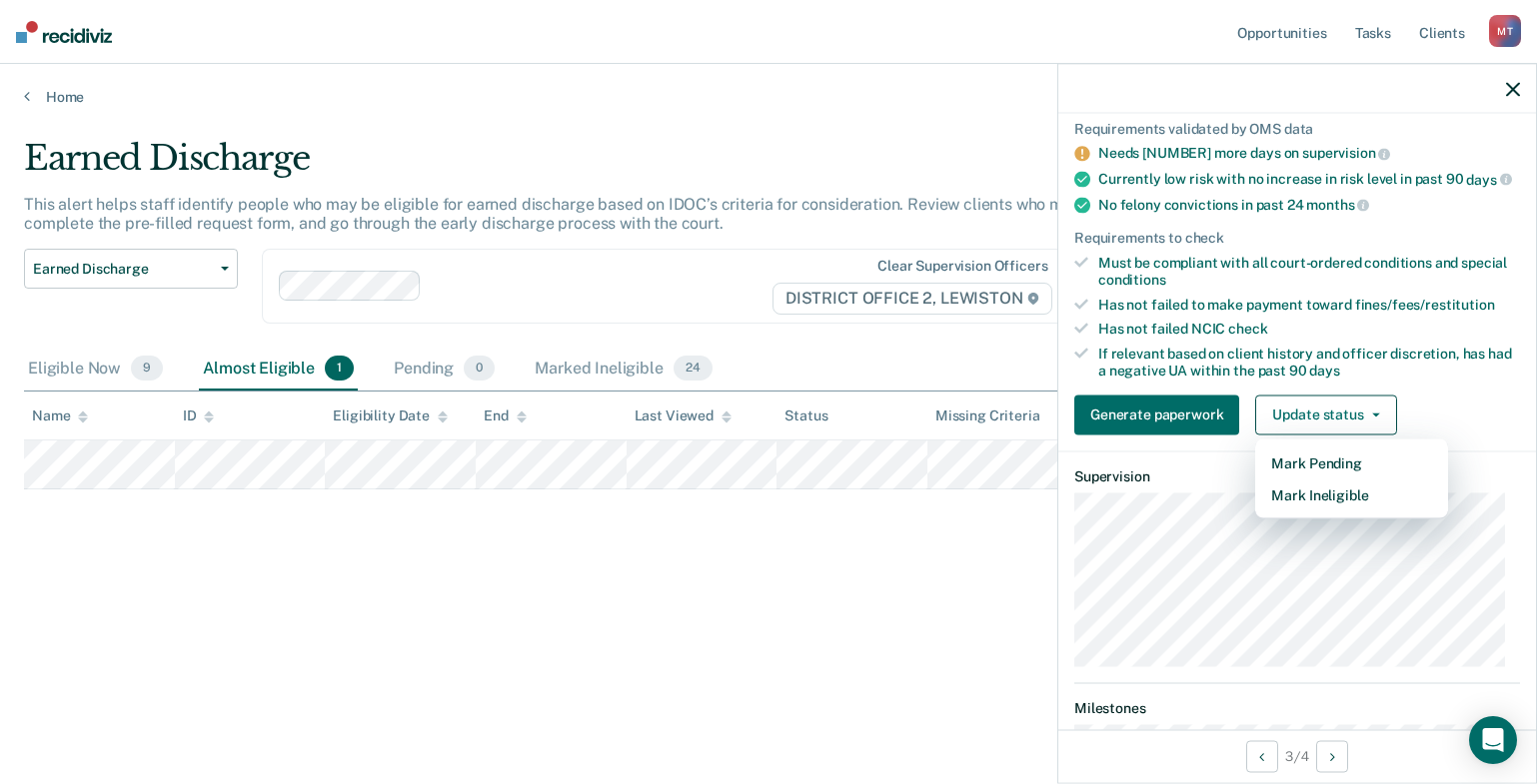 scroll, scrollTop: 28, scrollLeft: 0, axis: vertical 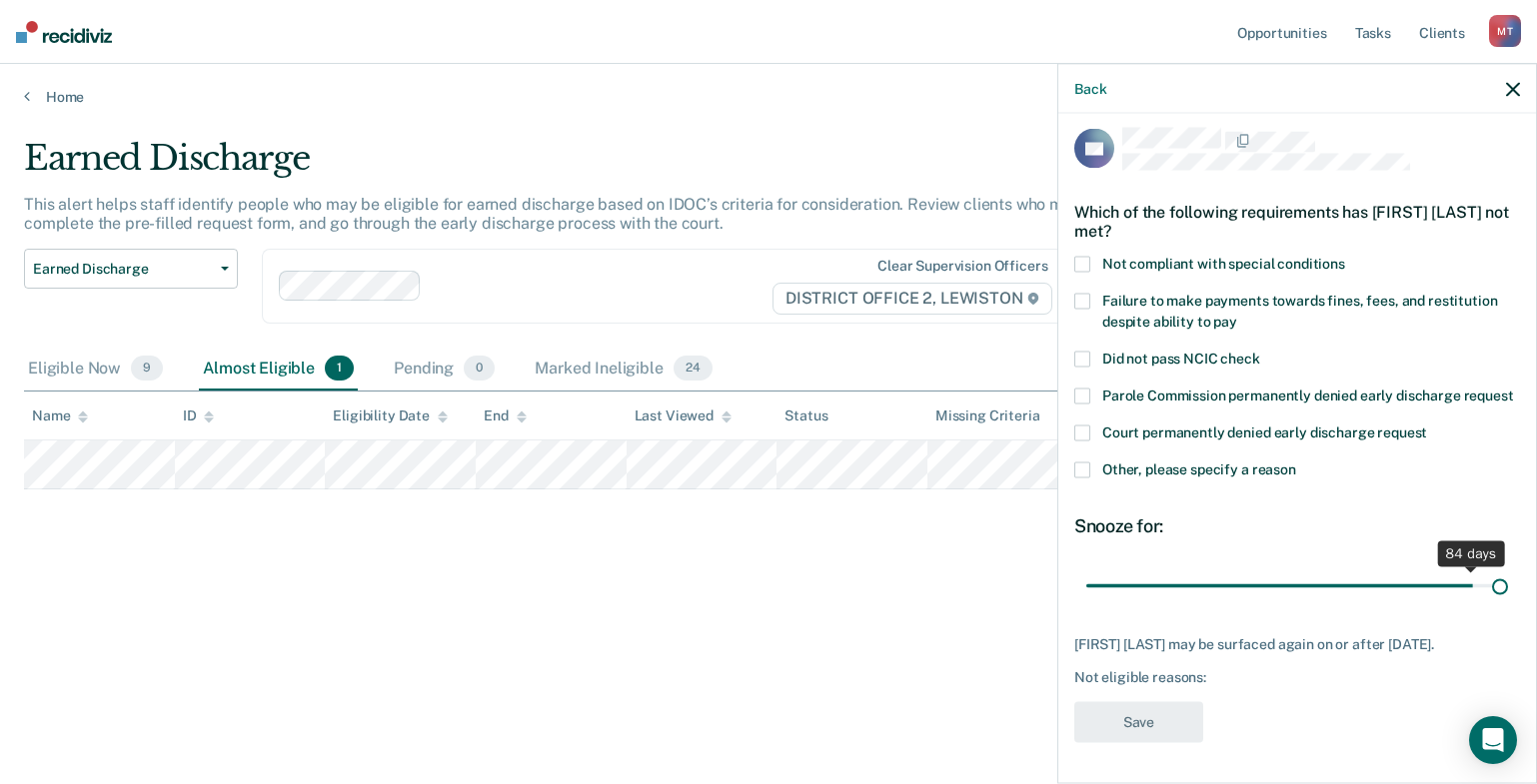 drag, startPoint x: 1225, startPoint y: 587, endPoint x: 1546, endPoint y: 582, distance: 321.03894 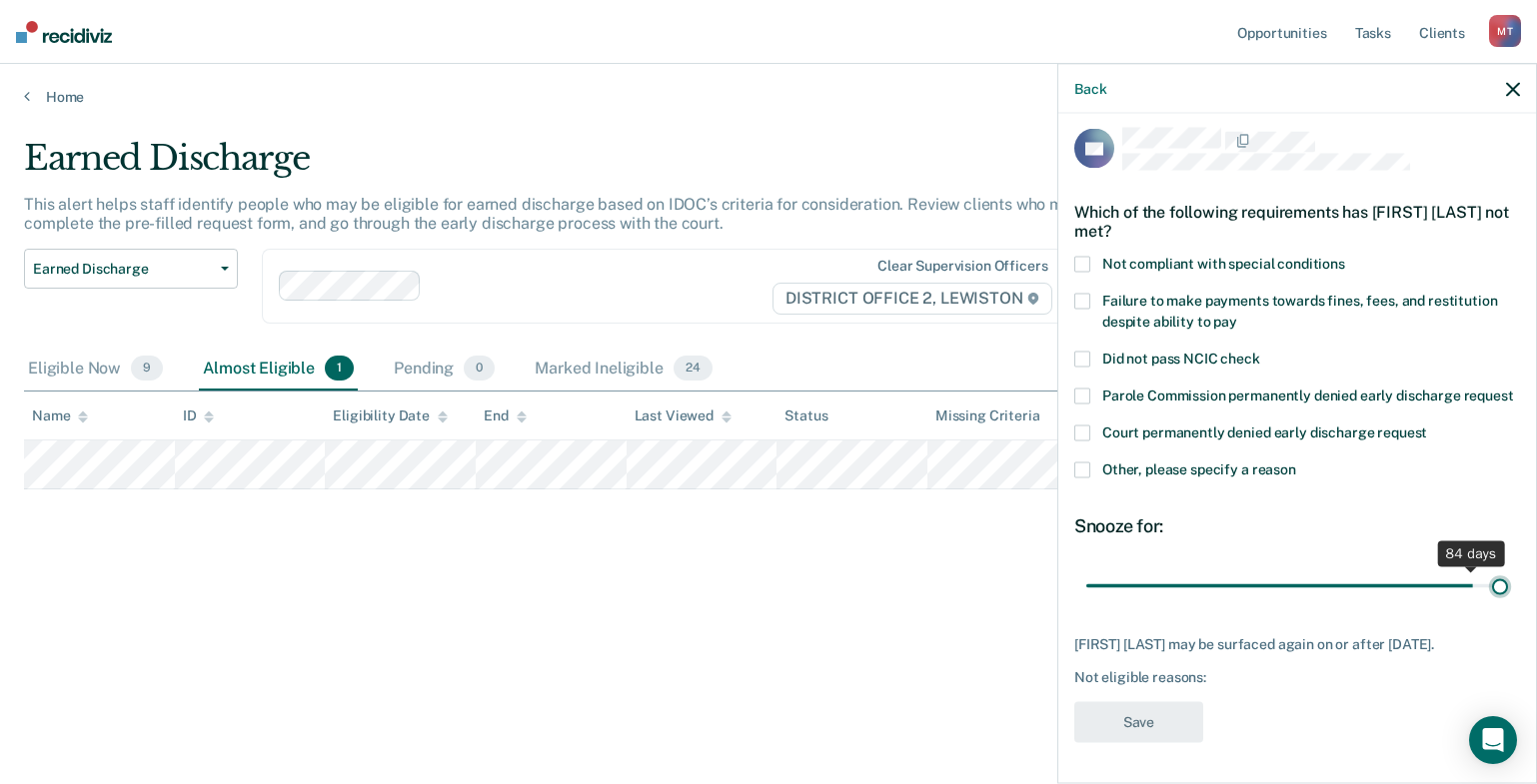 type on "90" 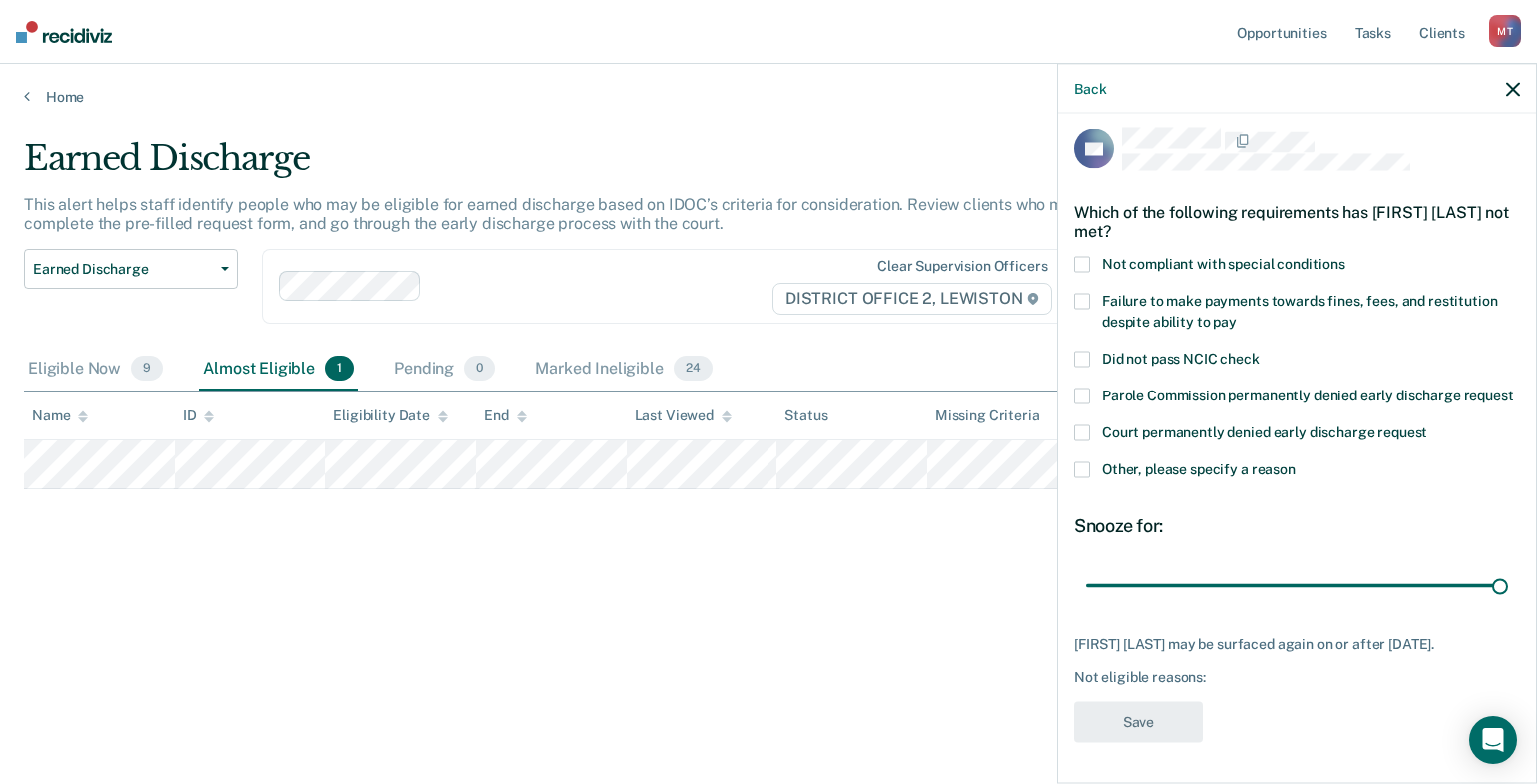 click on "Other, please specify a reason" at bounding box center [1297, 472] 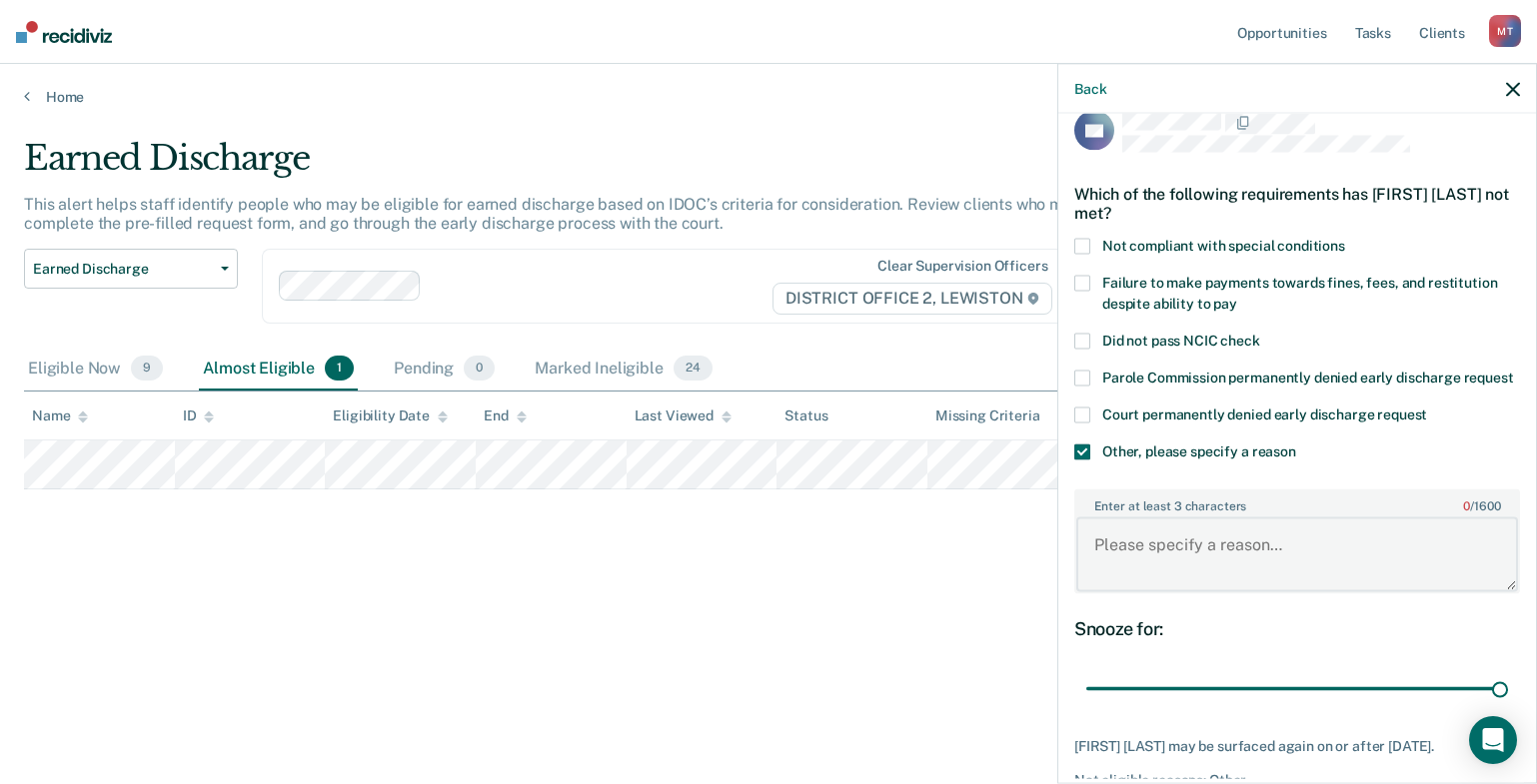 click on "Enter at least 3 characters 0  /  1600" at bounding box center [1297, 554] 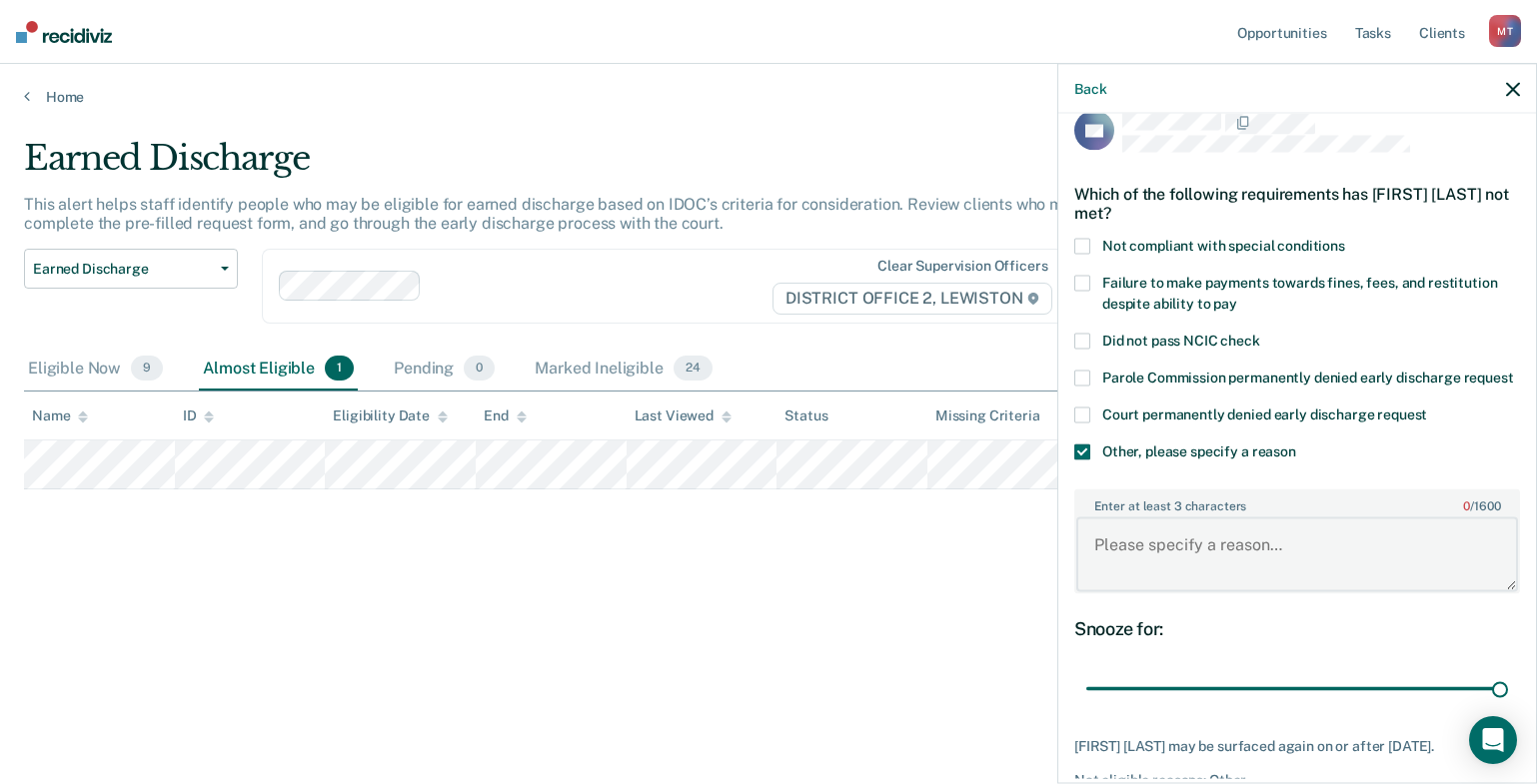 paste on "halfway [DATE]" 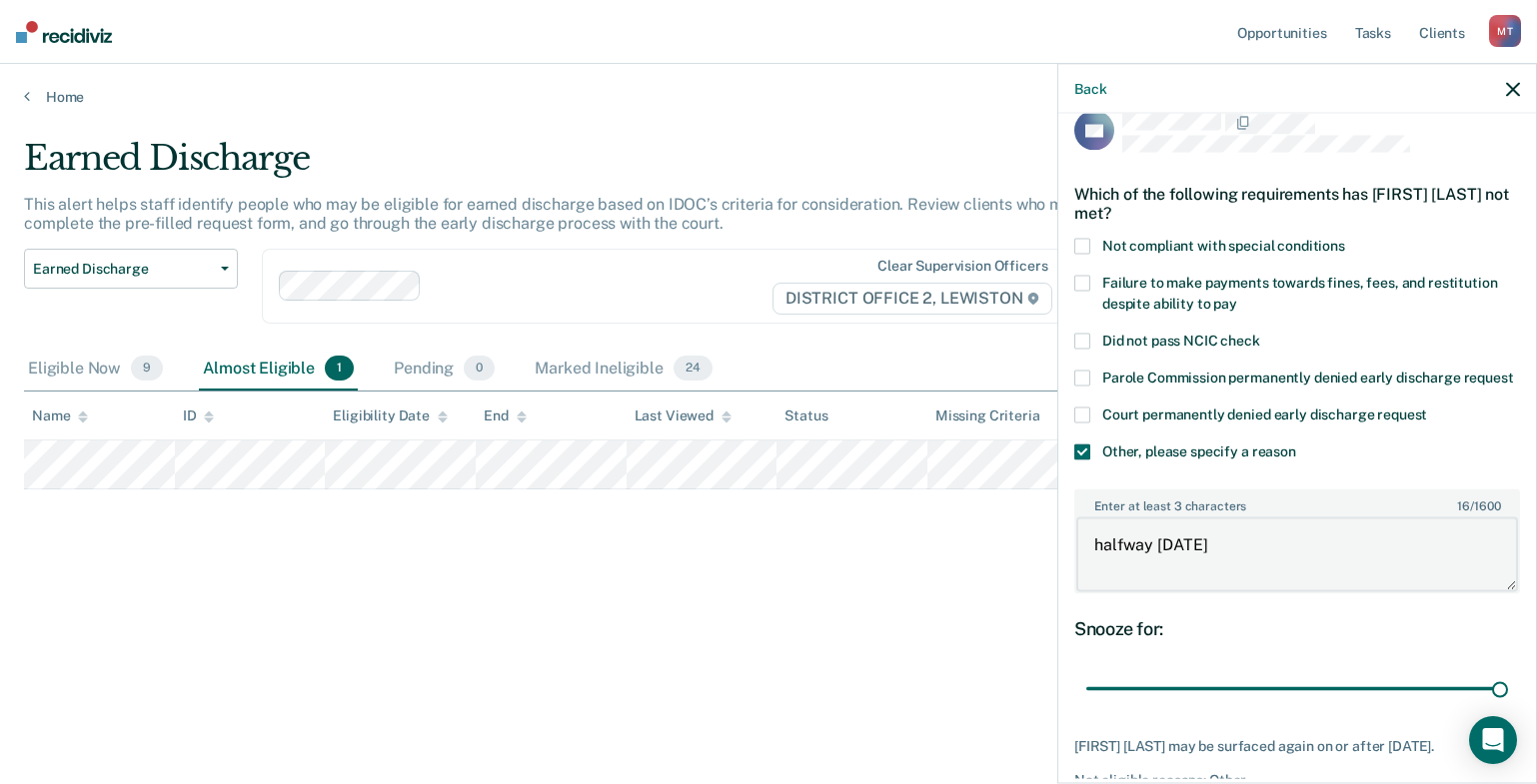 drag, startPoint x: 1155, startPoint y: 564, endPoint x: 1227, endPoint y: 569, distance: 72.1734 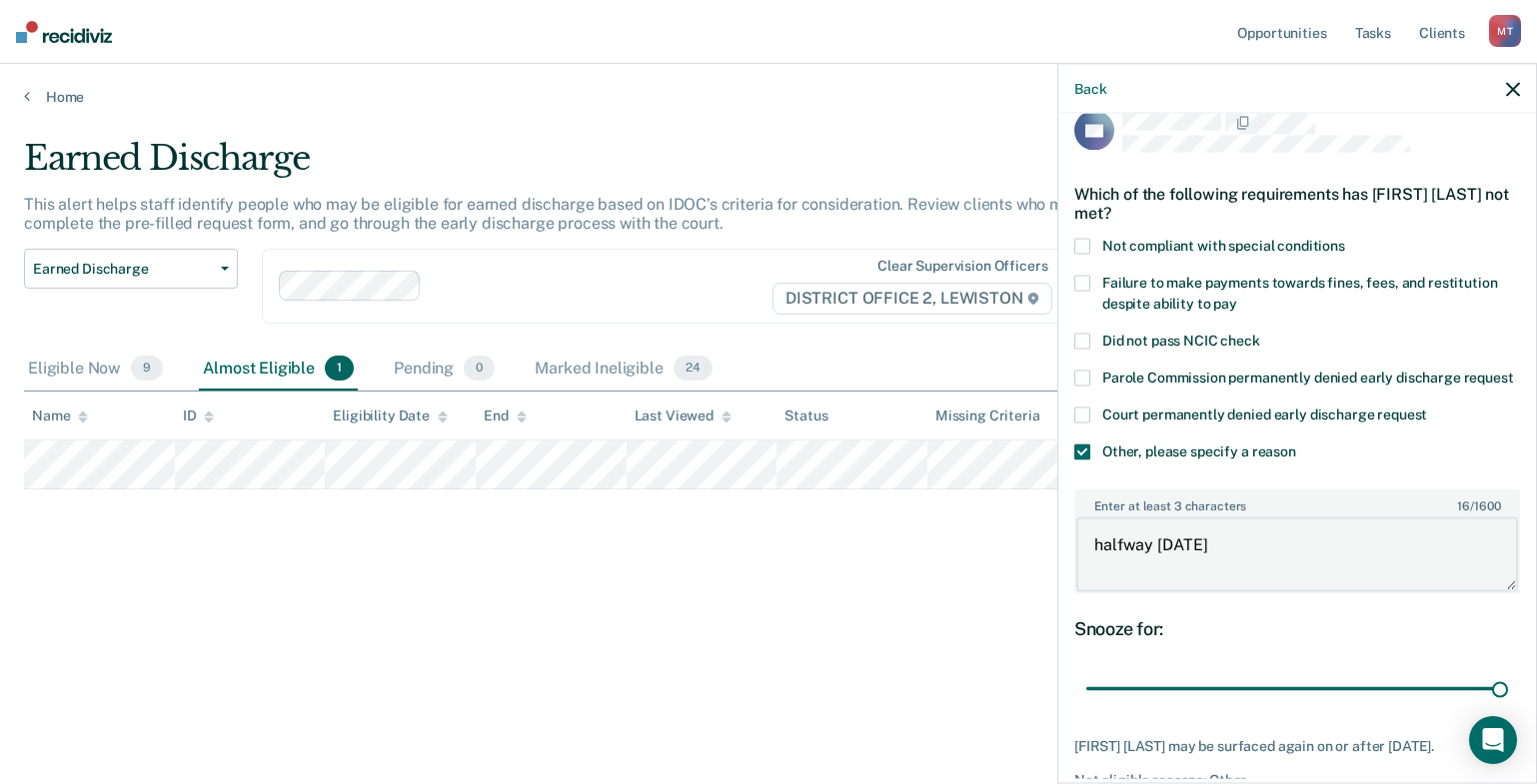 click on "halfway [DATE]" at bounding box center (1297, 554) 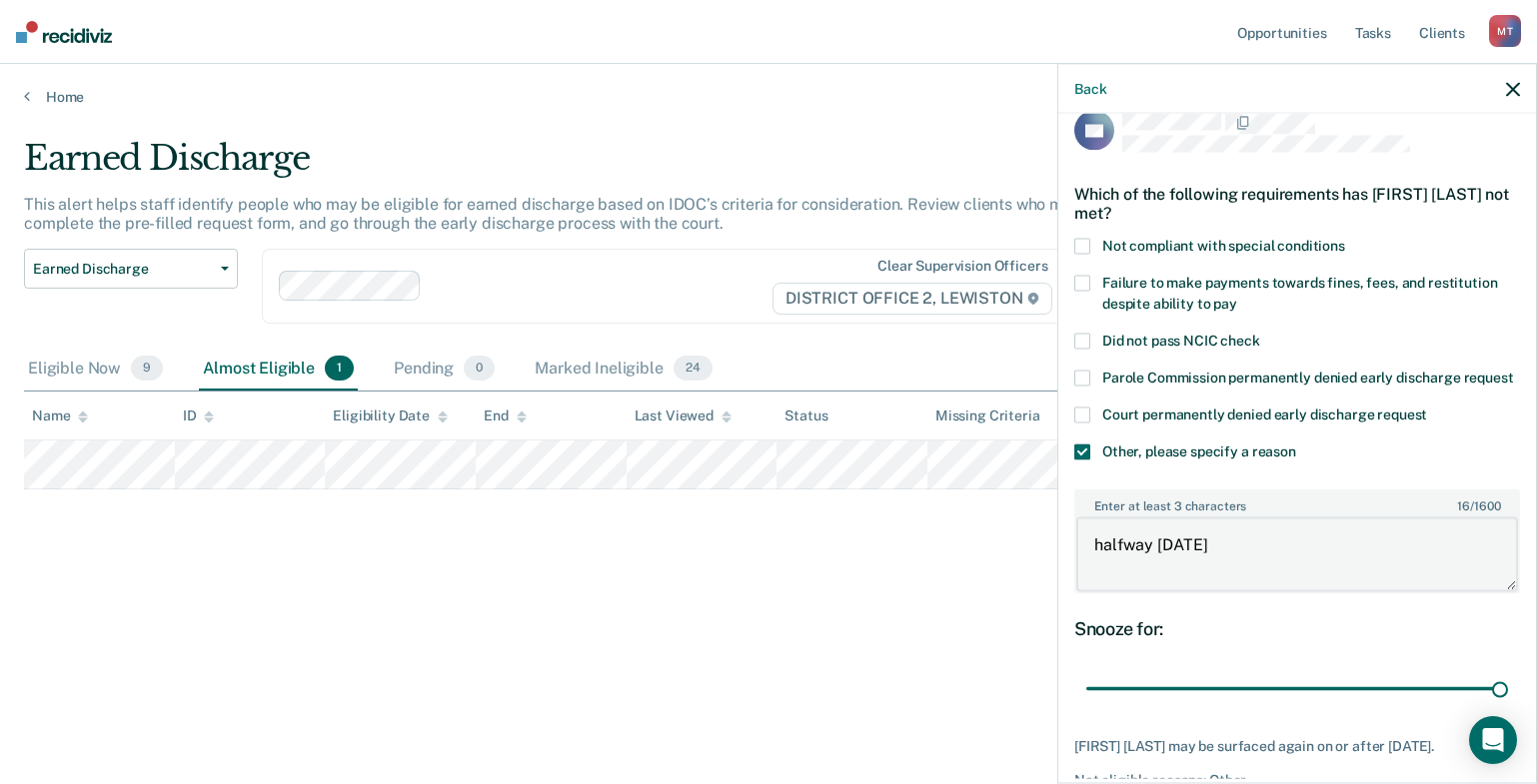 drag, startPoint x: 1182, startPoint y: 561, endPoint x: 1161, endPoint y: 559, distance: 21.095023 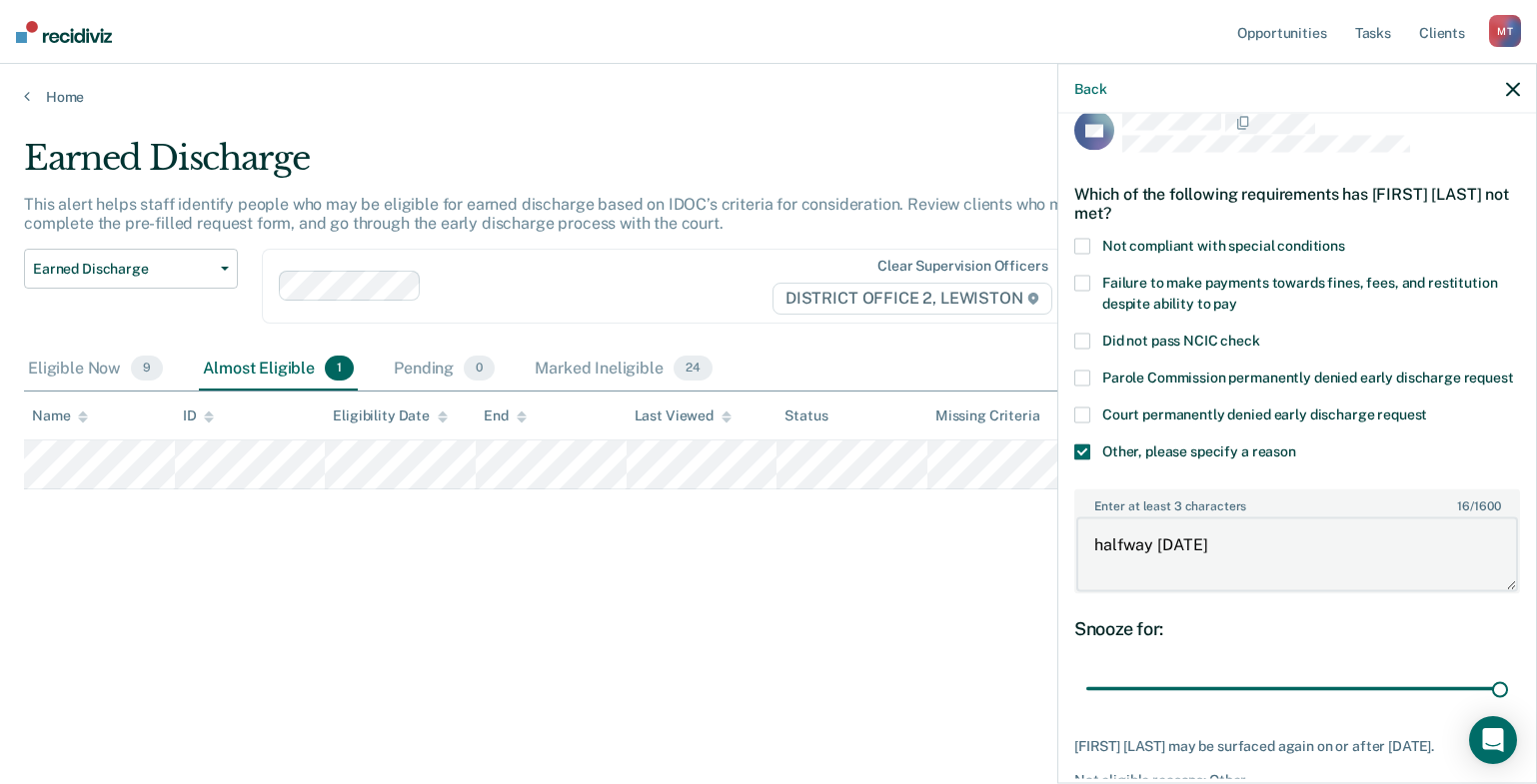 click on "halfway [DATE]" at bounding box center [1297, 554] 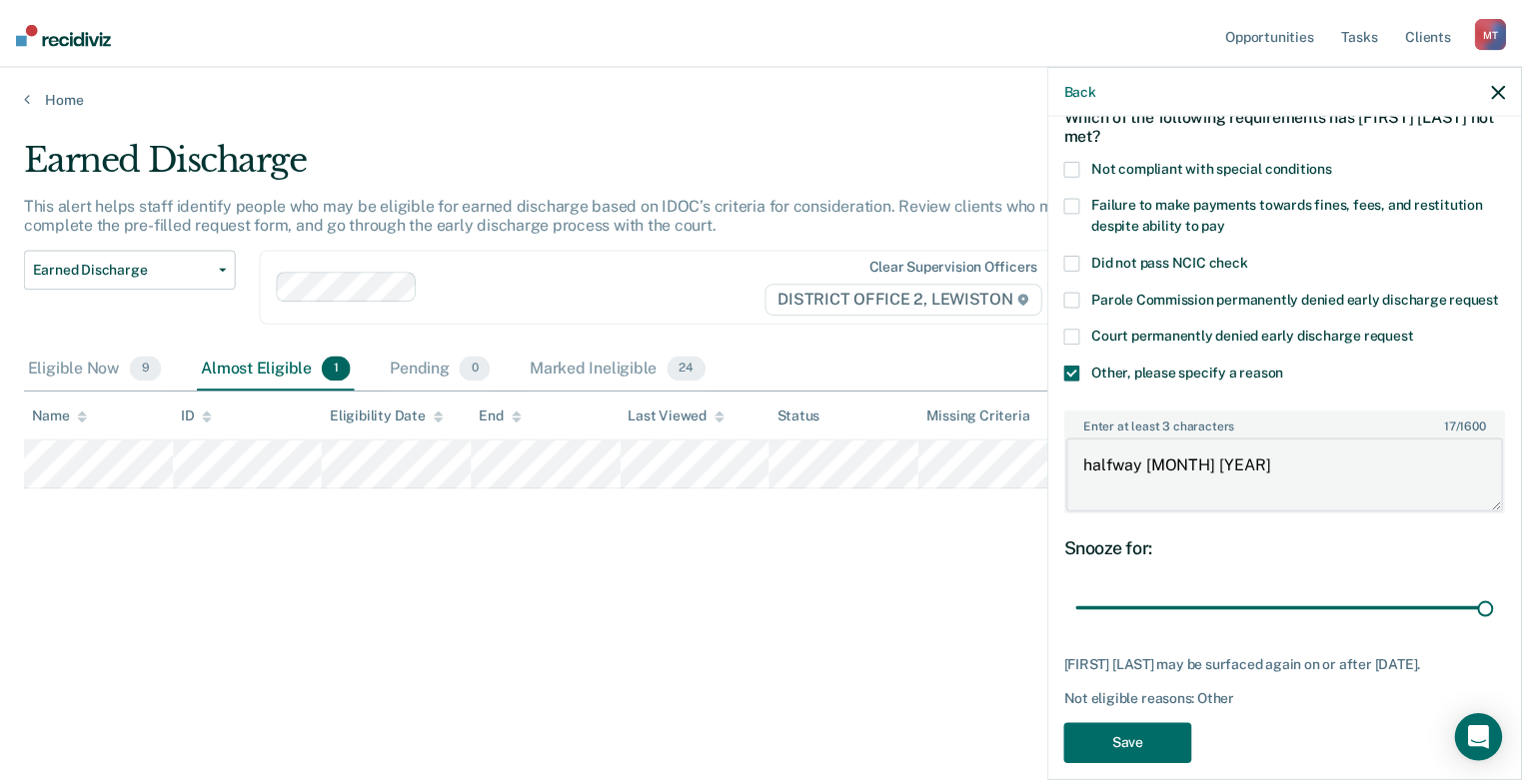 scroll, scrollTop: 149, scrollLeft: 0, axis: vertical 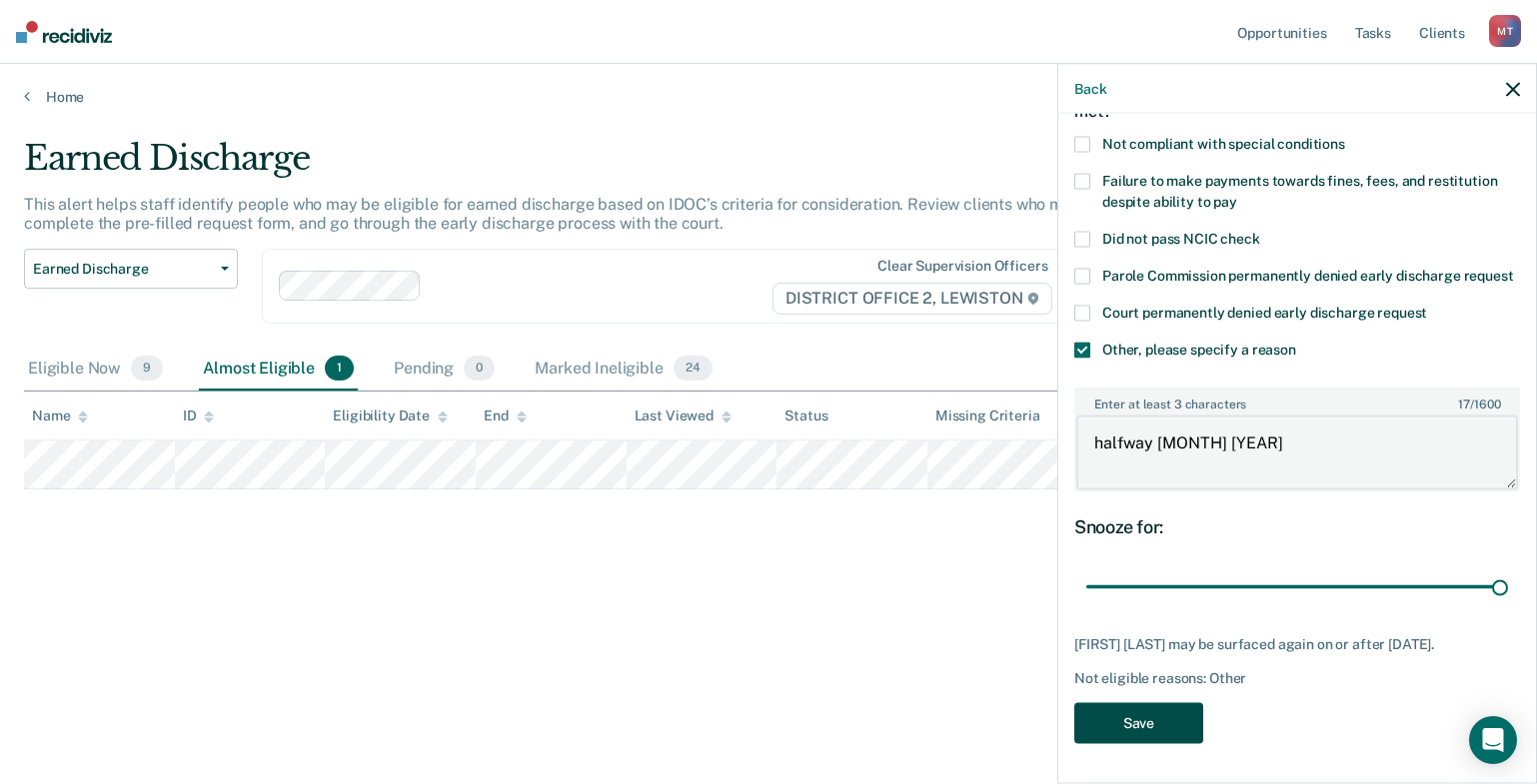 type on "halfway [MONTH] [YEAR]" 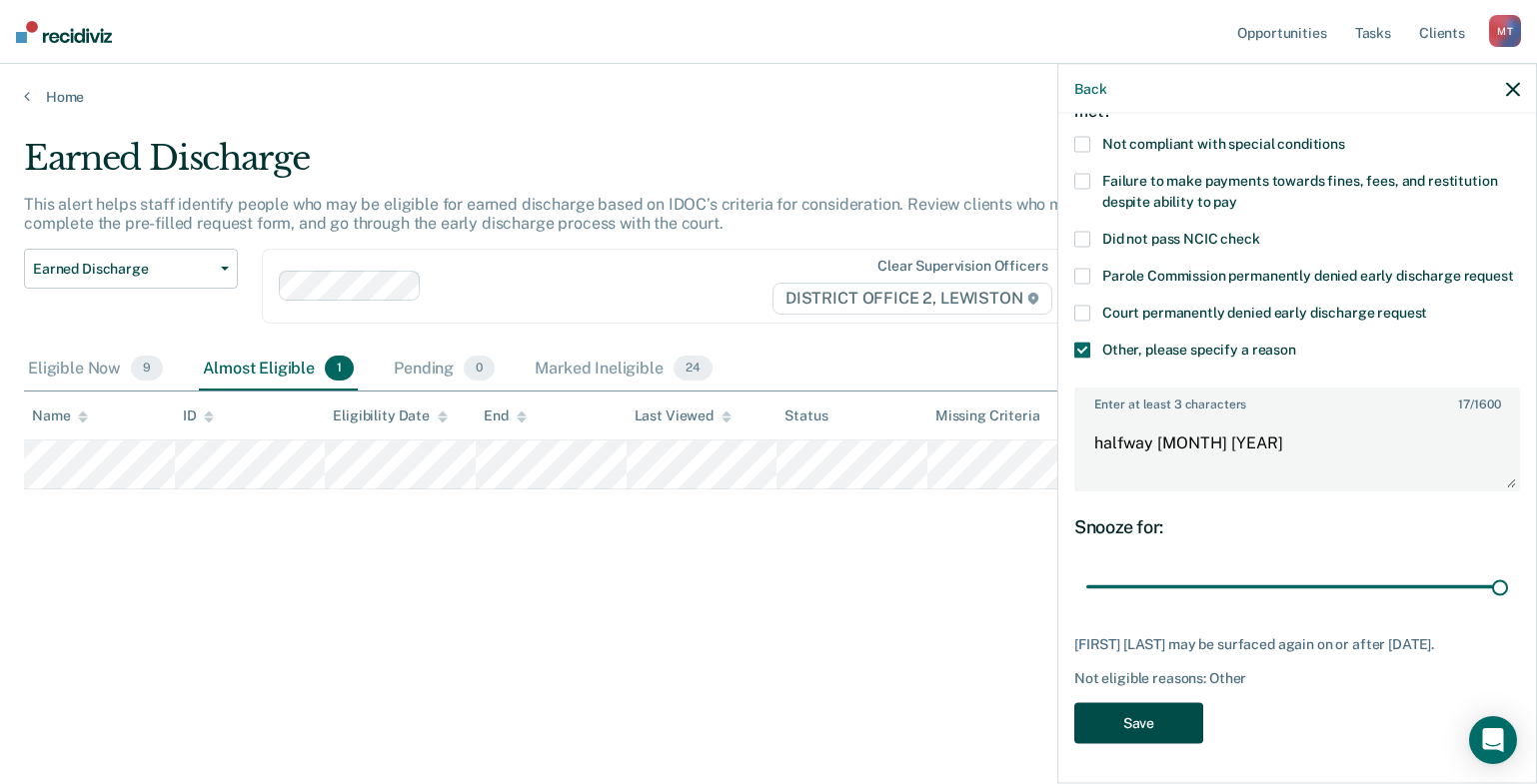 click on "Save" at bounding box center (1138, 722) 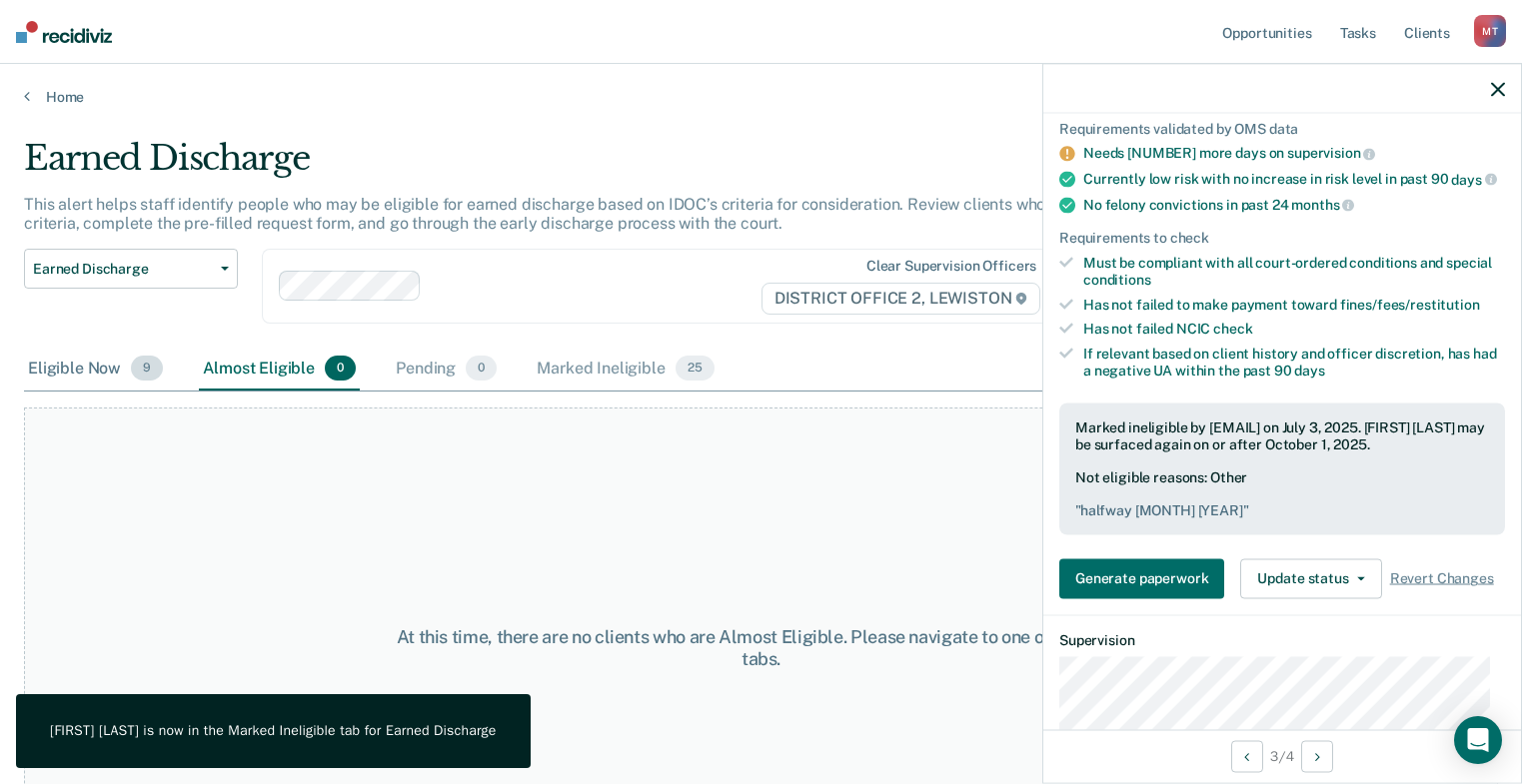click on "Eligible Now 9" at bounding box center (95, 370) 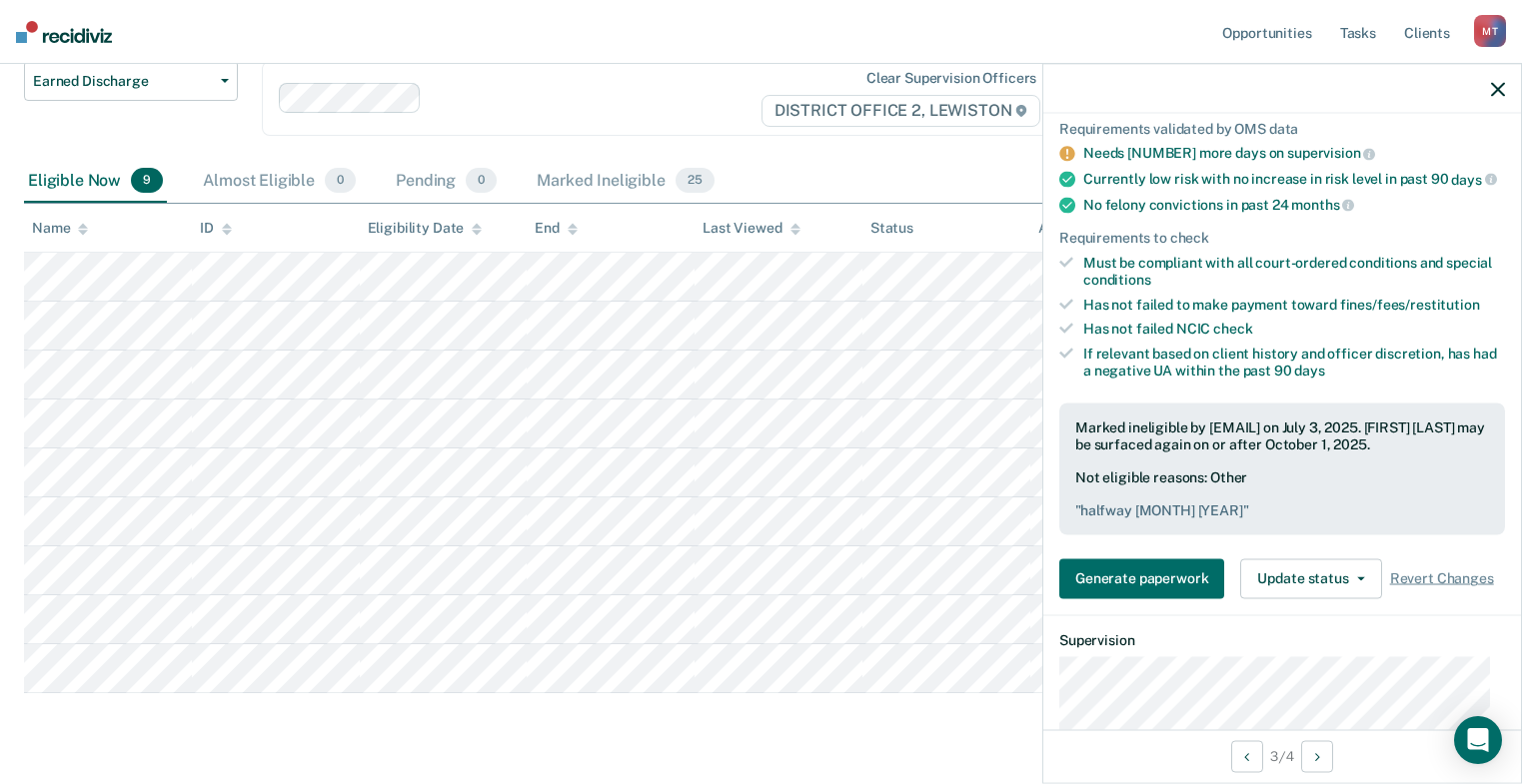 scroll, scrollTop: 200, scrollLeft: 0, axis: vertical 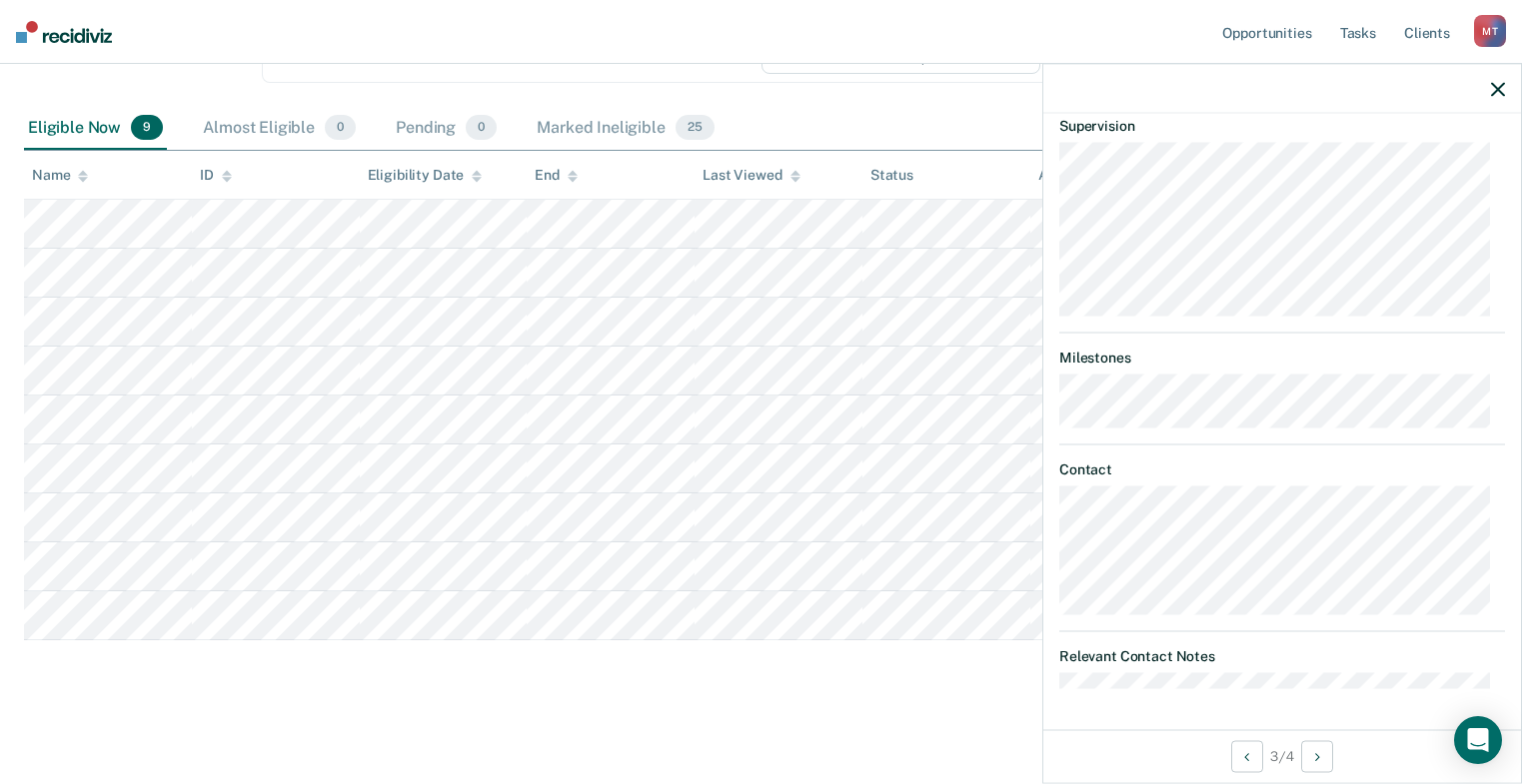click on "Earned Discharge This alert helps staff identify people who may be eligible for earned discharge based on IDOC’s criteria for consideration. Review clients who meet the criteria, complete the pre-filled request form, and go through the early discharge process with the court. Earned Discharge Release from Supervision Earned Discharge Limited Supervision Unit Supervision Level Mismatch Clear supervision officers DISTRICT OFFICE 2, LEWISTON Eligible Now 9 Almost Eligible 0 Pending 0 Marked Ineligible 25
To pick up a draggable item, press the space bar.
While dragging, use the arrow keys to move the item.
Press space again to drop the item in its new position, or press escape to cancel.
Name ID Eligibility Date End Last Viewed Status Assigned to" at bounding box center [761, 322] 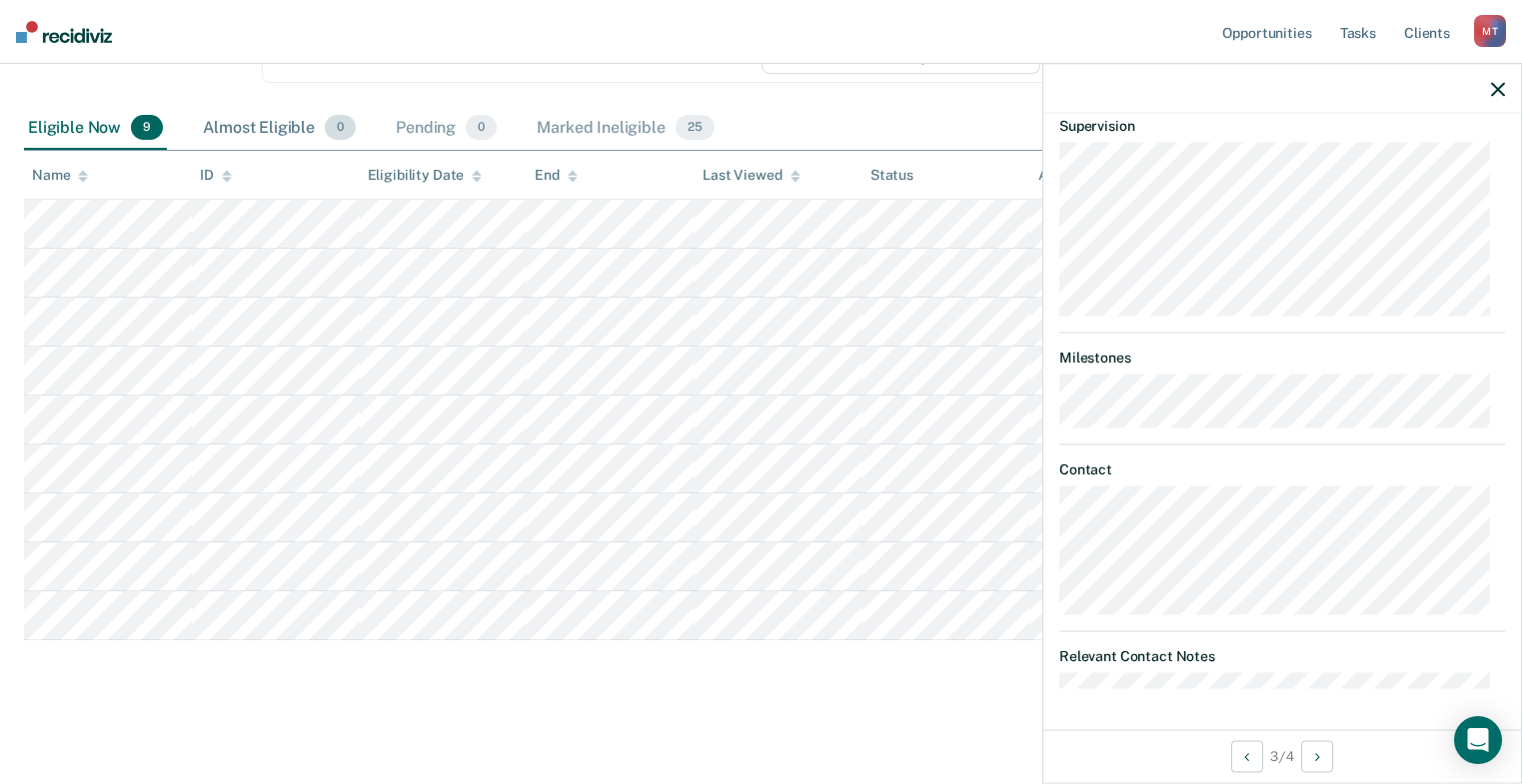 click on "Almost Eligible 0" at bounding box center [279, 129] 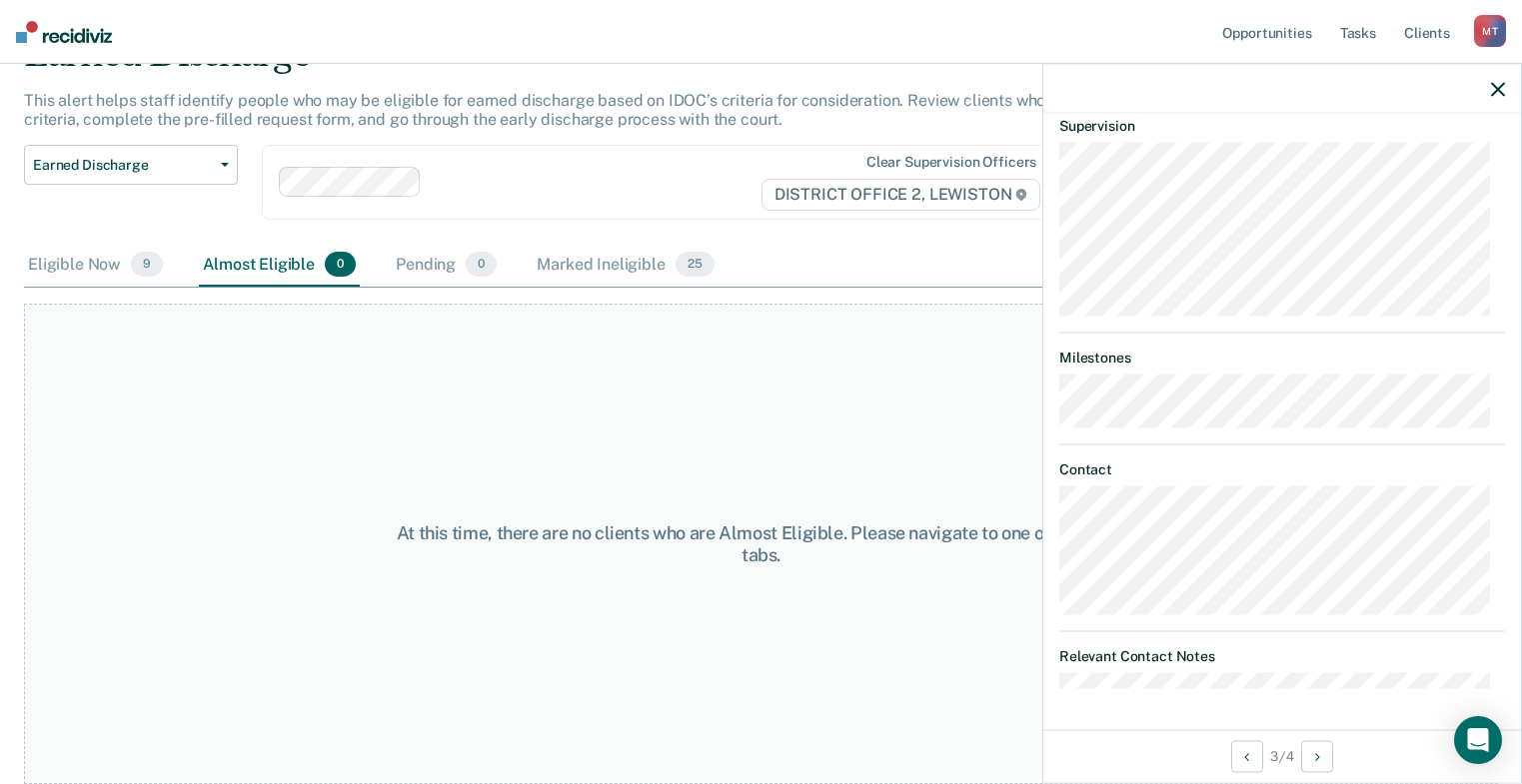 scroll, scrollTop: 104, scrollLeft: 0, axis: vertical 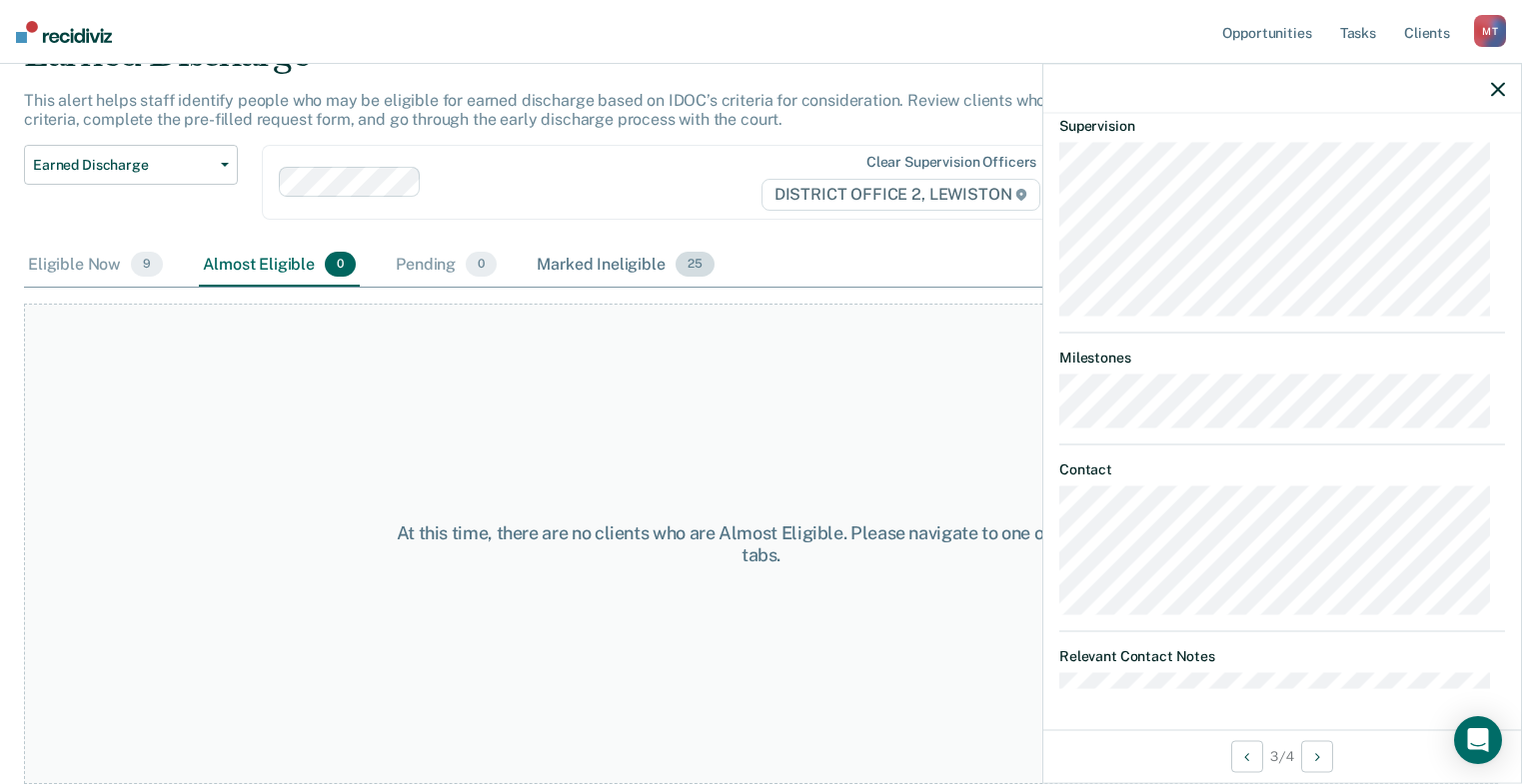 click on "Marked Ineligible 25" at bounding box center (625, 266) 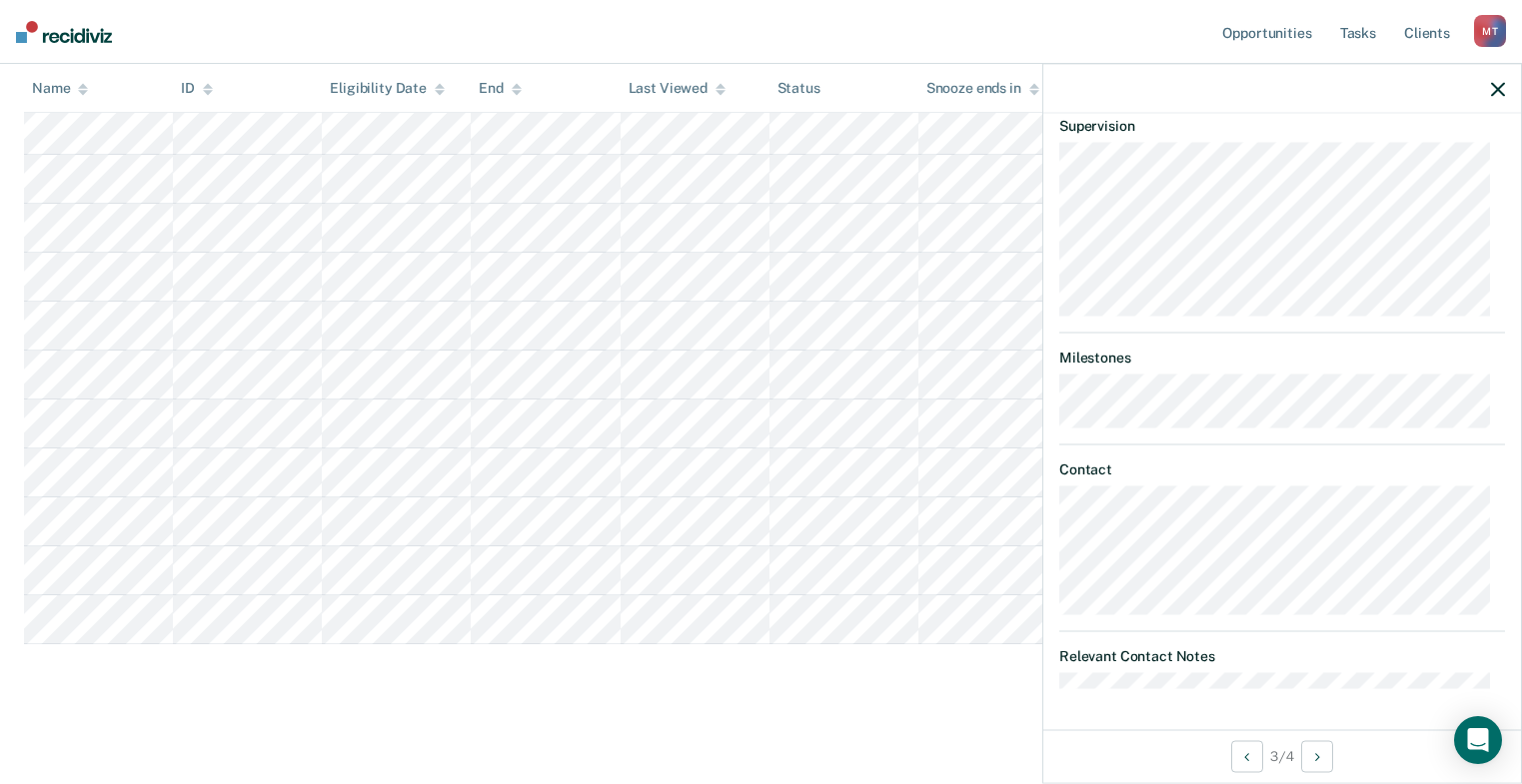 scroll, scrollTop: 1024, scrollLeft: 0, axis: vertical 